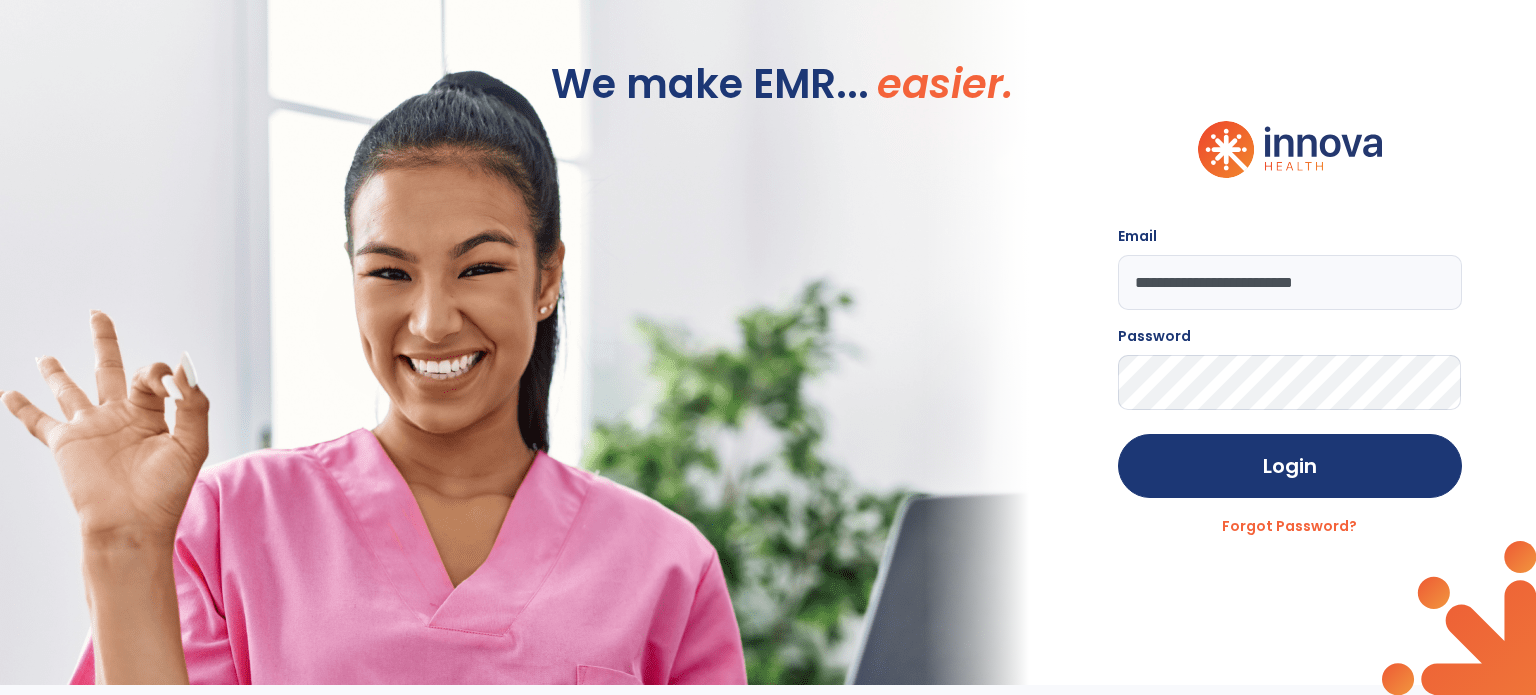 scroll, scrollTop: 0, scrollLeft: 0, axis: both 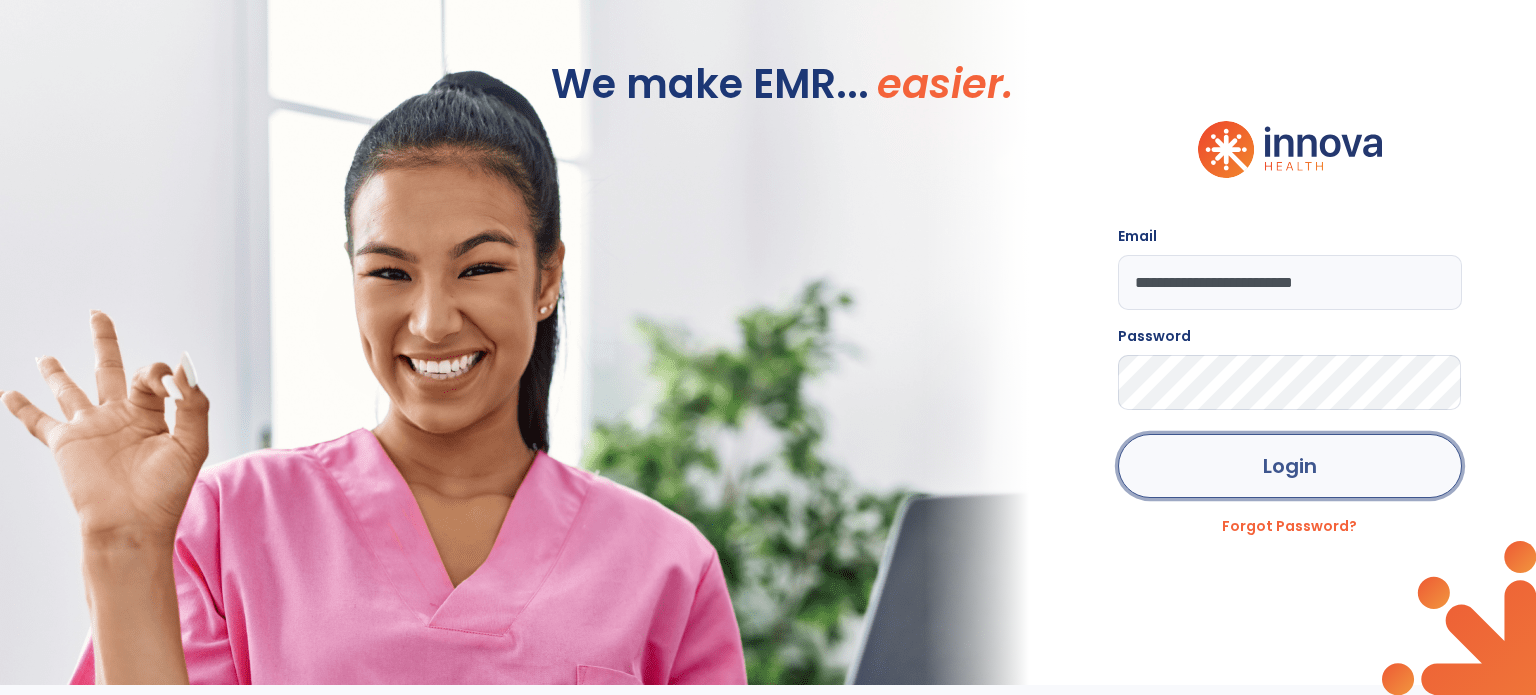 click on "Login" 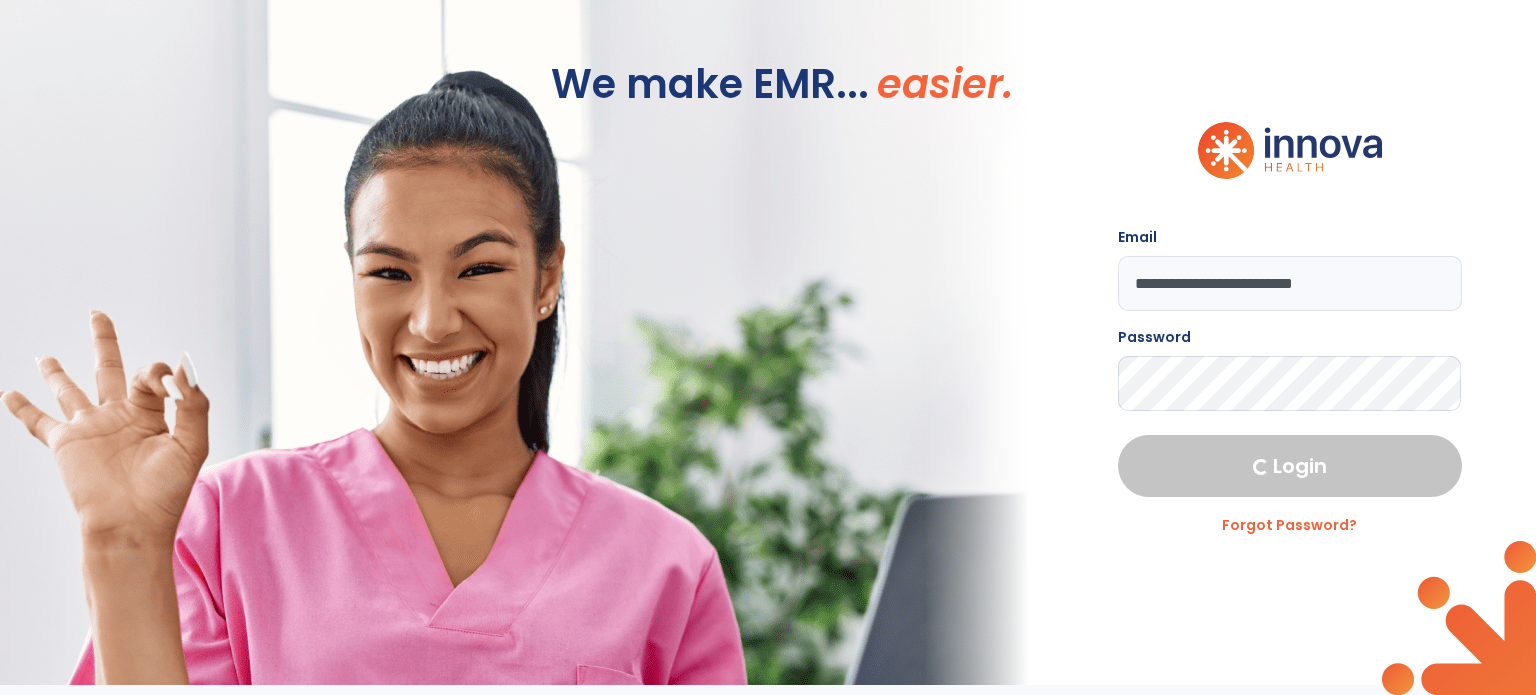 select on "****" 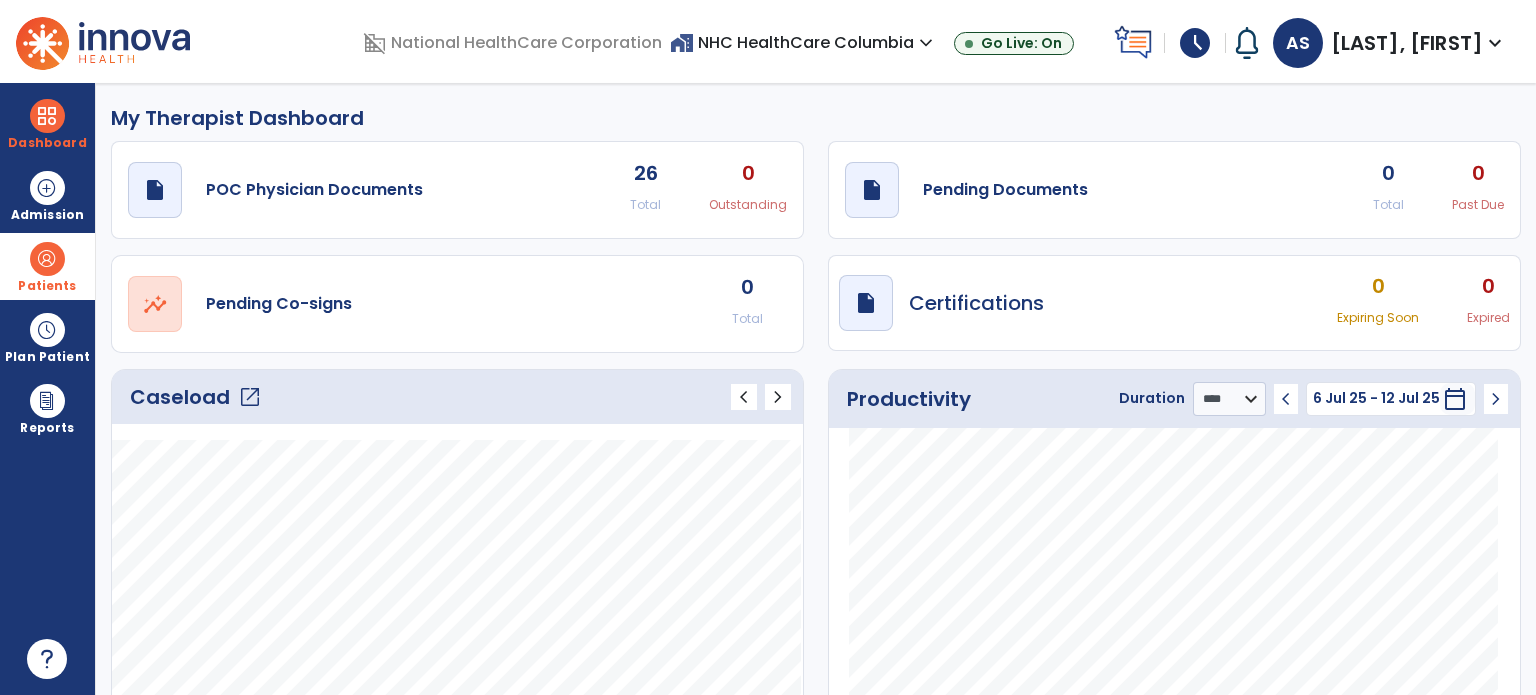 click on "Patients" at bounding box center (47, 266) 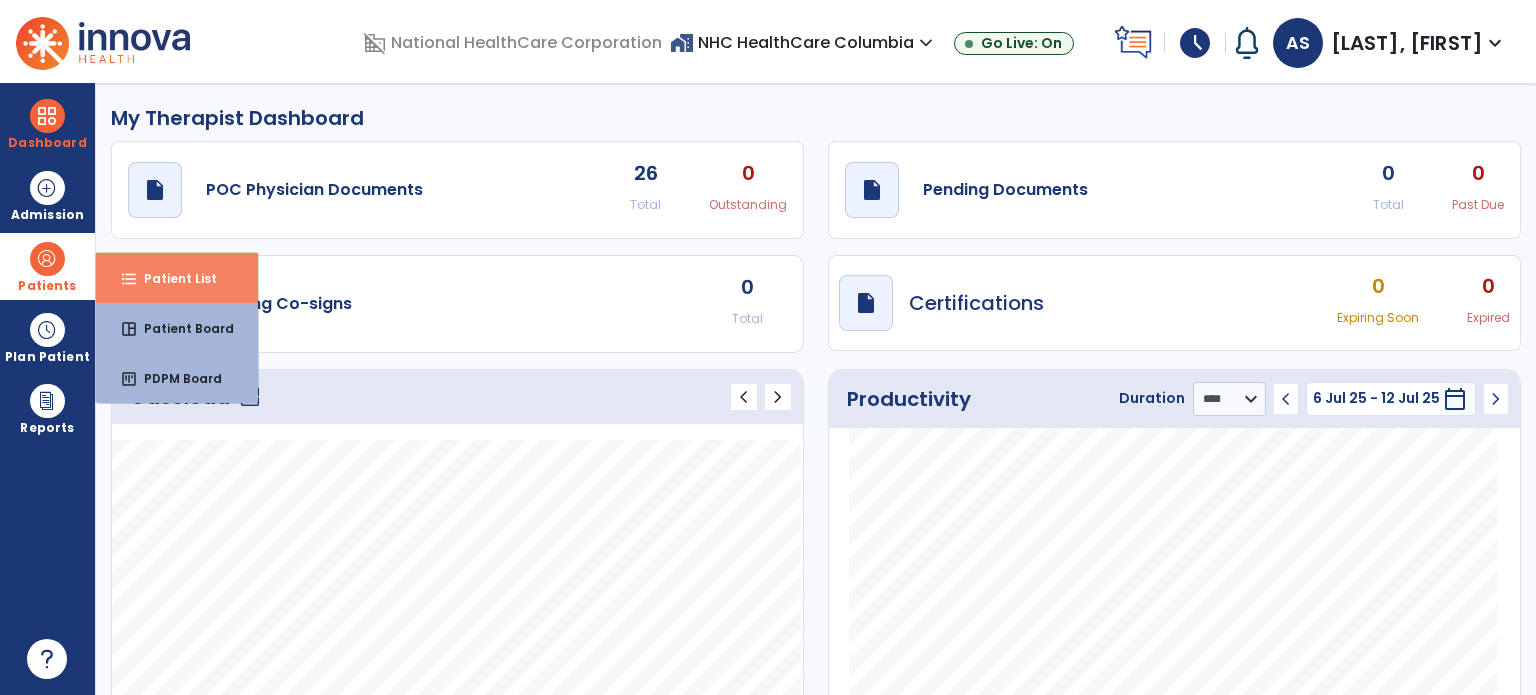 click on "format_list_bulleted" at bounding box center (129, 279) 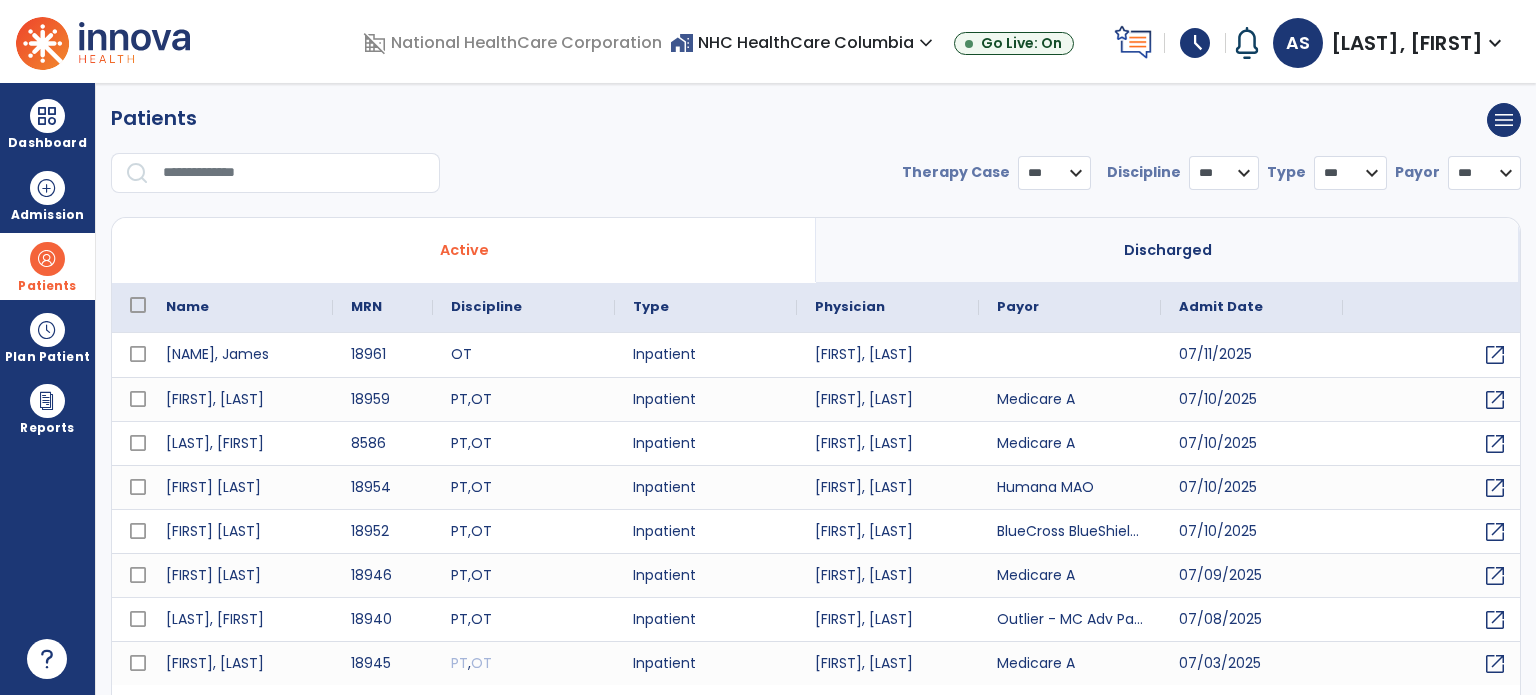 select on "***" 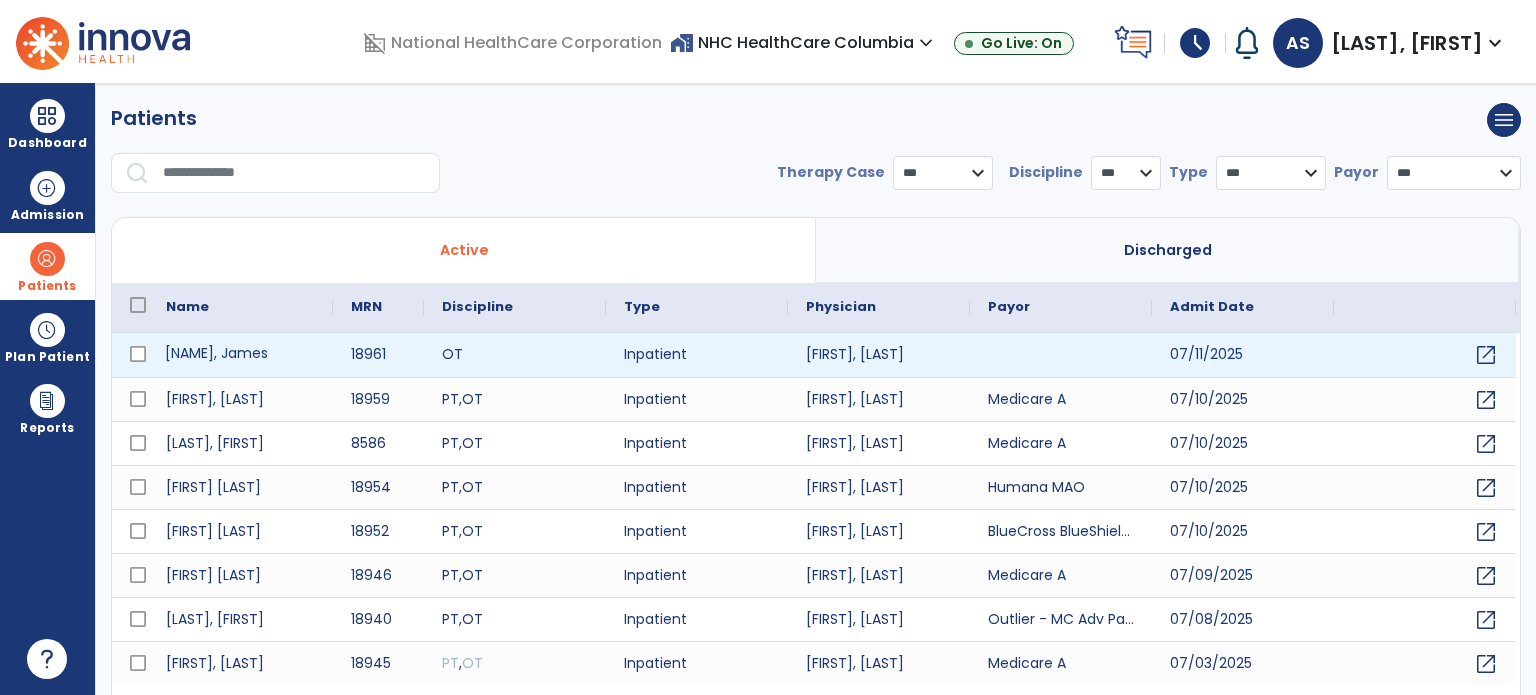 click on "[NAME], James" at bounding box center (240, 355) 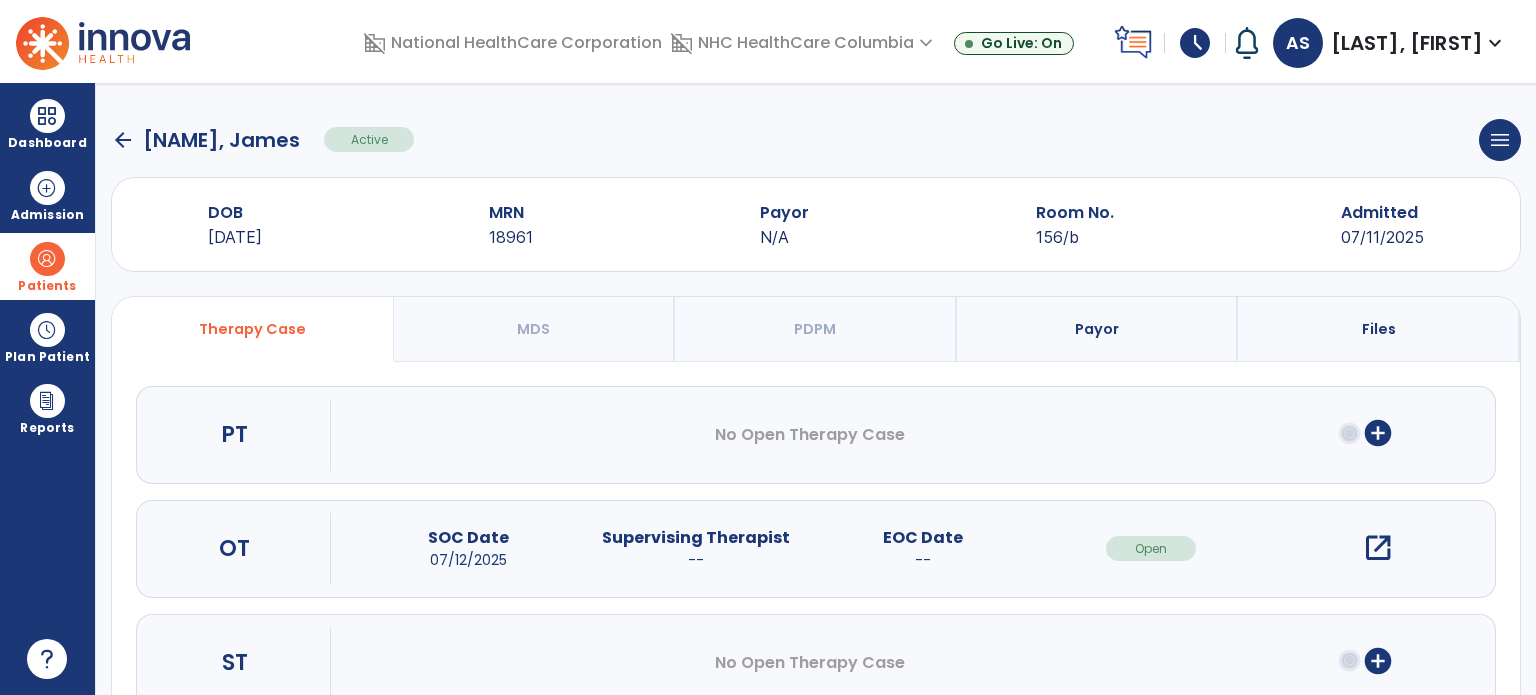 click on "open_in_new" at bounding box center (1378, 548) 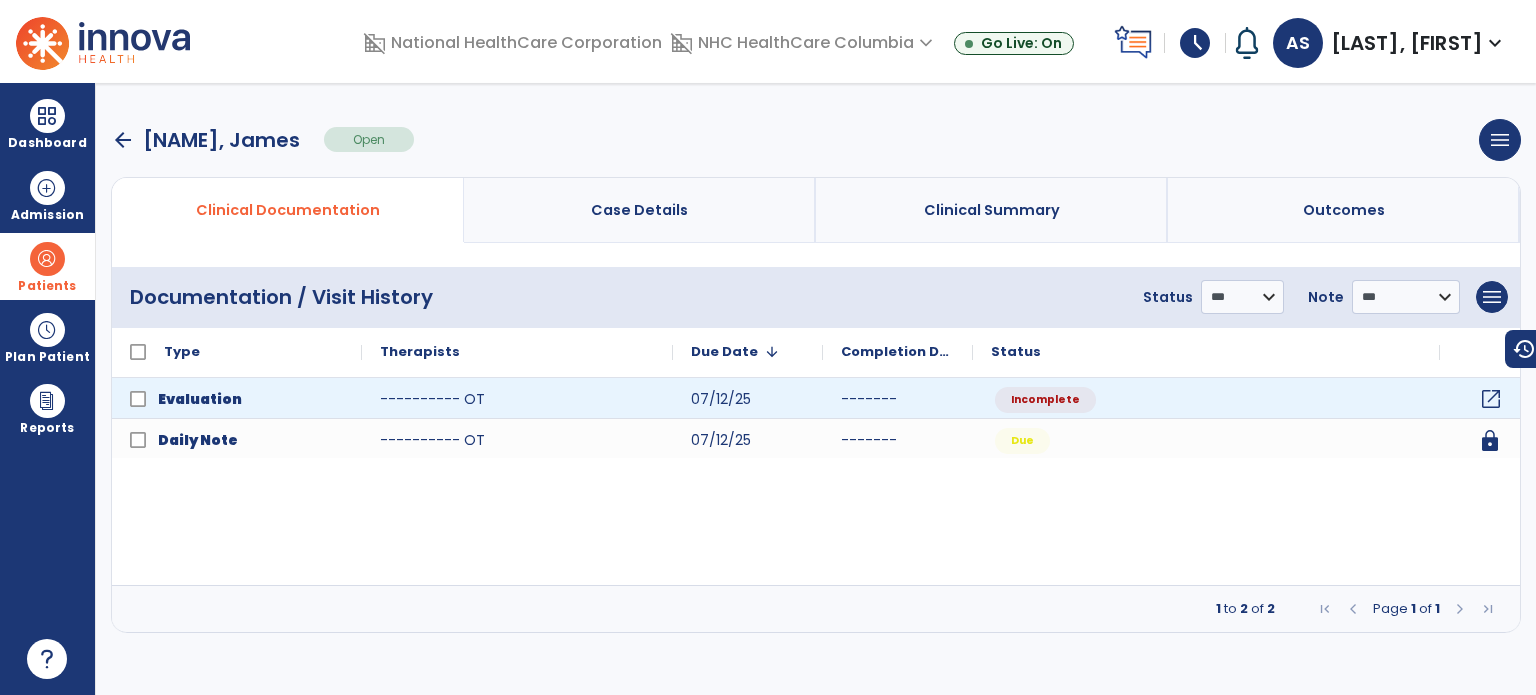 click on "open_in_new" 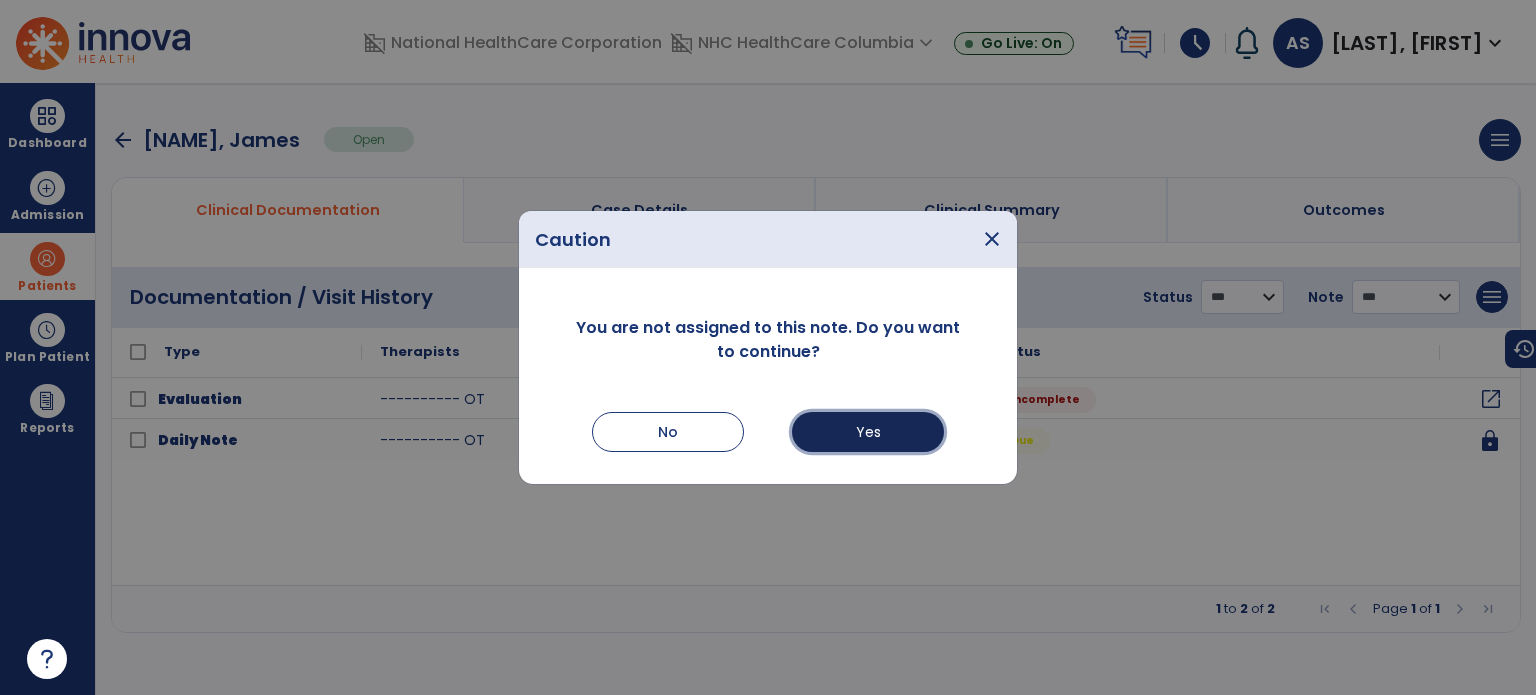 click on "Yes" at bounding box center [868, 432] 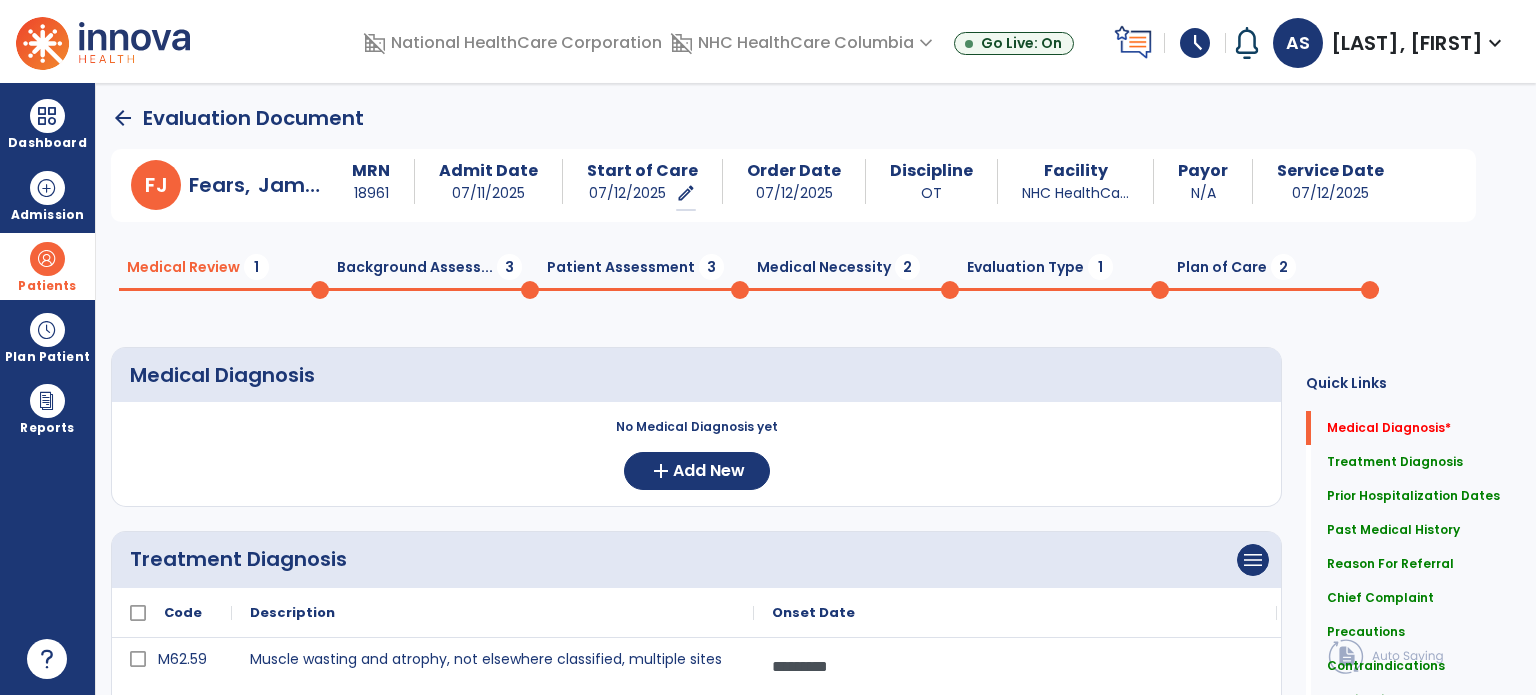 scroll, scrollTop: 160, scrollLeft: 0, axis: vertical 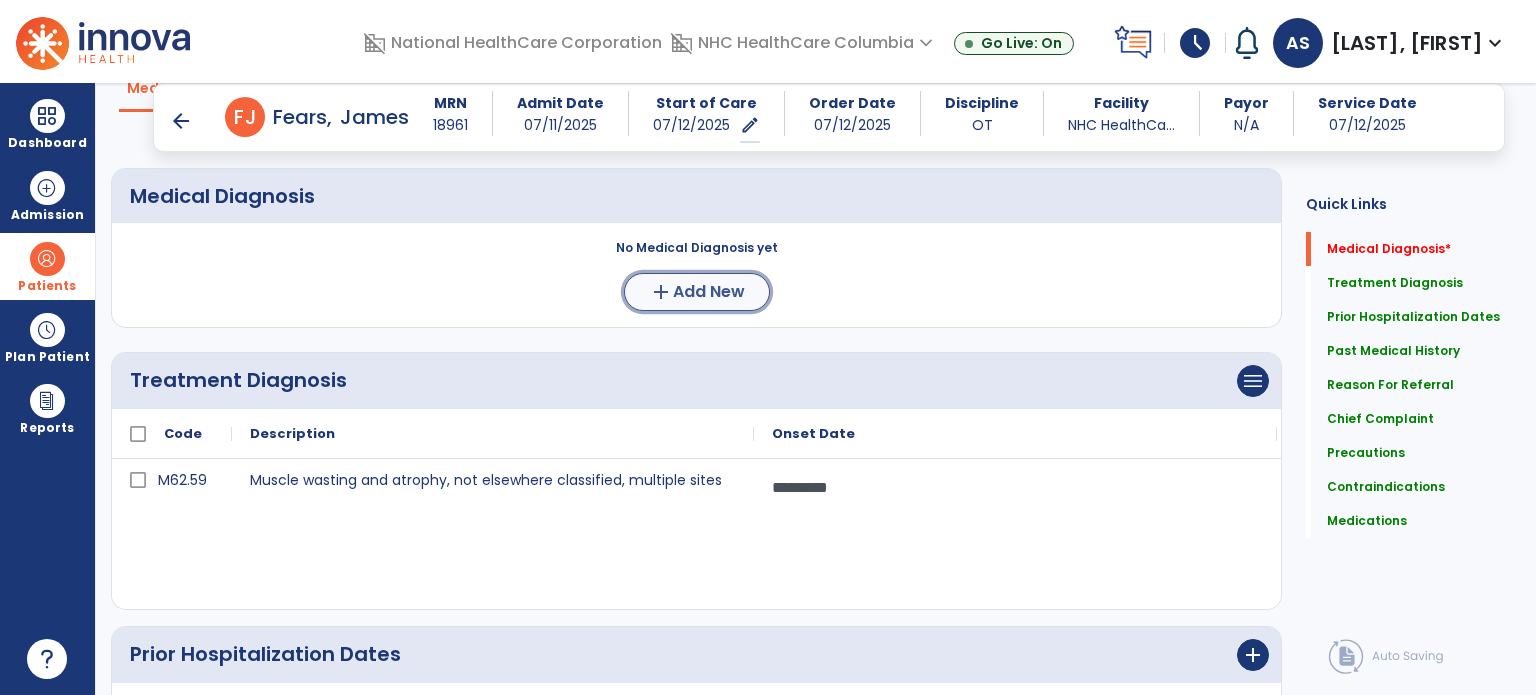 click on "Add New" 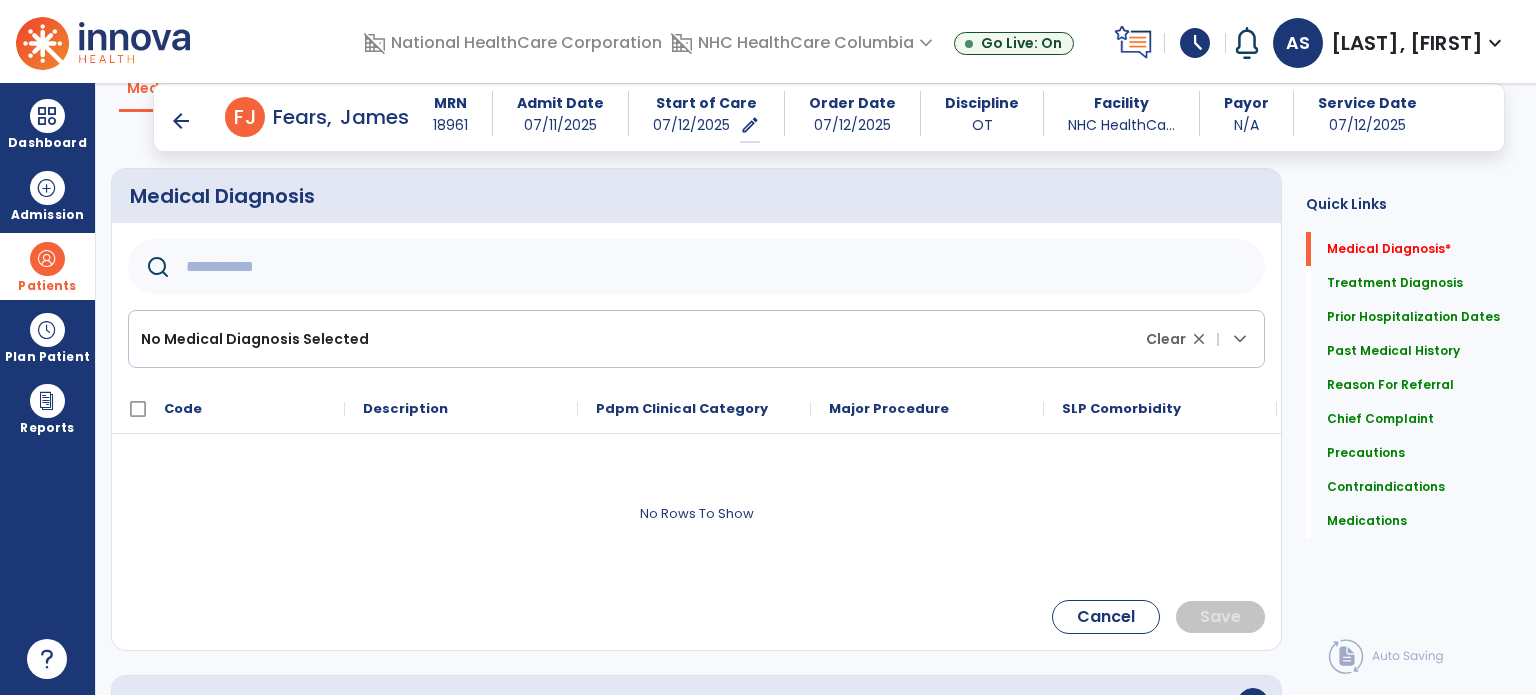 click 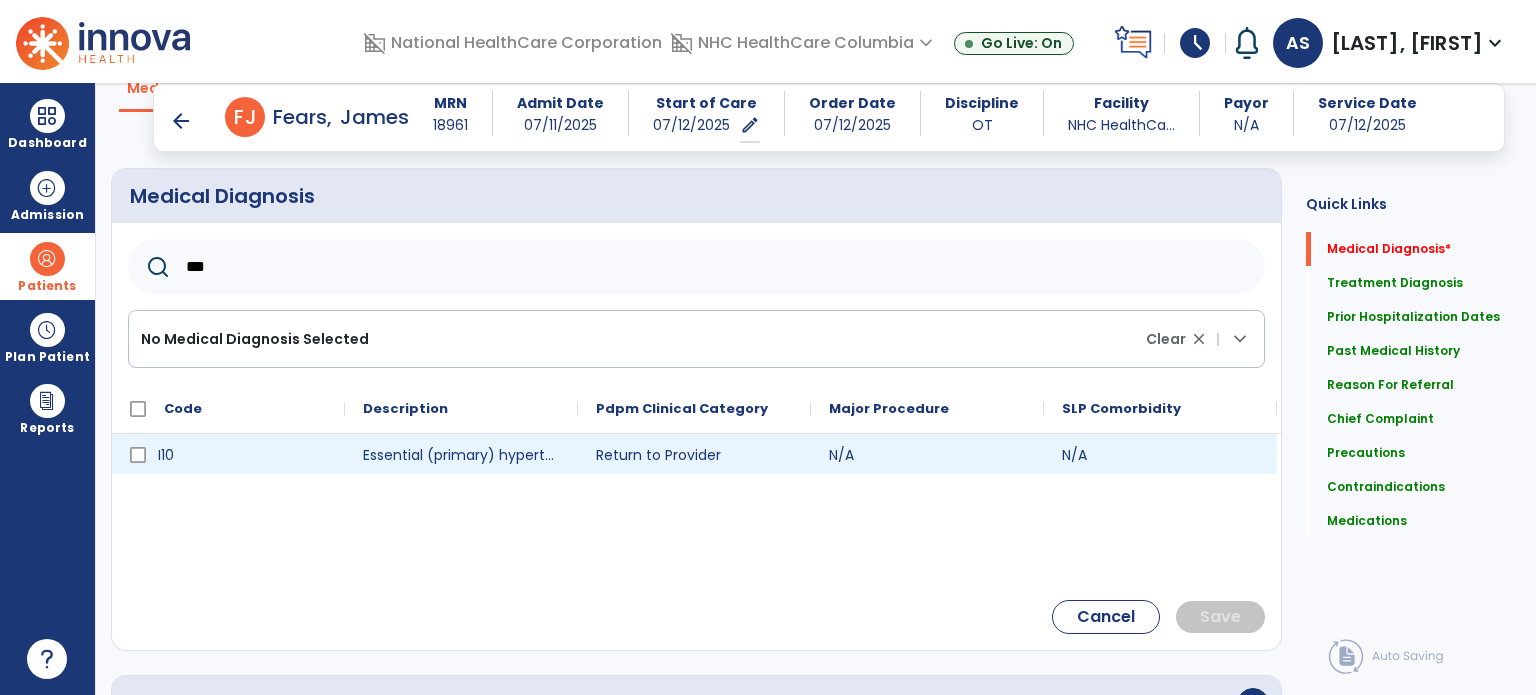type on "***" 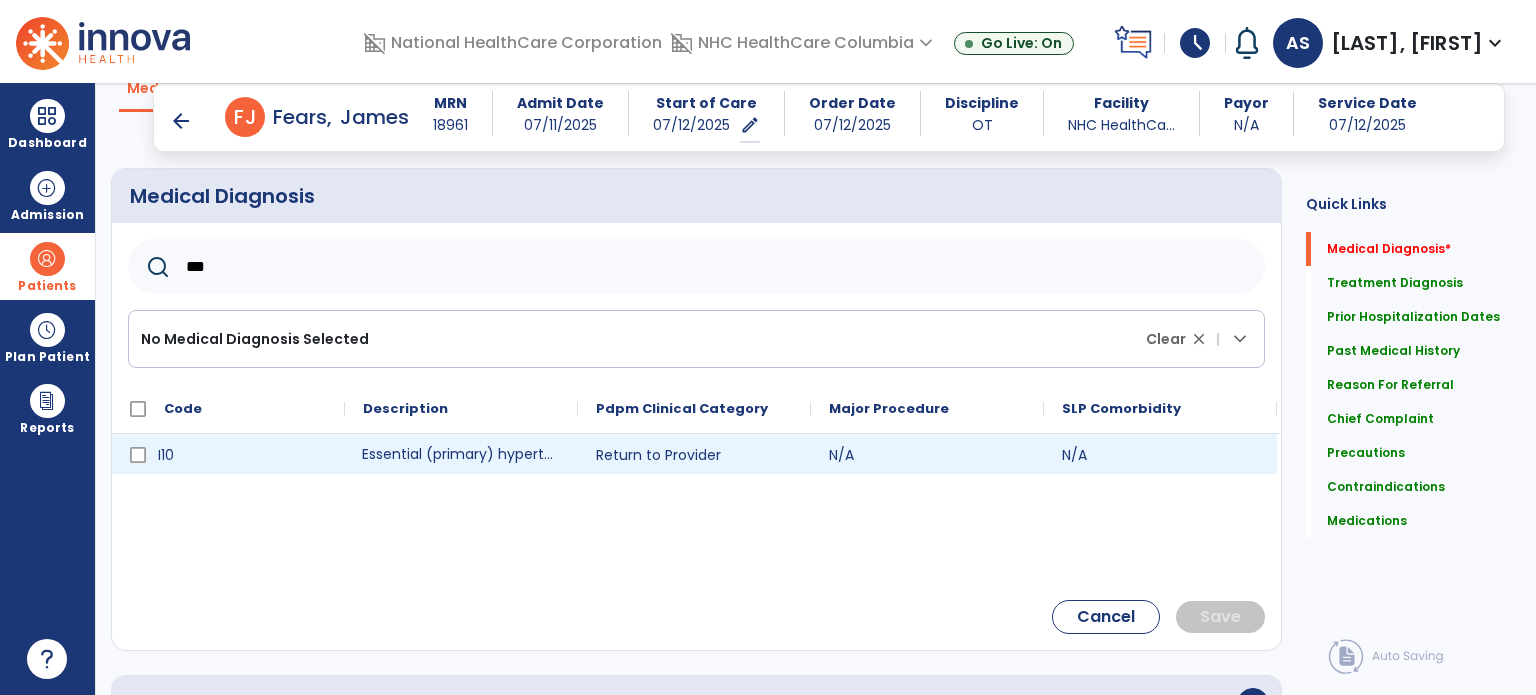click on "Essential (primary) hypertension" 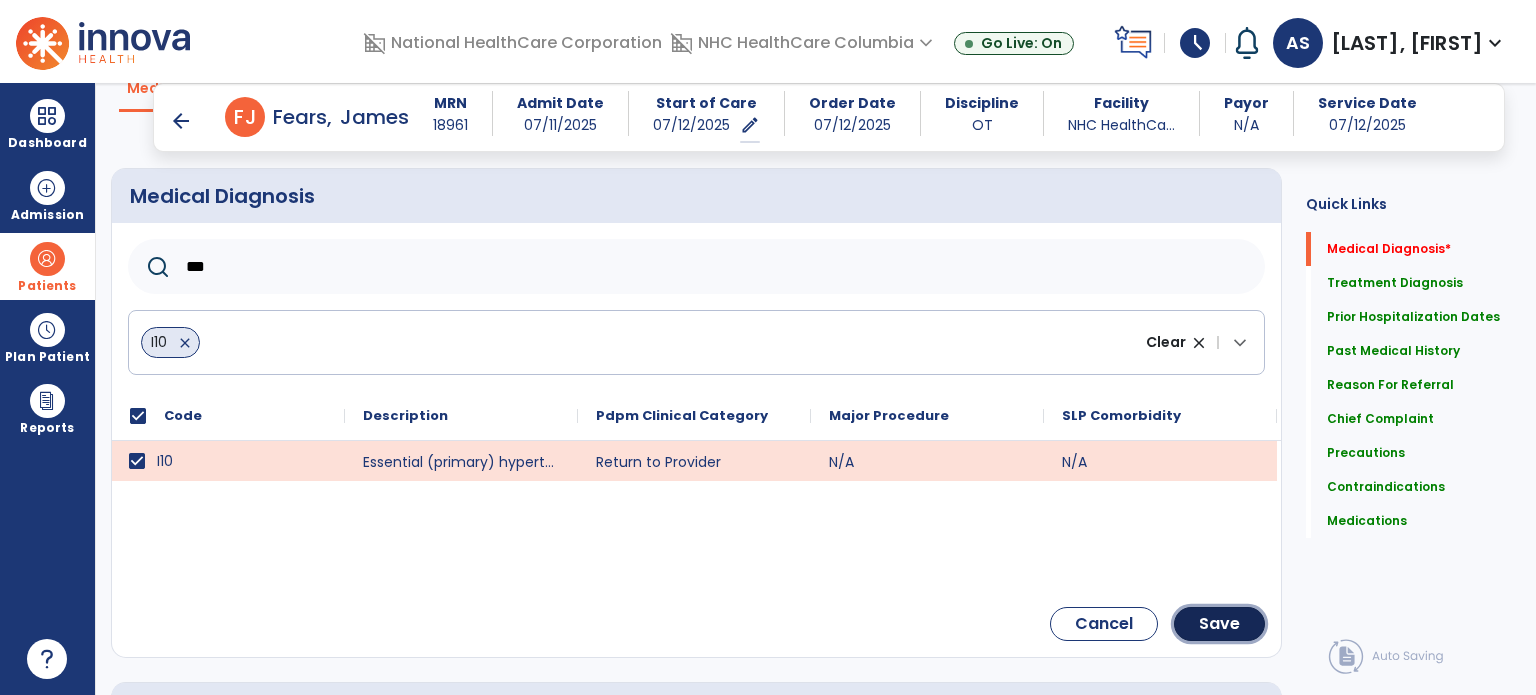 drag, startPoint x: 1235, startPoint y: 632, endPoint x: 1236, endPoint y: 621, distance: 11.045361 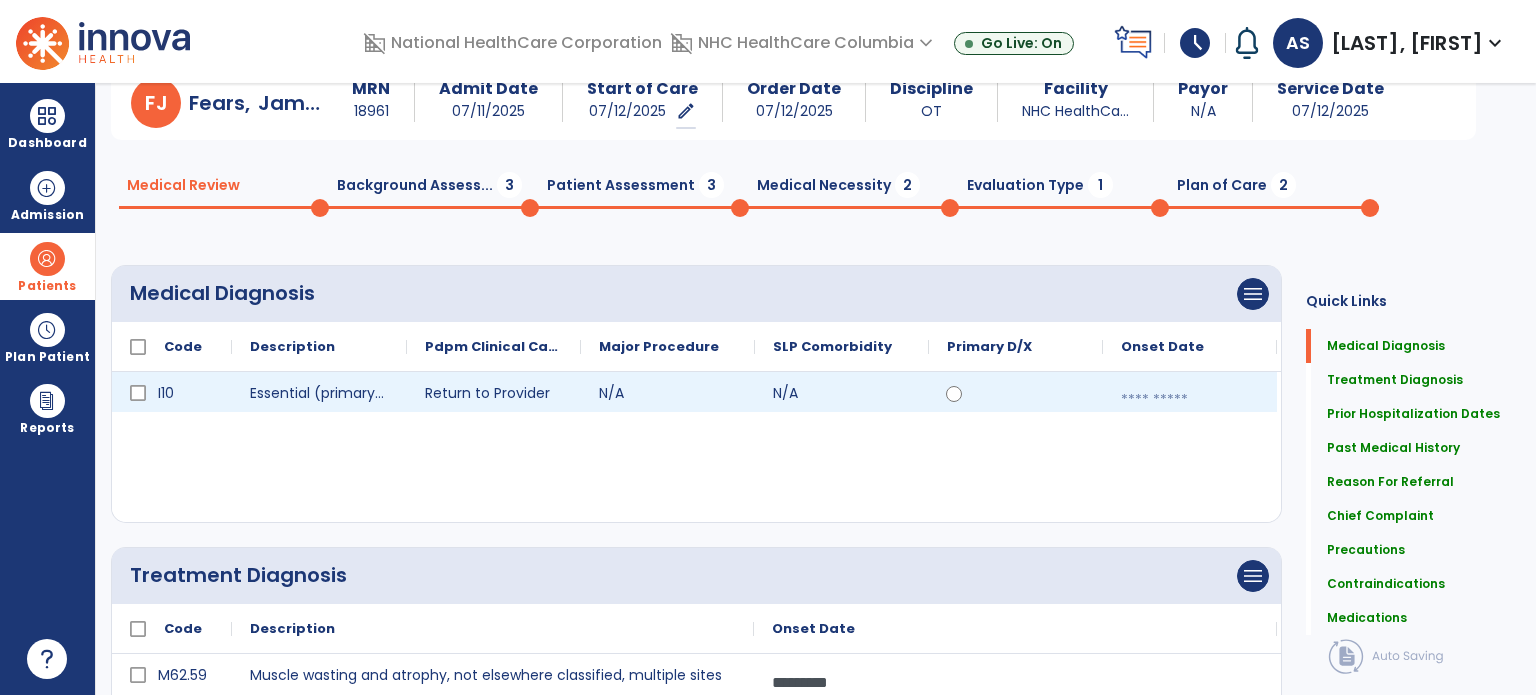 scroll, scrollTop: 0, scrollLeft: 0, axis: both 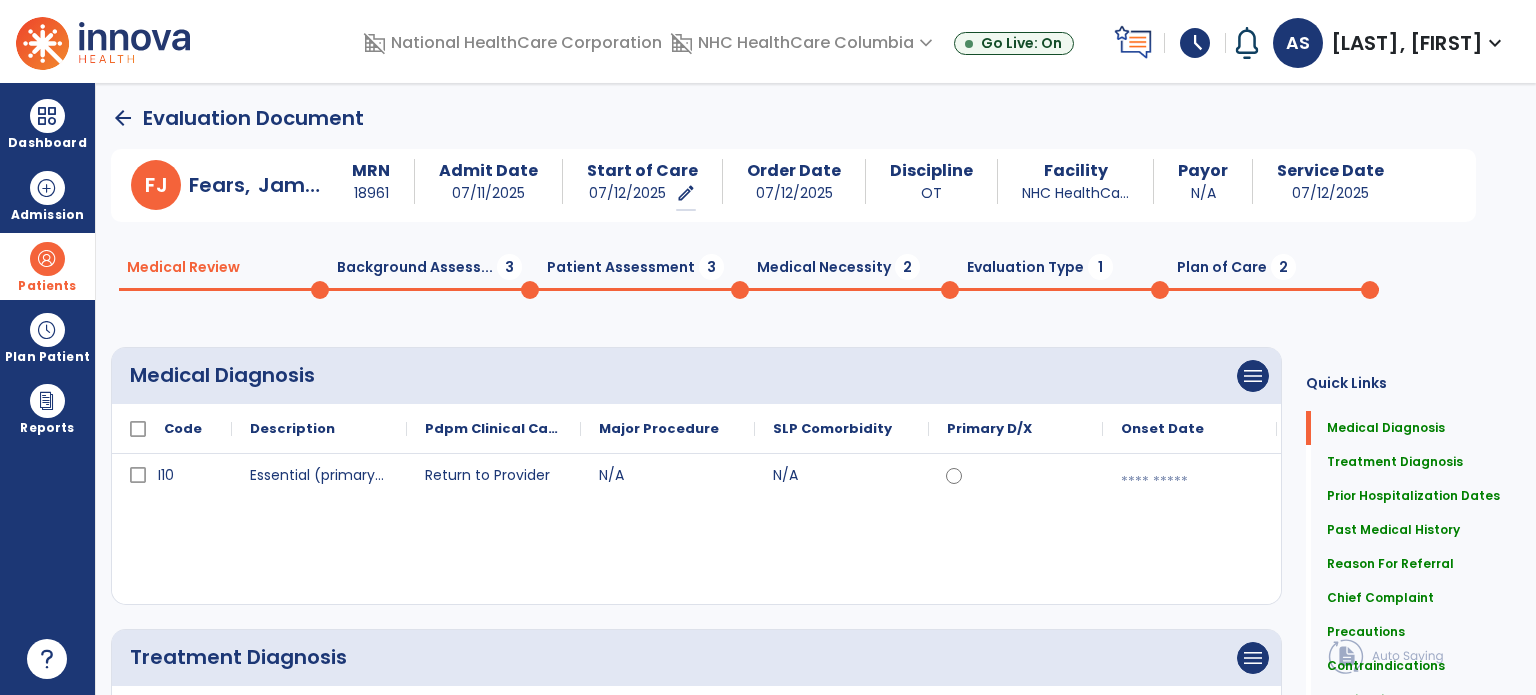 click on "Background Assess...  3" 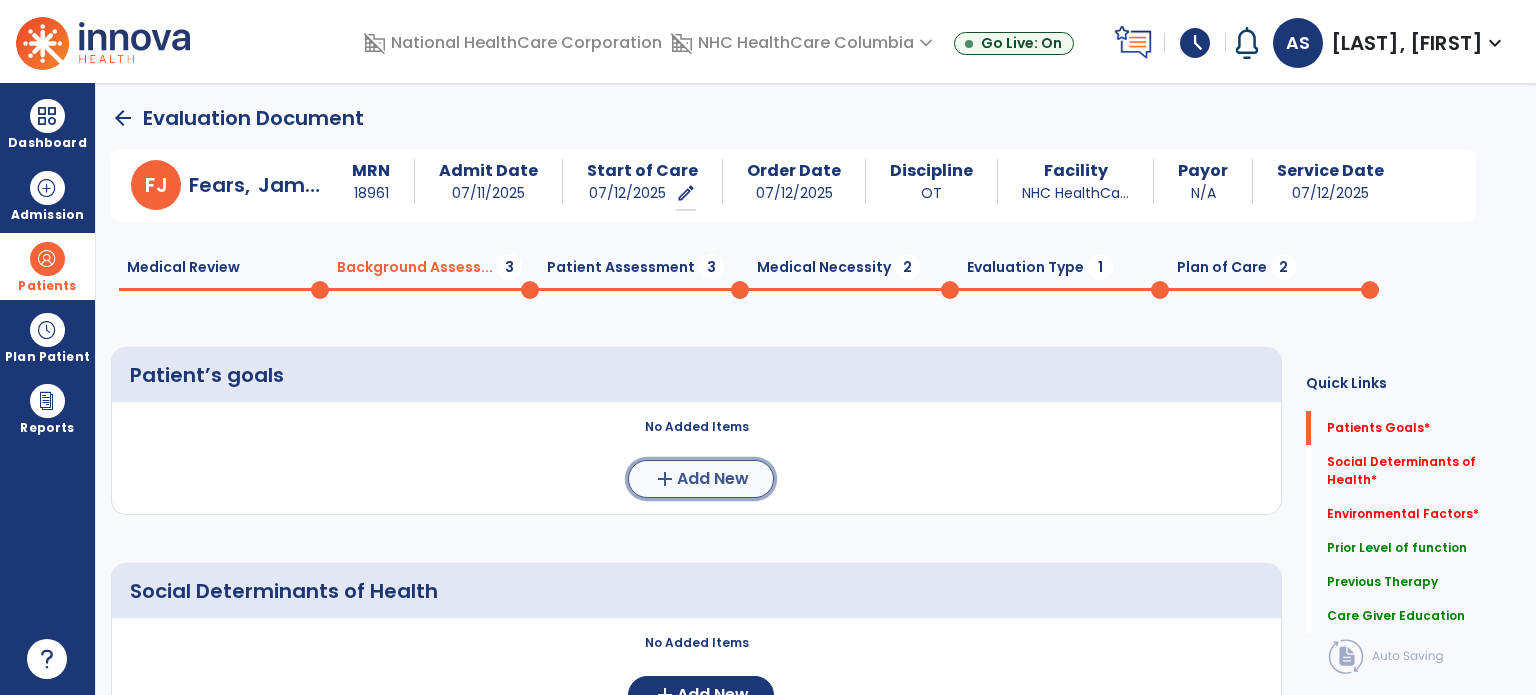 click on "add  Add New" 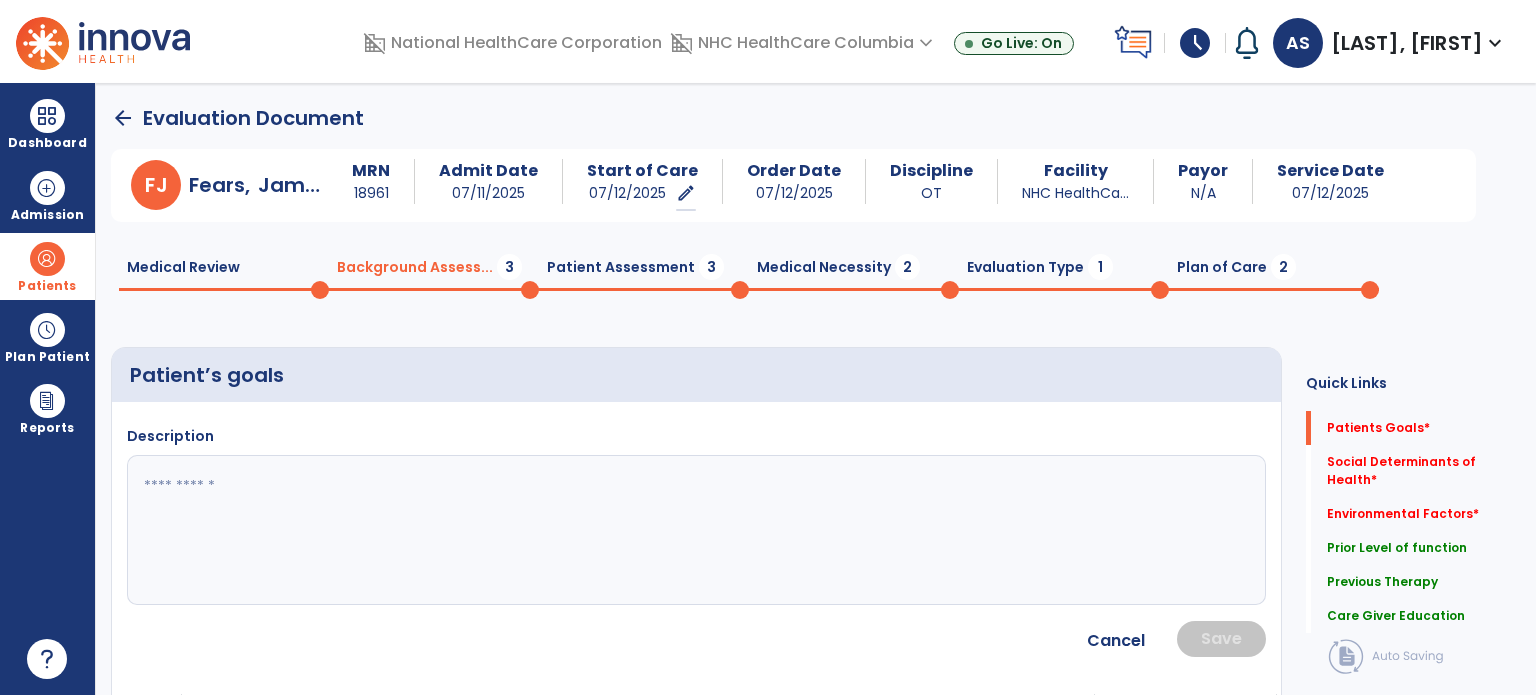 click 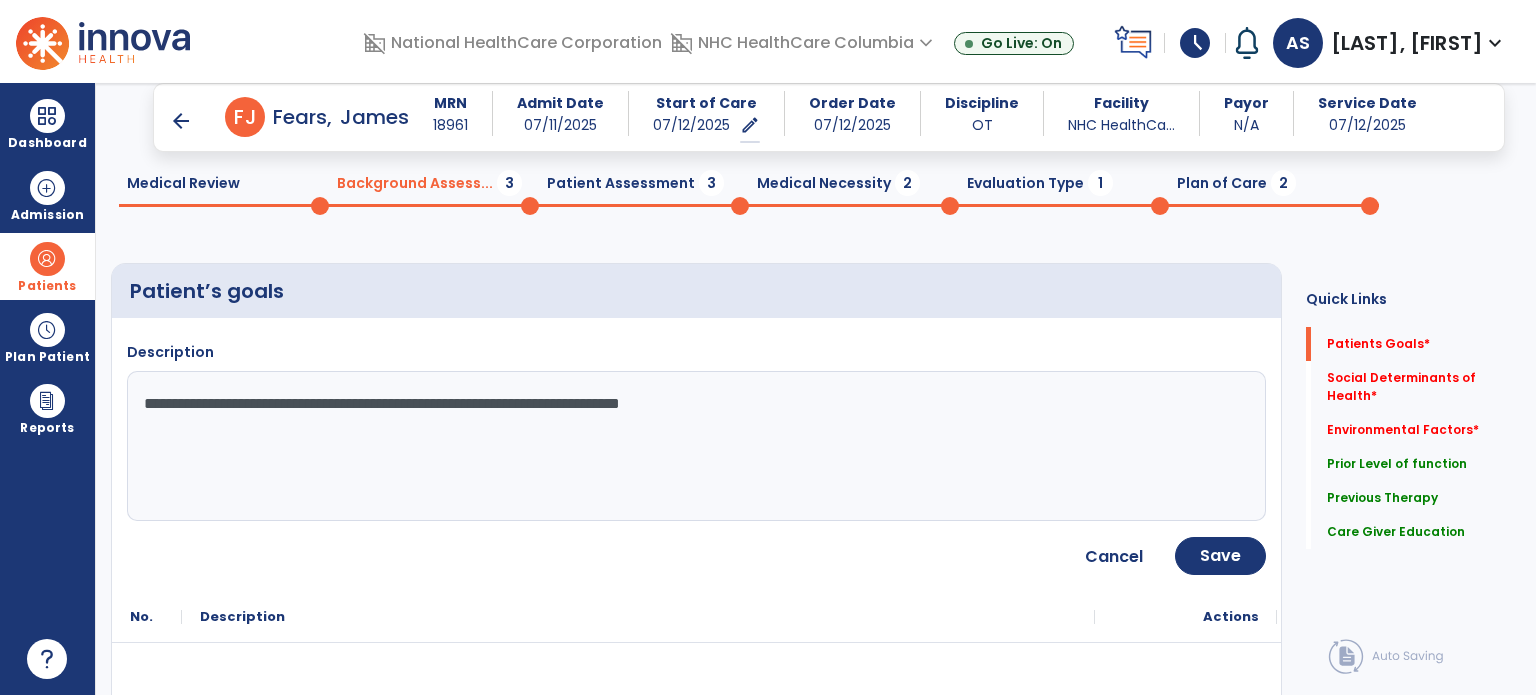 scroll, scrollTop: 100, scrollLeft: 0, axis: vertical 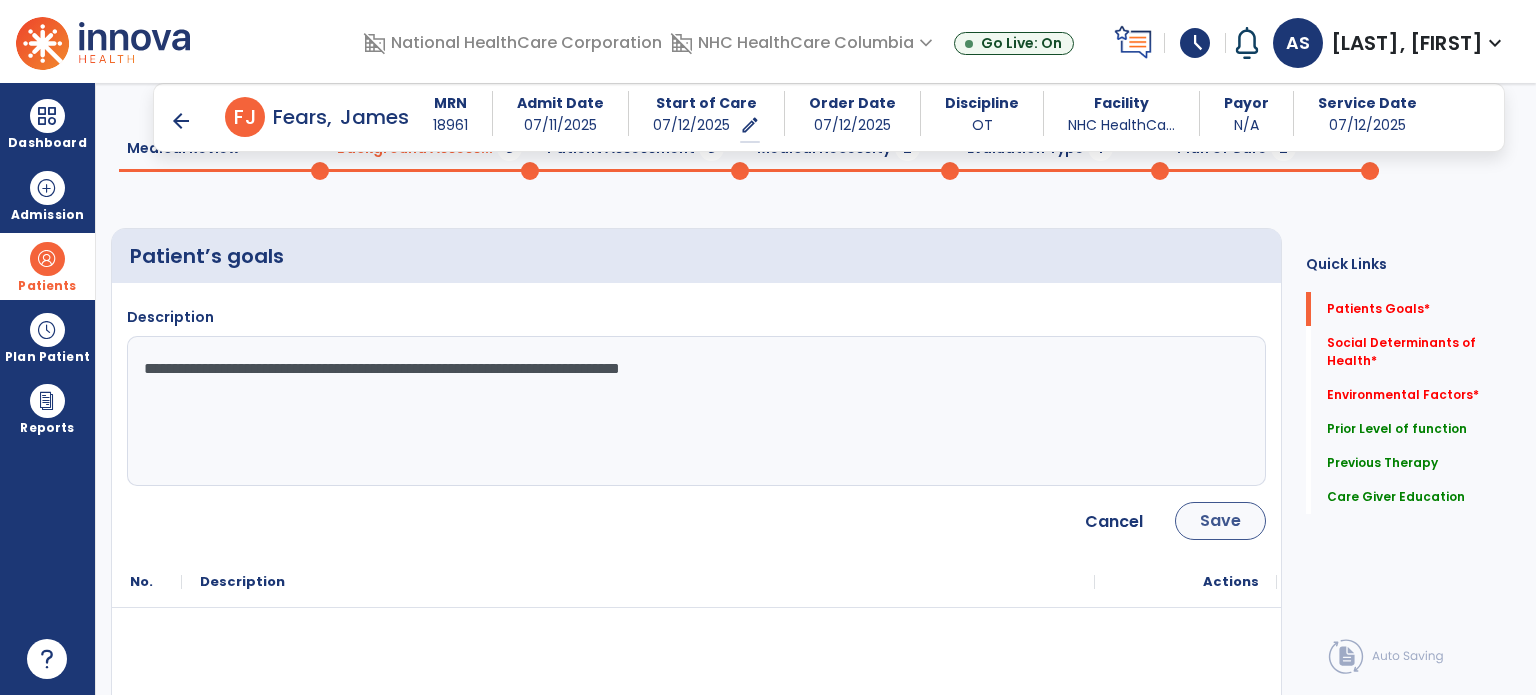 type on "**********" 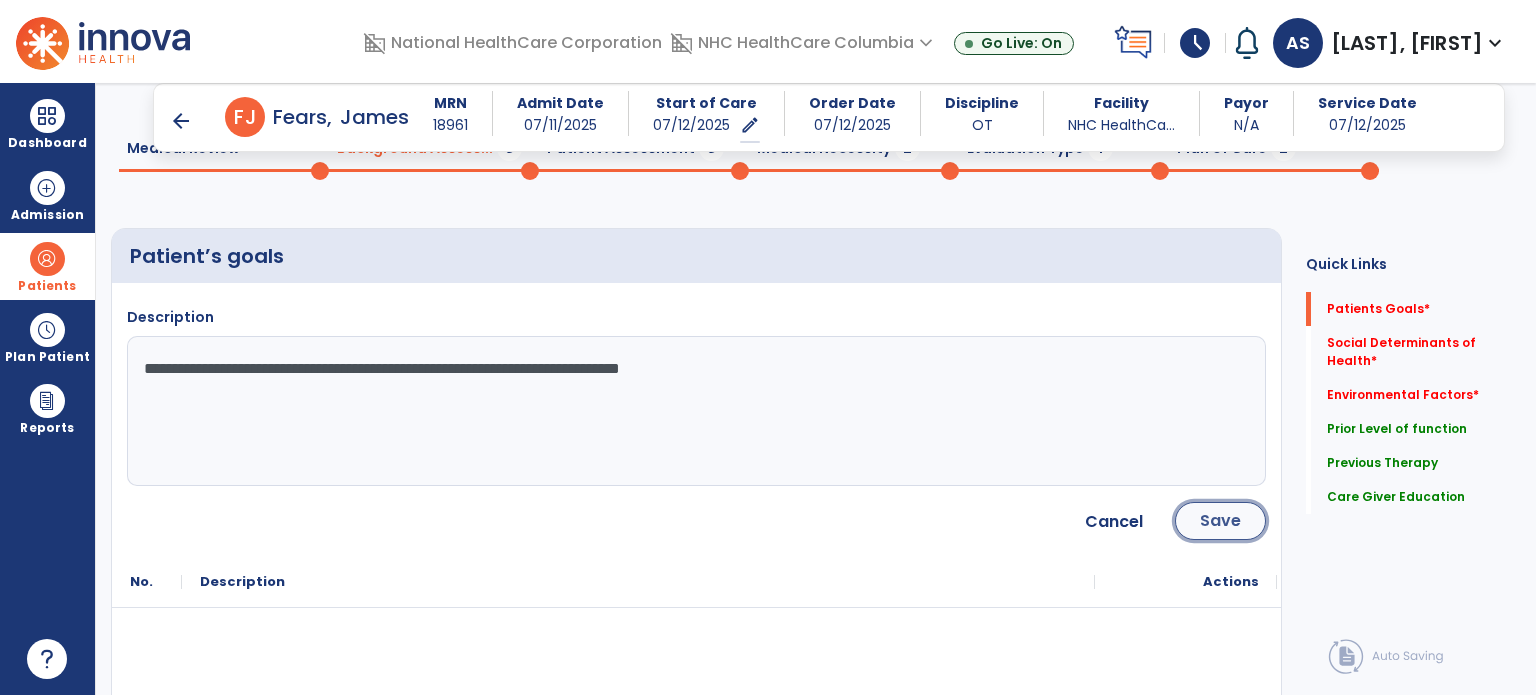 click on "Save" 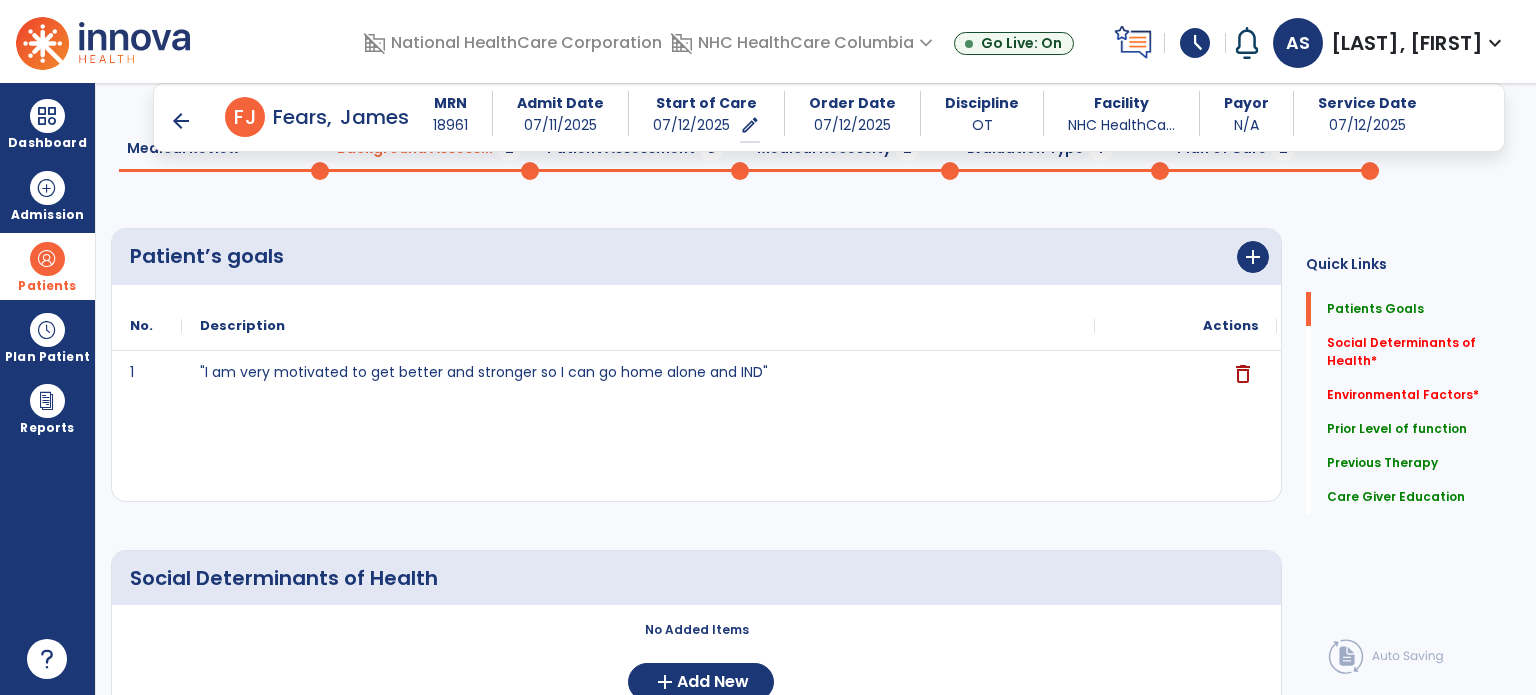 scroll, scrollTop: 400, scrollLeft: 0, axis: vertical 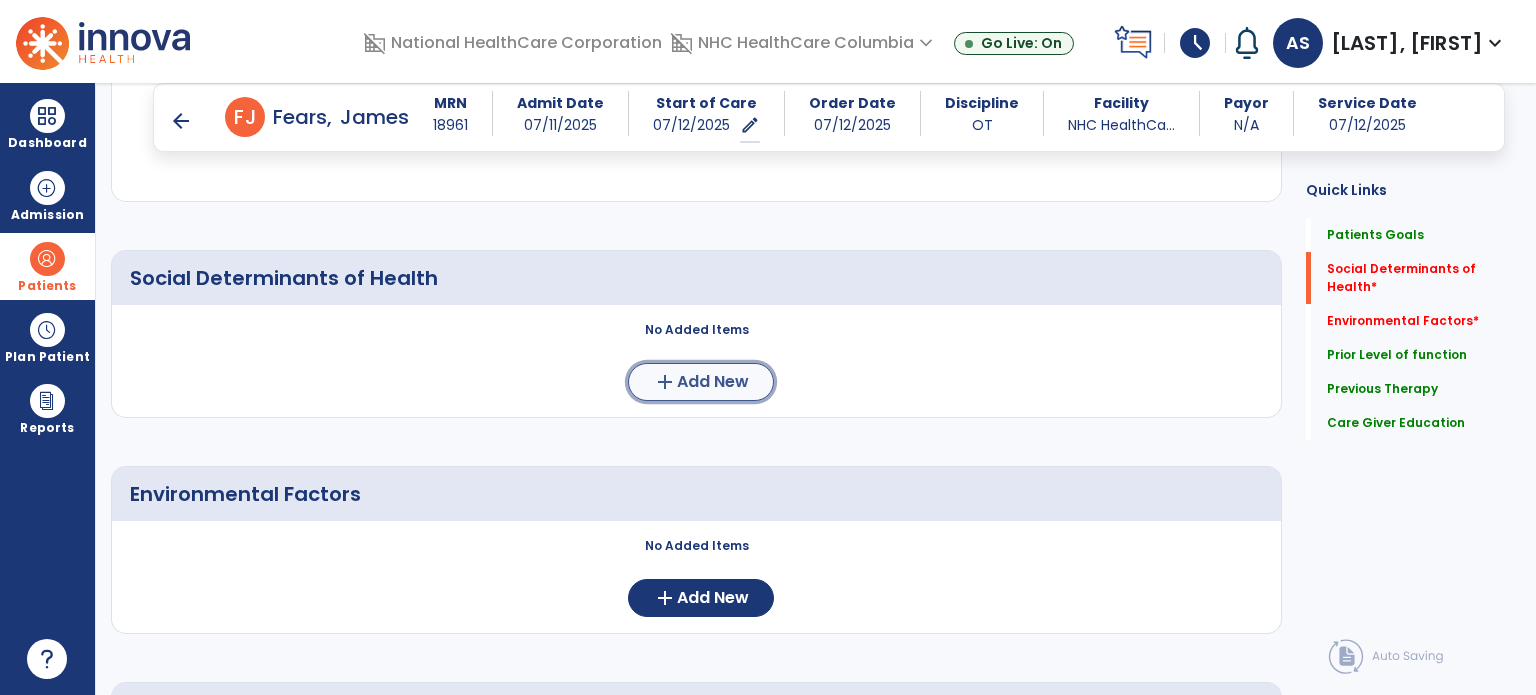 click on "add  Add New" 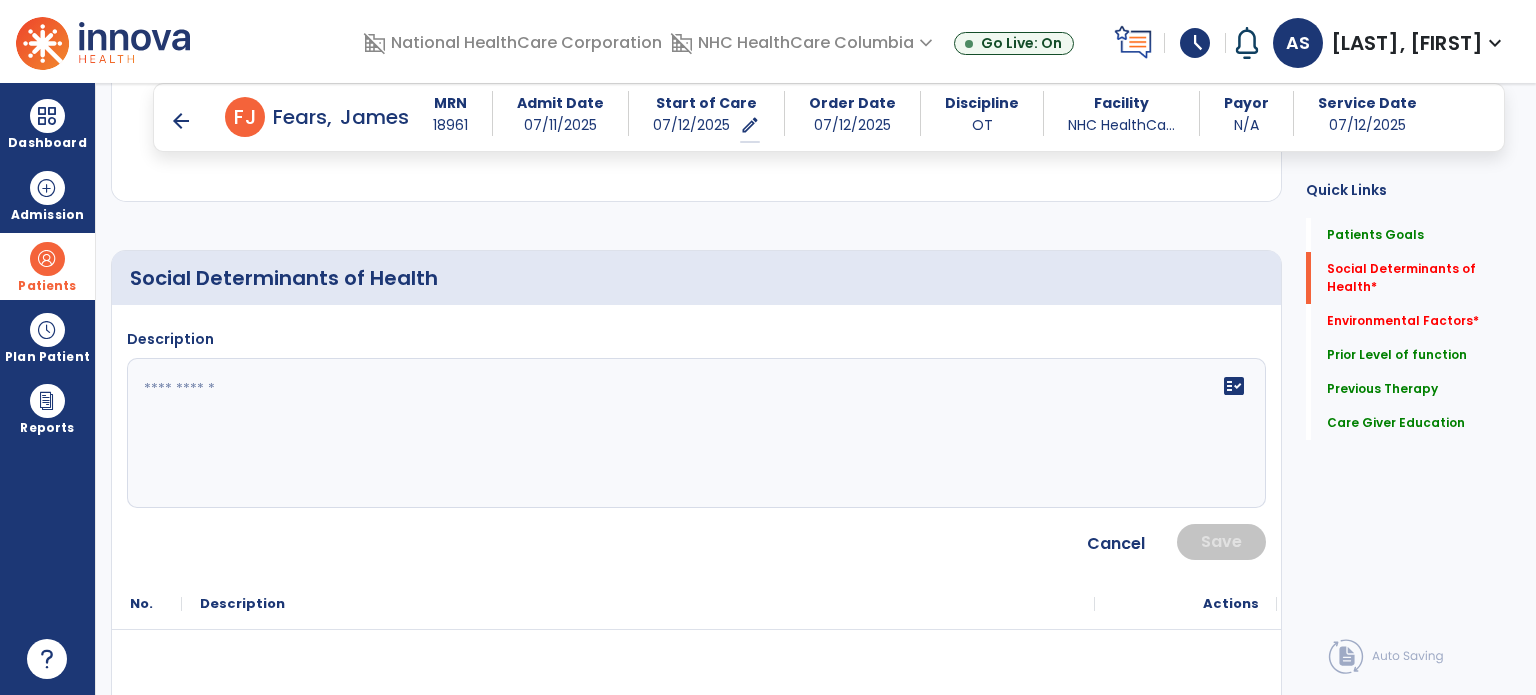 click on "fact_check" 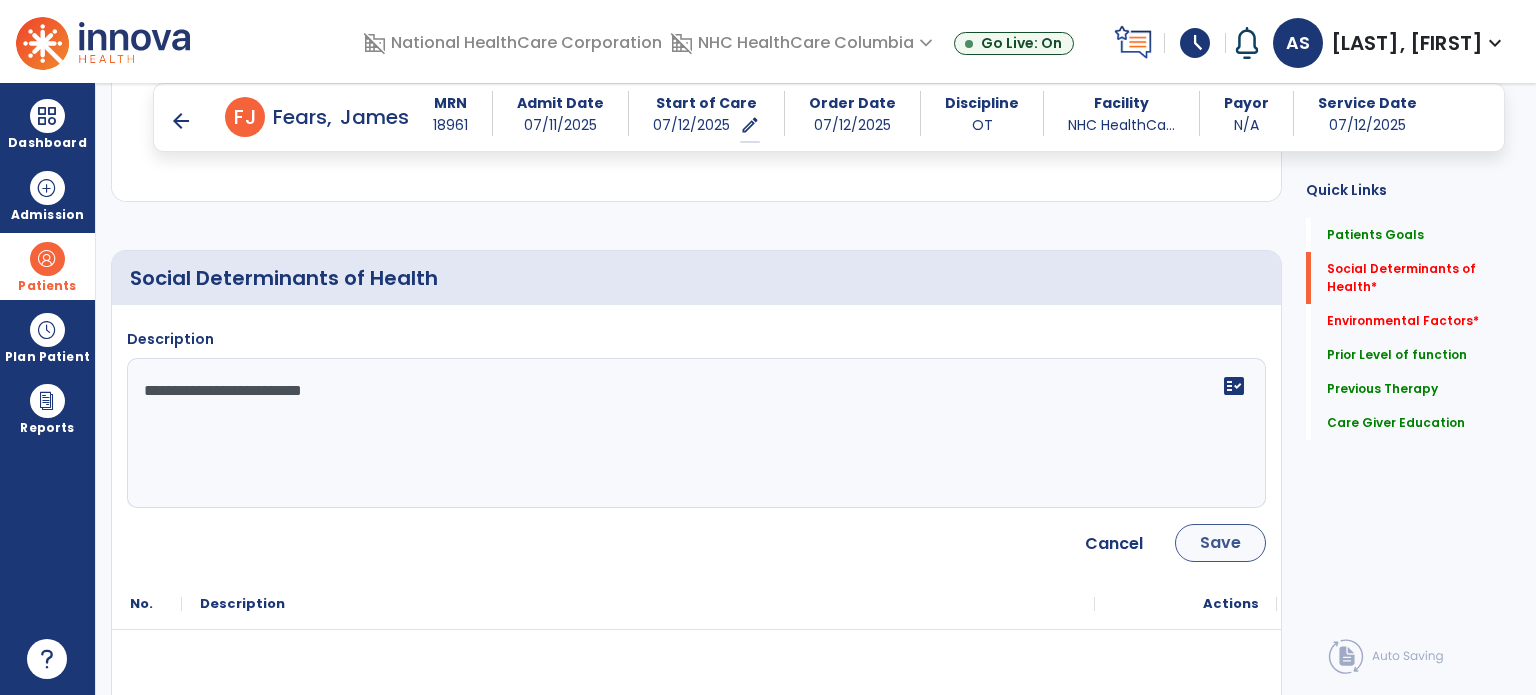 type on "**********" 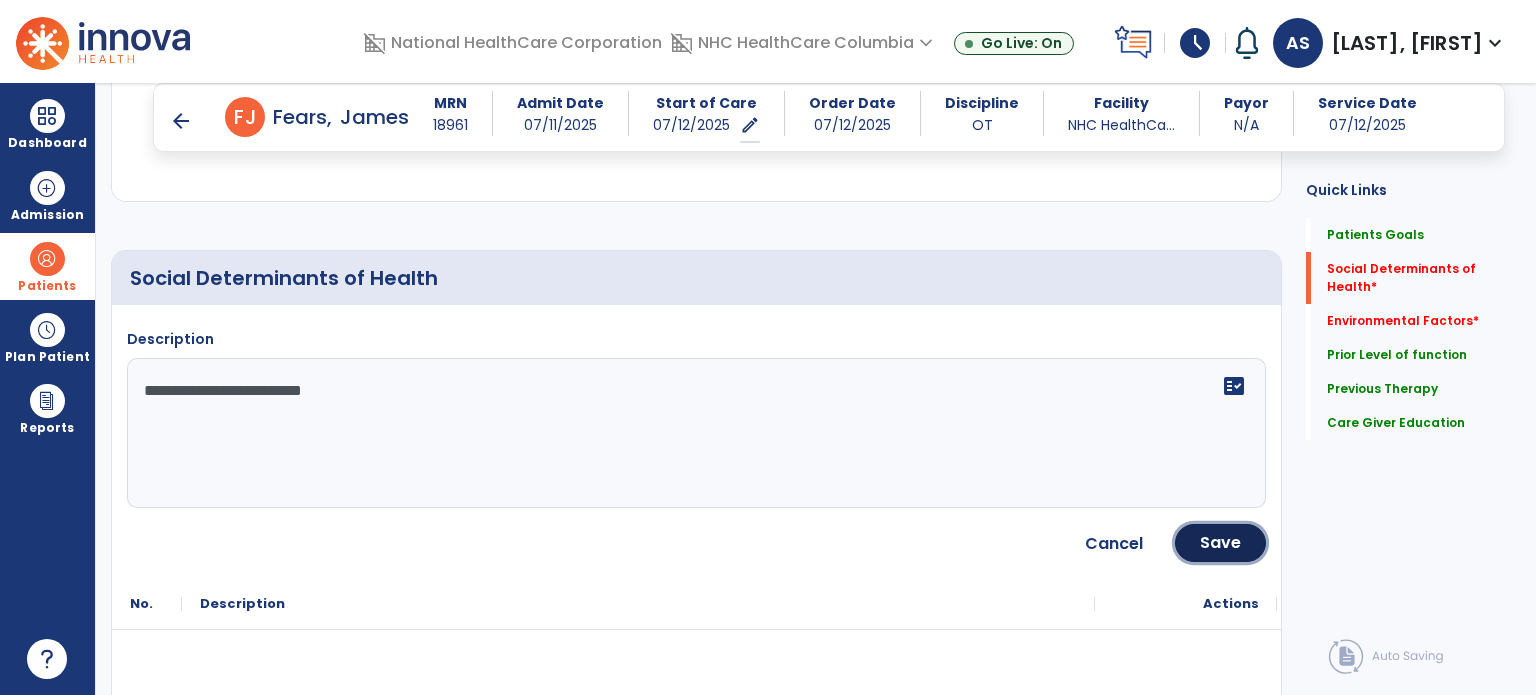click on "Save" 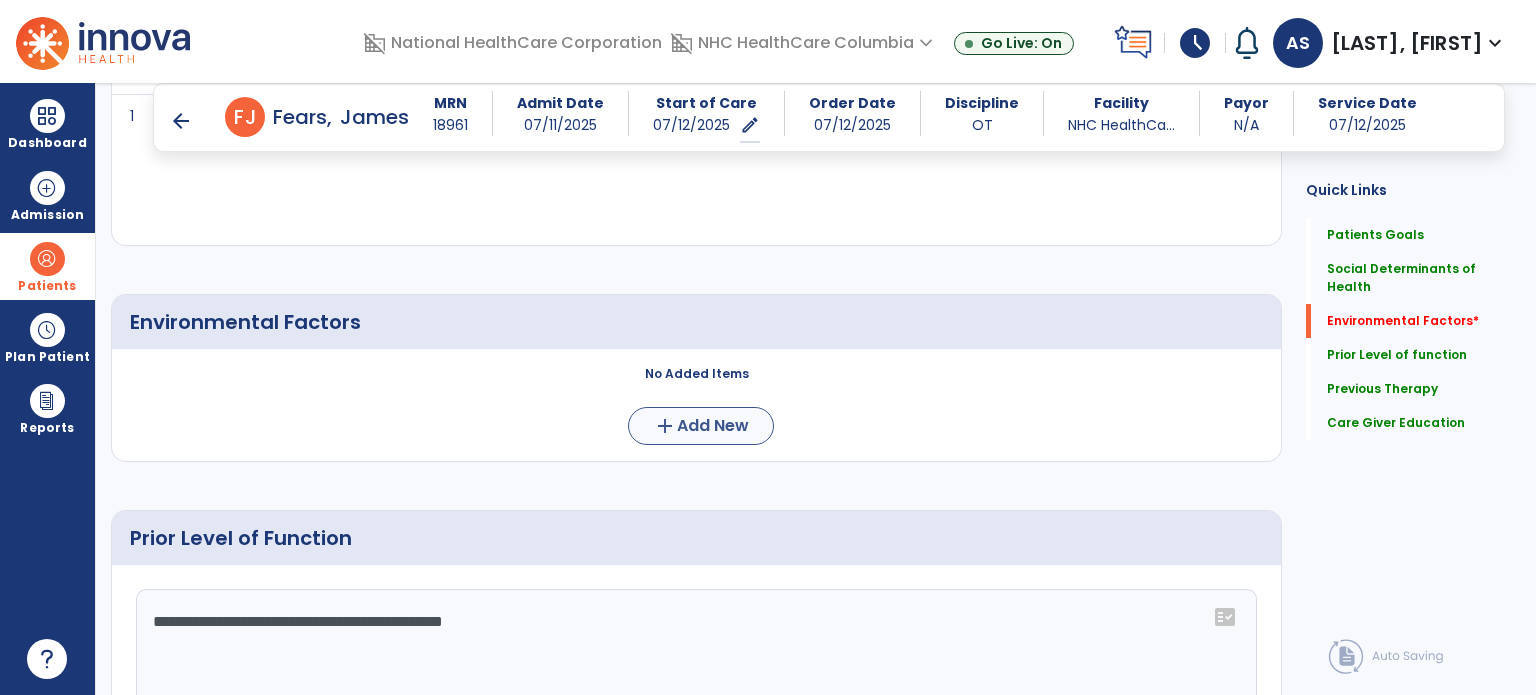 scroll, scrollTop: 700, scrollLeft: 0, axis: vertical 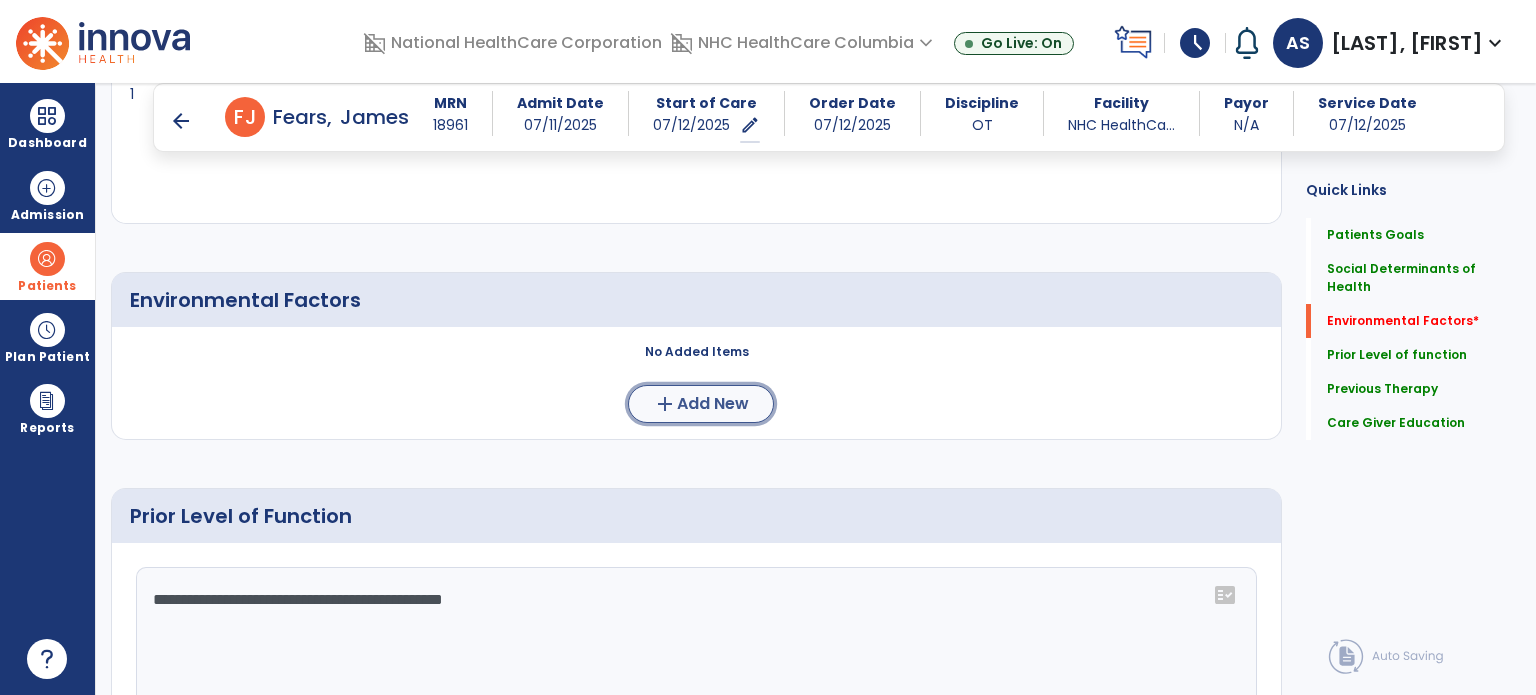 click on "Add New" 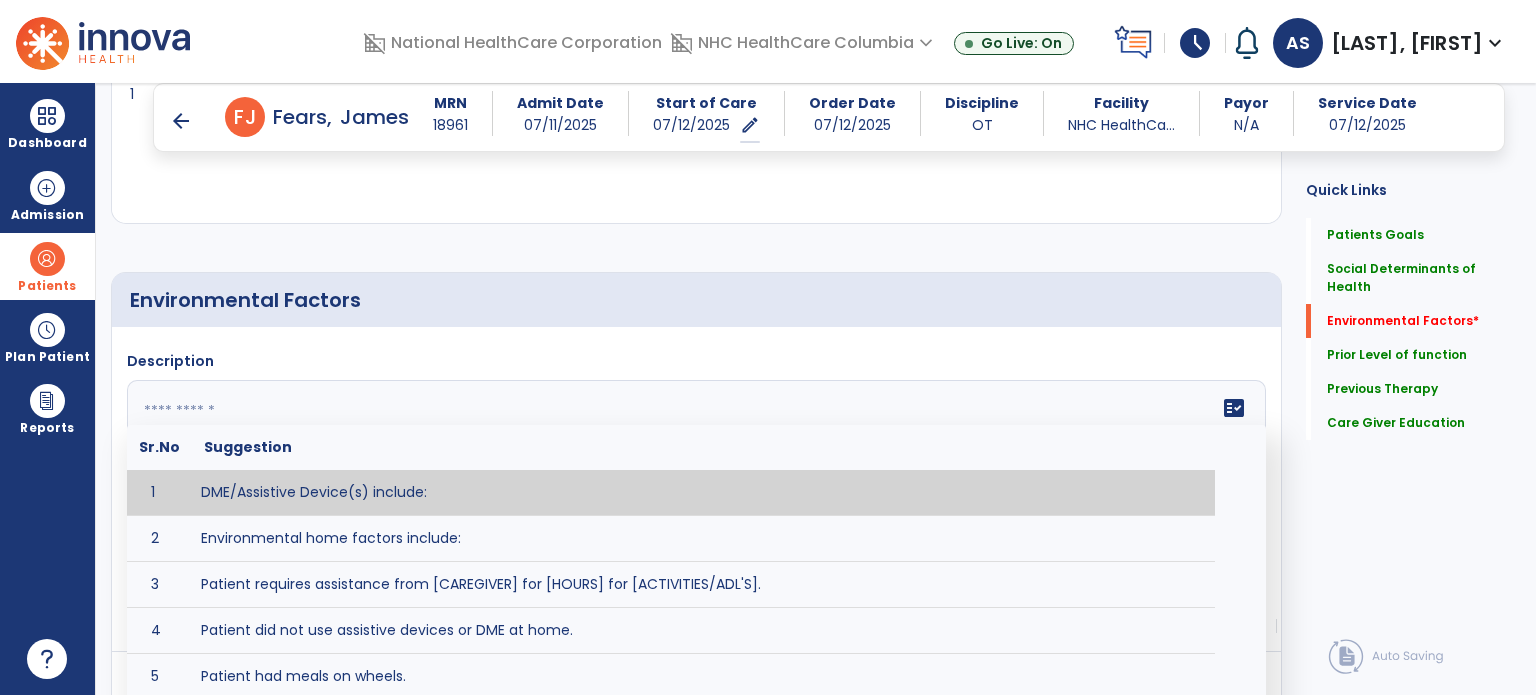 click 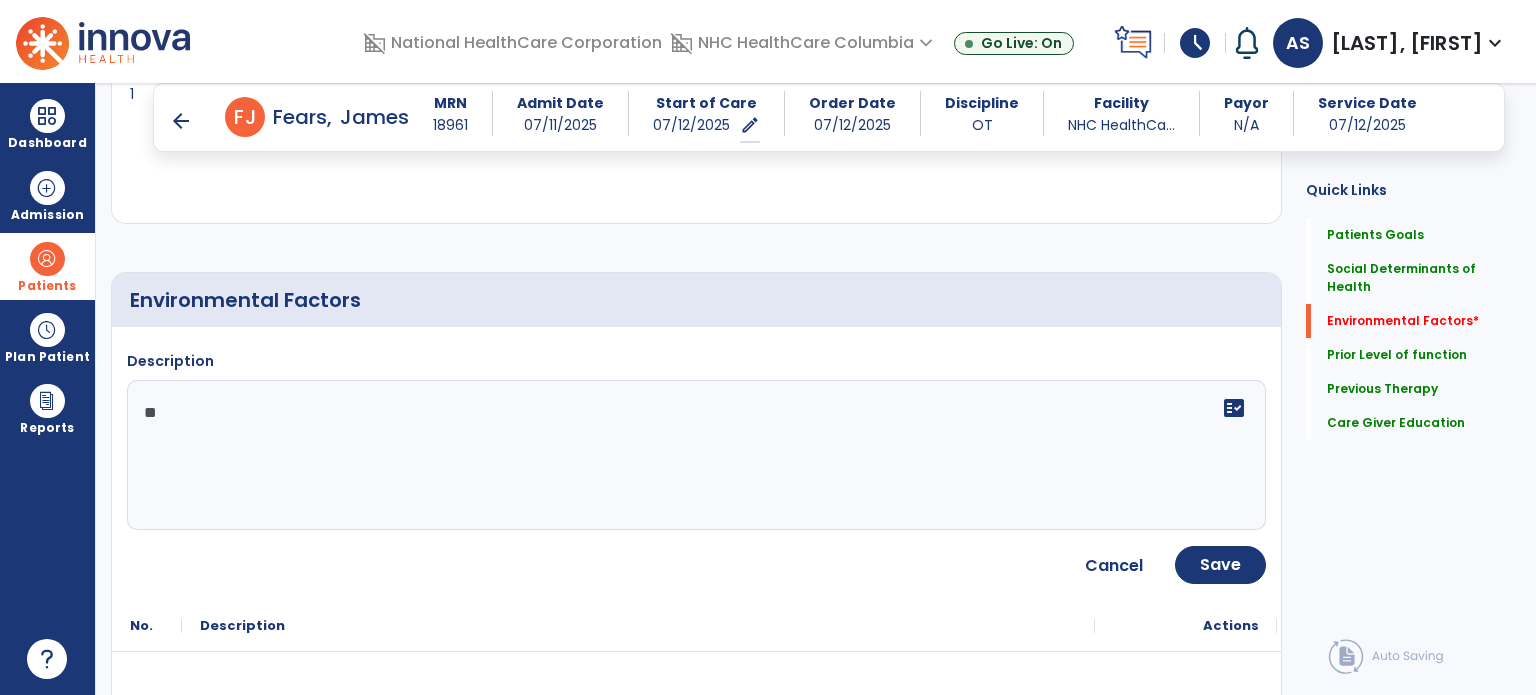 type on "*" 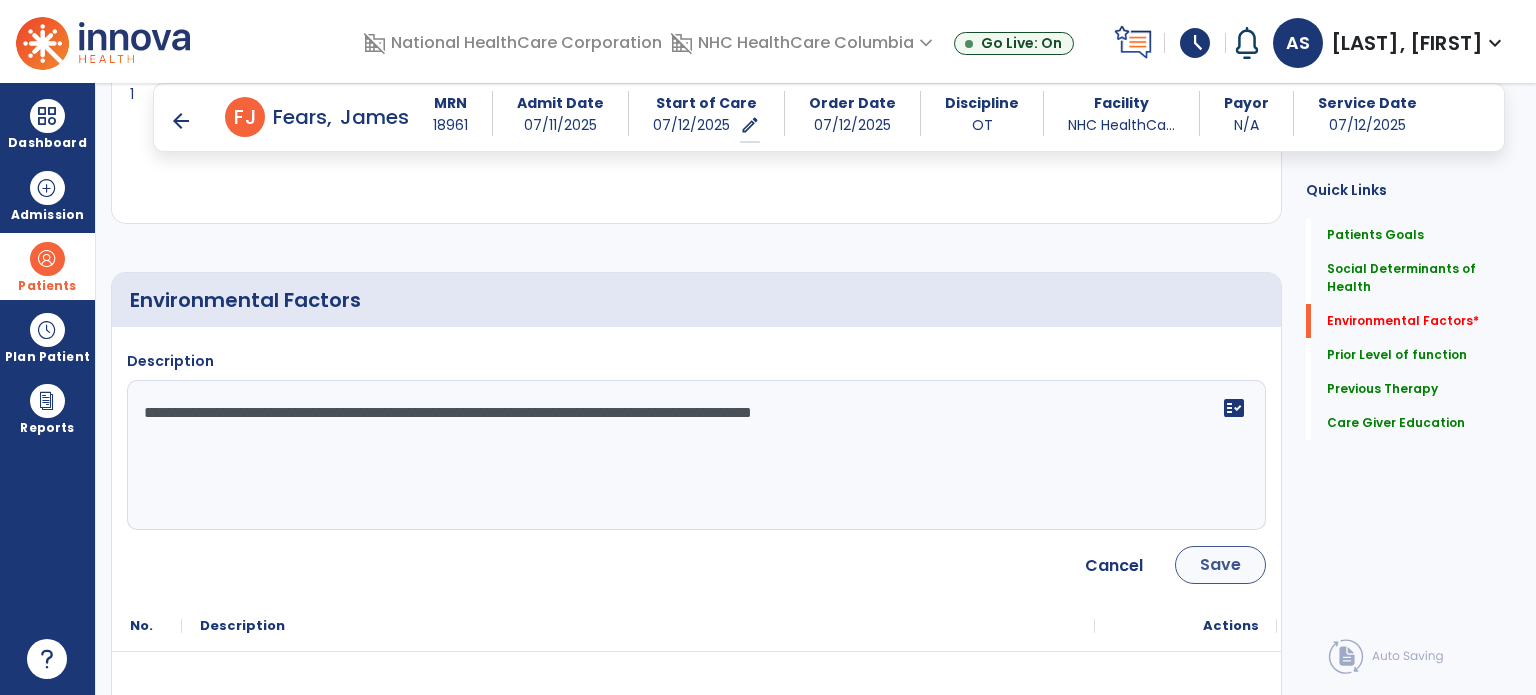type on "**********" 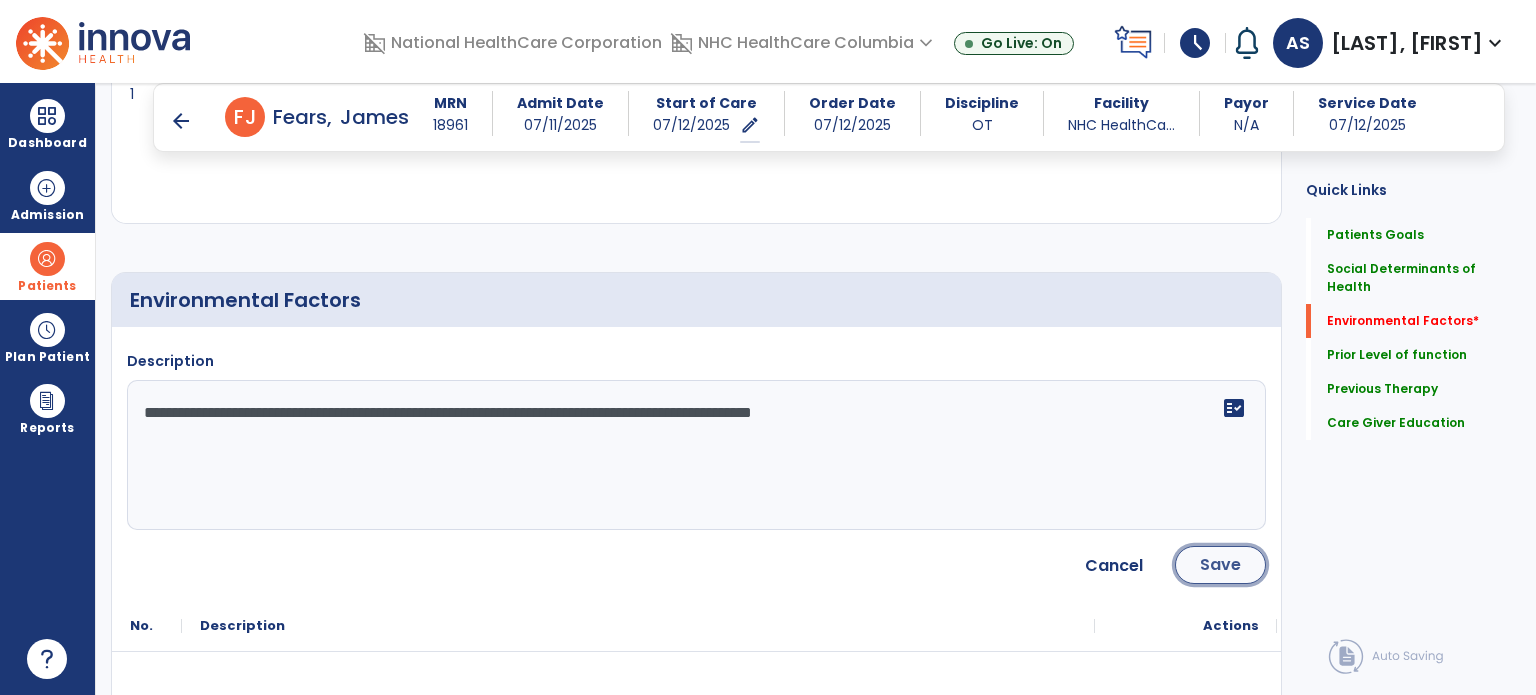 click on "Save" 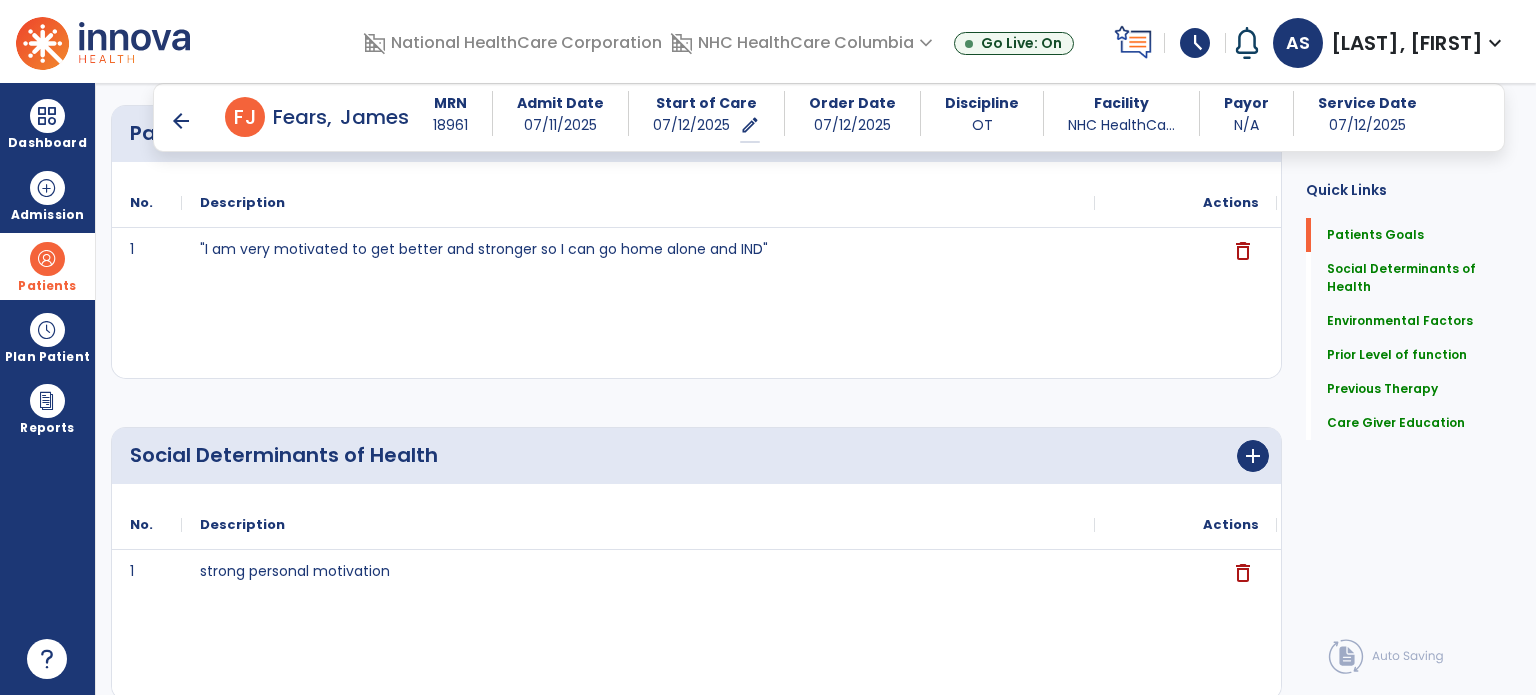 scroll, scrollTop: 0, scrollLeft: 0, axis: both 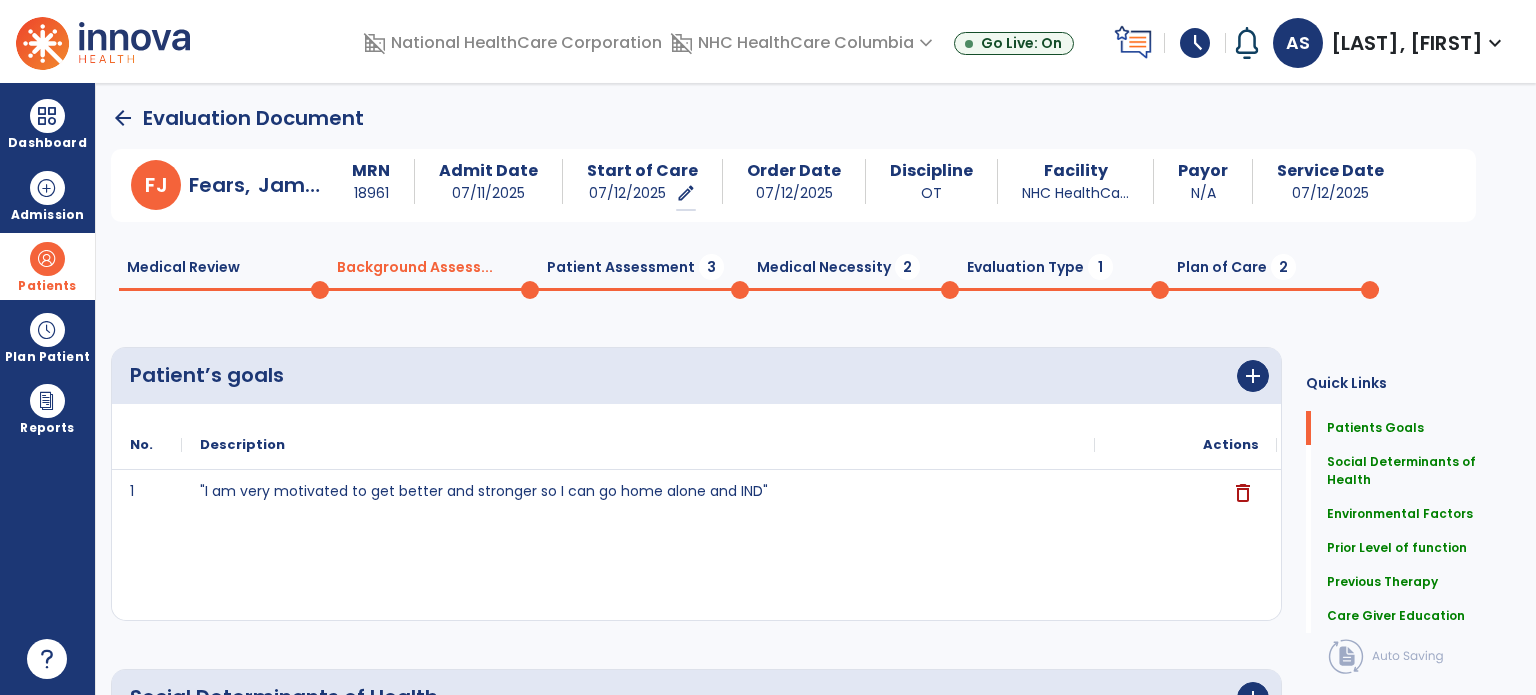 click on "Patient Assessment  3" 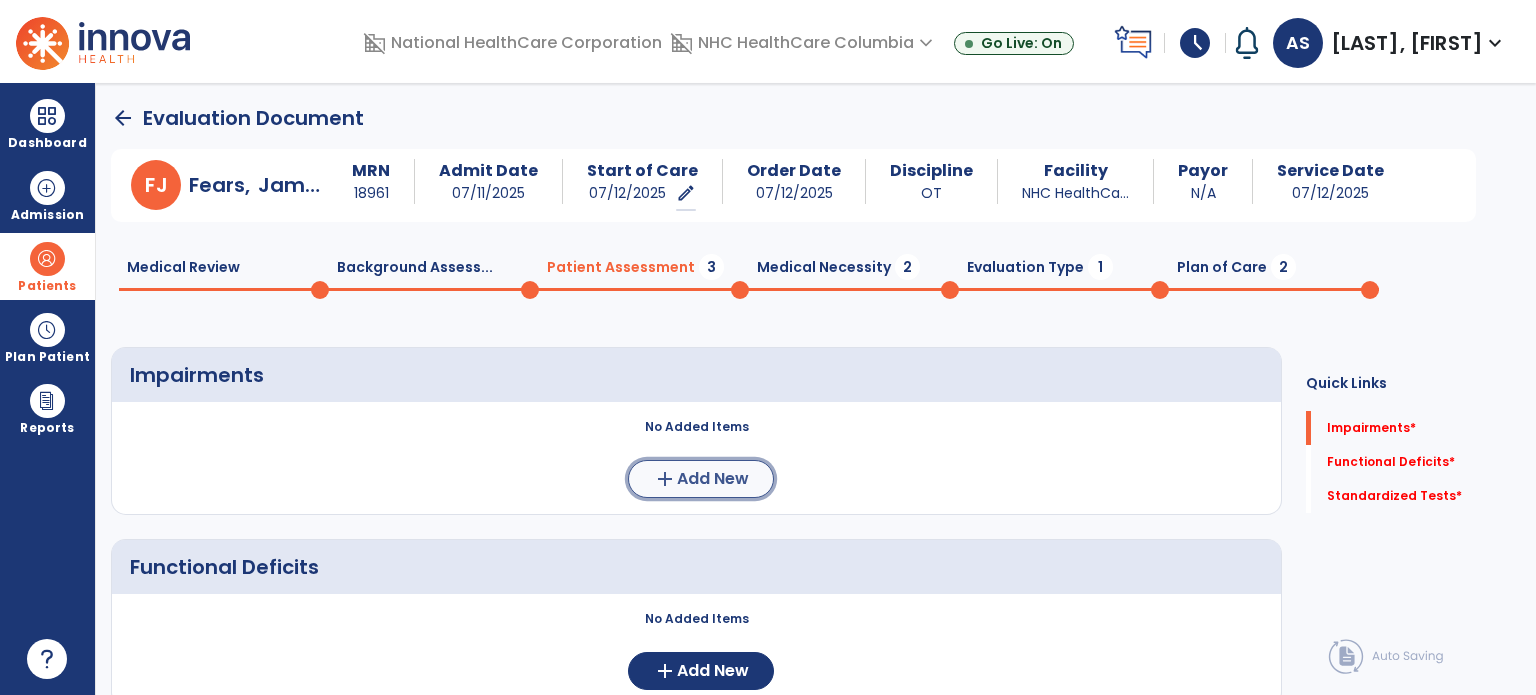 click on "add  Add New" 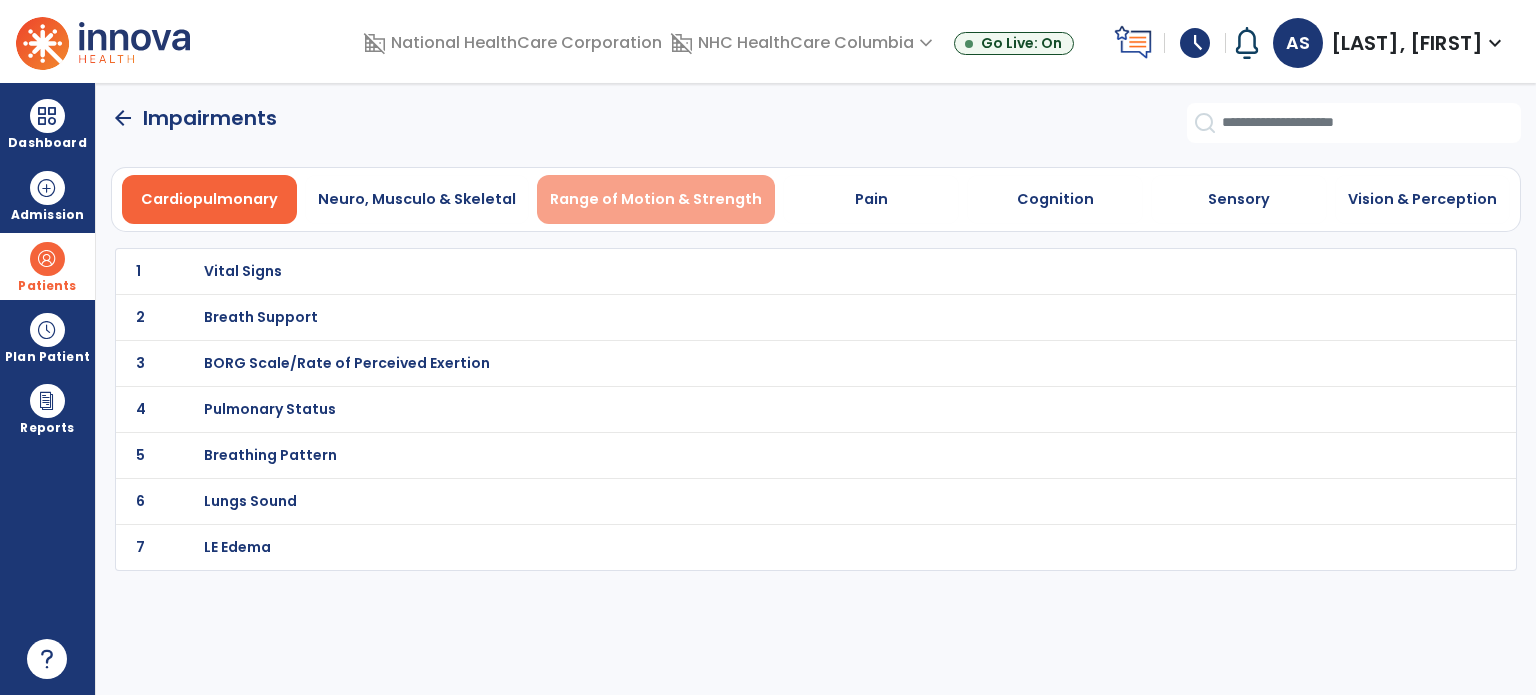 click on "Range of Motion & Strength" at bounding box center (656, 199) 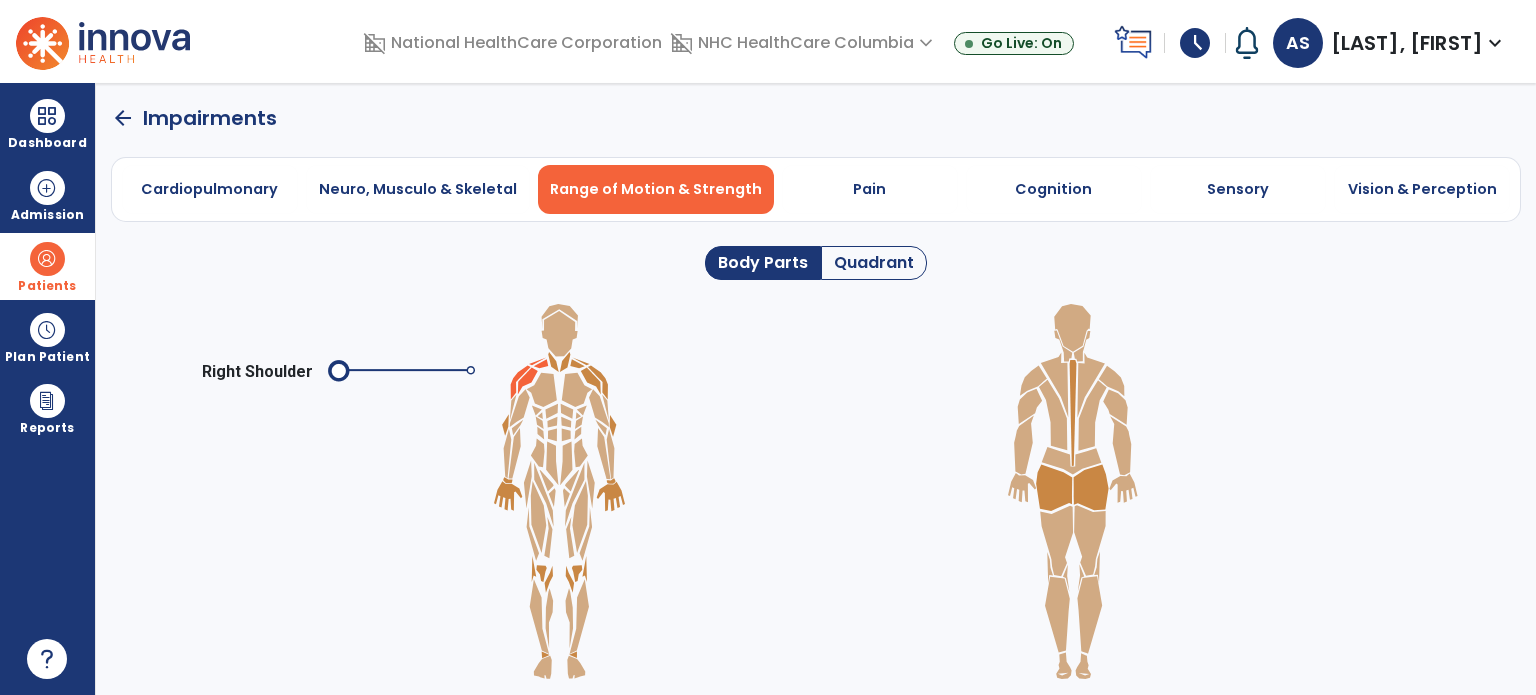 click 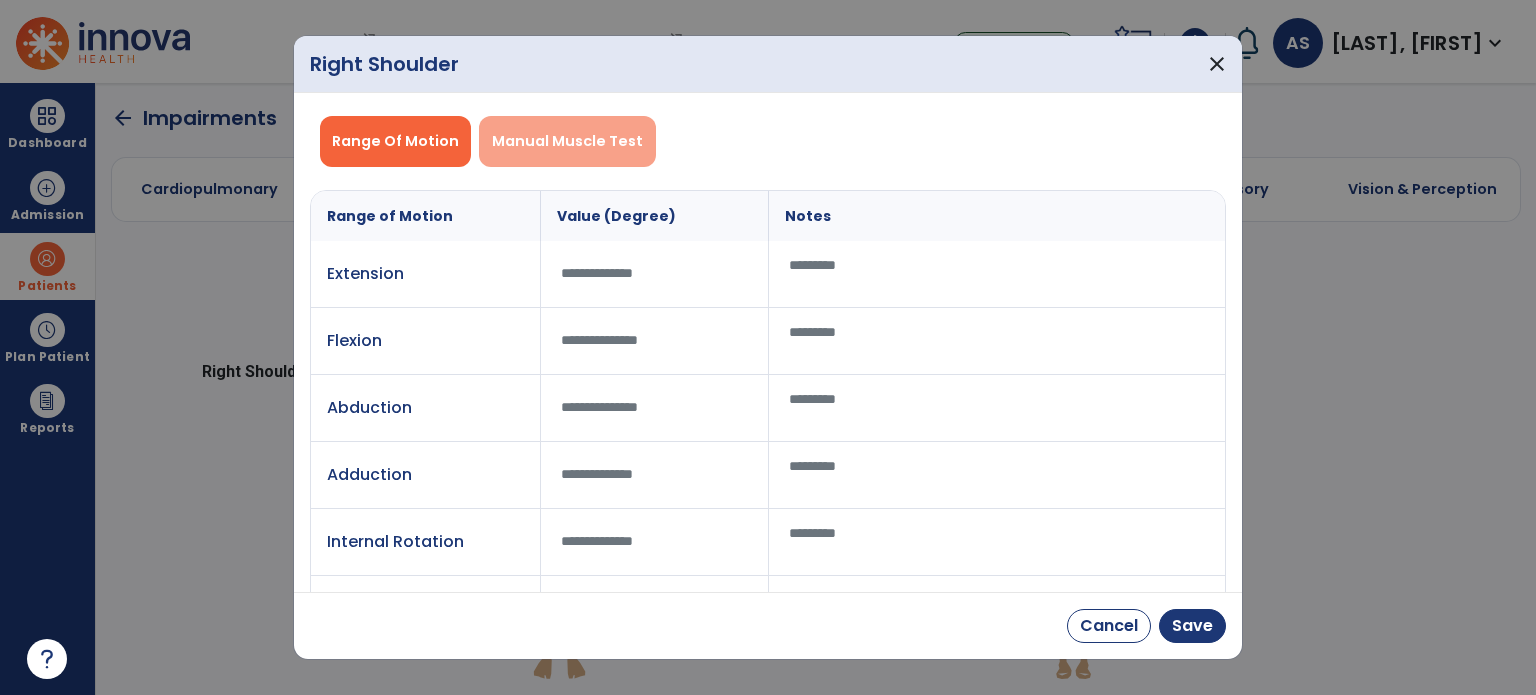 click on "Manual Muscle Test" at bounding box center [567, 141] 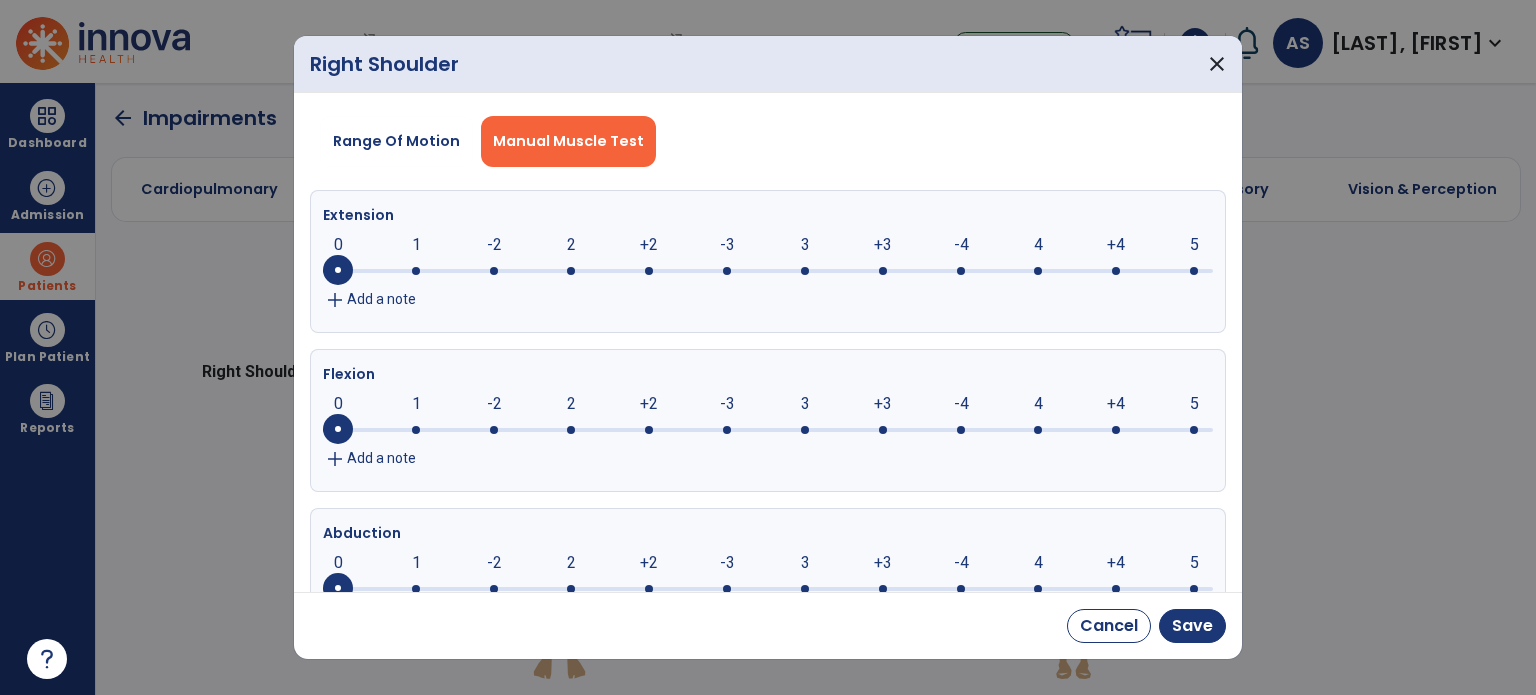 click 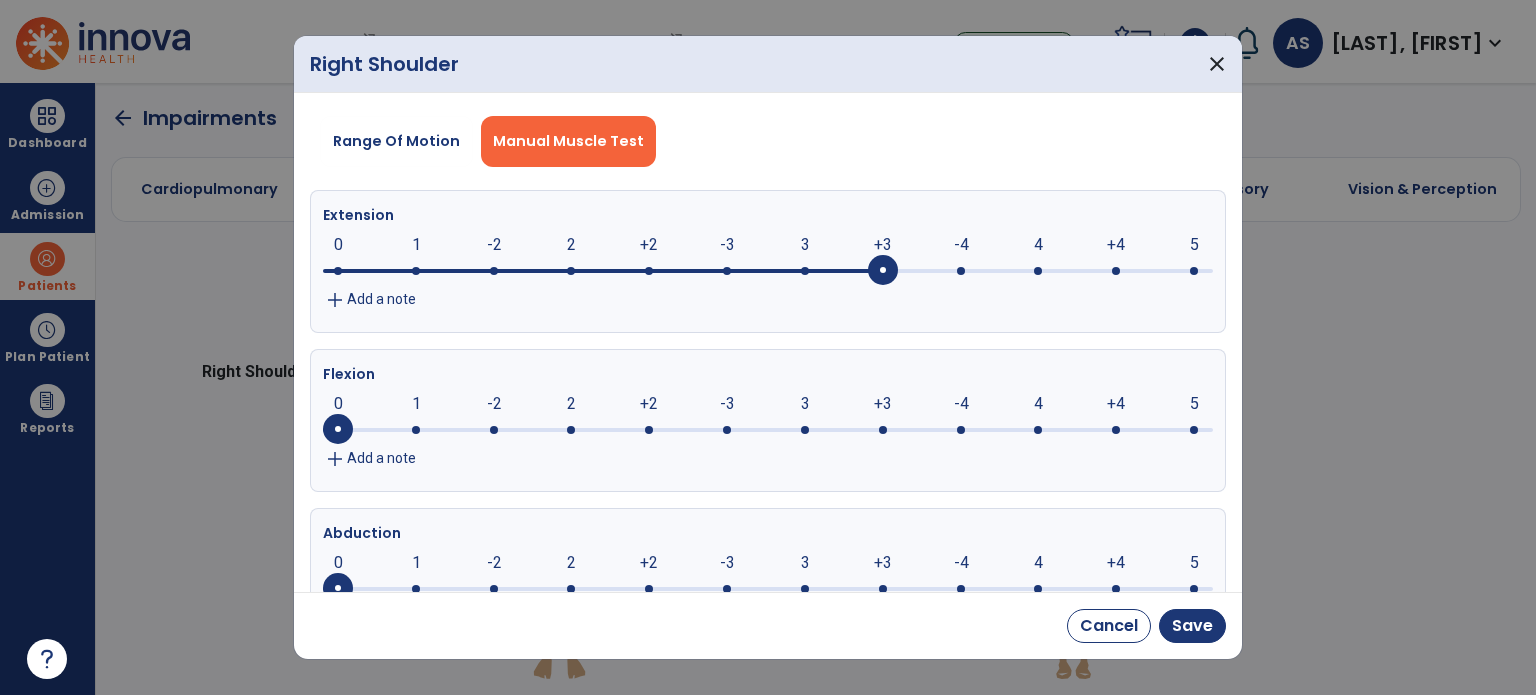 click 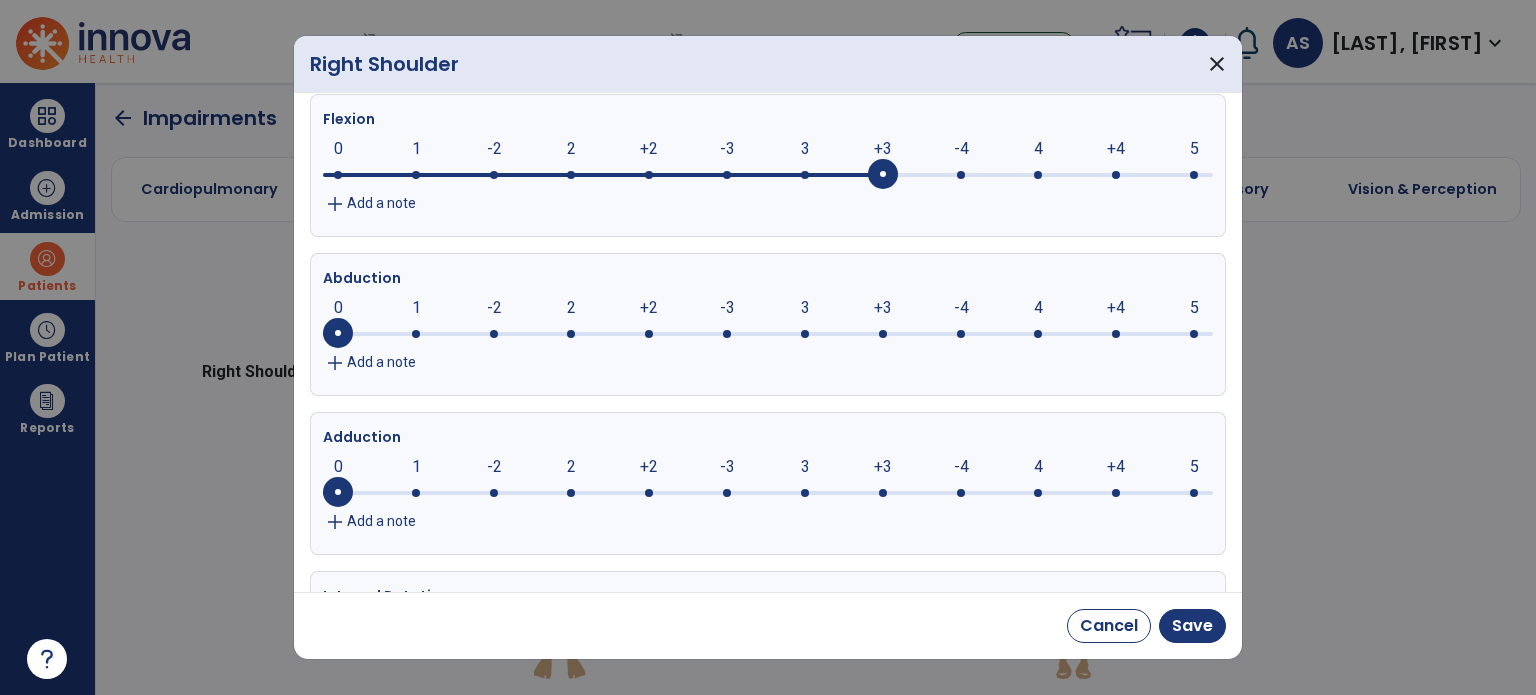 scroll, scrollTop: 300, scrollLeft: 0, axis: vertical 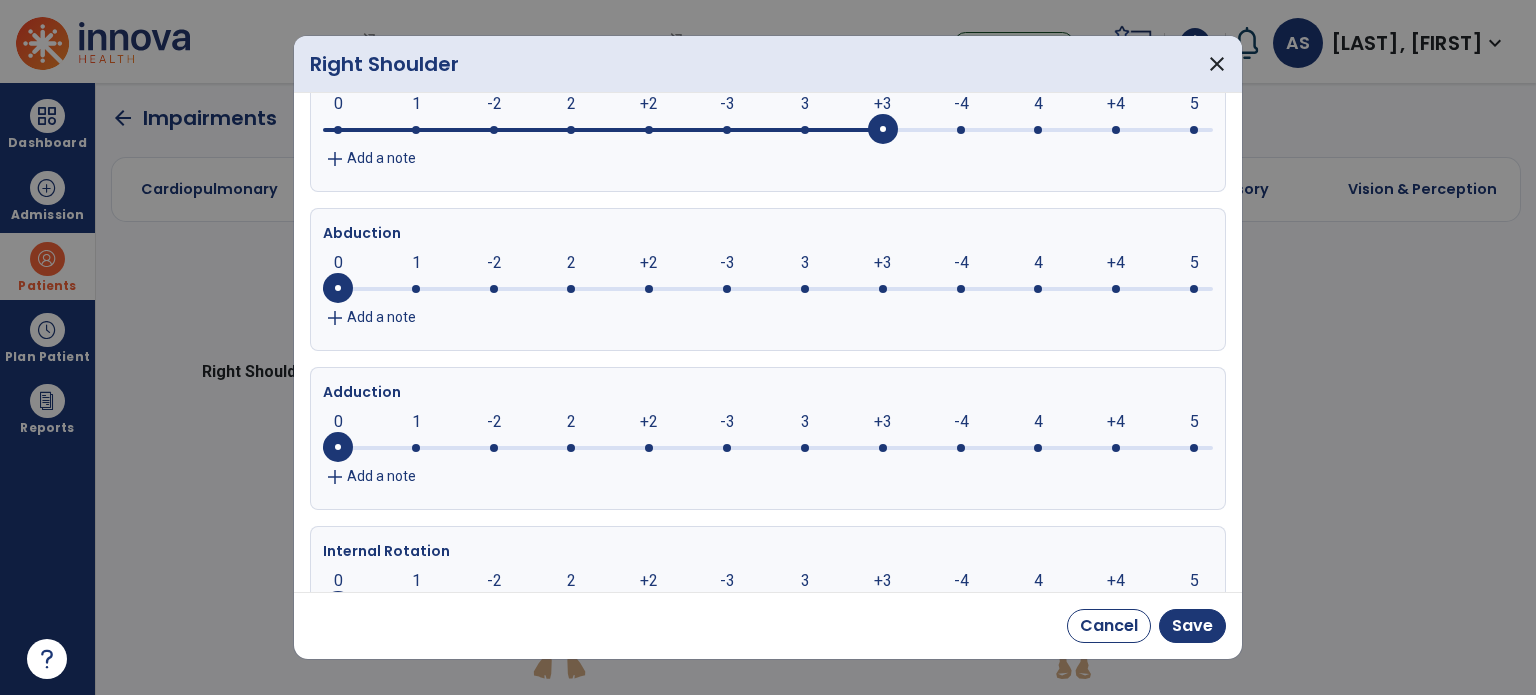 click 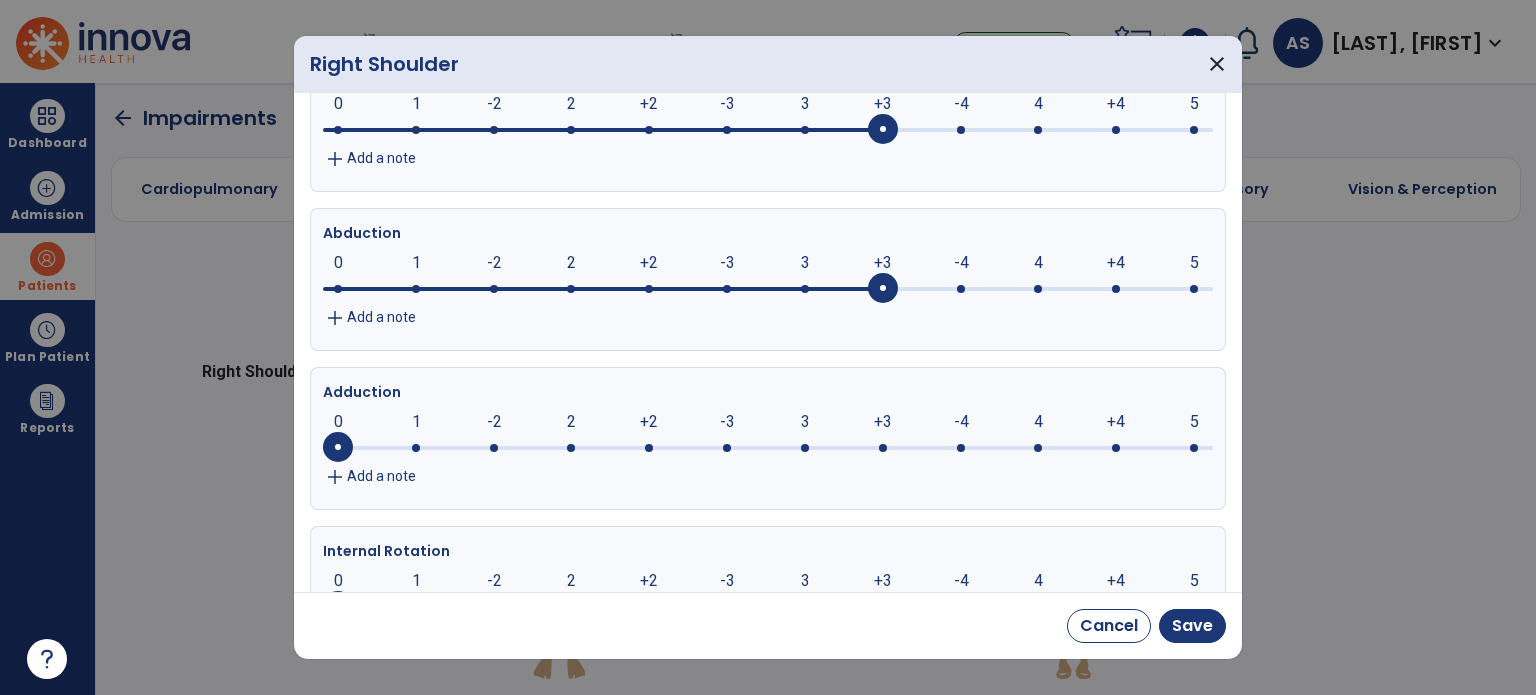 click 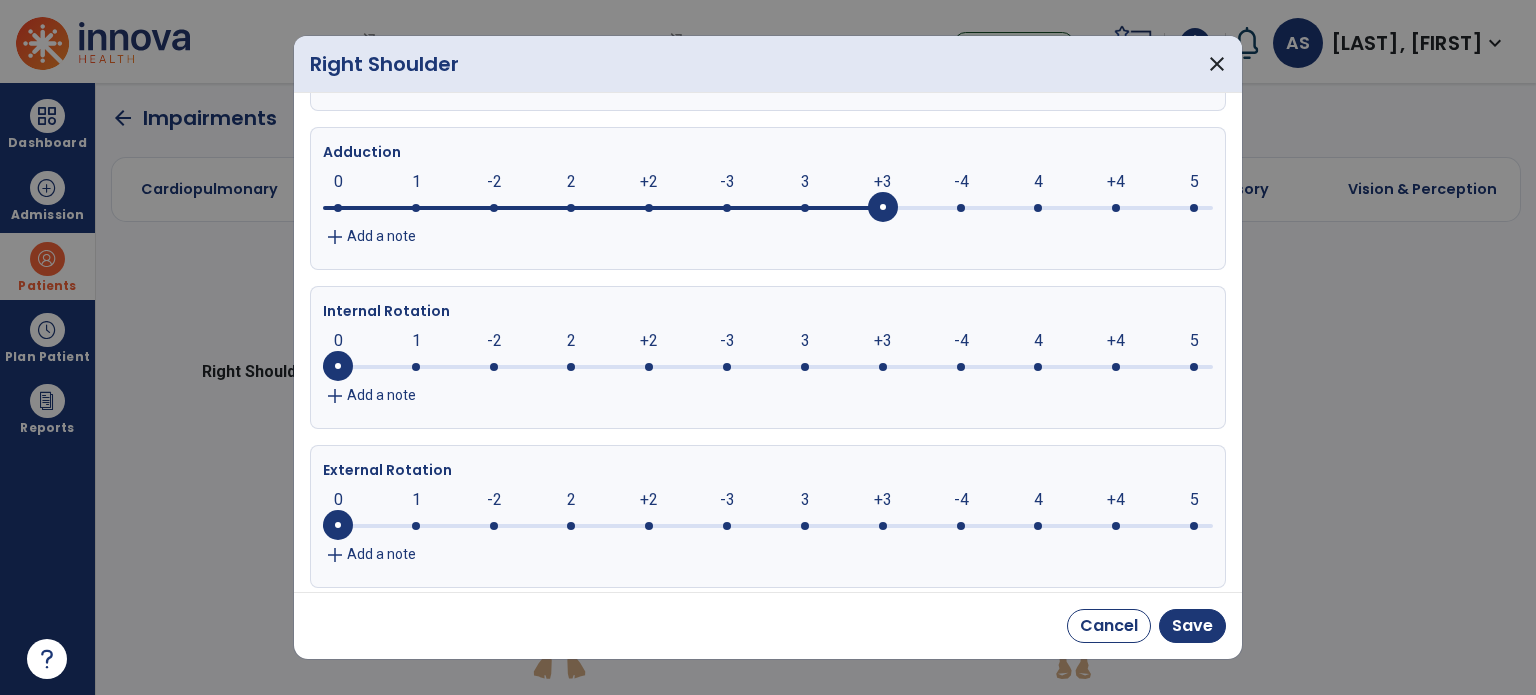 scroll, scrollTop: 554, scrollLeft: 0, axis: vertical 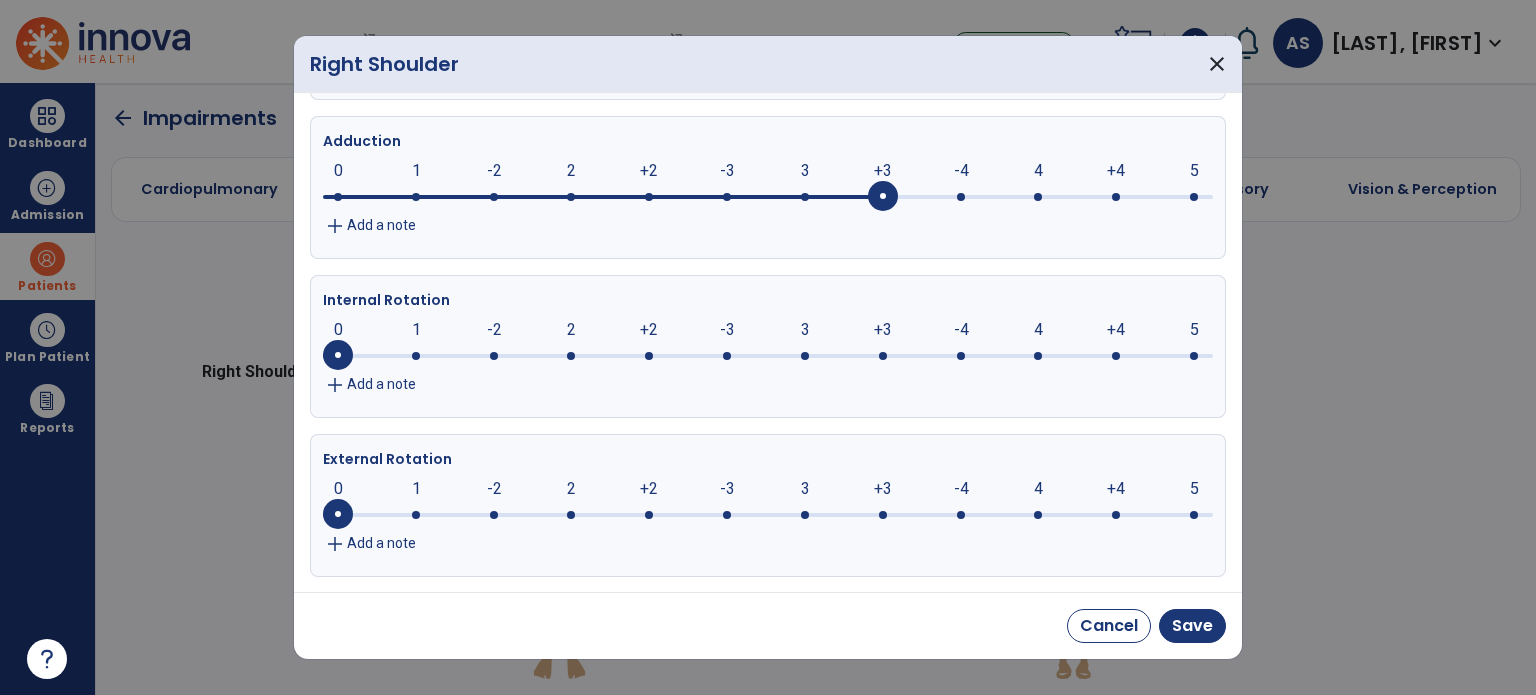 click 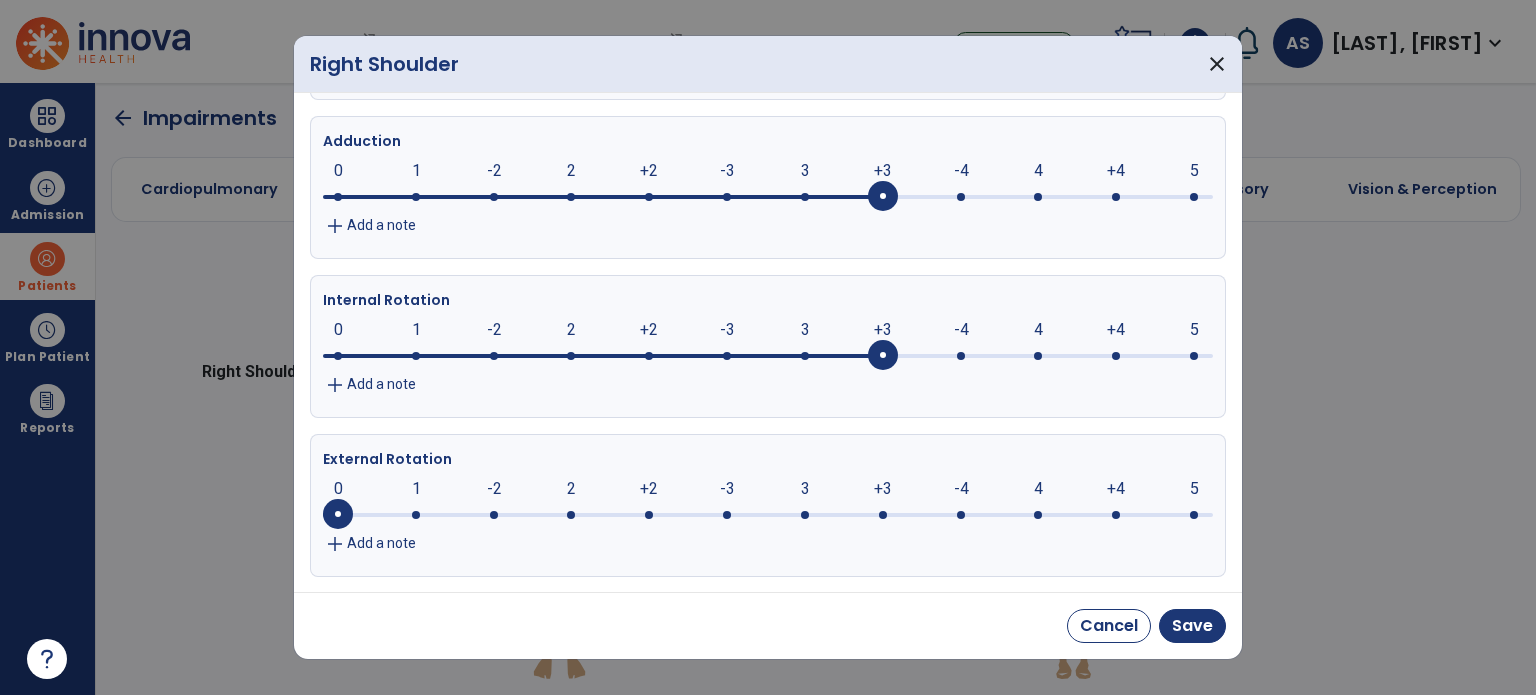 click 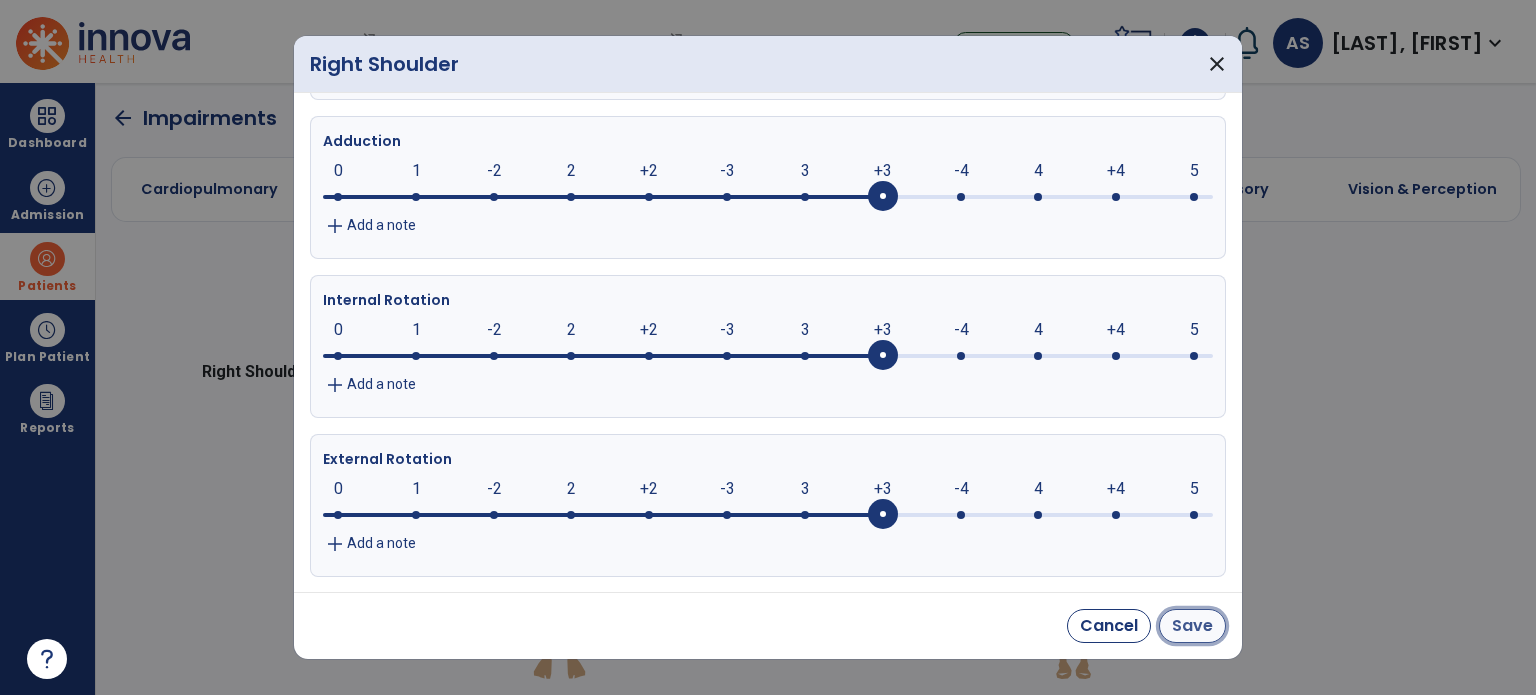 click on "Save" at bounding box center [1192, 626] 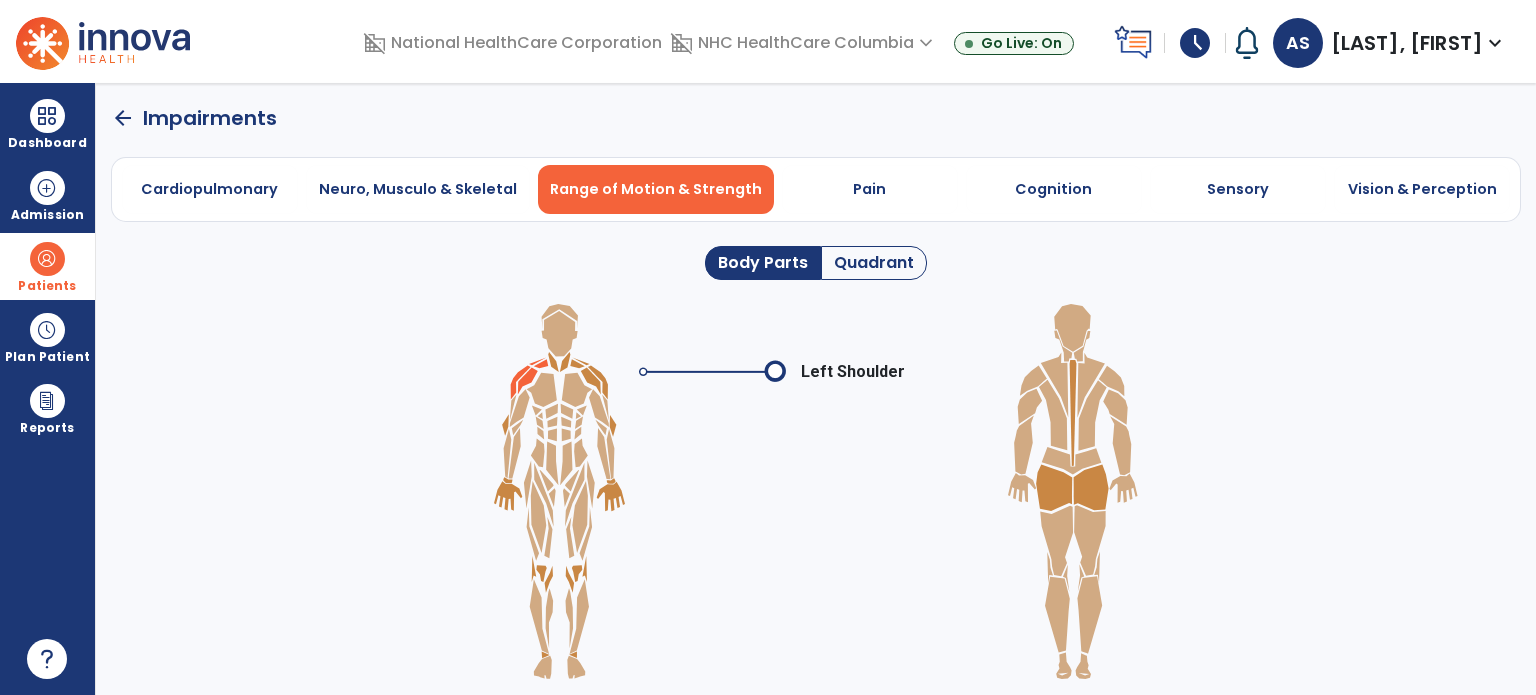 click 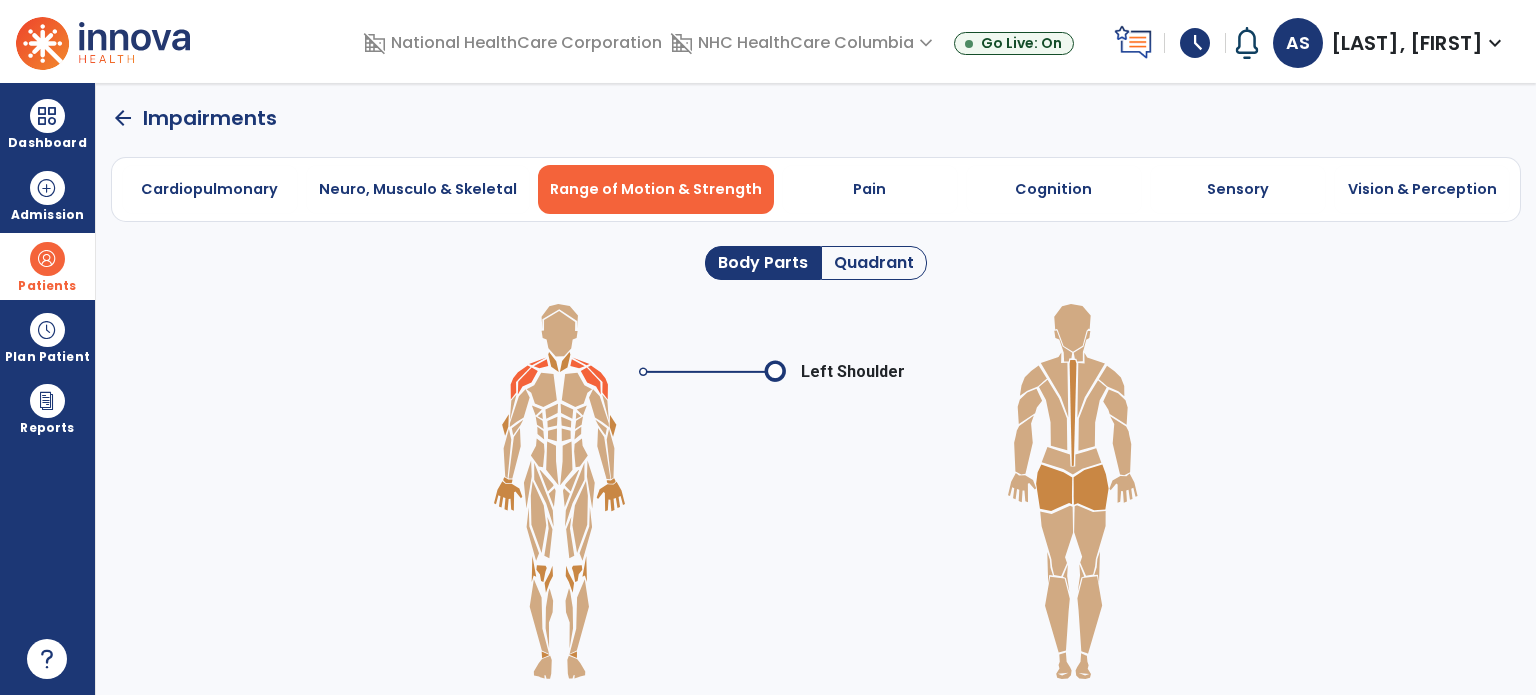 click 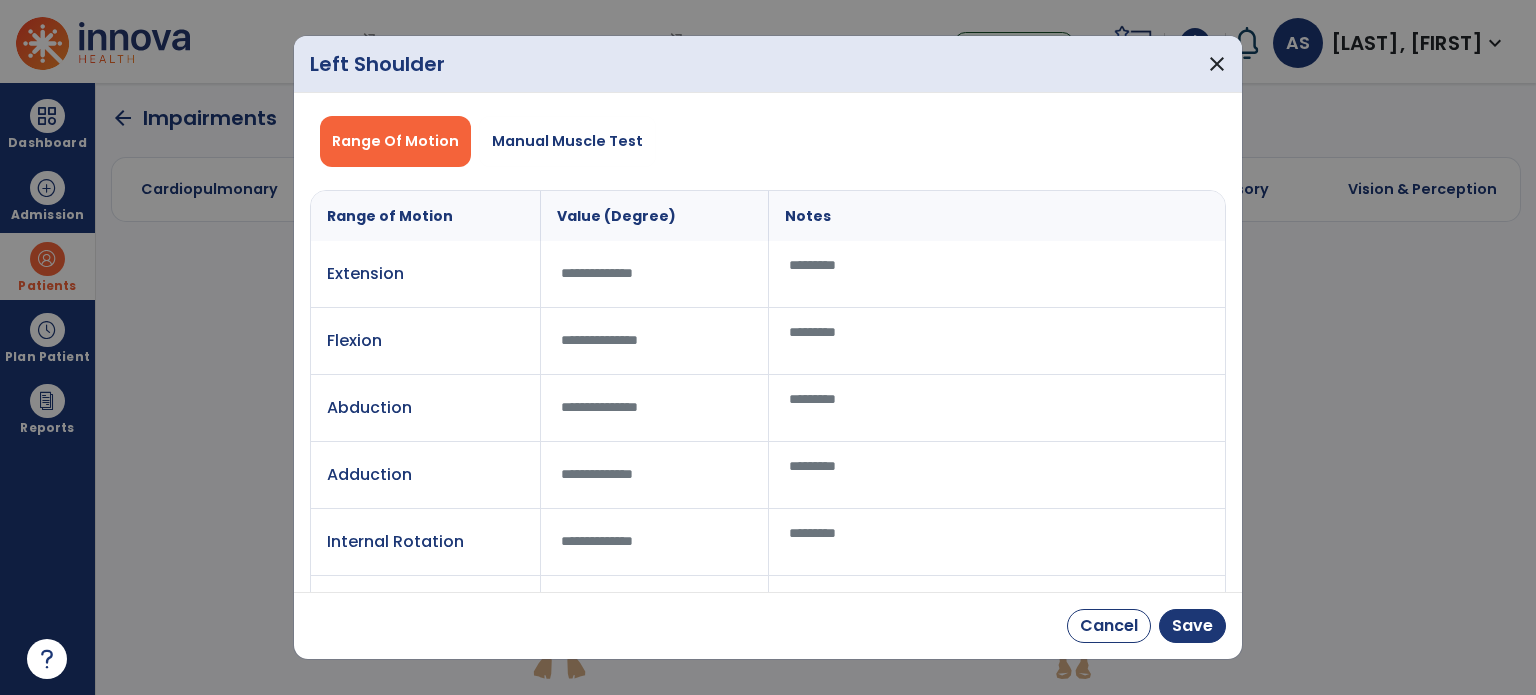 drag, startPoint x: 599, startPoint y: 130, endPoint x: 659, endPoint y: 175, distance: 75 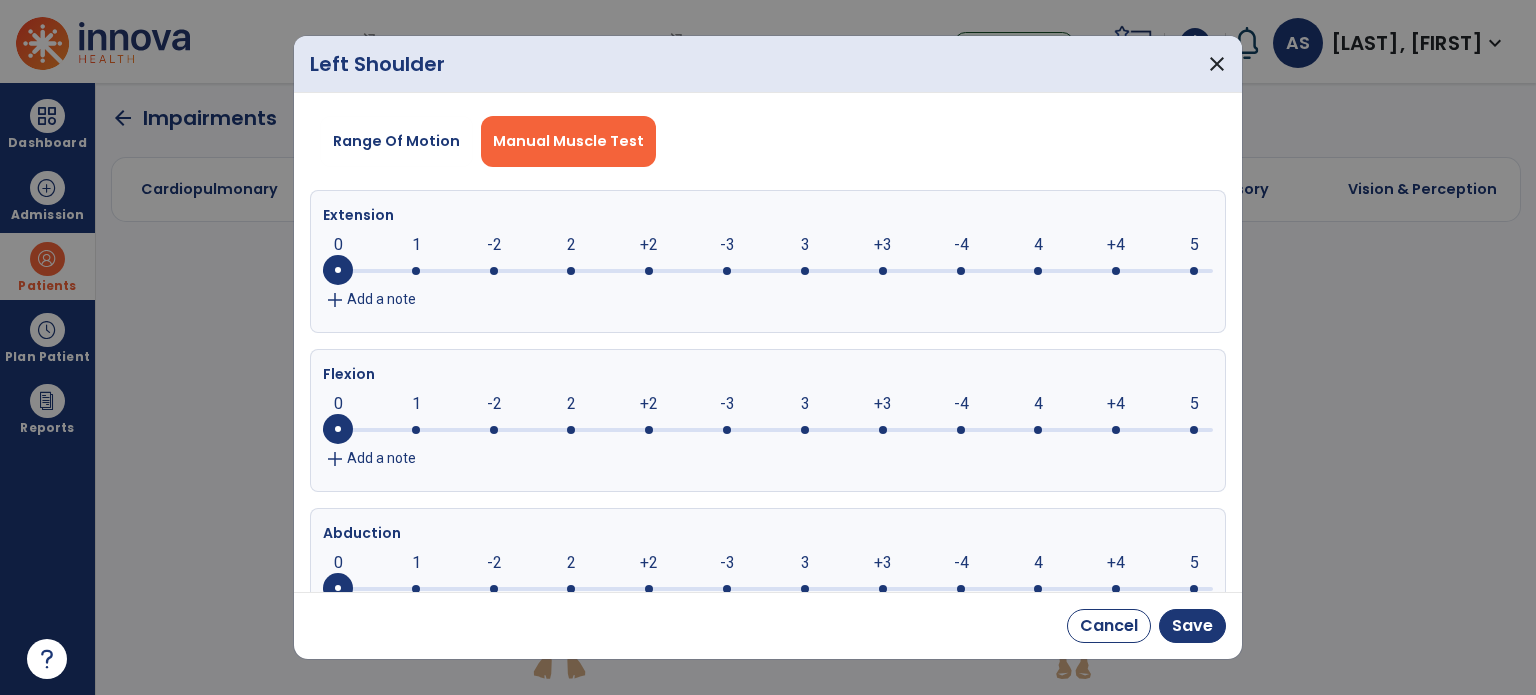 click on "0     0      1      -2      2      +2      -3      3      +3      -4      4      +4      5" 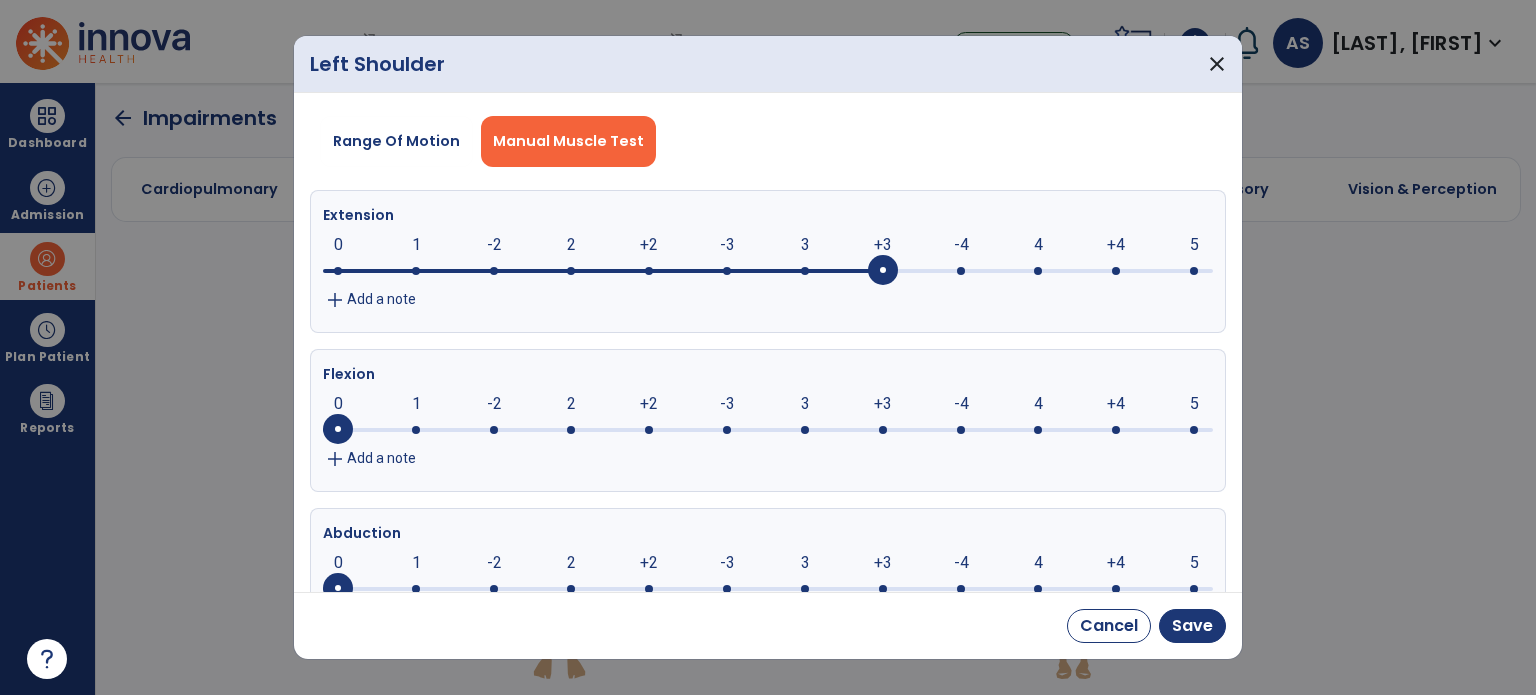 click 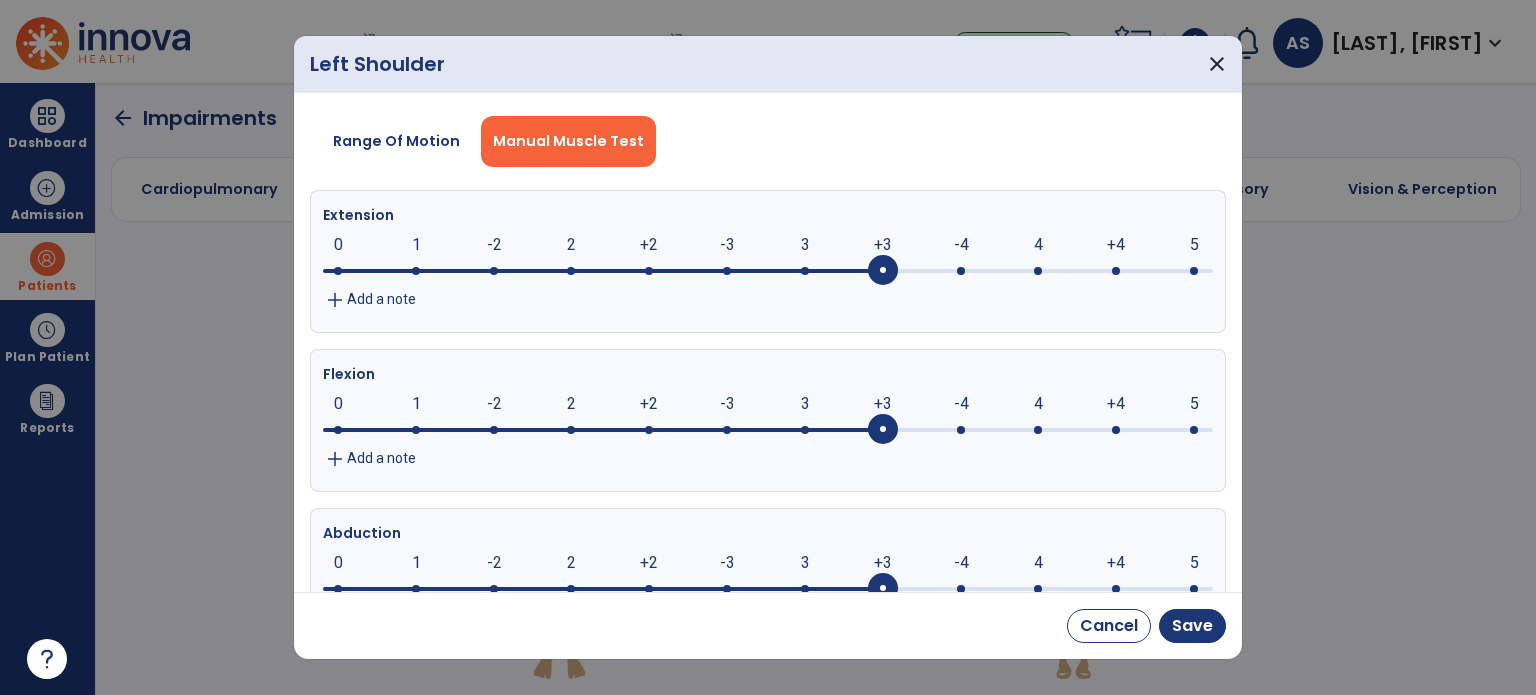 click 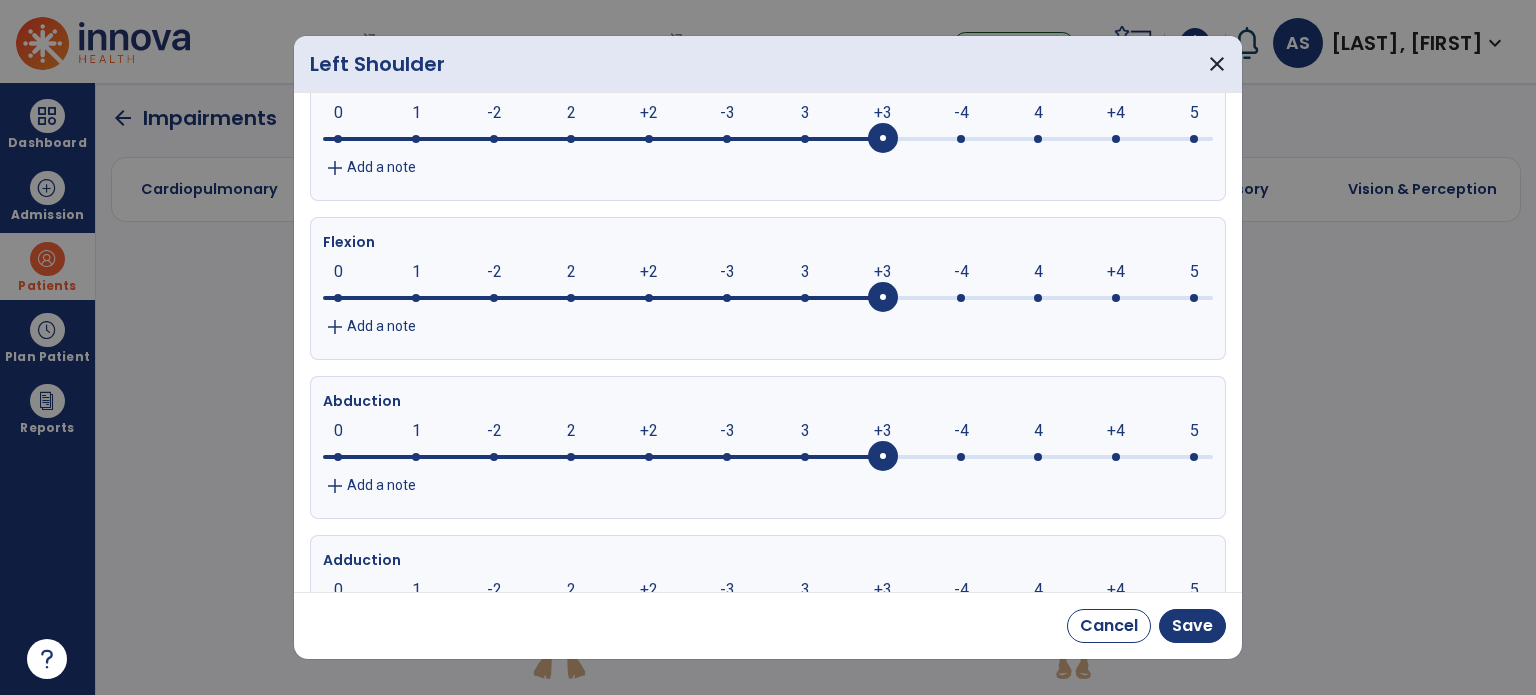 scroll, scrollTop: 312, scrollLeft: 0, axis: vertical 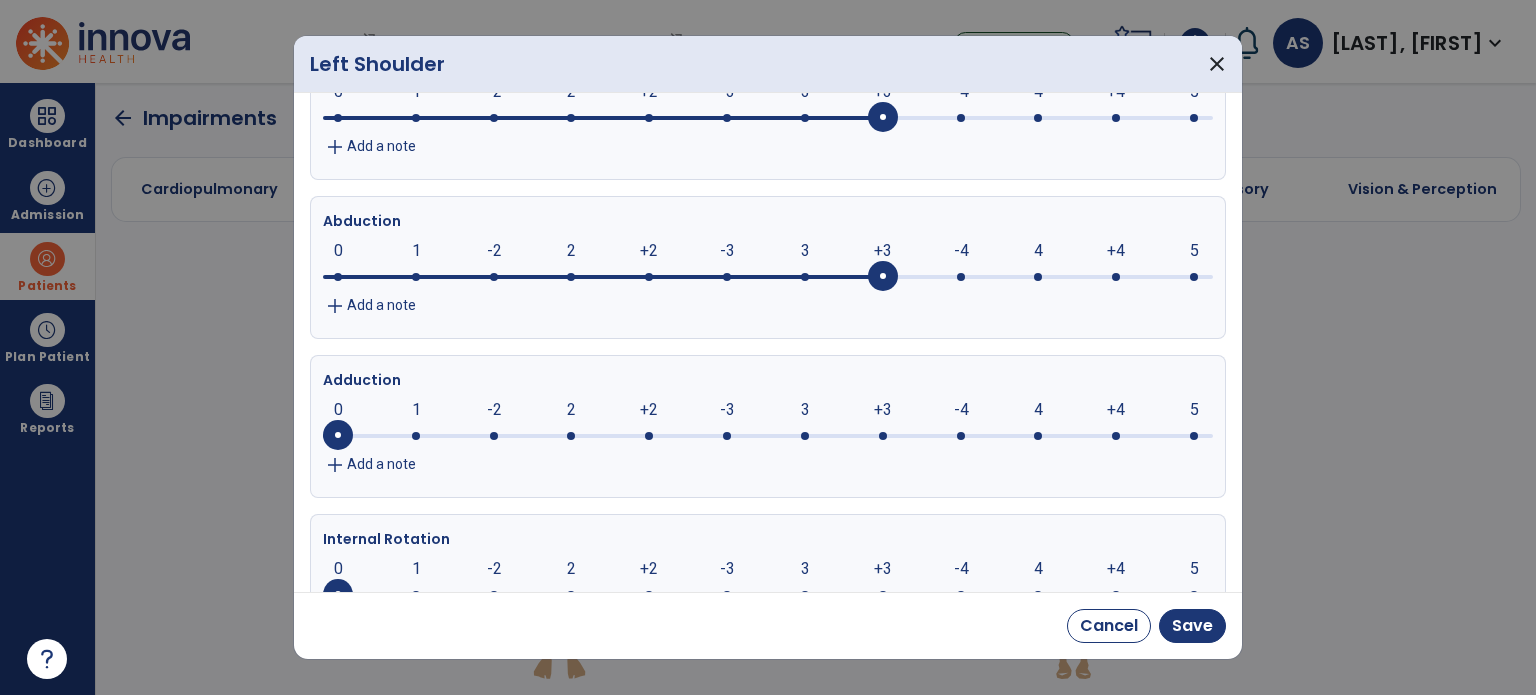 click 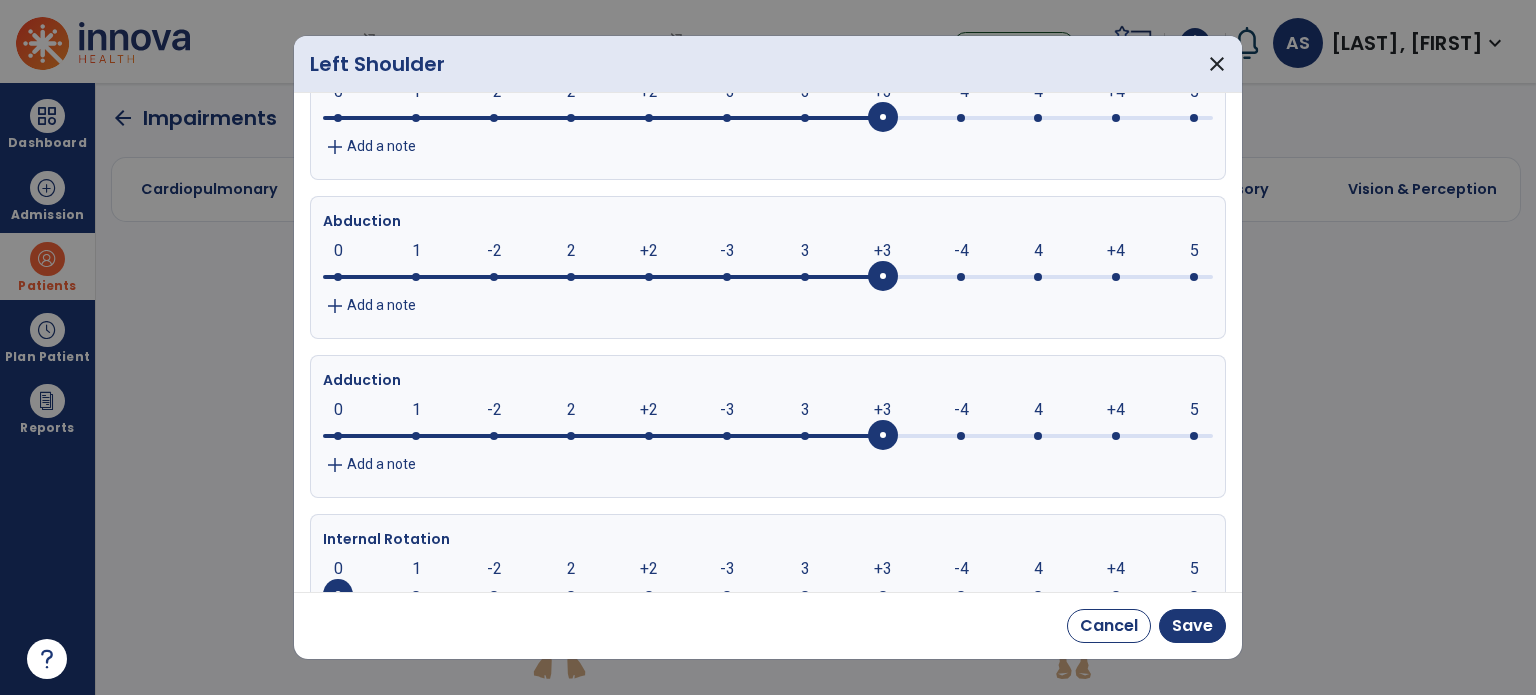 scroll, scrollTop: 412, scrollLeft: 0, axis: vertical 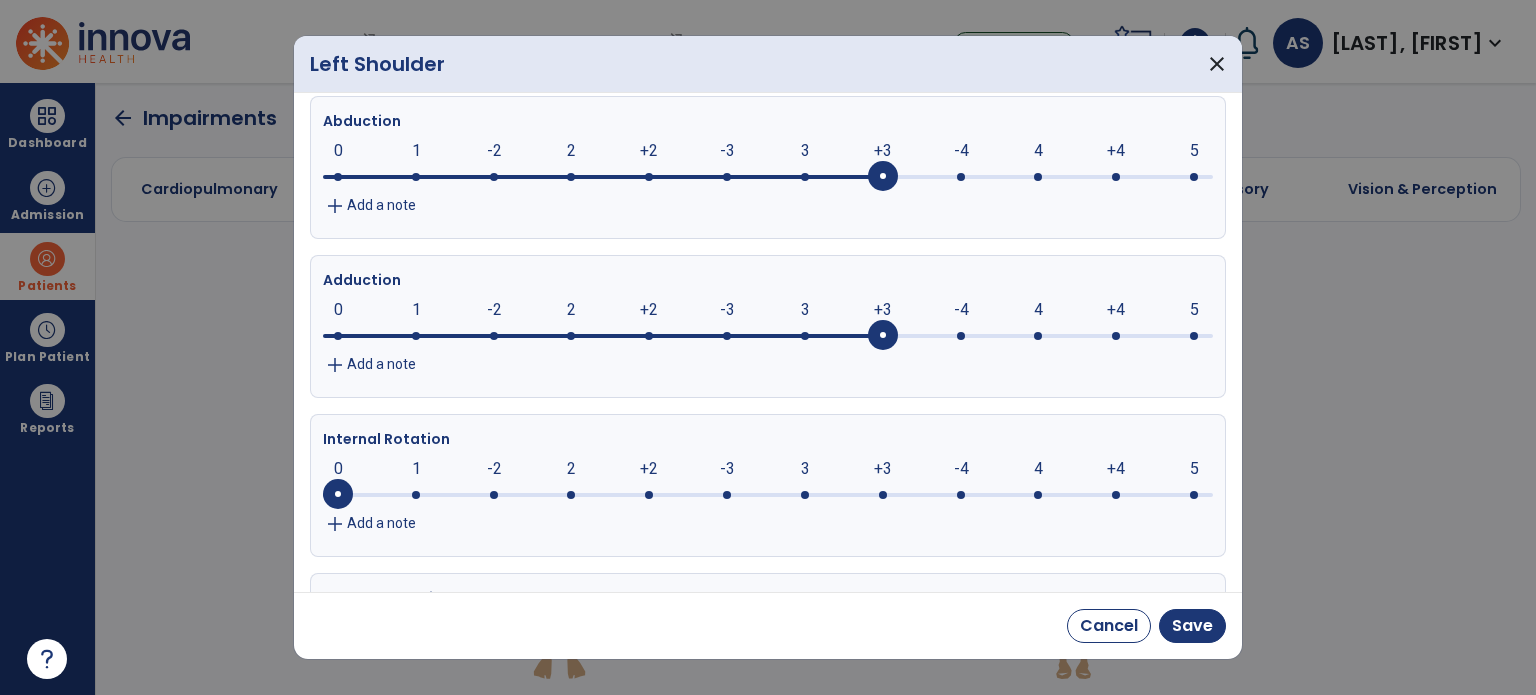 click 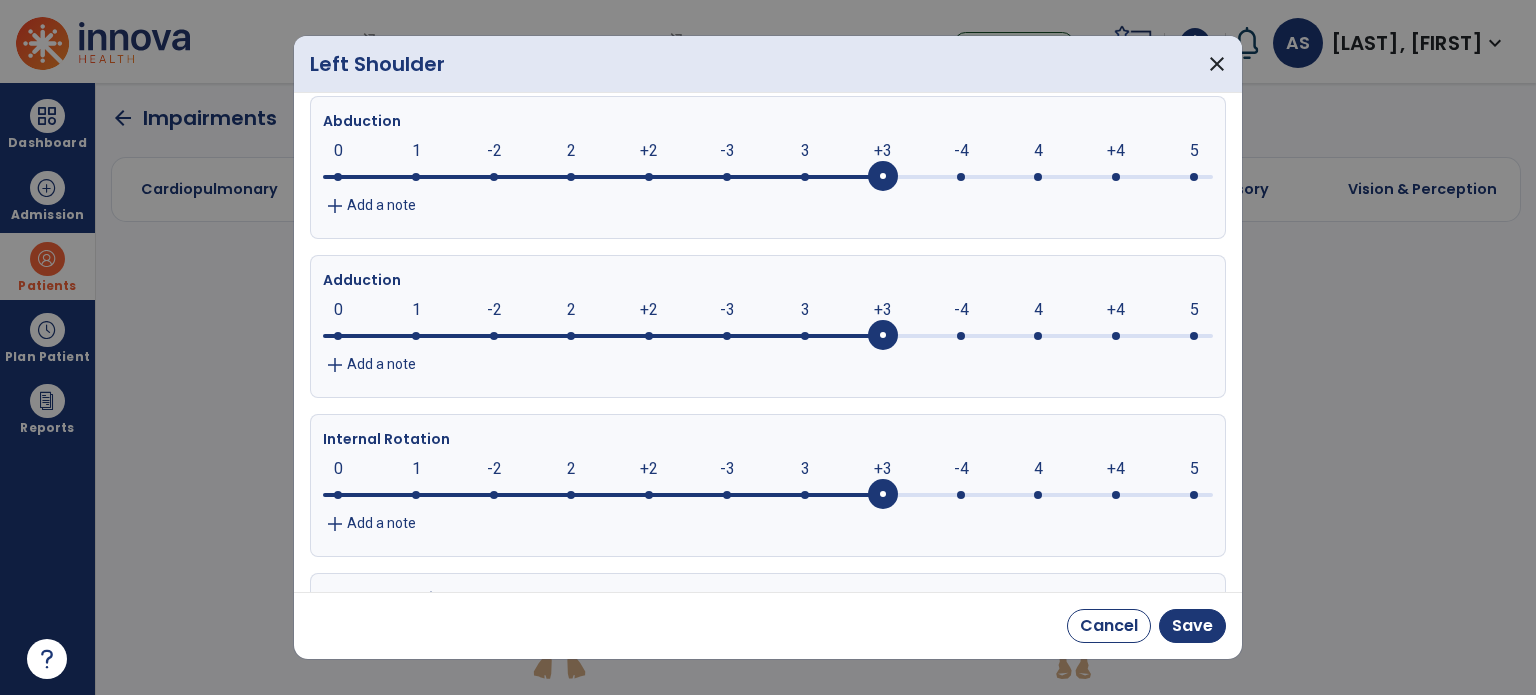 scroll, scrollTop: 554, scrollLeft: 0, axis: vertical 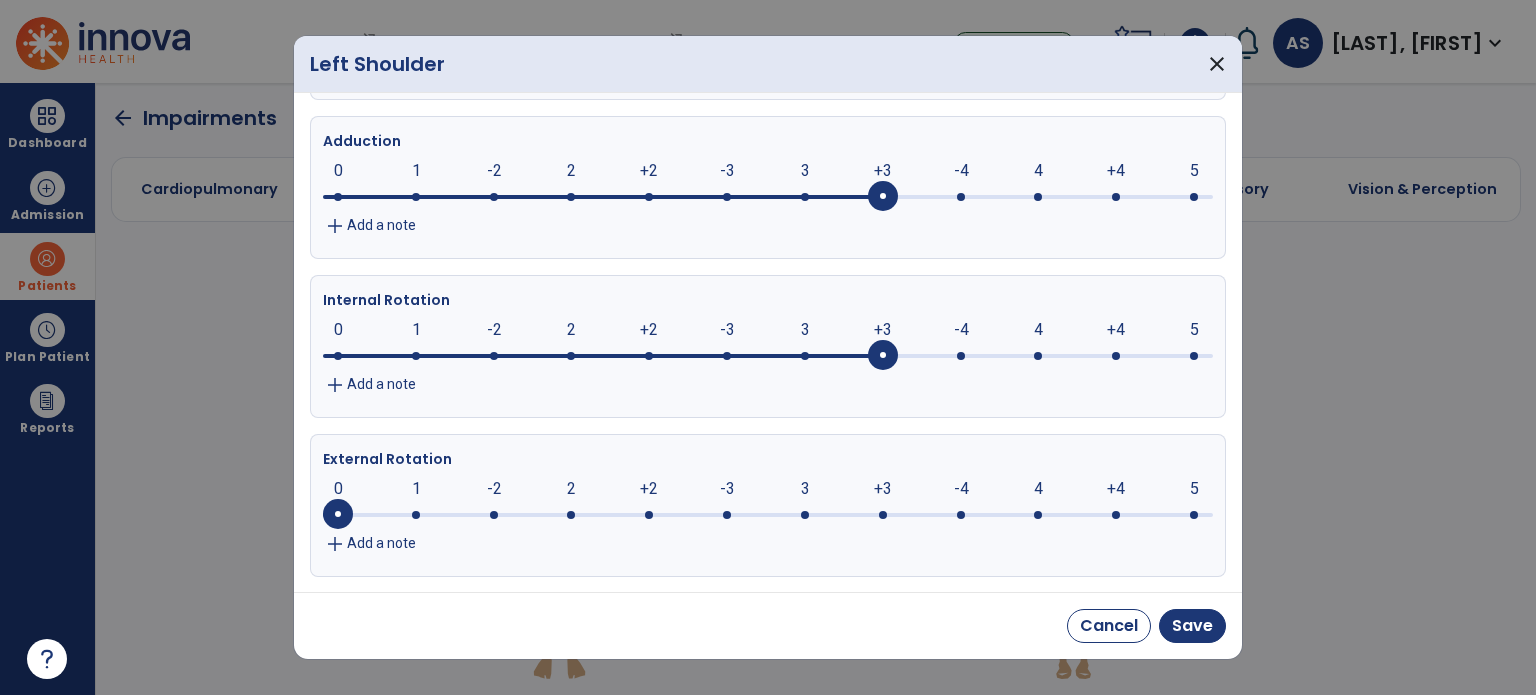 click 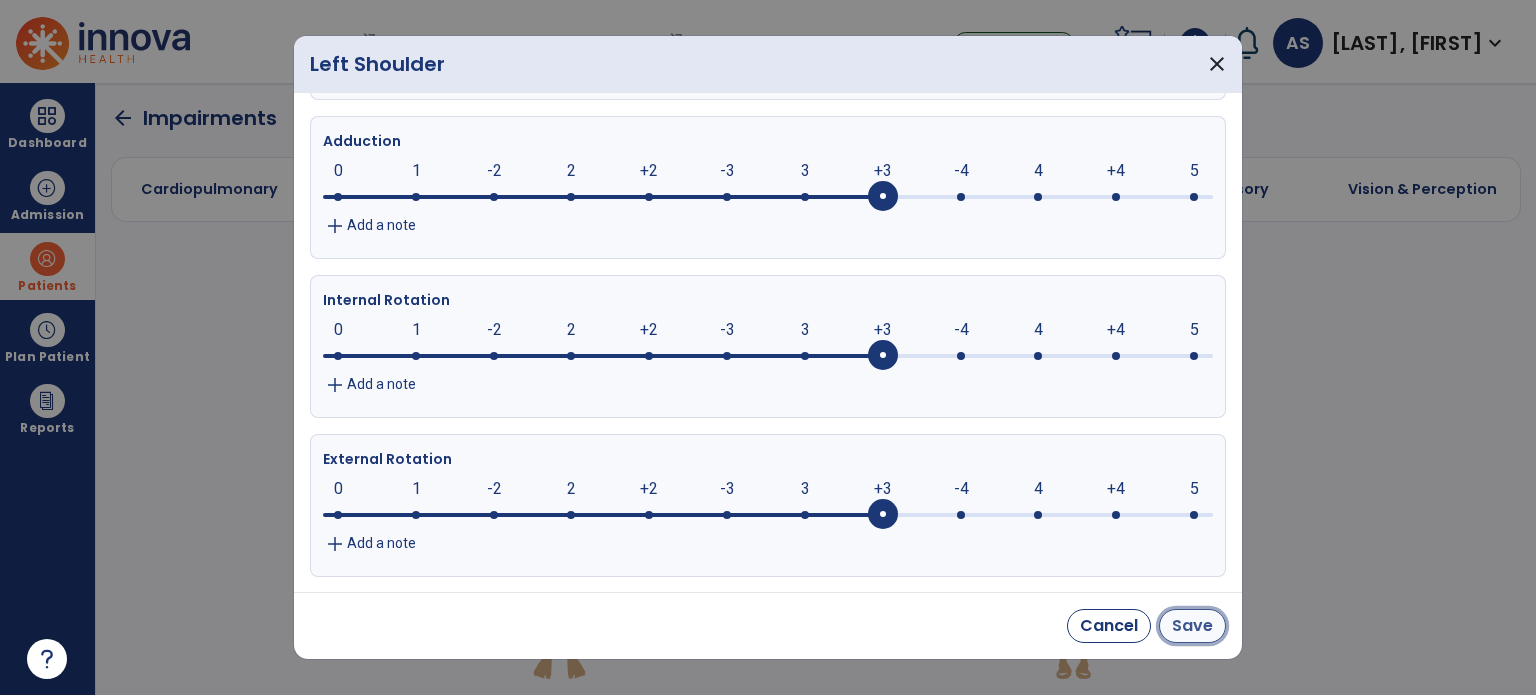 click on "Save" at bounding box center (1192, 626) 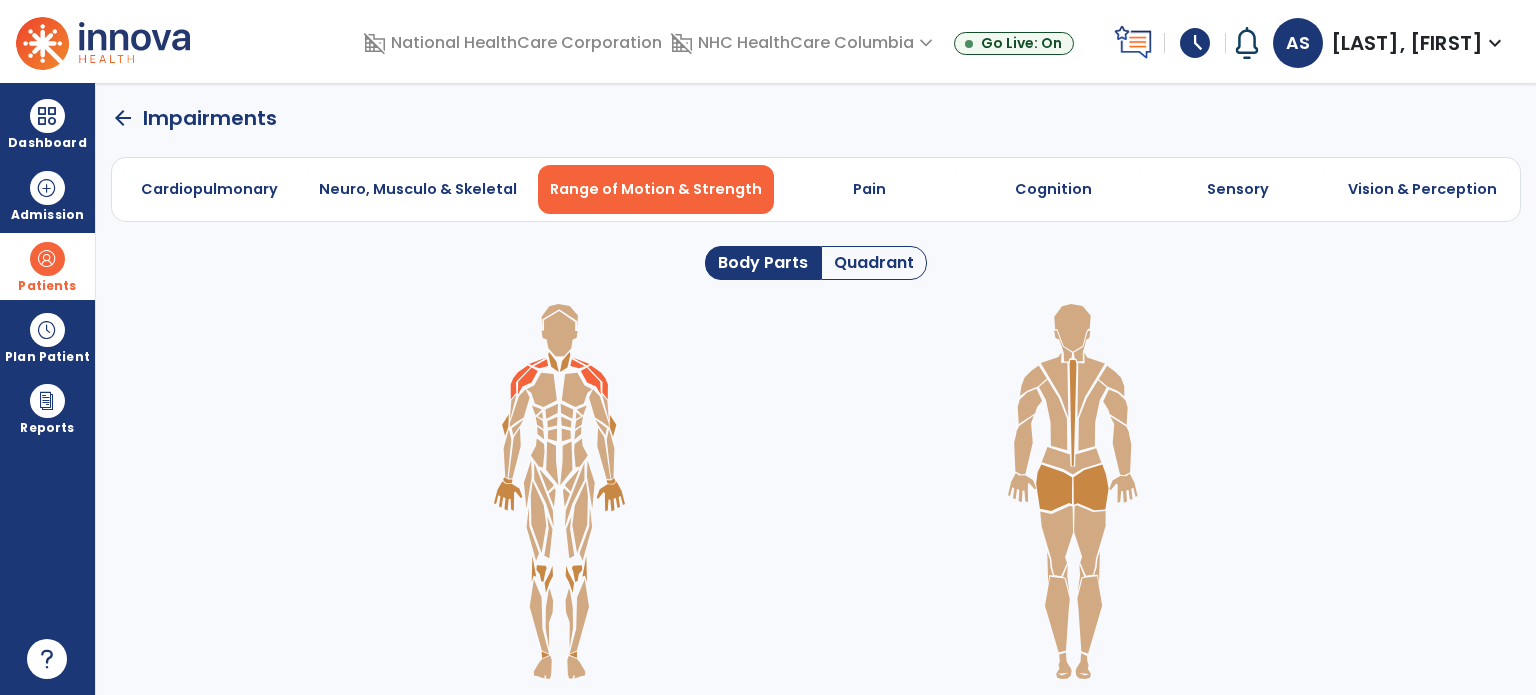 click on "arrow_back" 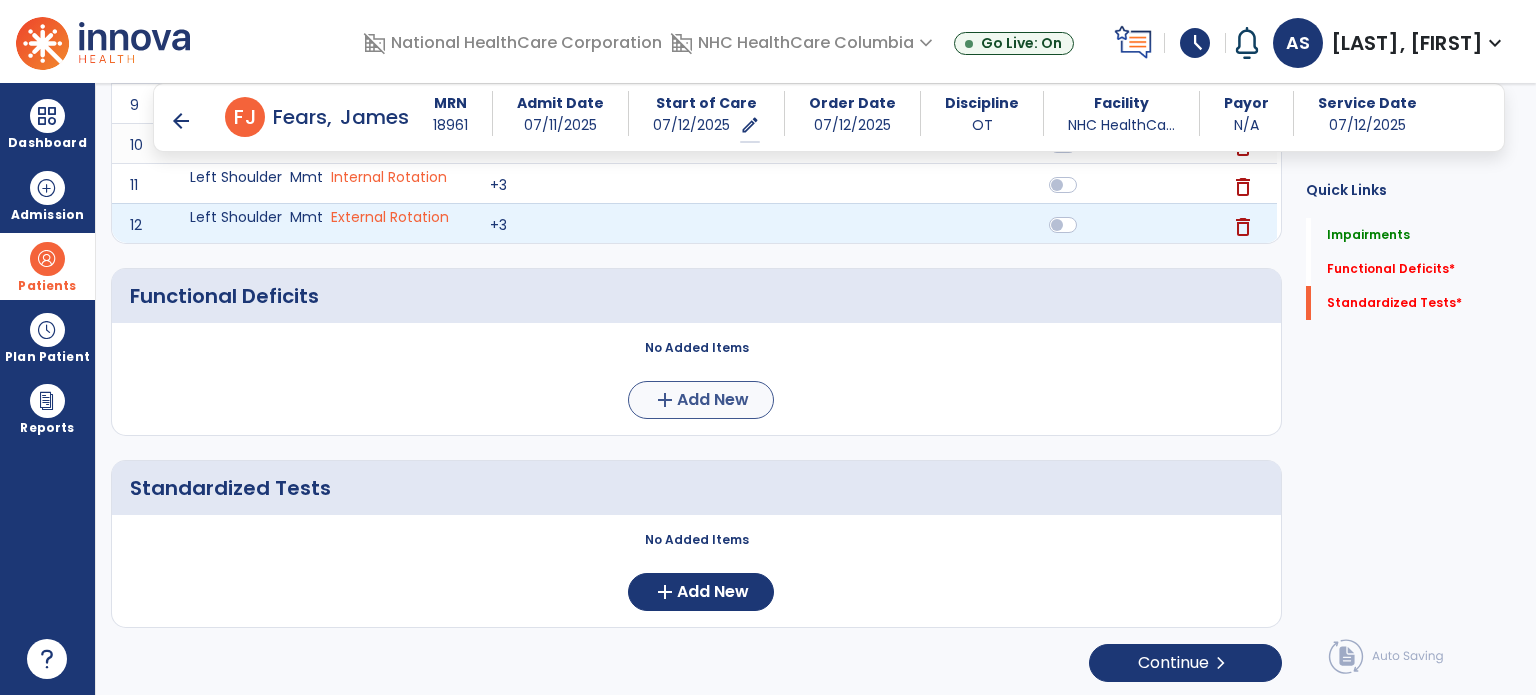scroll, scrollTop: 688, scrollLeft: 0, axis: vertical 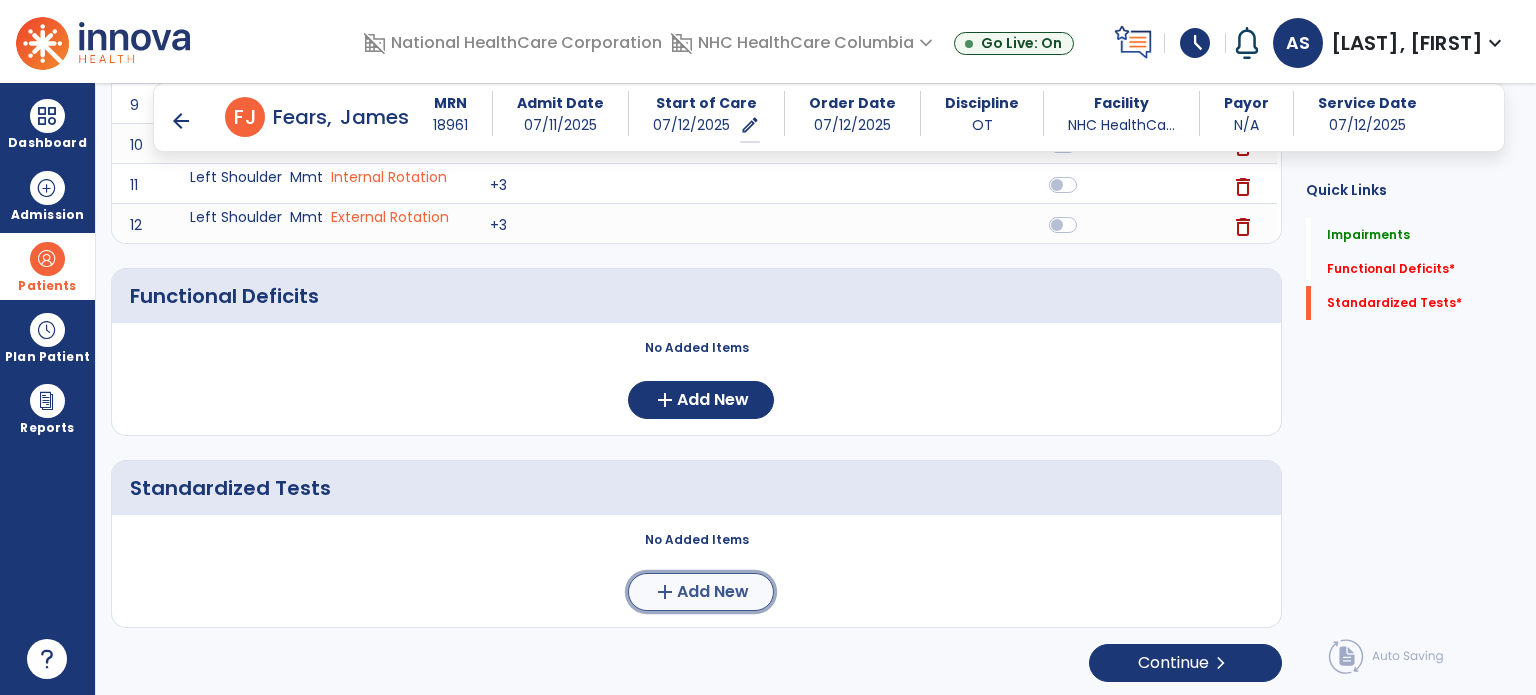 click on "add" 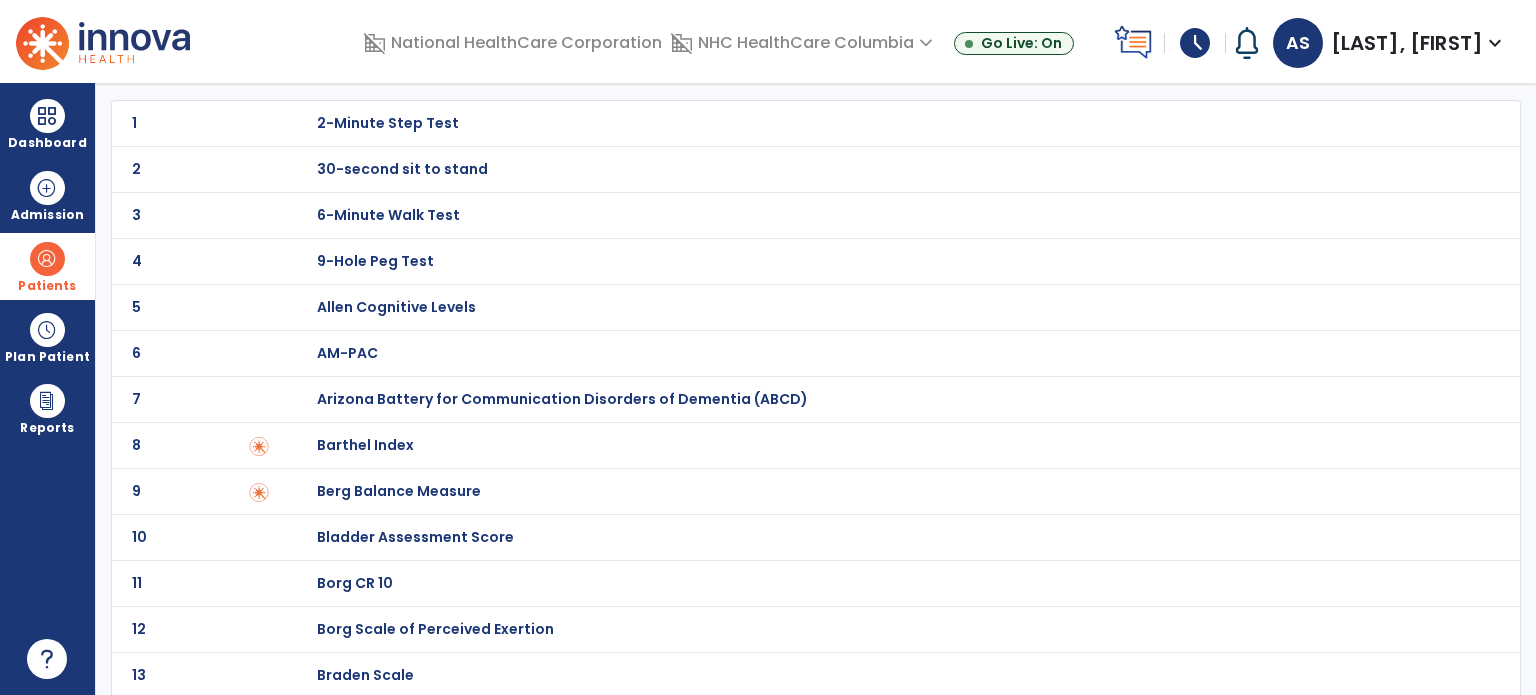 scroll, scrollTop: 200, scrollLeft: 0, axis: vertical 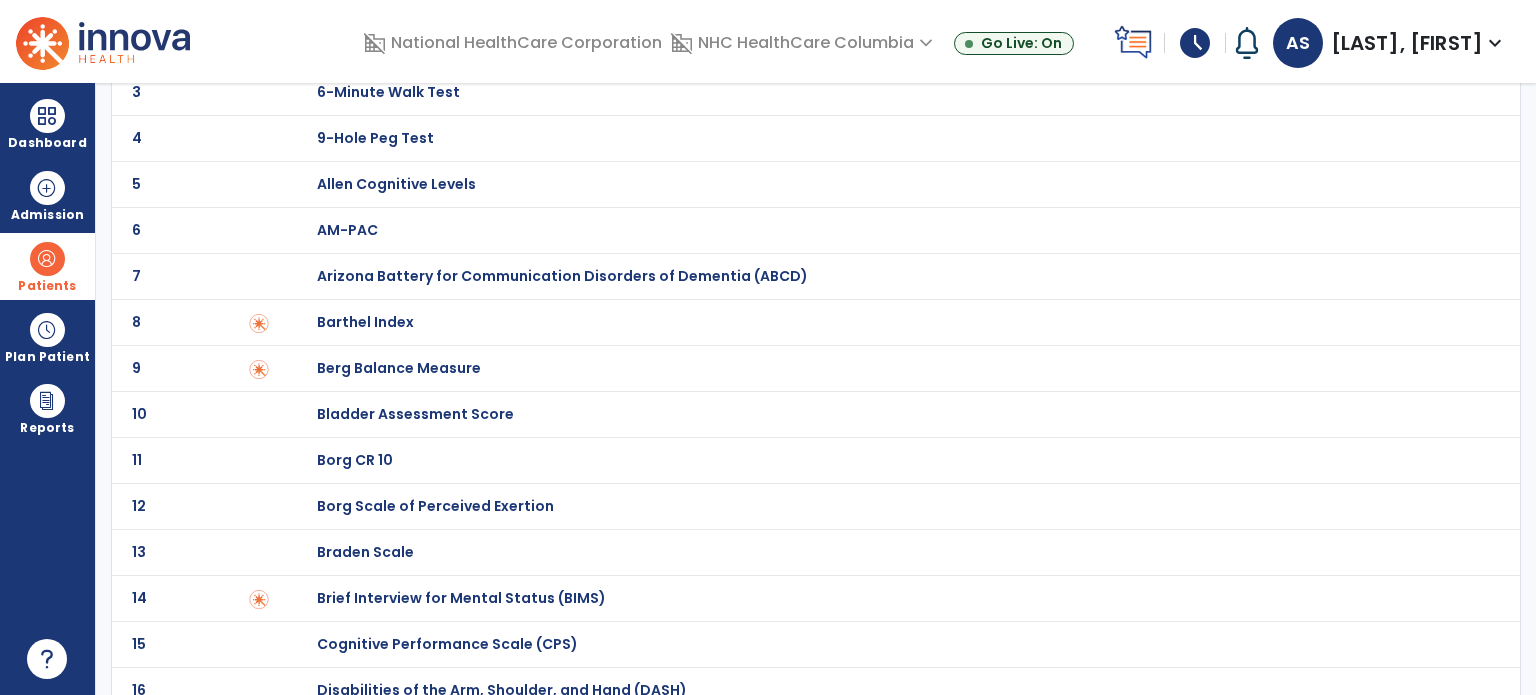 click on "Barthel Index" at bounding box center (388, 0) 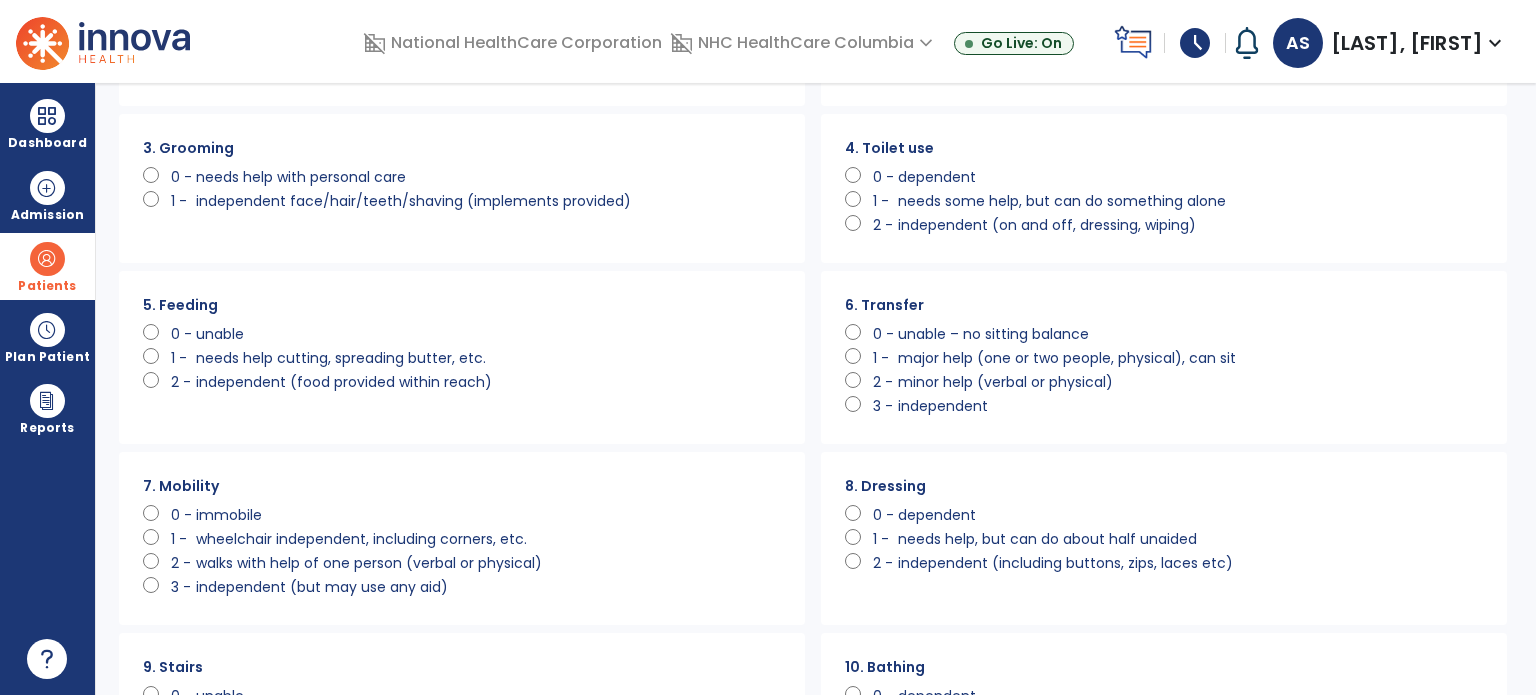 scroll, scrollTop: 0, scrollLeft: 0, axis: both 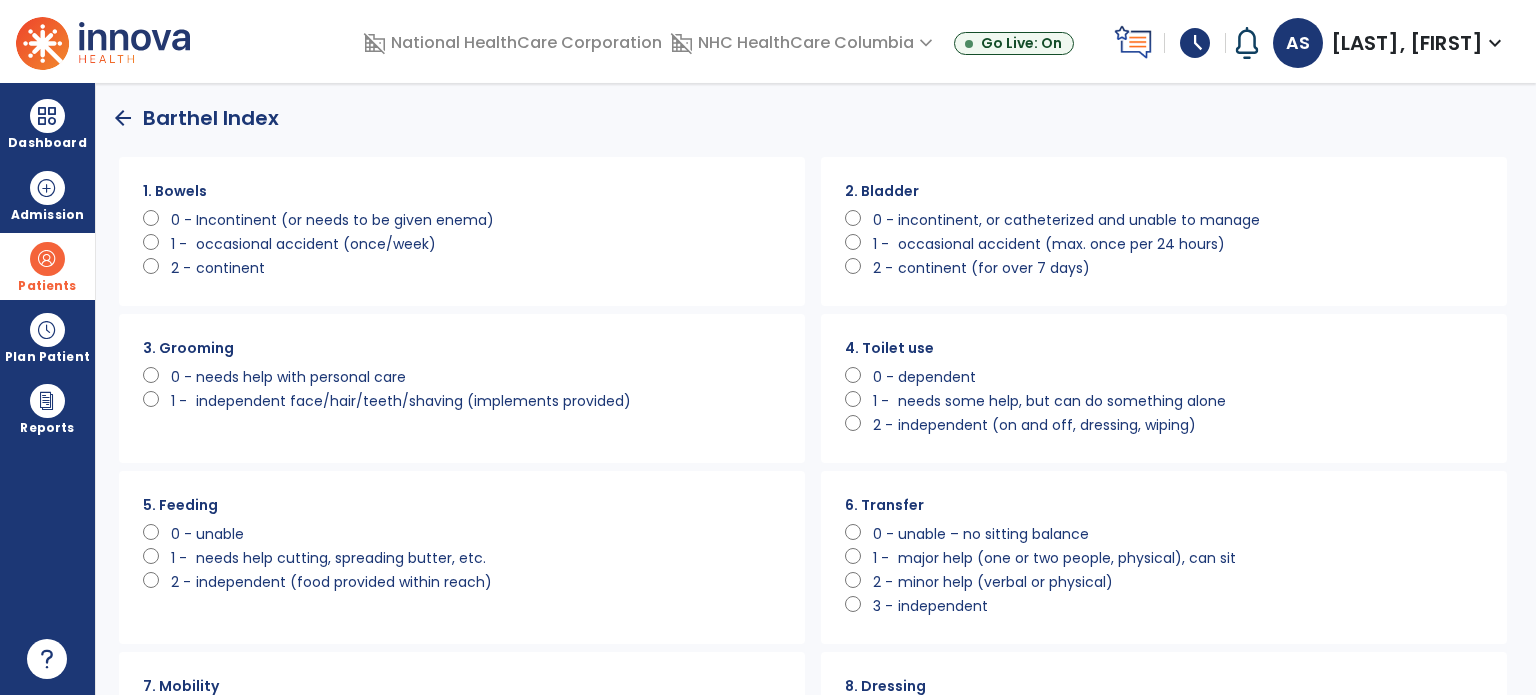 click on "occasional accident (once/week)" 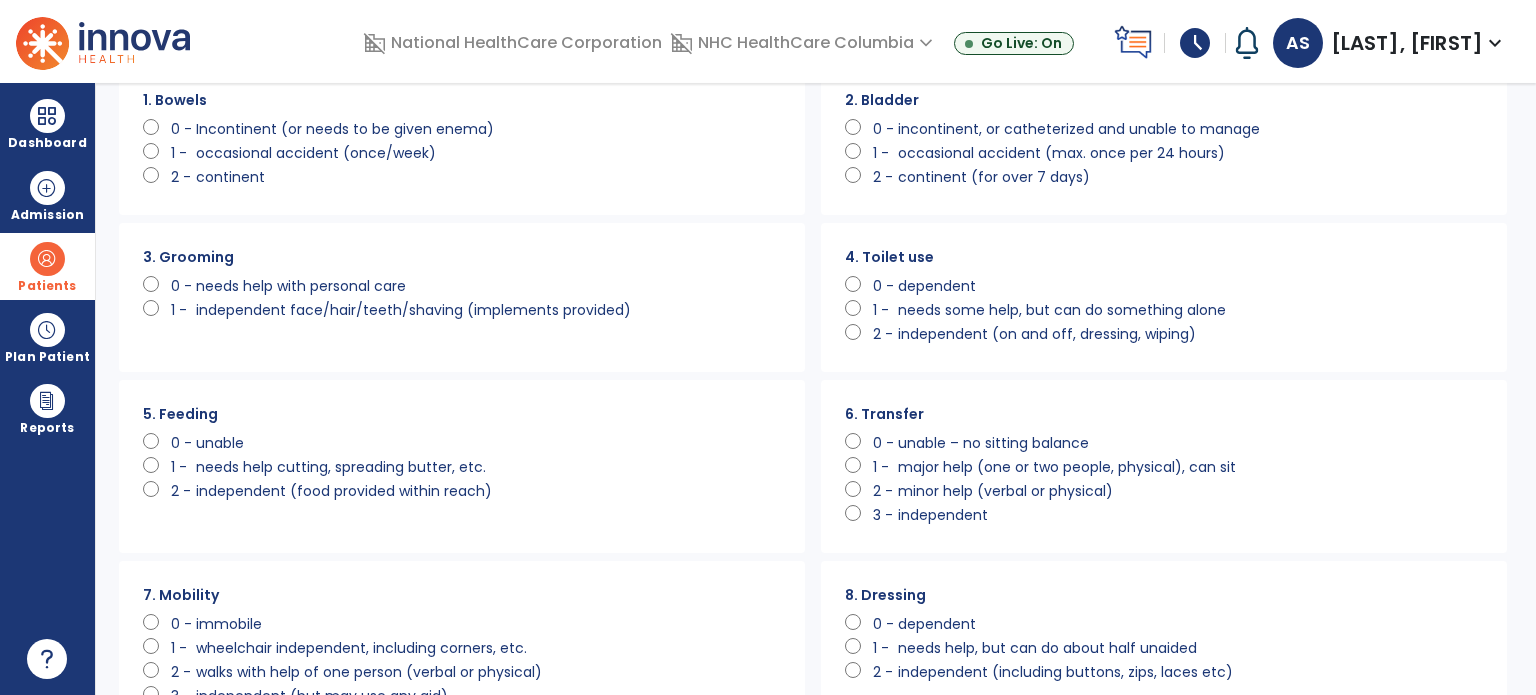 scroll, scrollTop: 200, scrollLeft: 0, axis: vertical 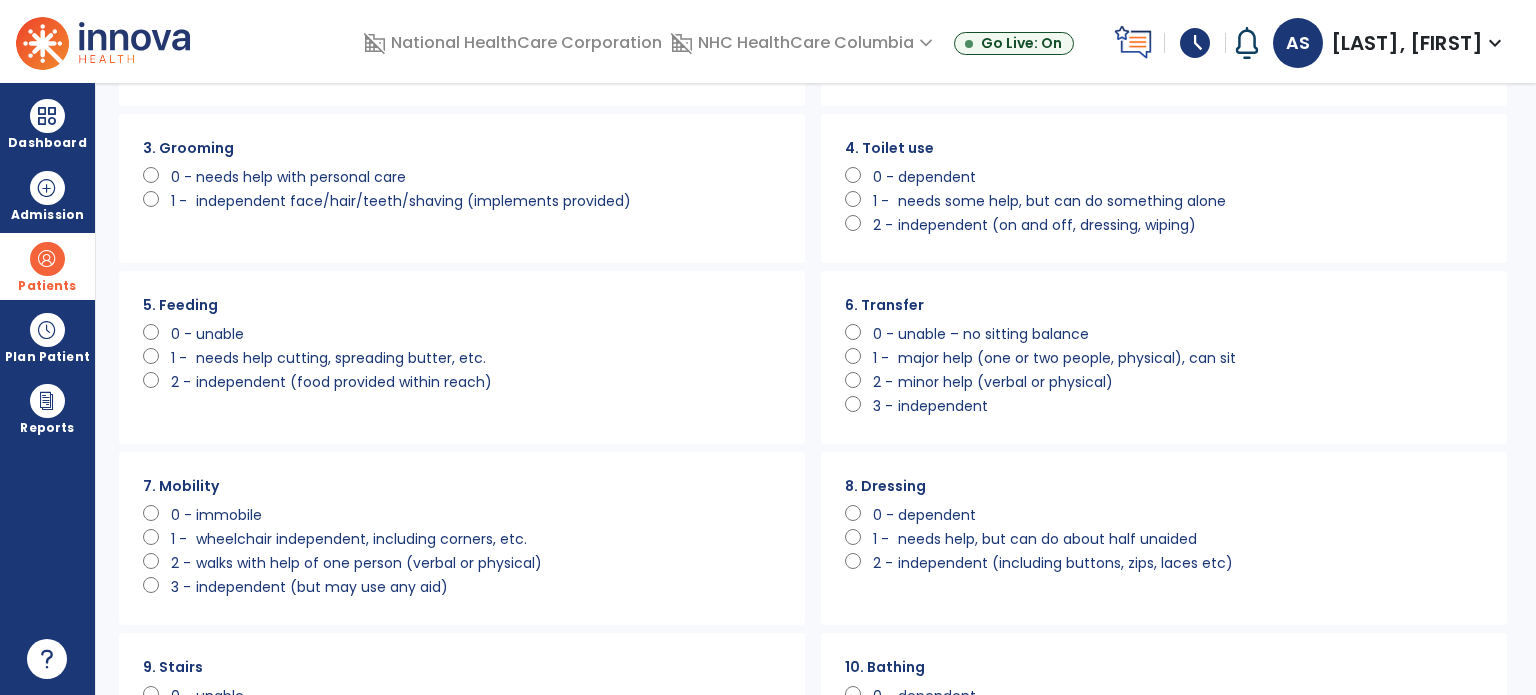 click on "independent (food provided within reach)" 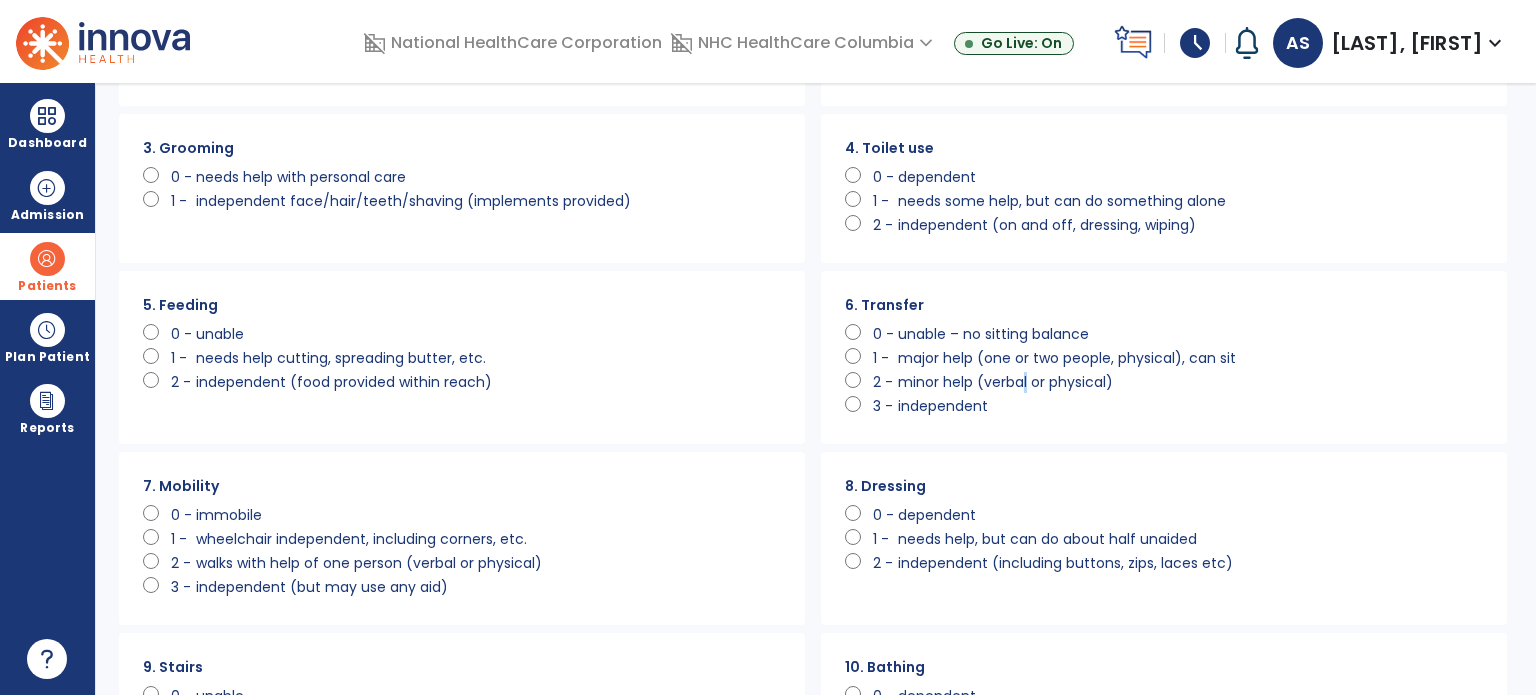 click on "minor help (verbal or physical)" 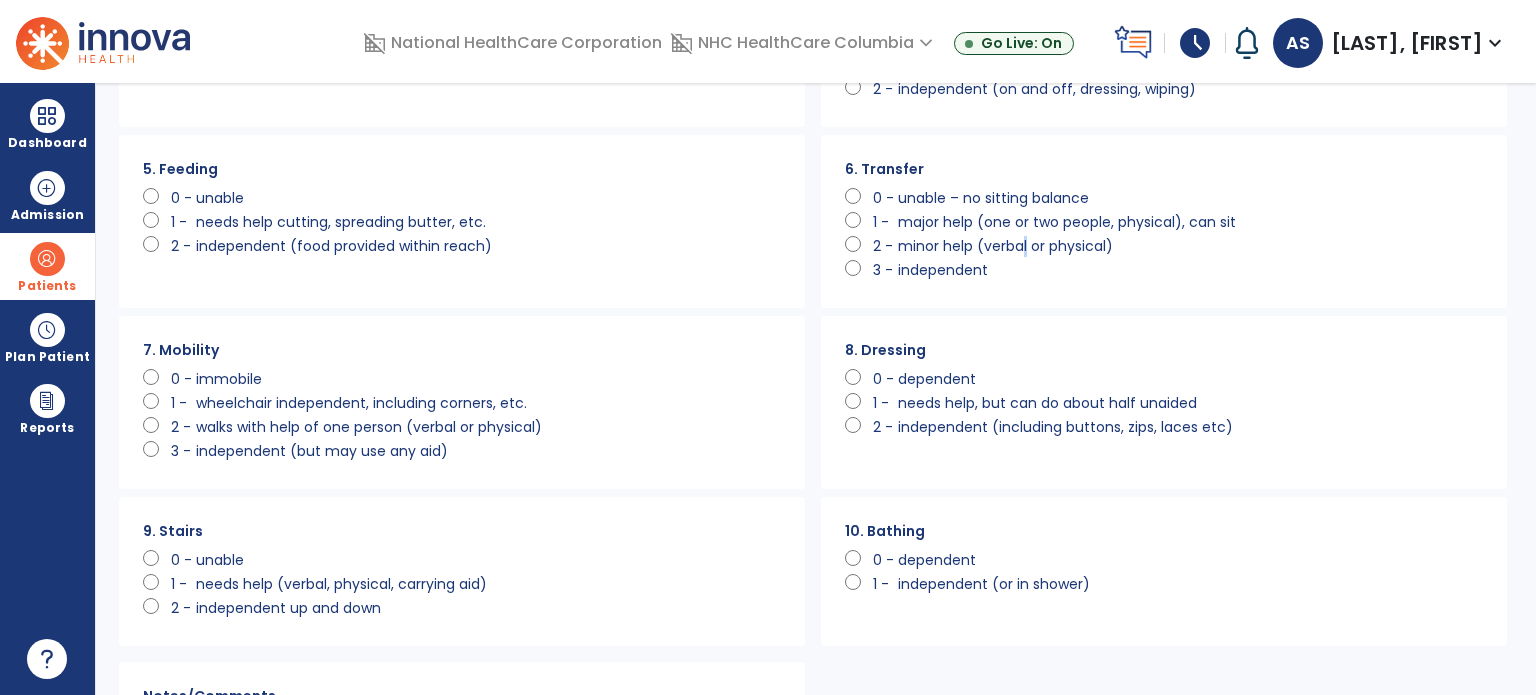 scroll, scrollTop: 400, scrollLeft: 0, axis: vertical 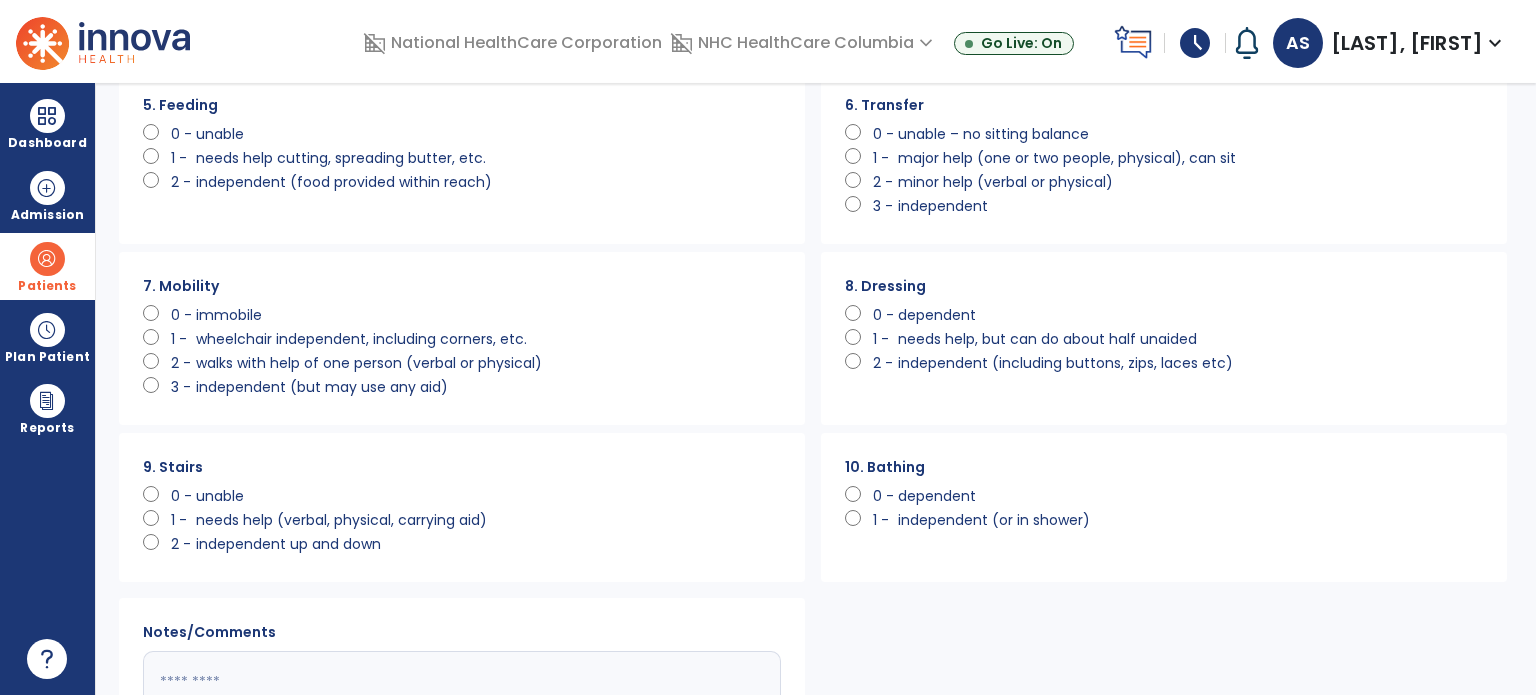 click on "needs help, but can do about half unaided" 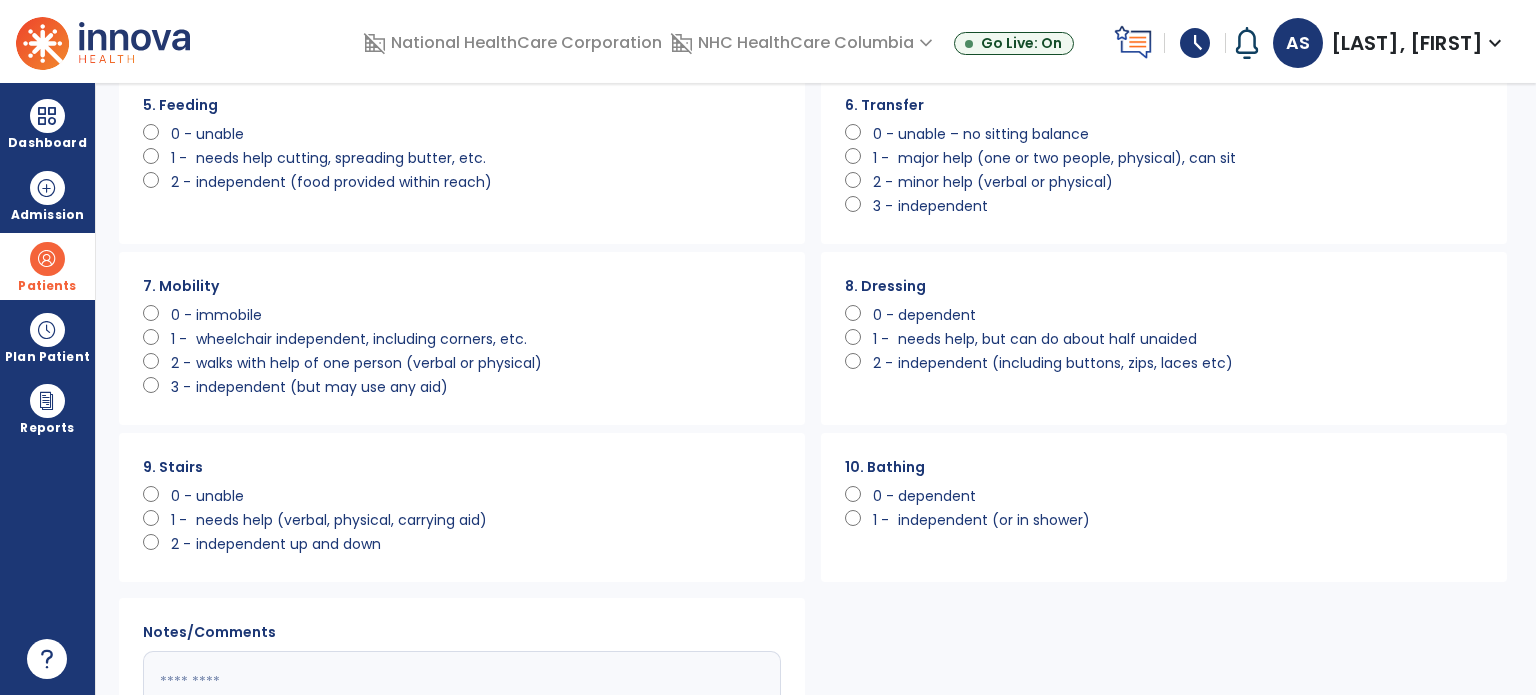 click on "dependent" 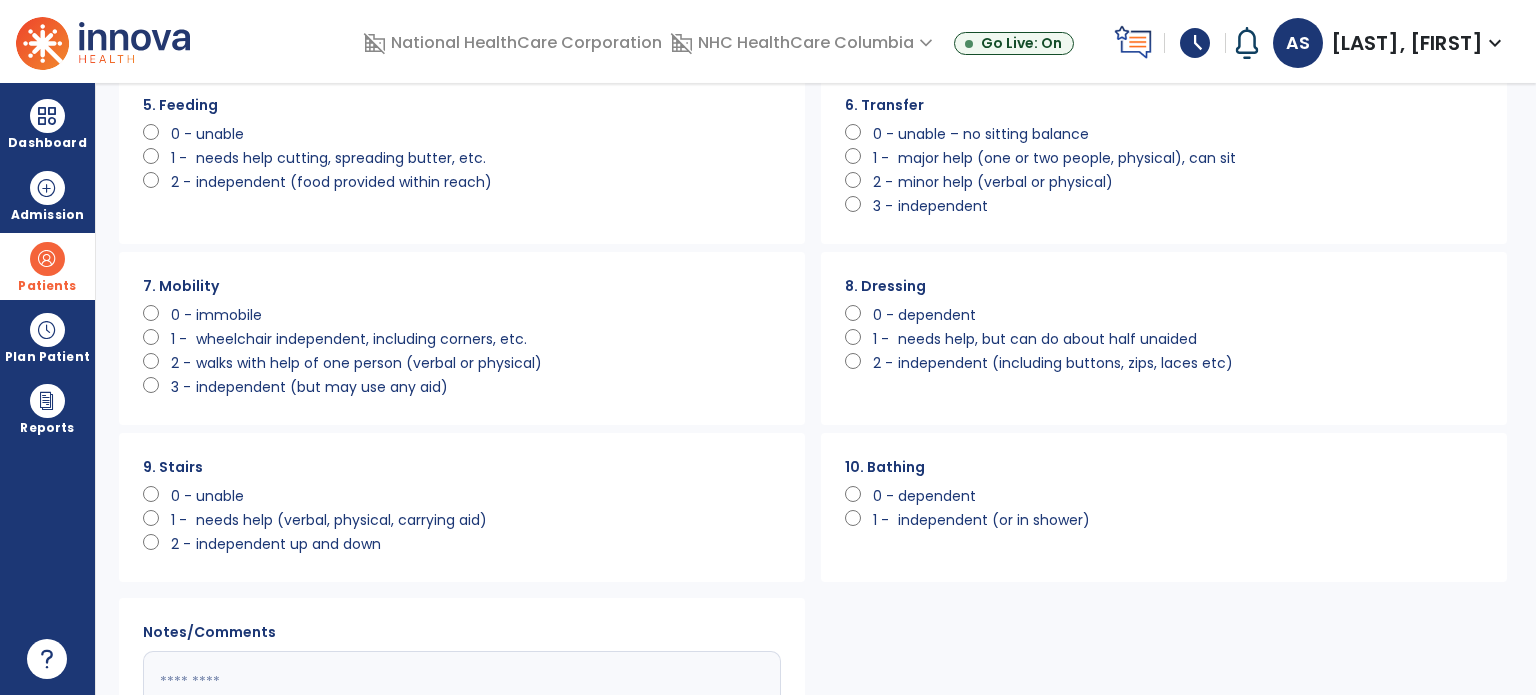 click on "walks with help of one person (verbal or physical)" 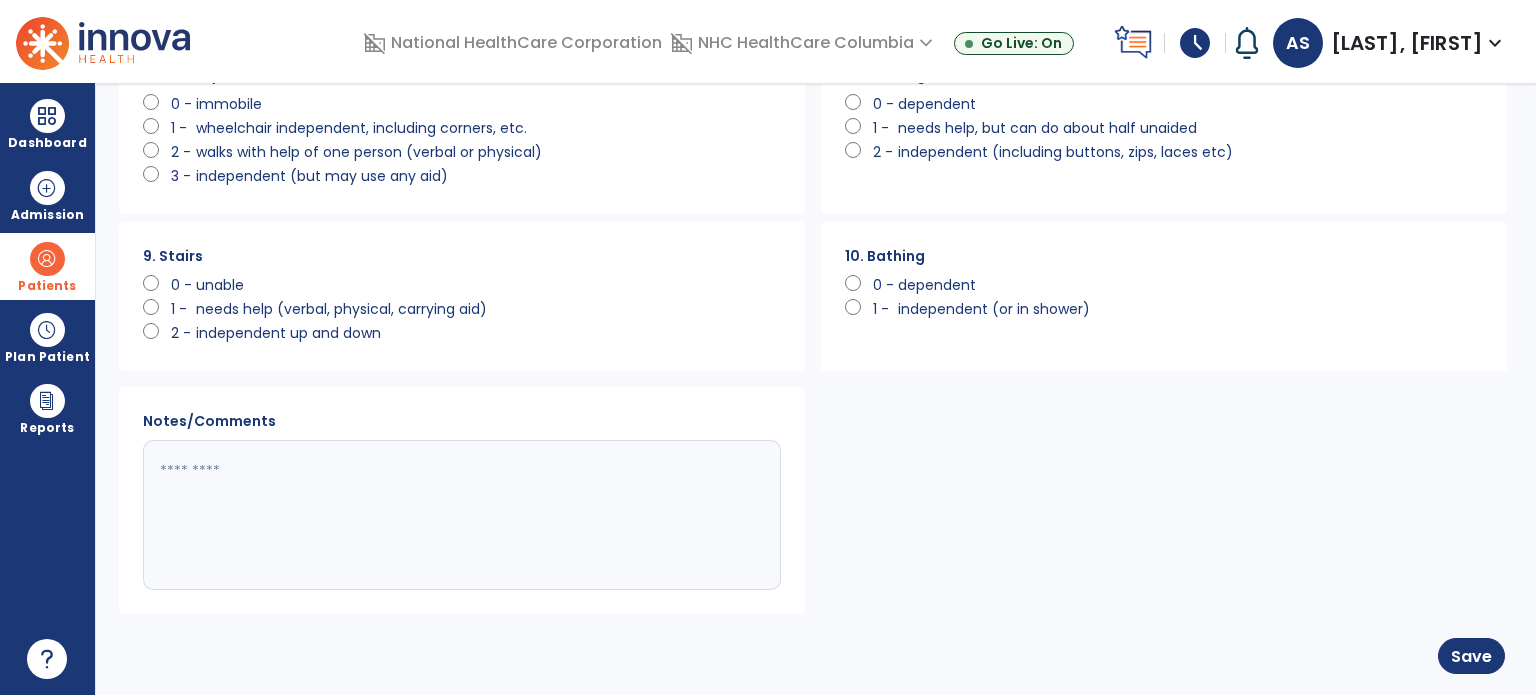 scroll, scrollTop: 612, scrollLeft: 0, axis: vertical 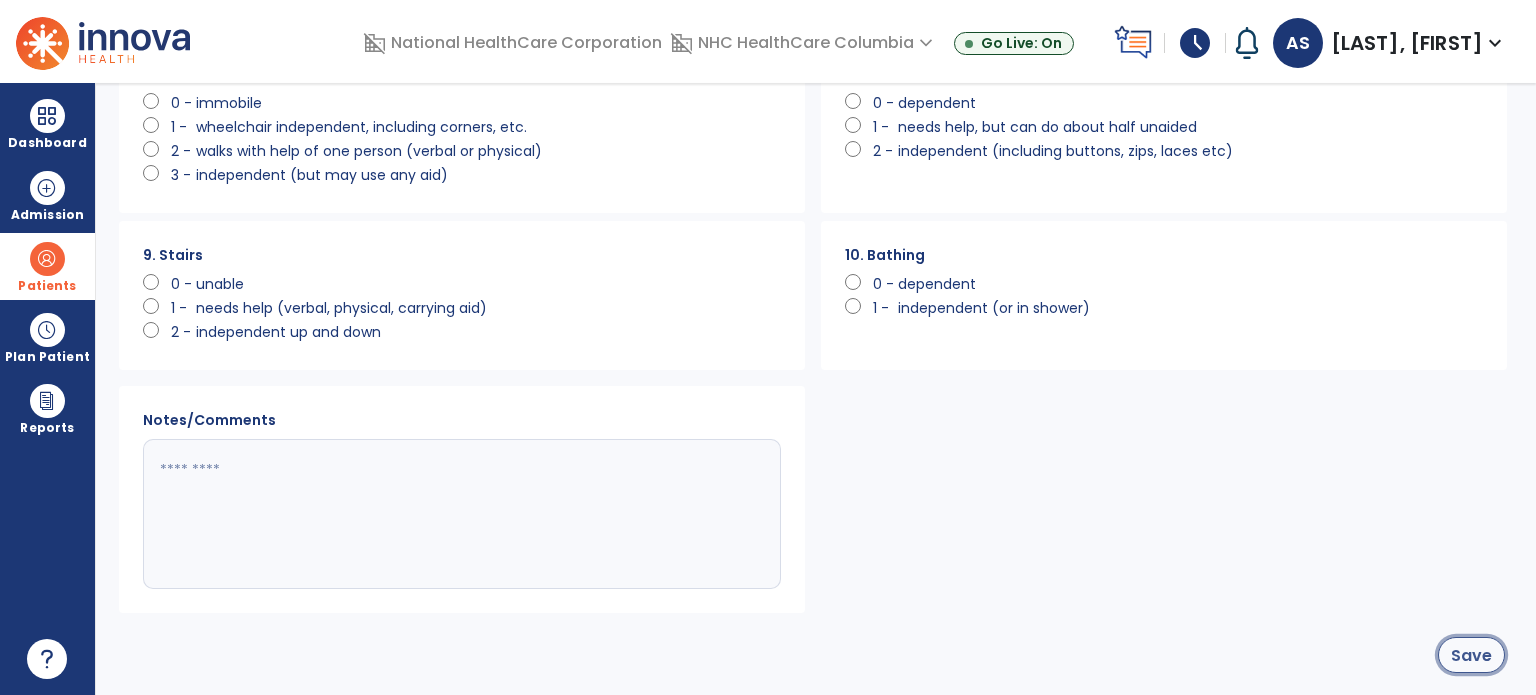 click on "Save" 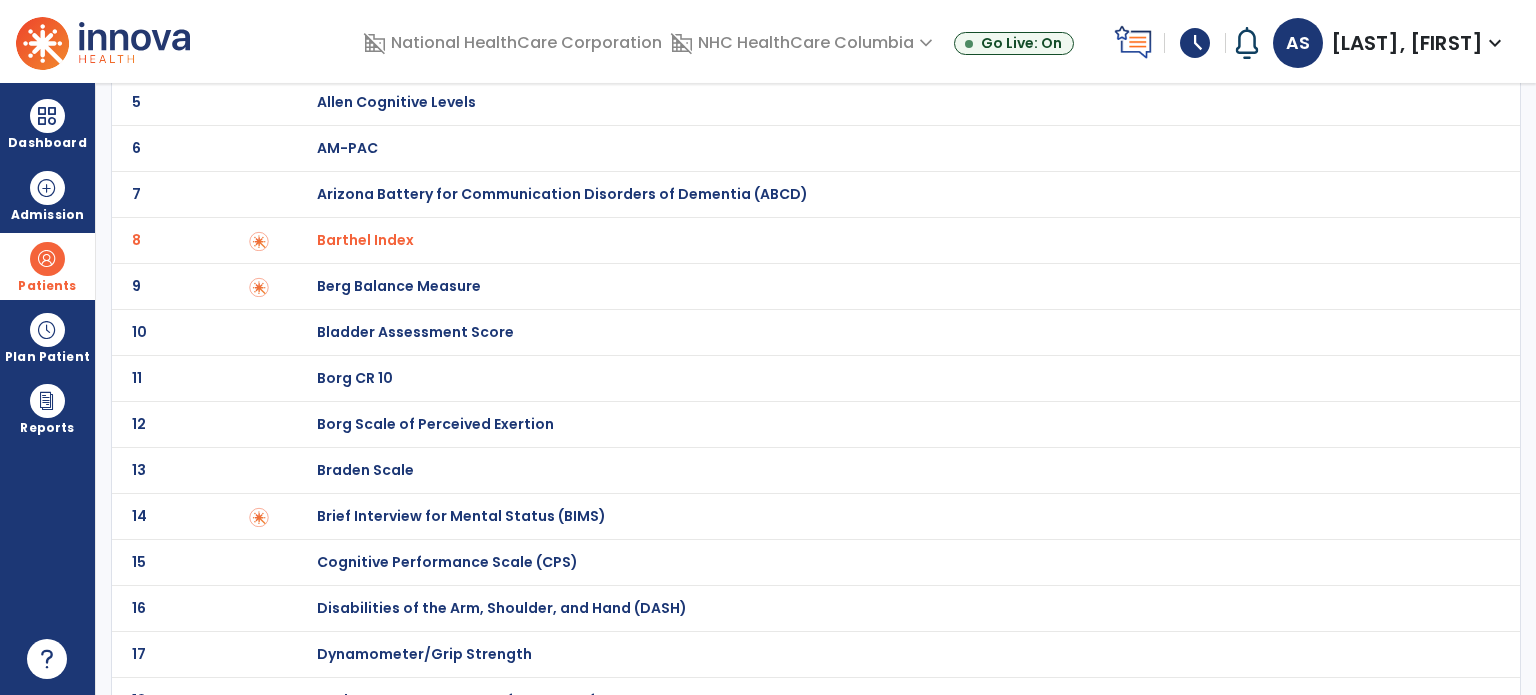 scroll, scrollTop: 36, scrollLeft: 0, axis: vertical 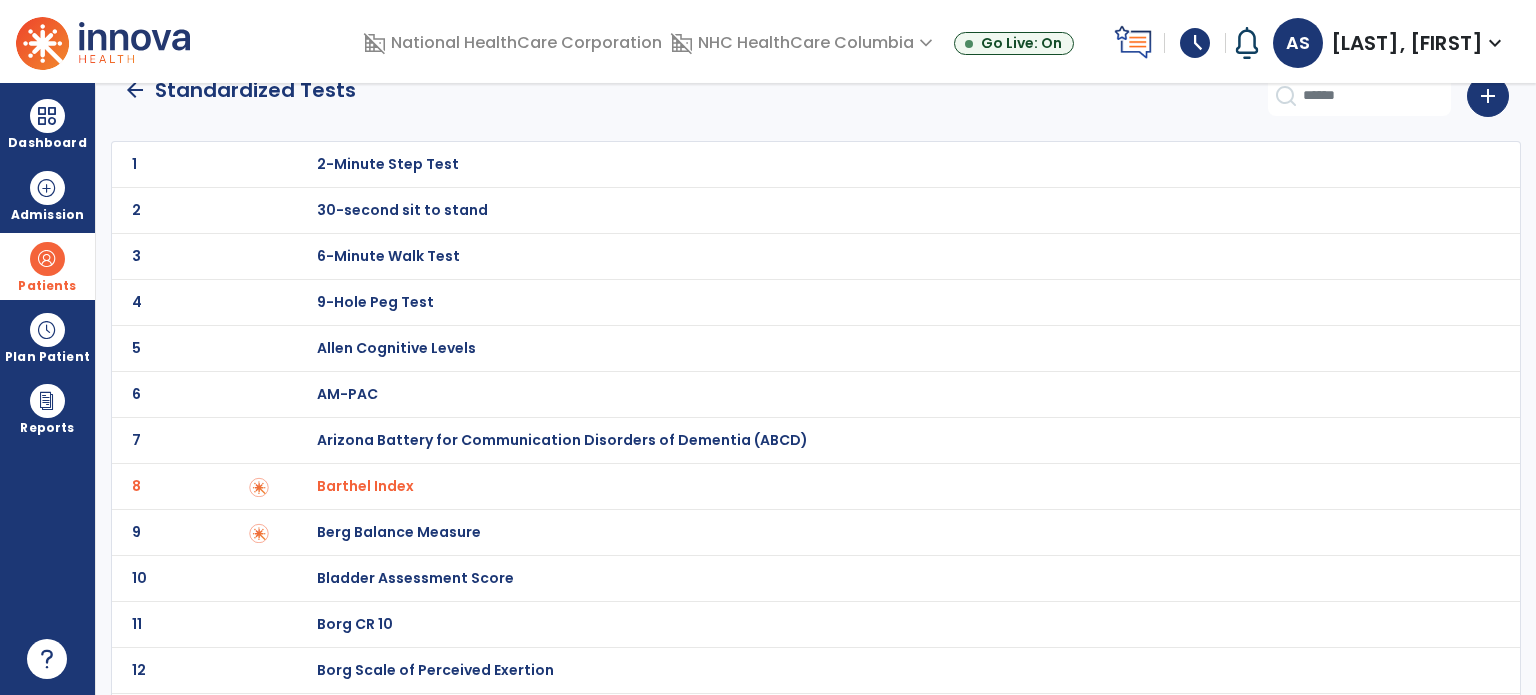 click on "arrow_back" 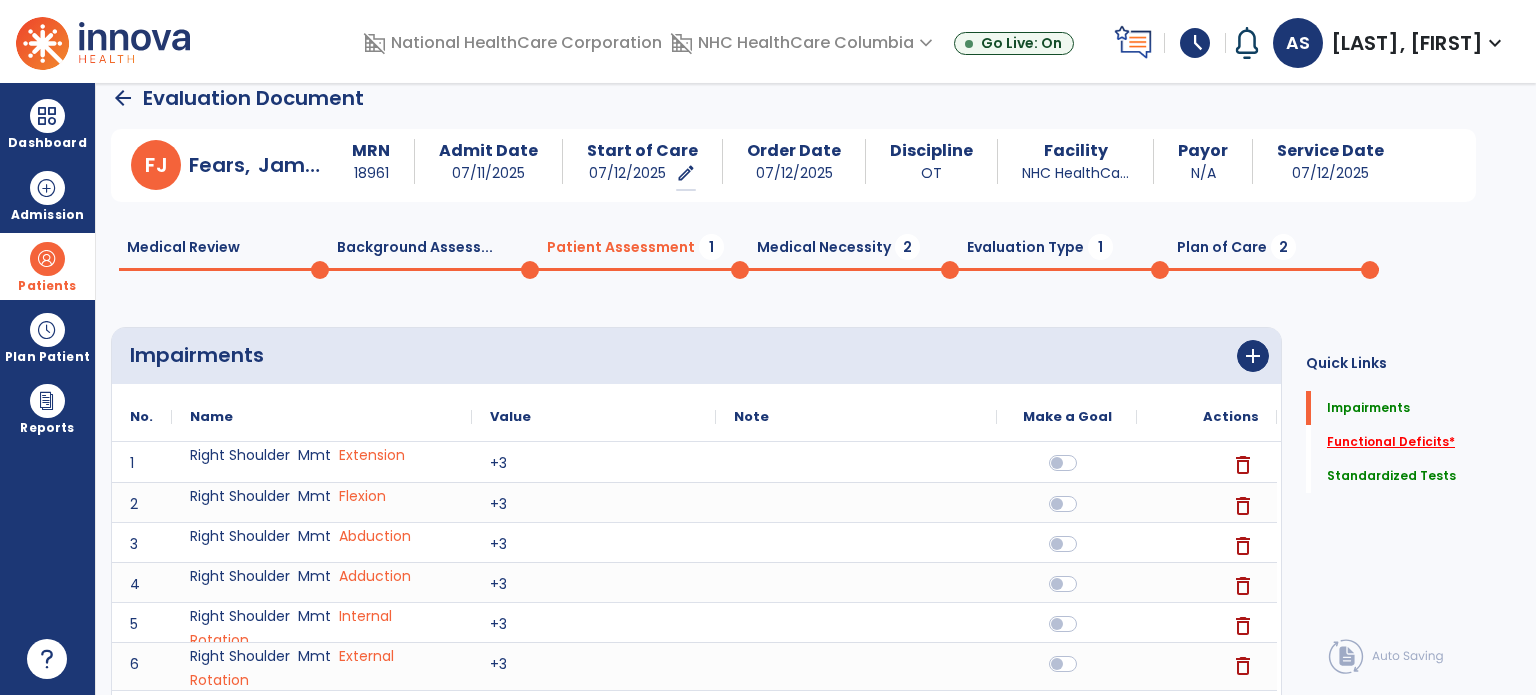 click on "Functional Deficits   *" 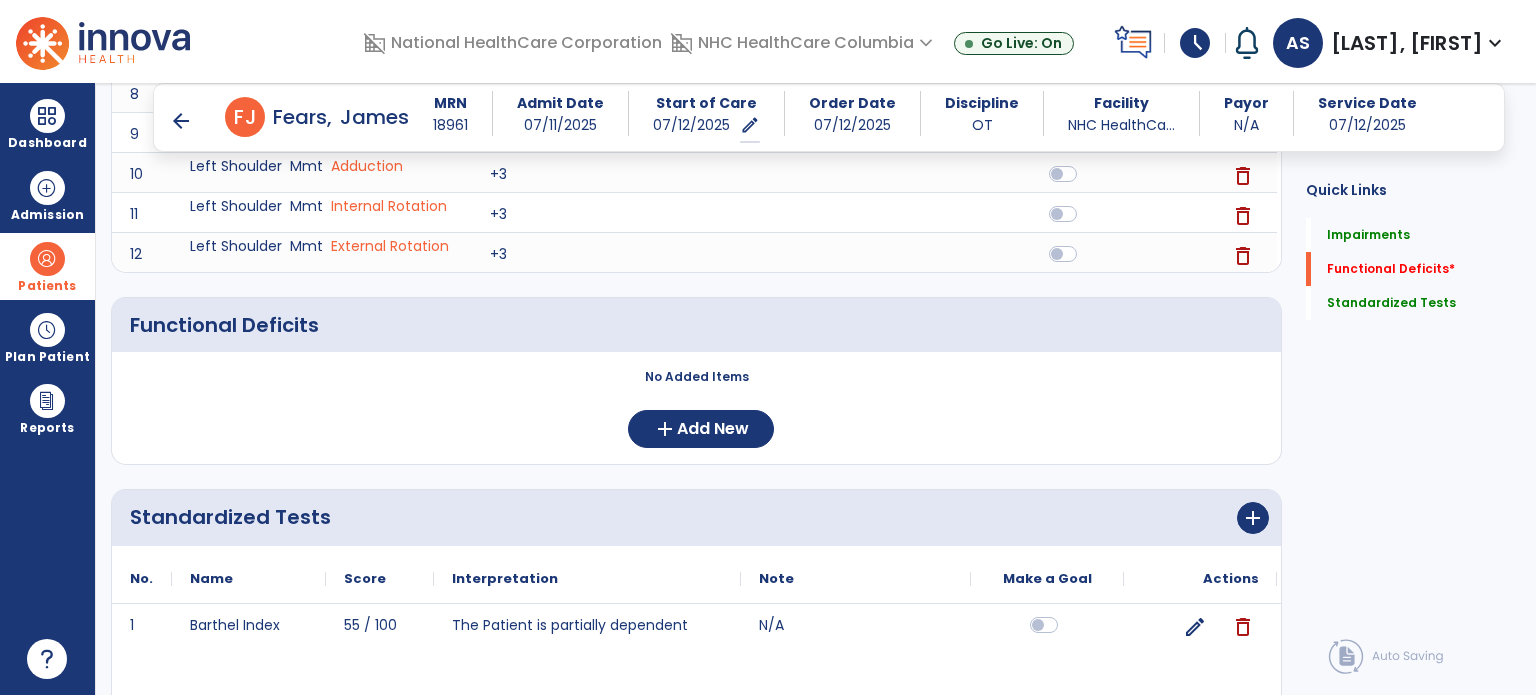 scroll, scrollTop: 669, scrollLeft: 0, axis: vertical 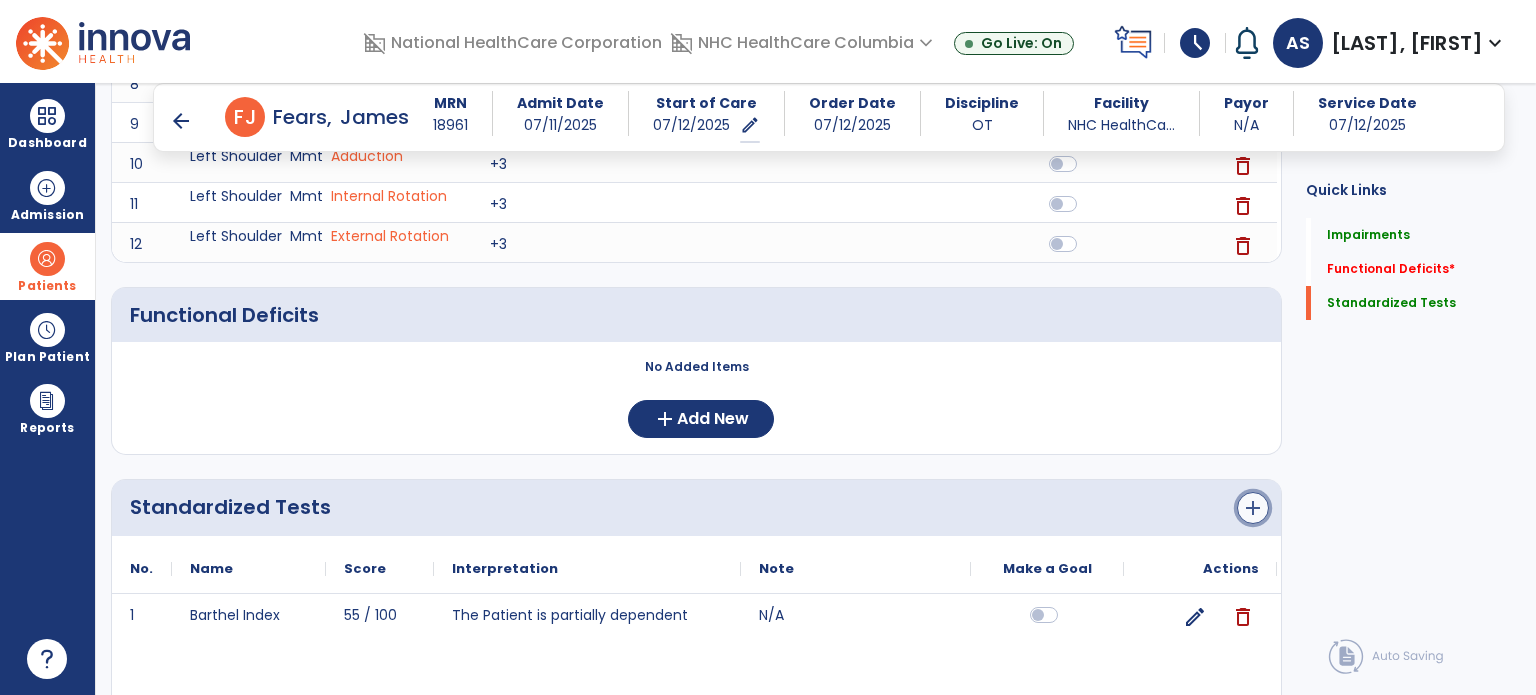click on "add" 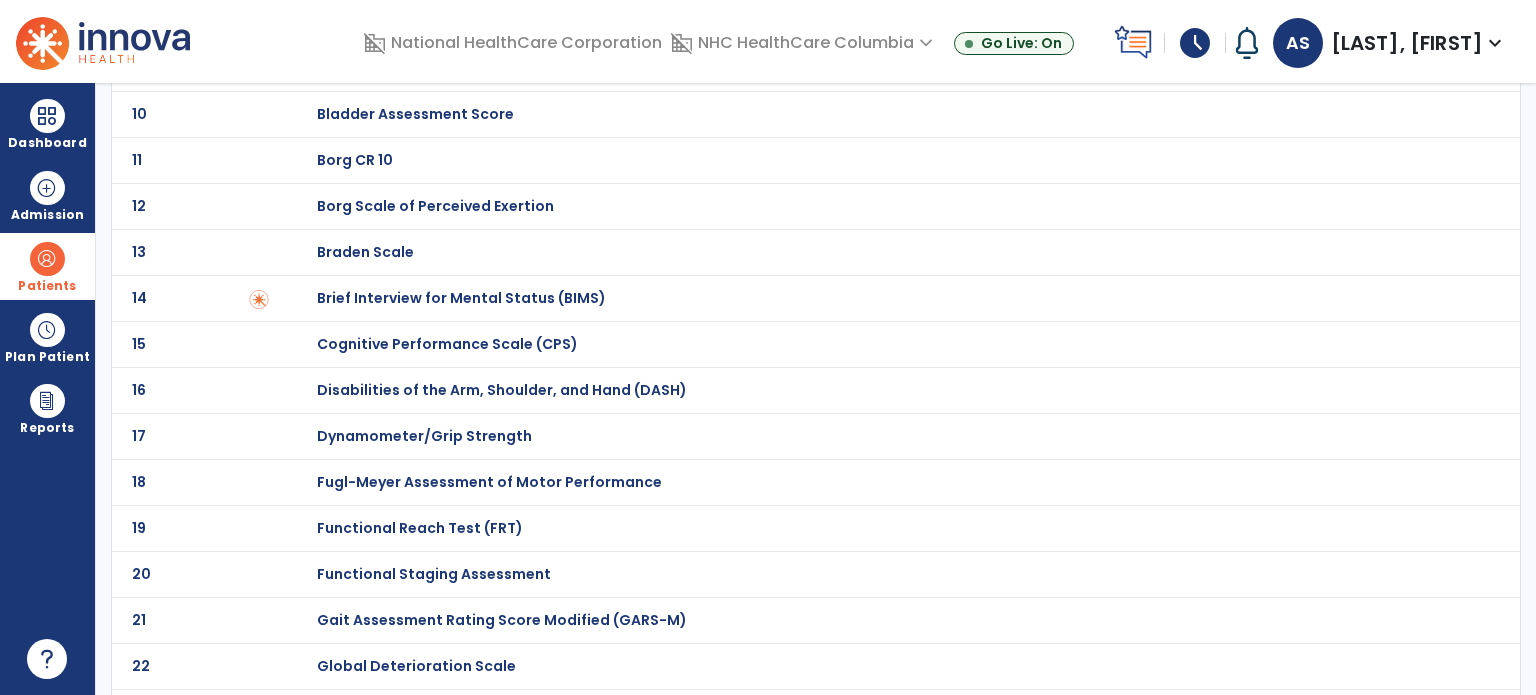 scroll, scrollTop: 600, scrollLeft: 0, axis: vertical 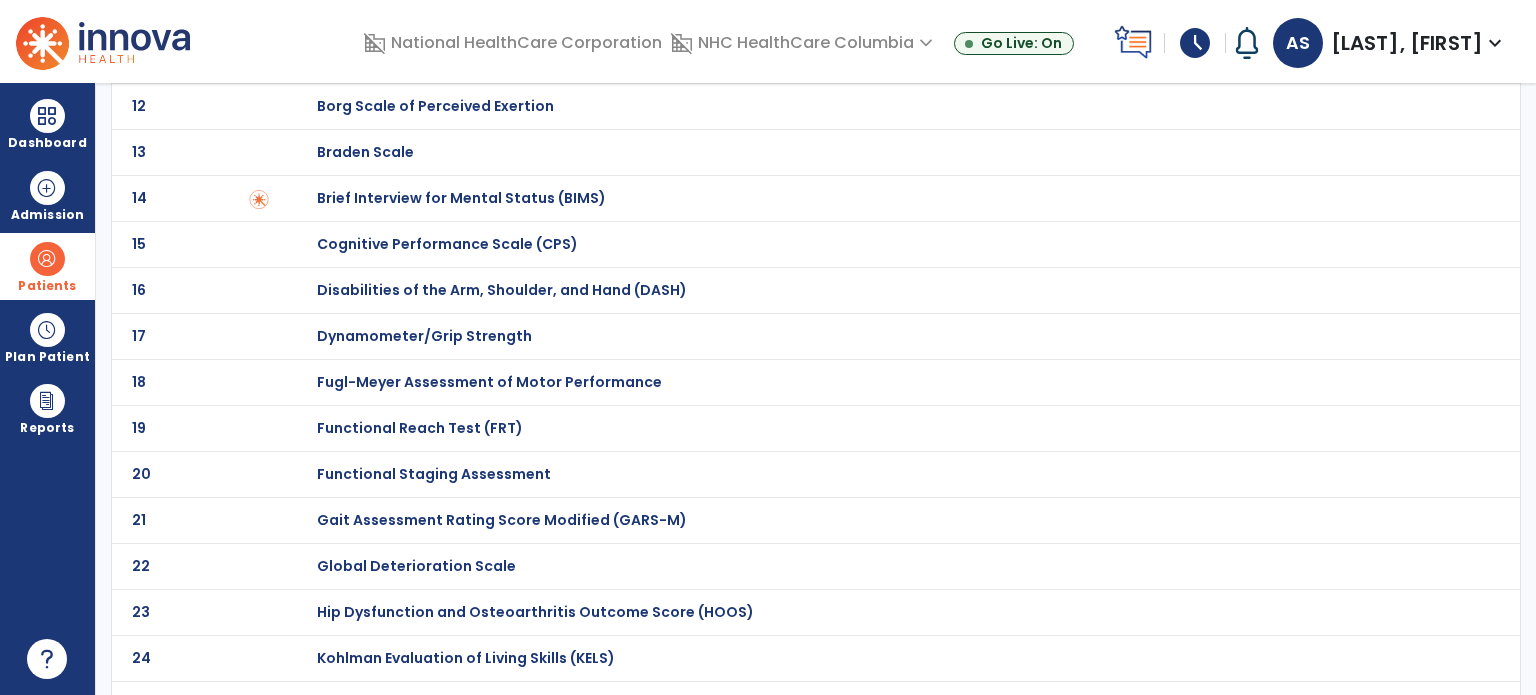 click on "Functional Reach Test (FRT)" at bounding box center (888, -400) 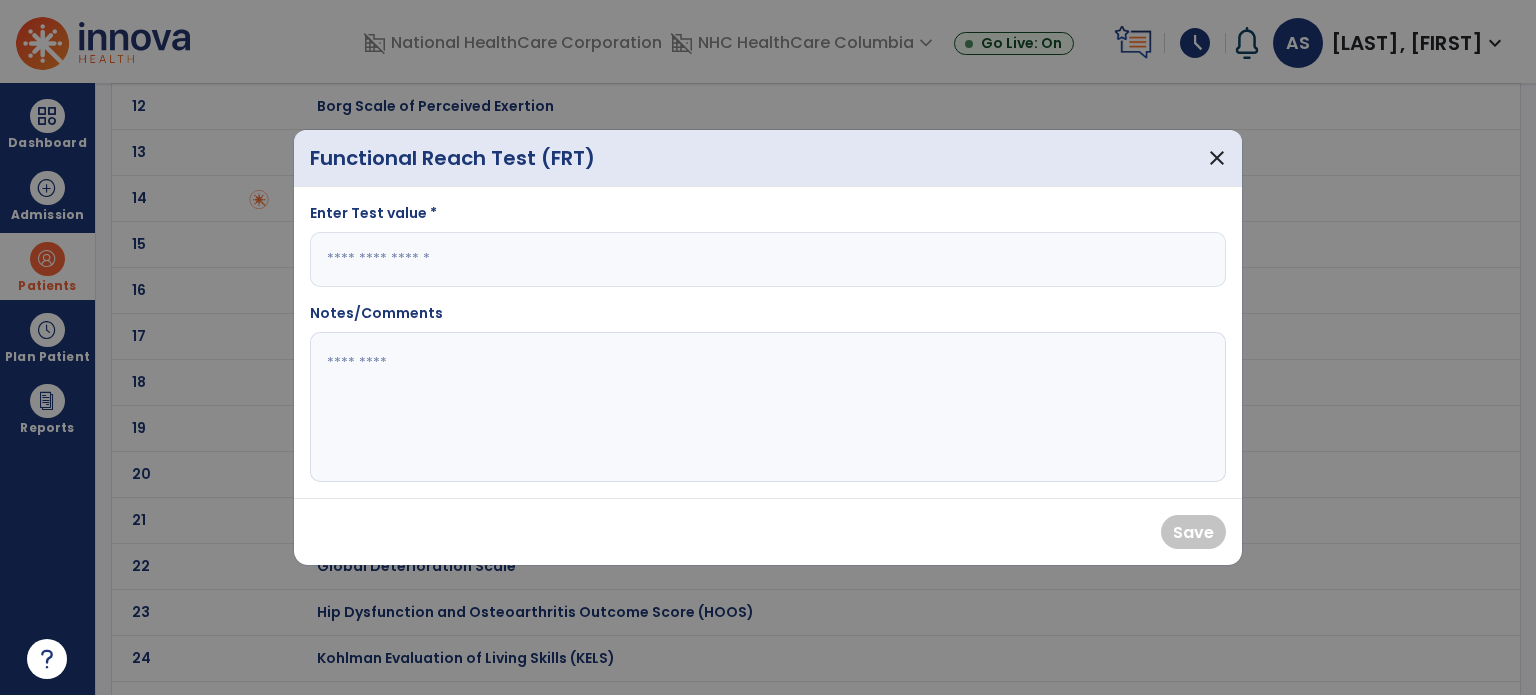 click at bounding box center [768, 259] 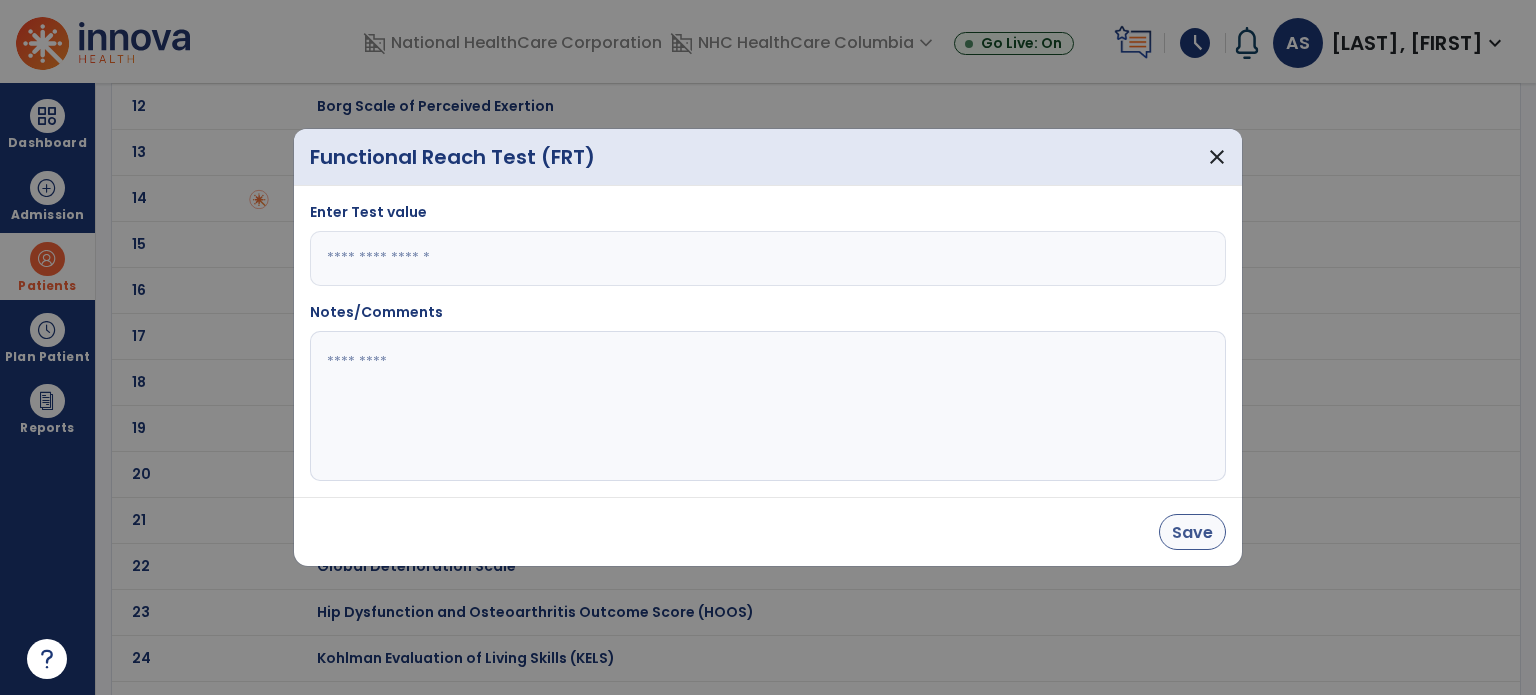 type on "*" 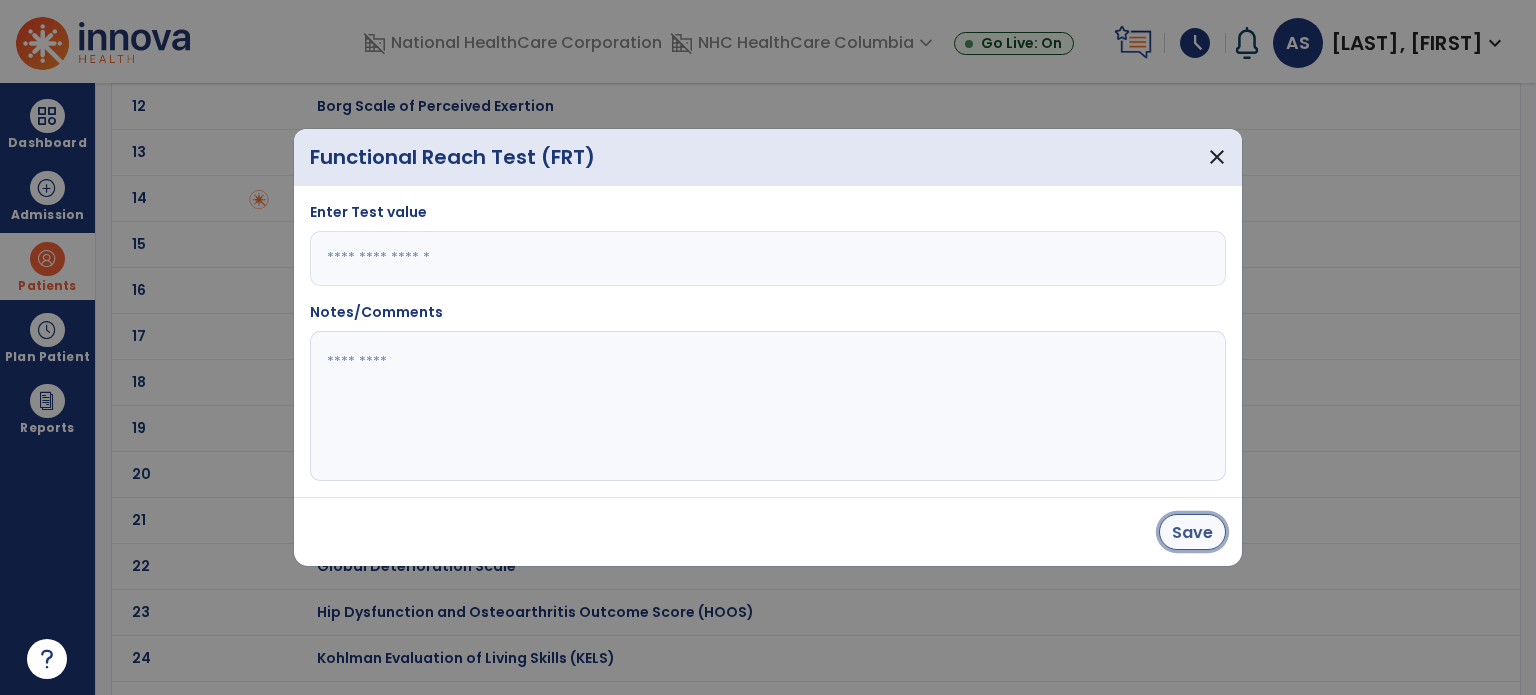 click on "Save" at bounding box center (1192, 532) 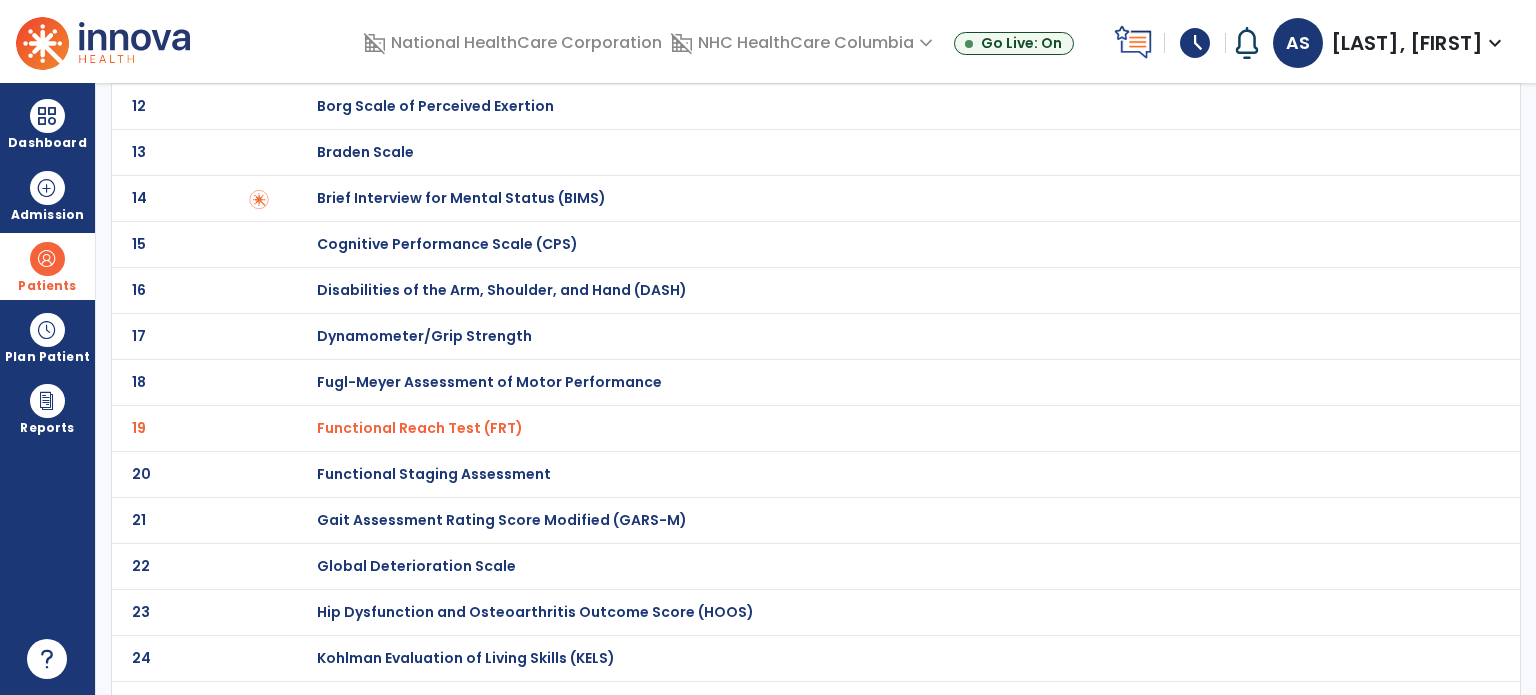 scroll, scrollTop: 0, scrollLeft: 0, axis: both 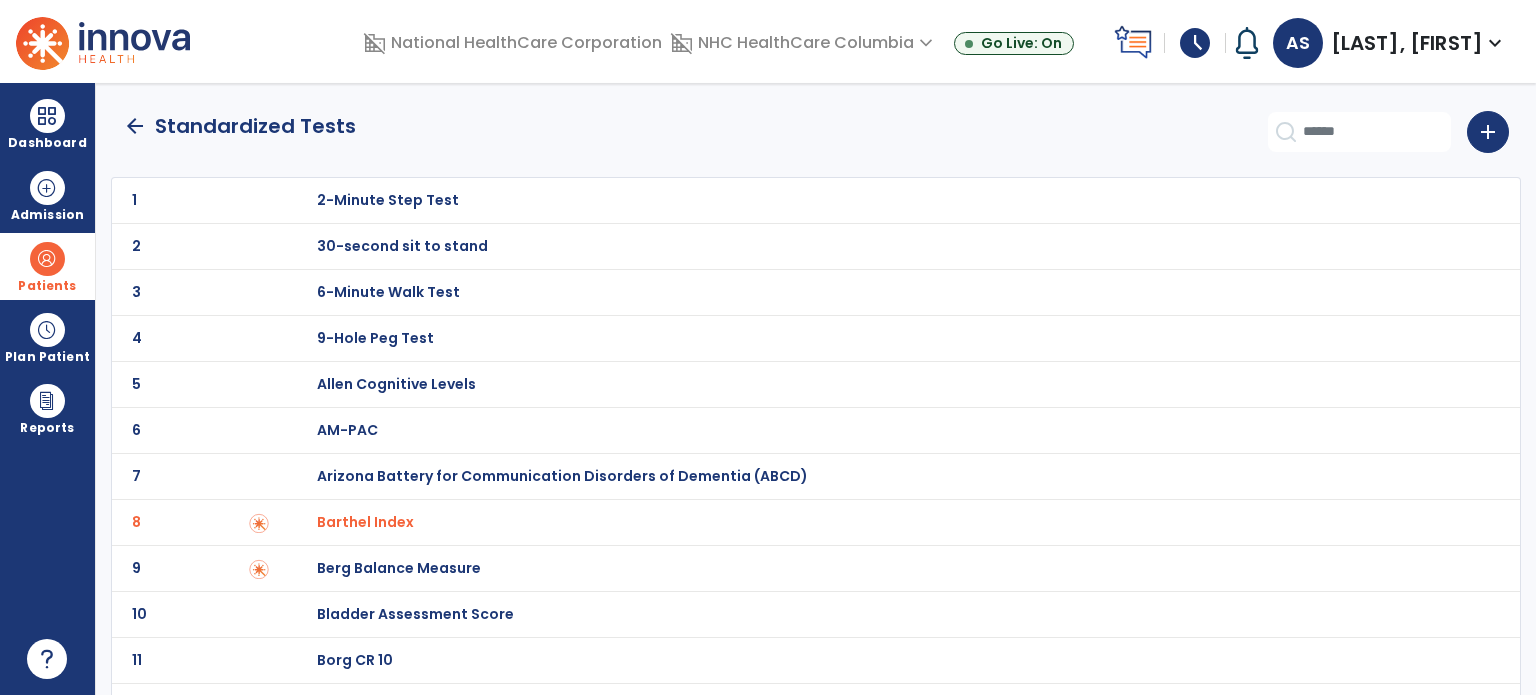 click on "arrow_back" 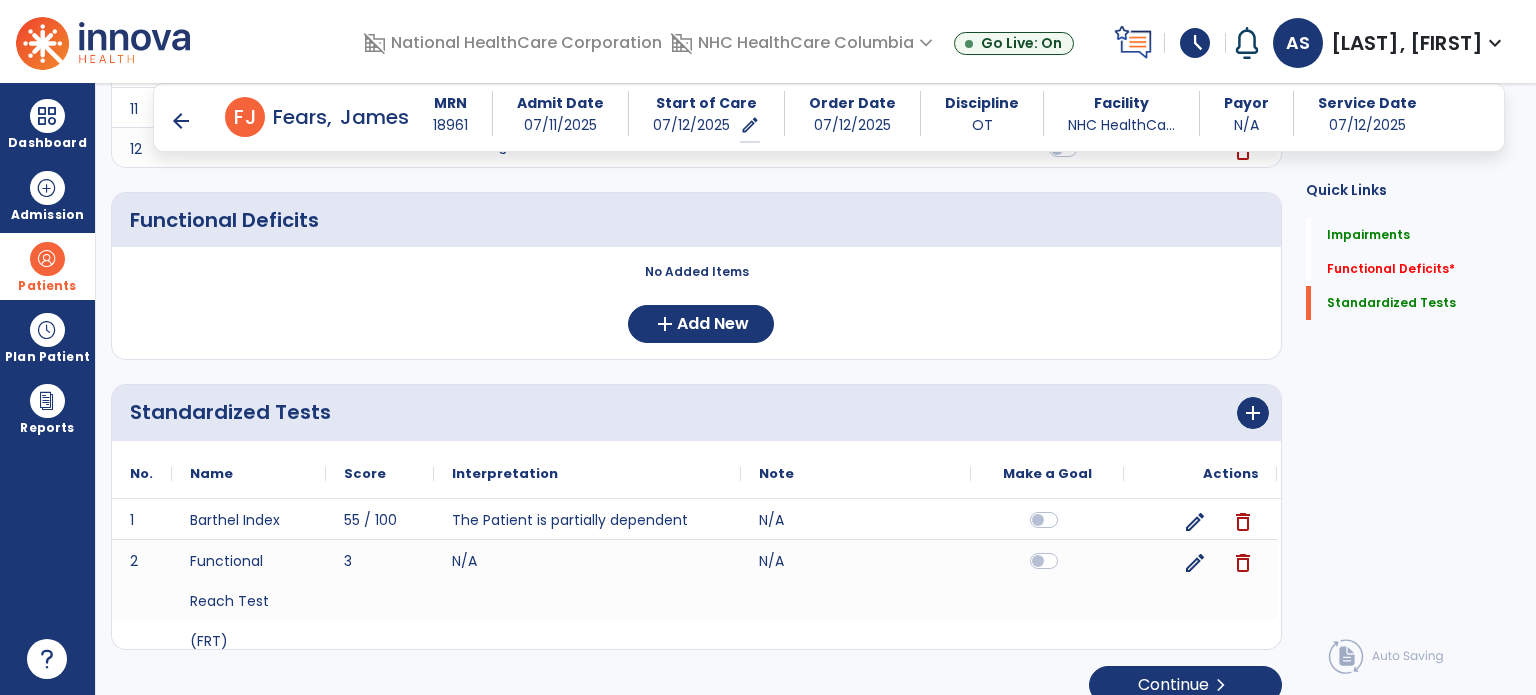 scroll, scrollTop: 787, scrollLeft: 0, axis: vertical 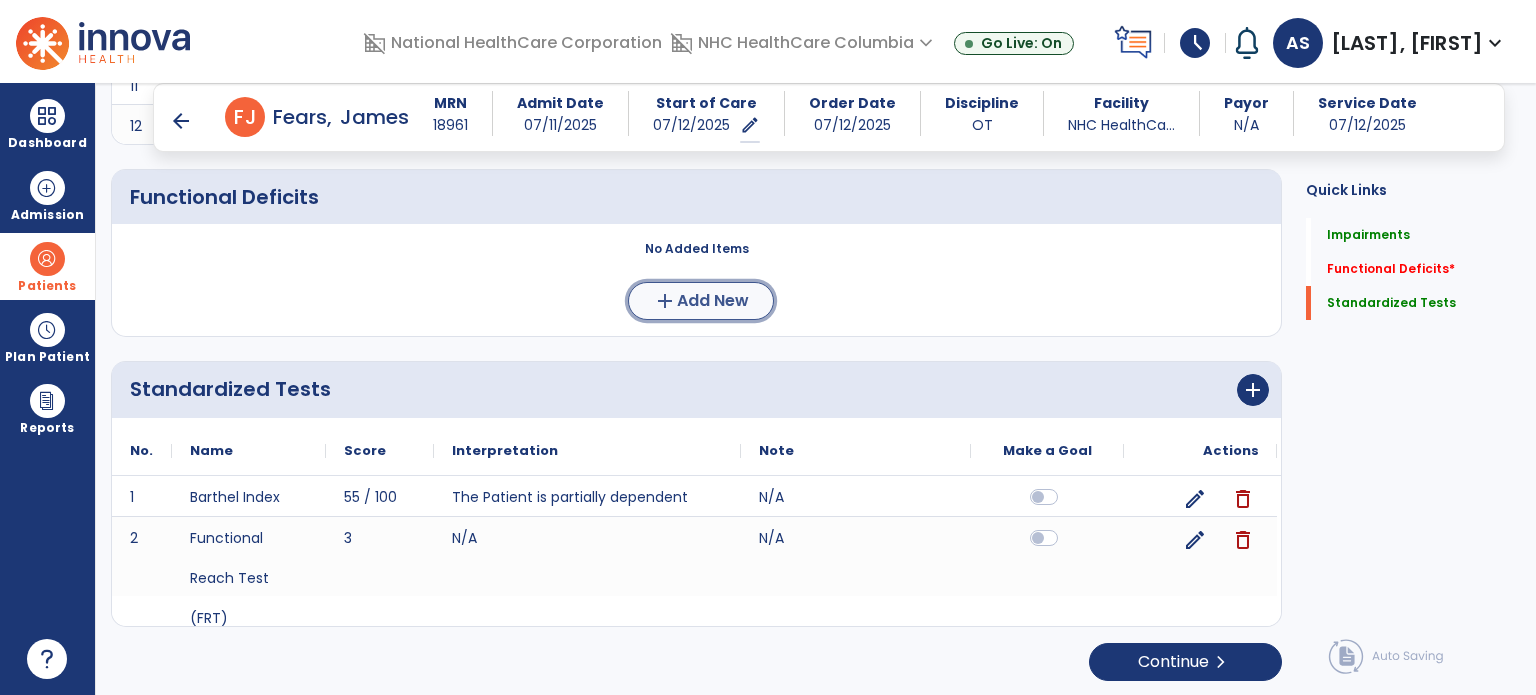 click on "Add New" 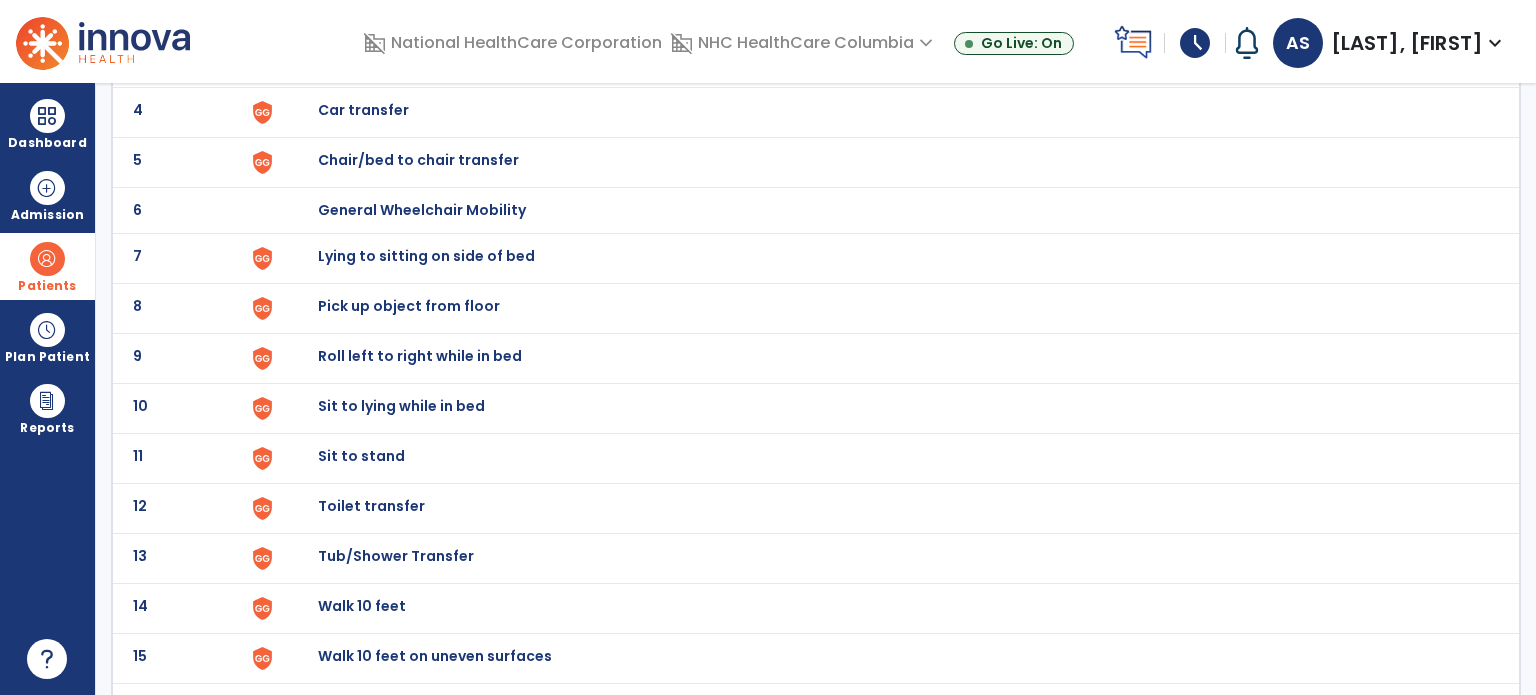 scroll, scrollTop: 500, scrollLeft: 0, axis: vertical 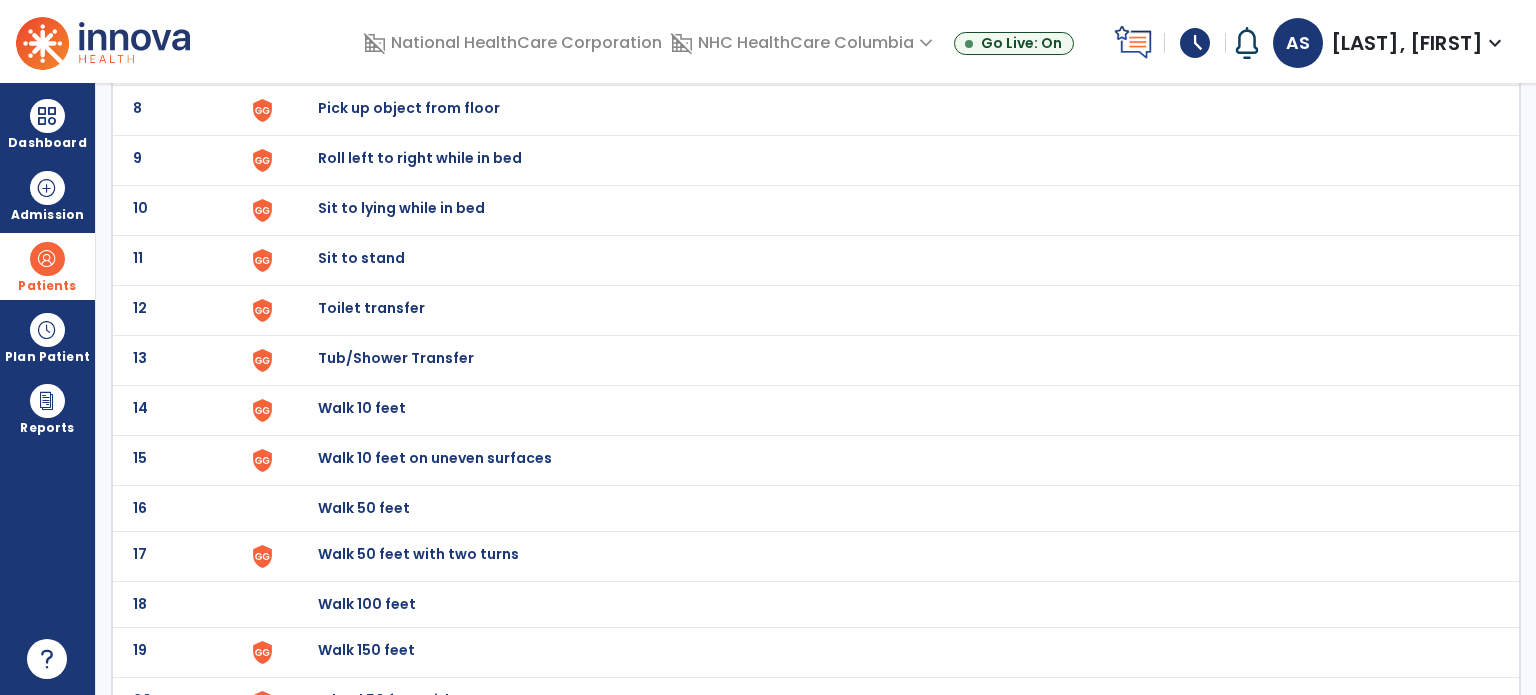 click on "Toilet transfer" at bounding box center [888, -236] 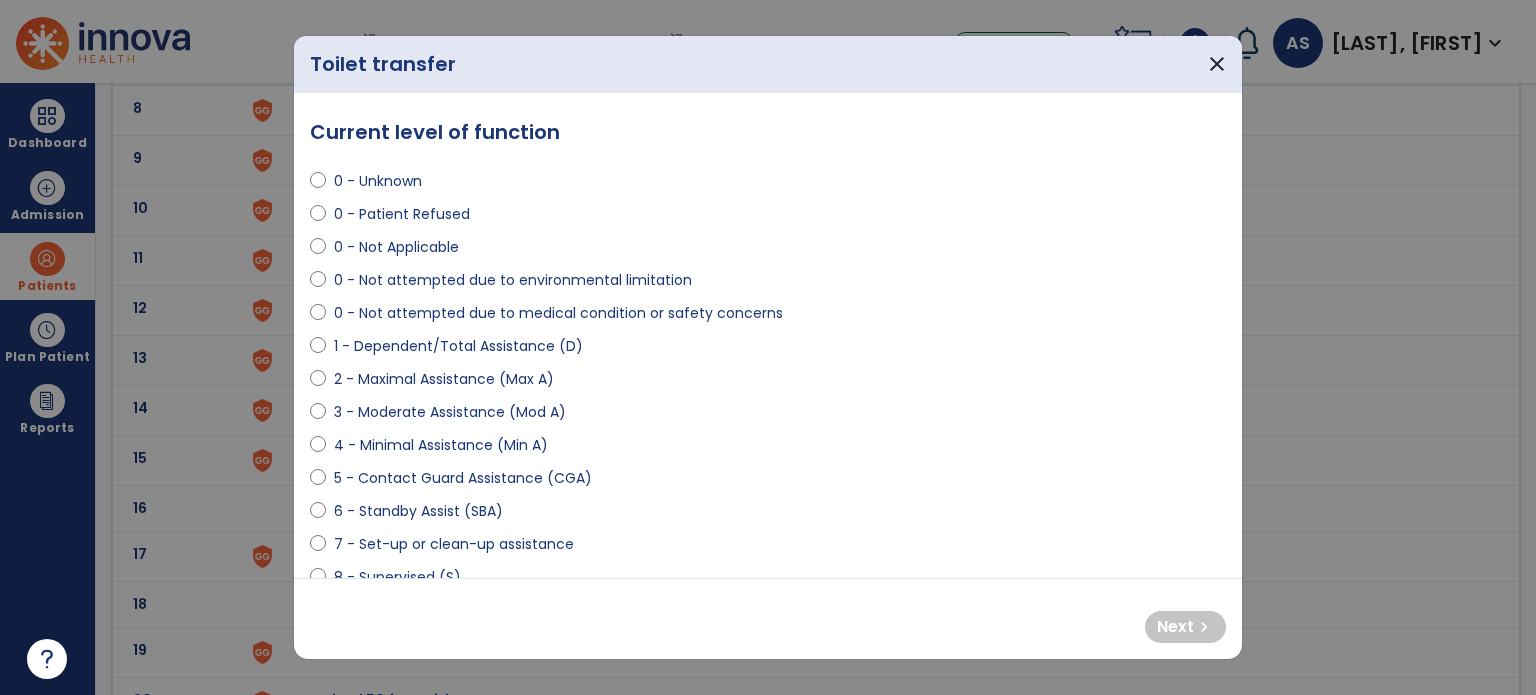 click on "4 - Minimal Assistance (Min A)" at bounding box center (441, 445) 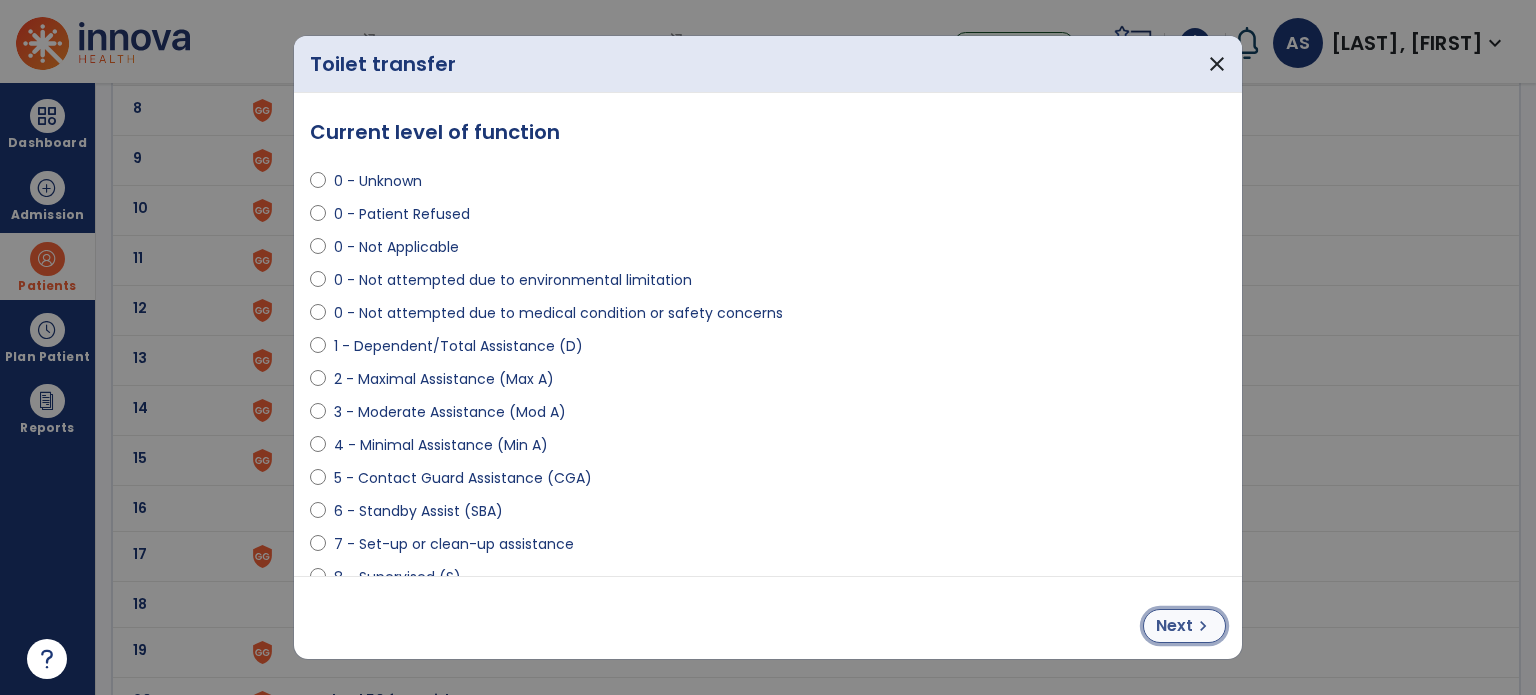 click on "Next  chevron_right" at bounding box center [1184, 626] 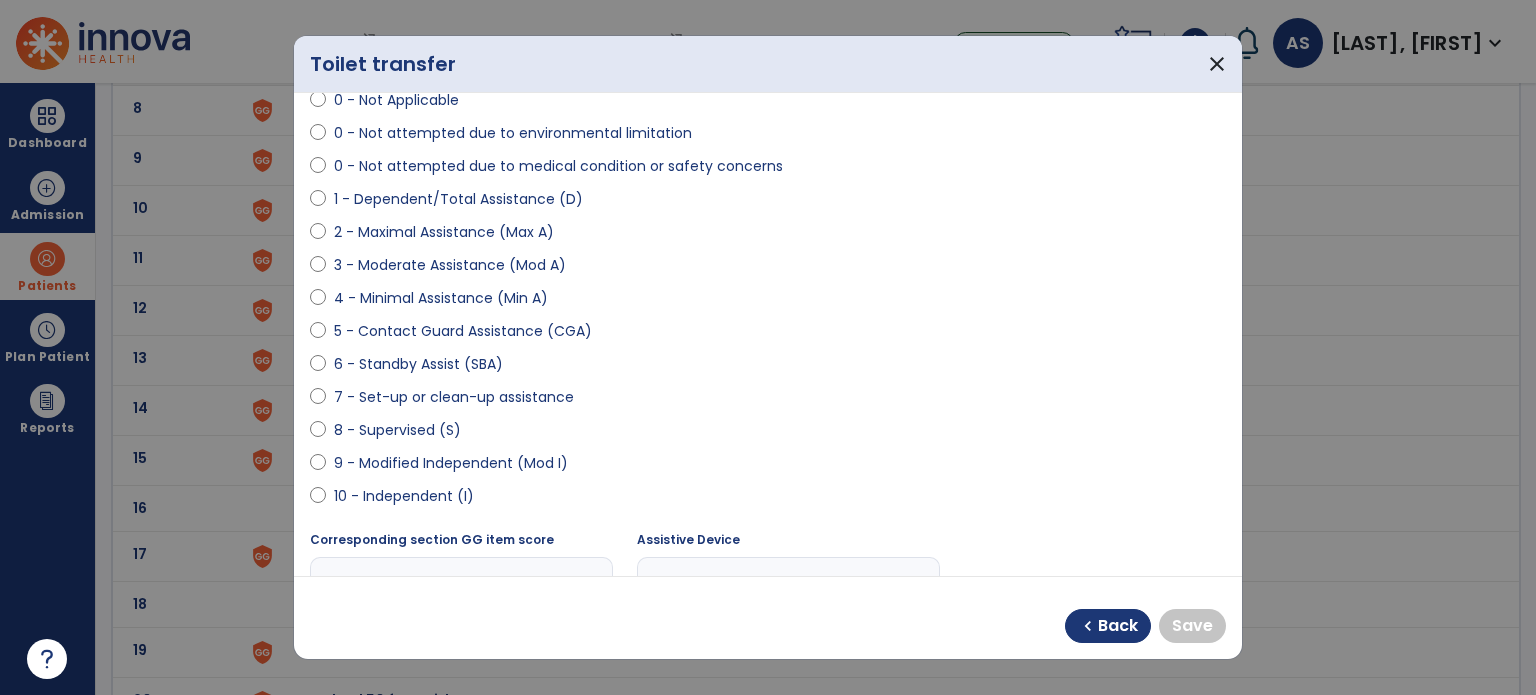 scroll, scrollTop: 300, scrollLeft: 0, axis: vertical 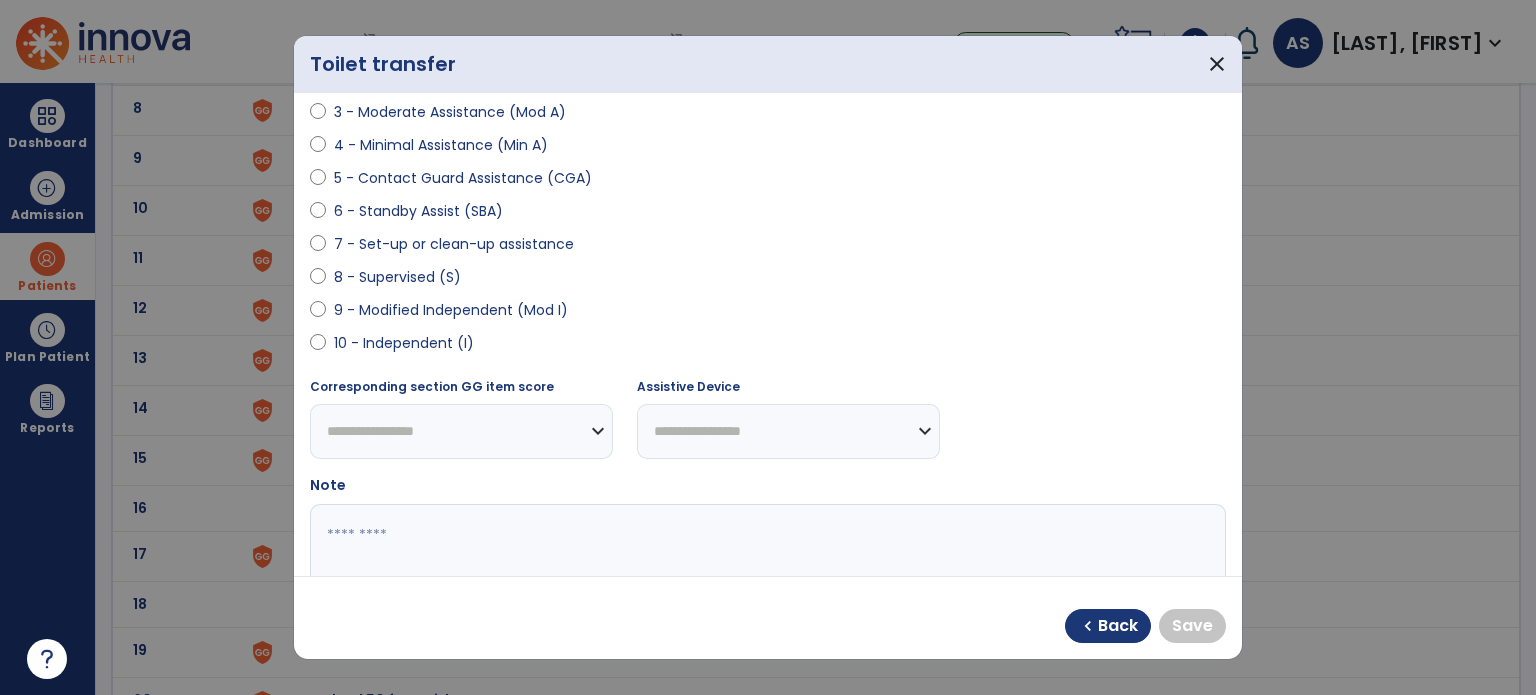 click on "9 - Modified Independent (Mod I)" at bounding box center (451, 310) 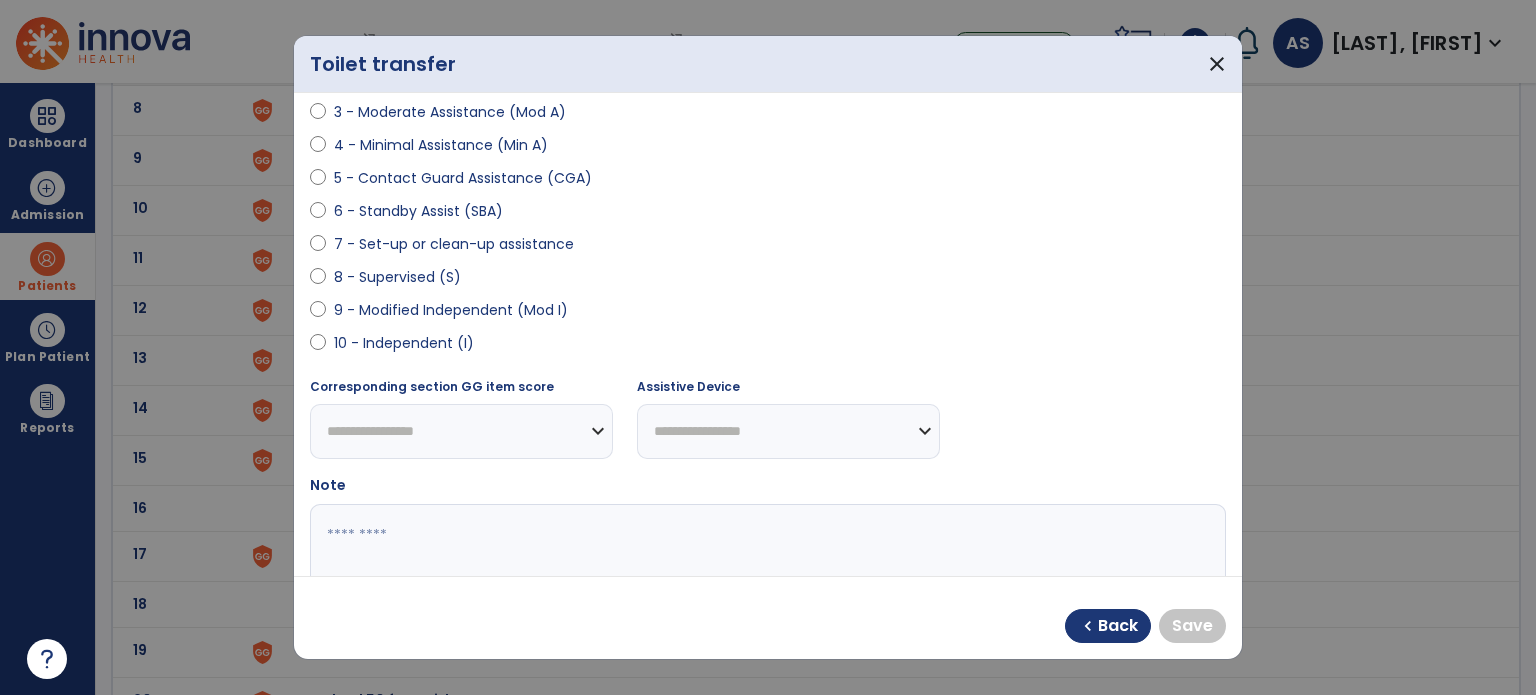 select on "**********" 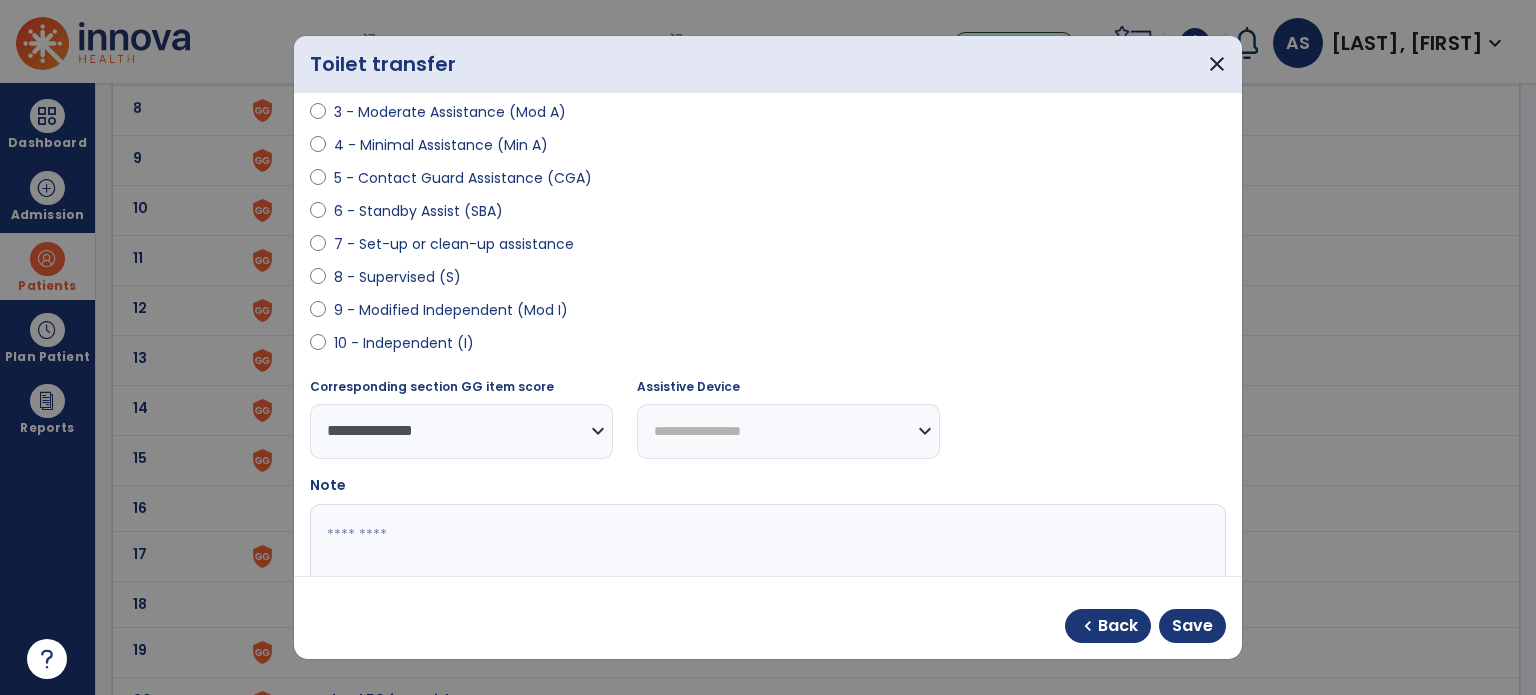 click on "10 - Independent (I)" at bounding box center (404, 343) 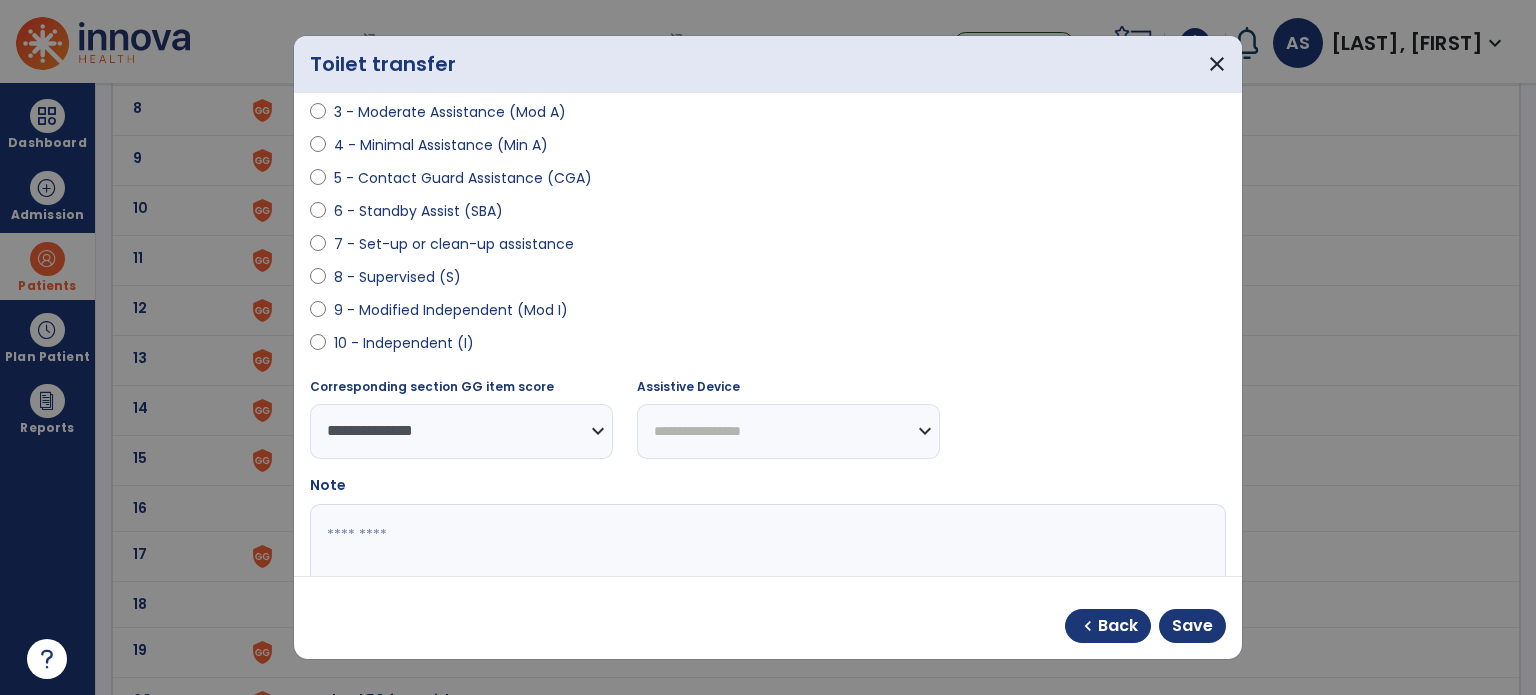 click on "9 - Modified Independent (Mod I)" at bounding box center [451, 310] 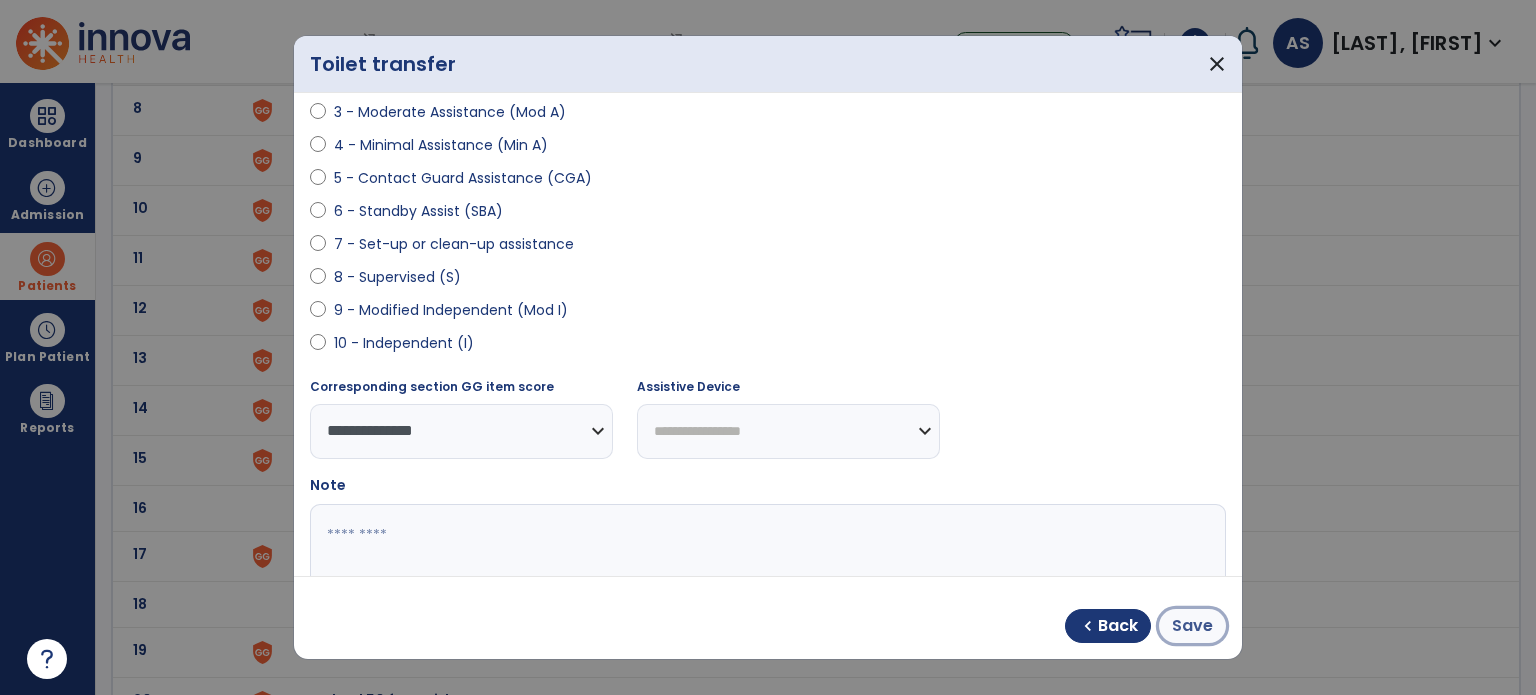 click on "Save" at bounding box center [1192, 626] 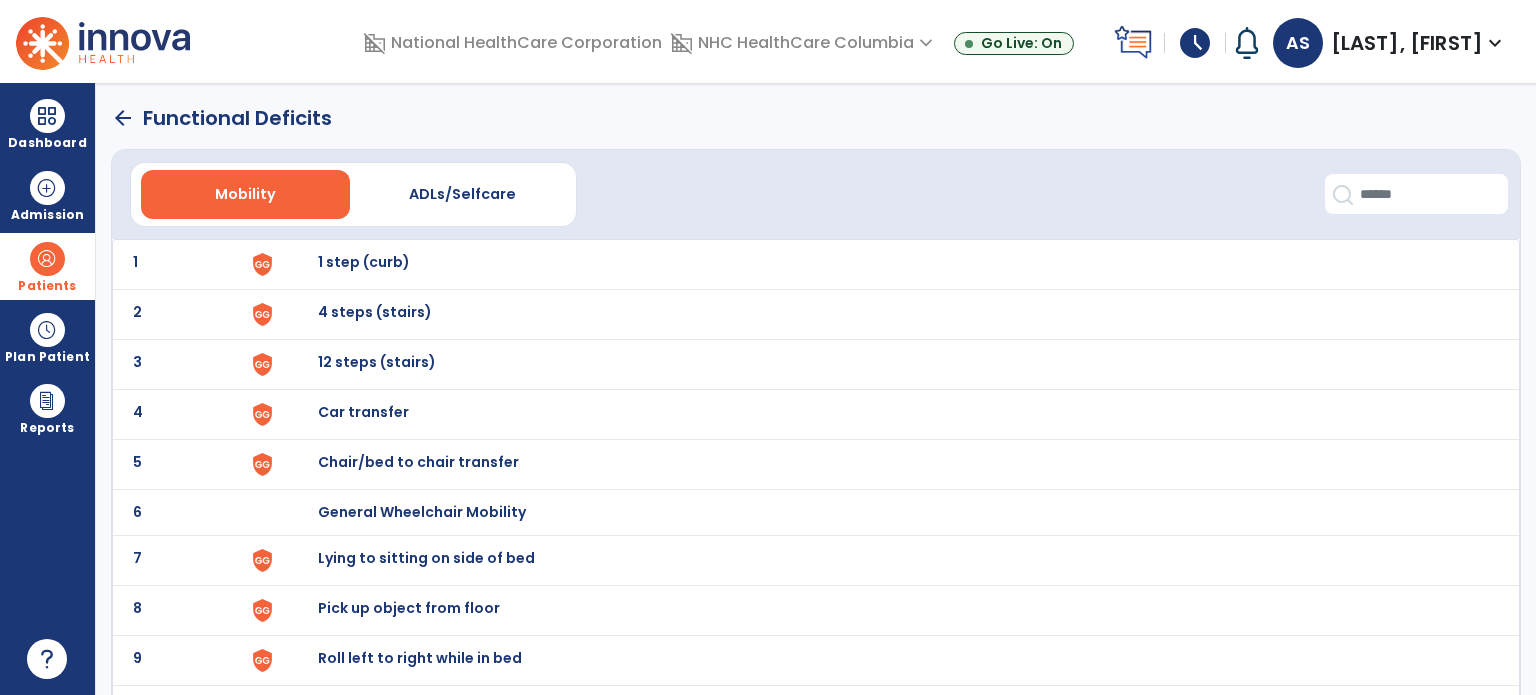 scroll, scrollTop: 300, scrollLeft: 0, axis: vertical 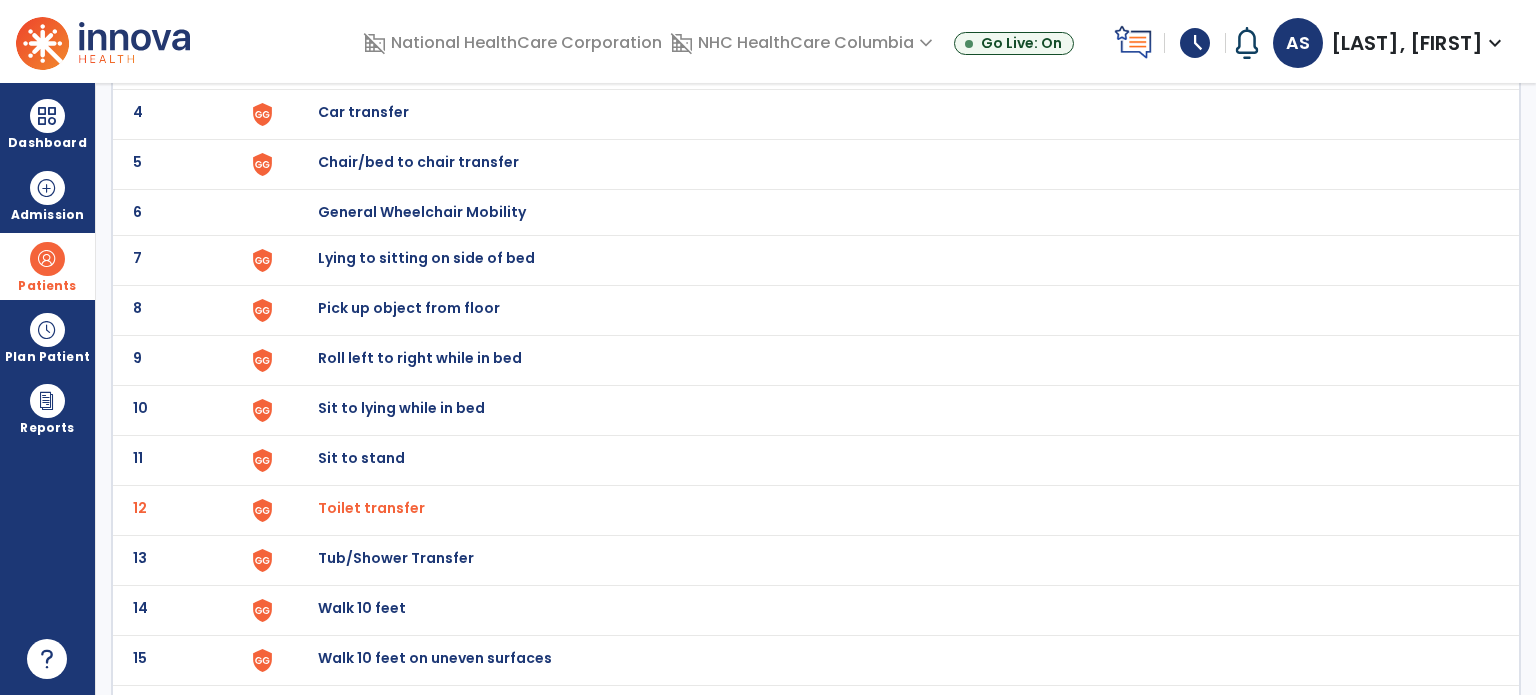 click on "Tub/Shower Transfer" at bounding box center (364, -38) 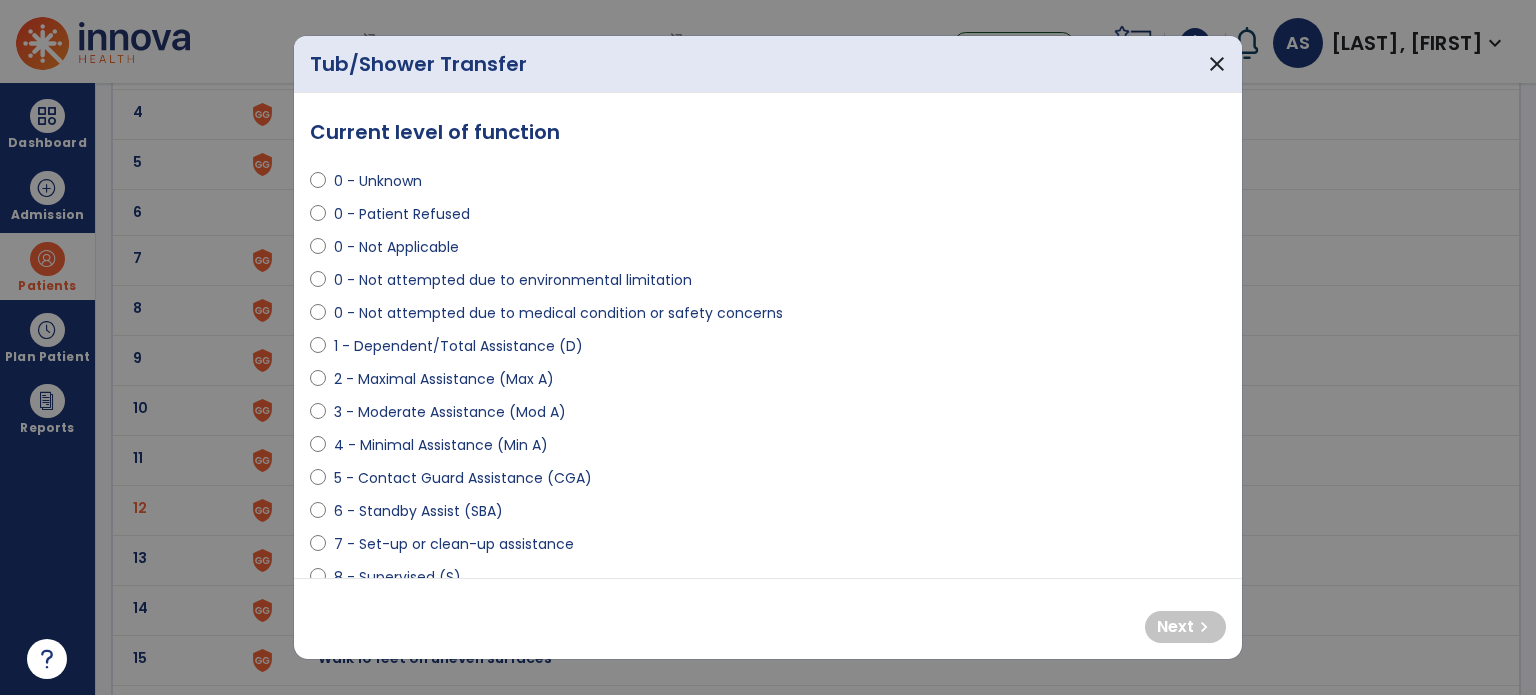 click on "3 - Moderate Assistance (Mod A)" at bounding box center (450, 412) 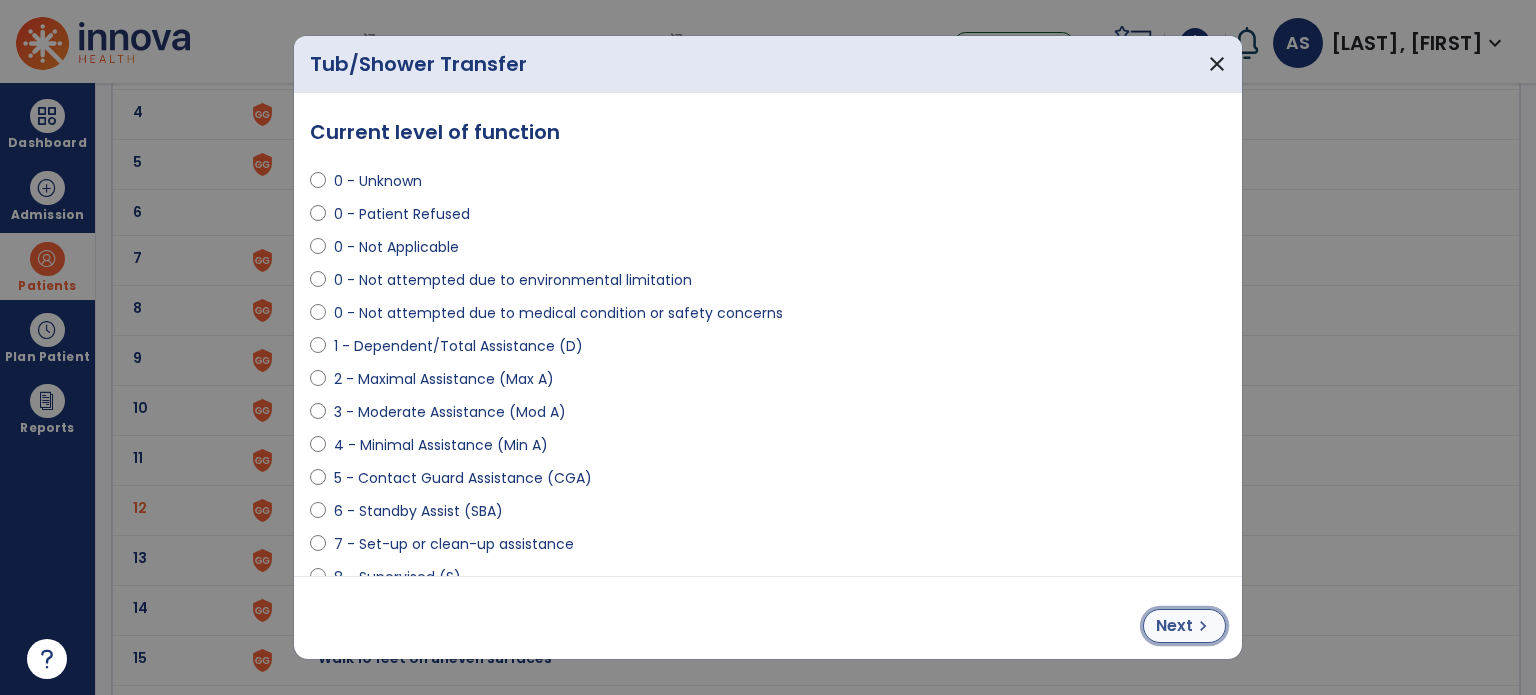 click on "Next" at bounding box center [1174, 626] 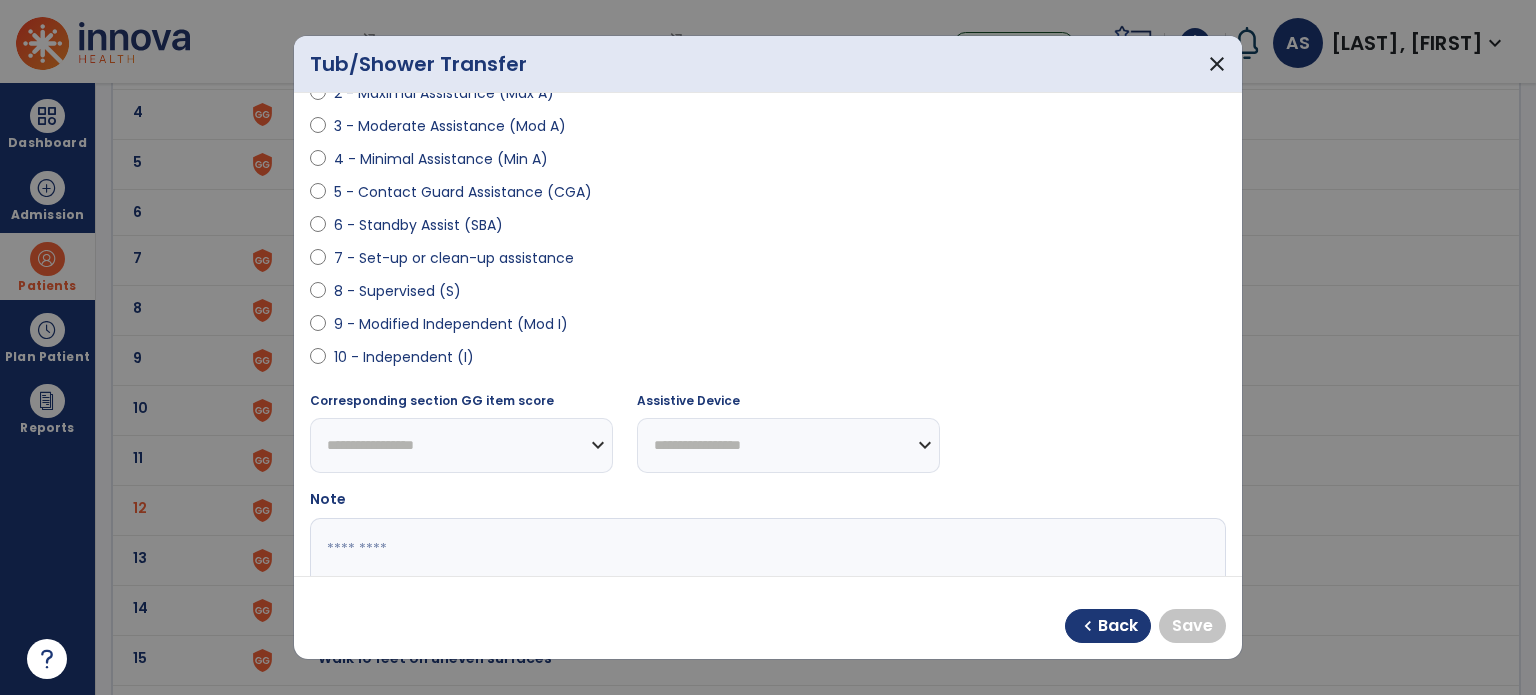 scroll, scrollTop: 400, scrollLeft: 0, axis: vertical 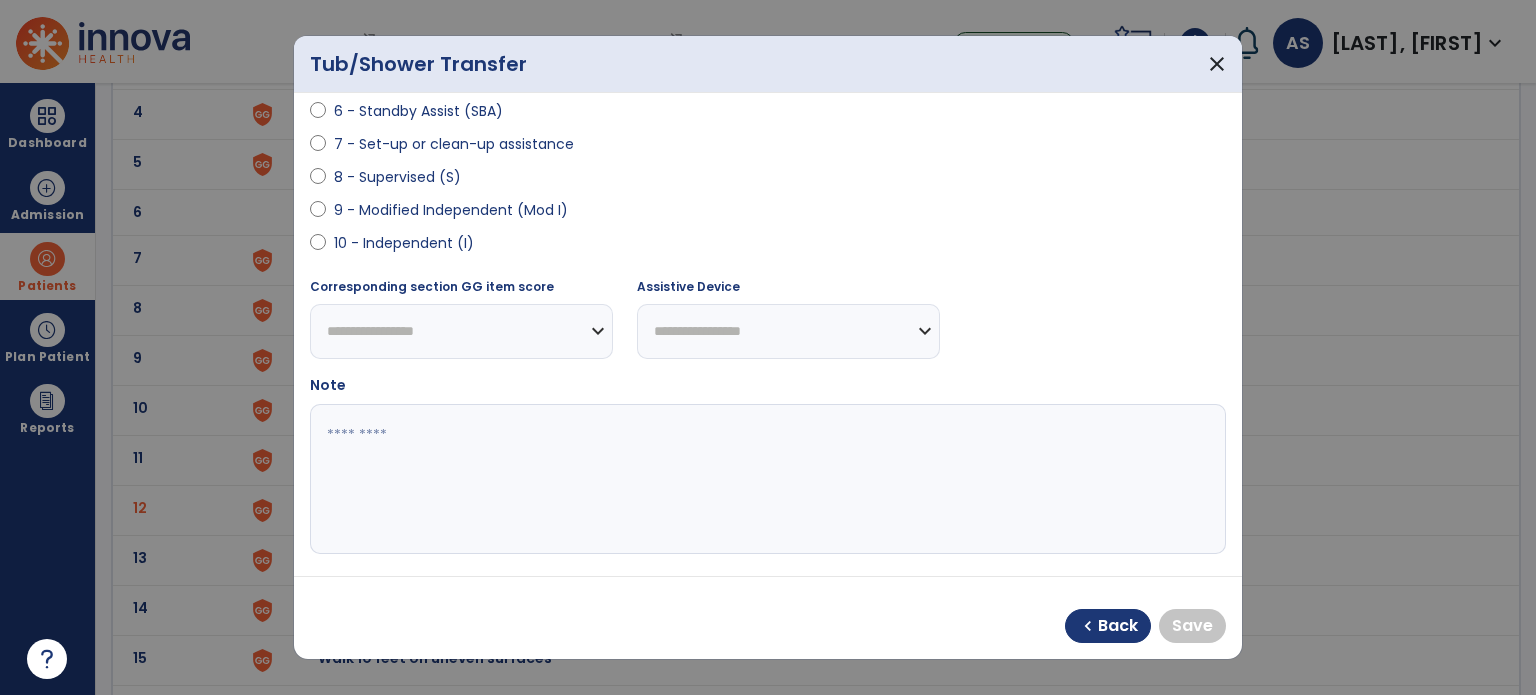 click on "9 - Modified Independent (Mod I)" at bounding box center (451, 210) 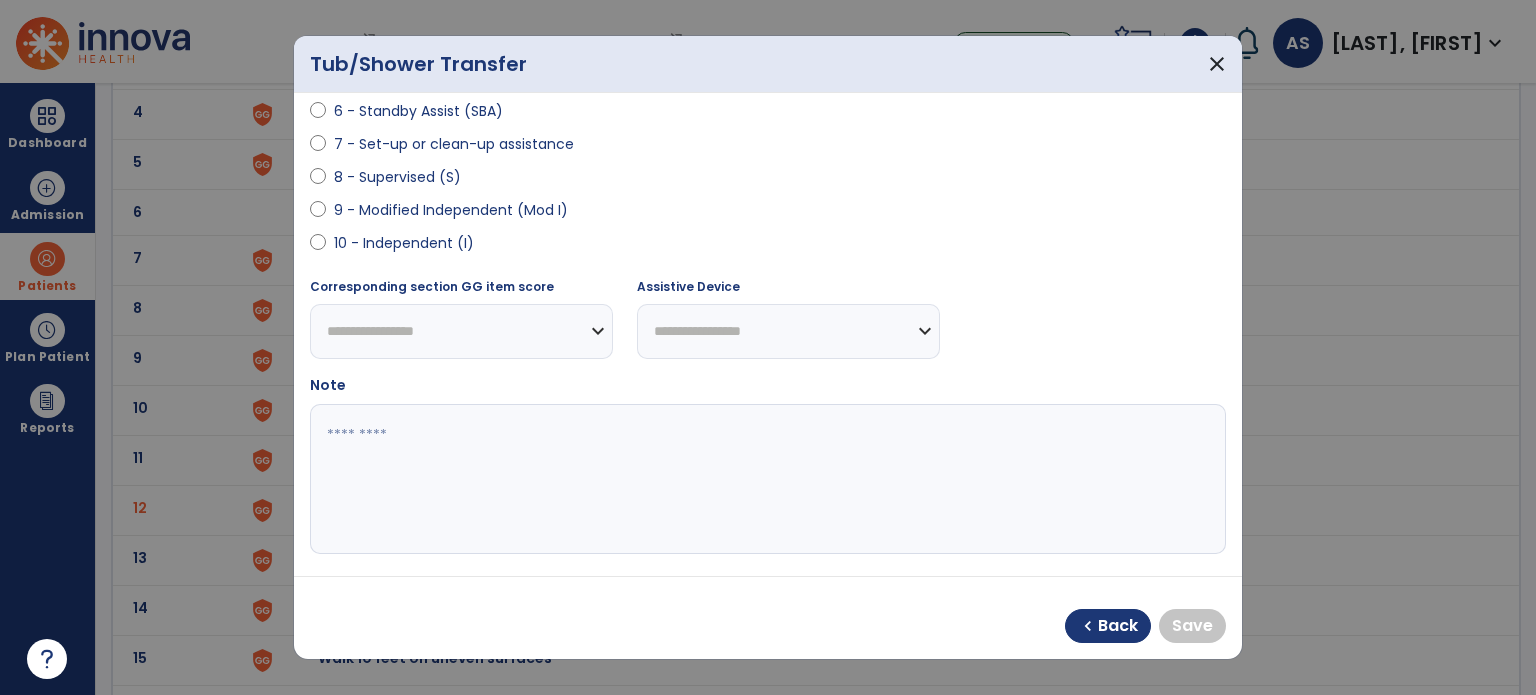 select on "**********" 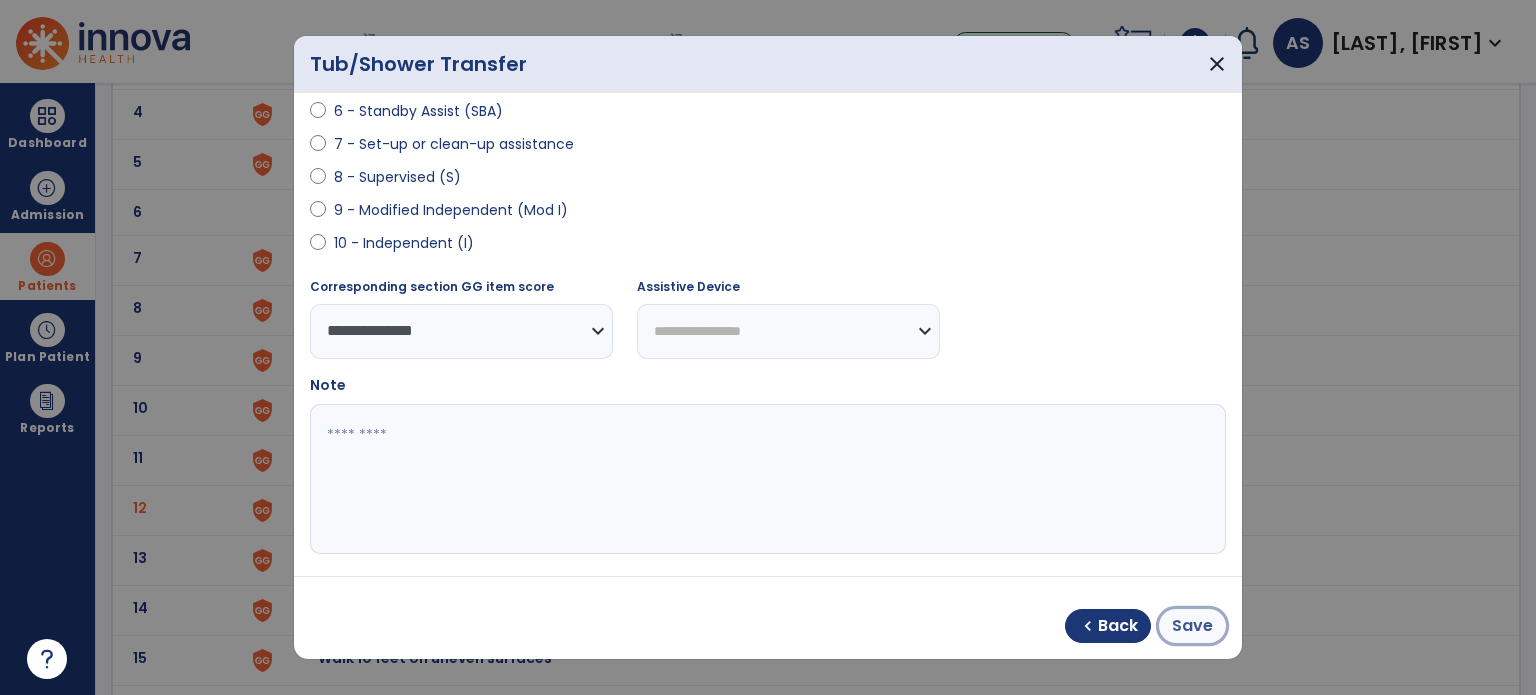 click on "Save" at bounding box center (1192, 626) 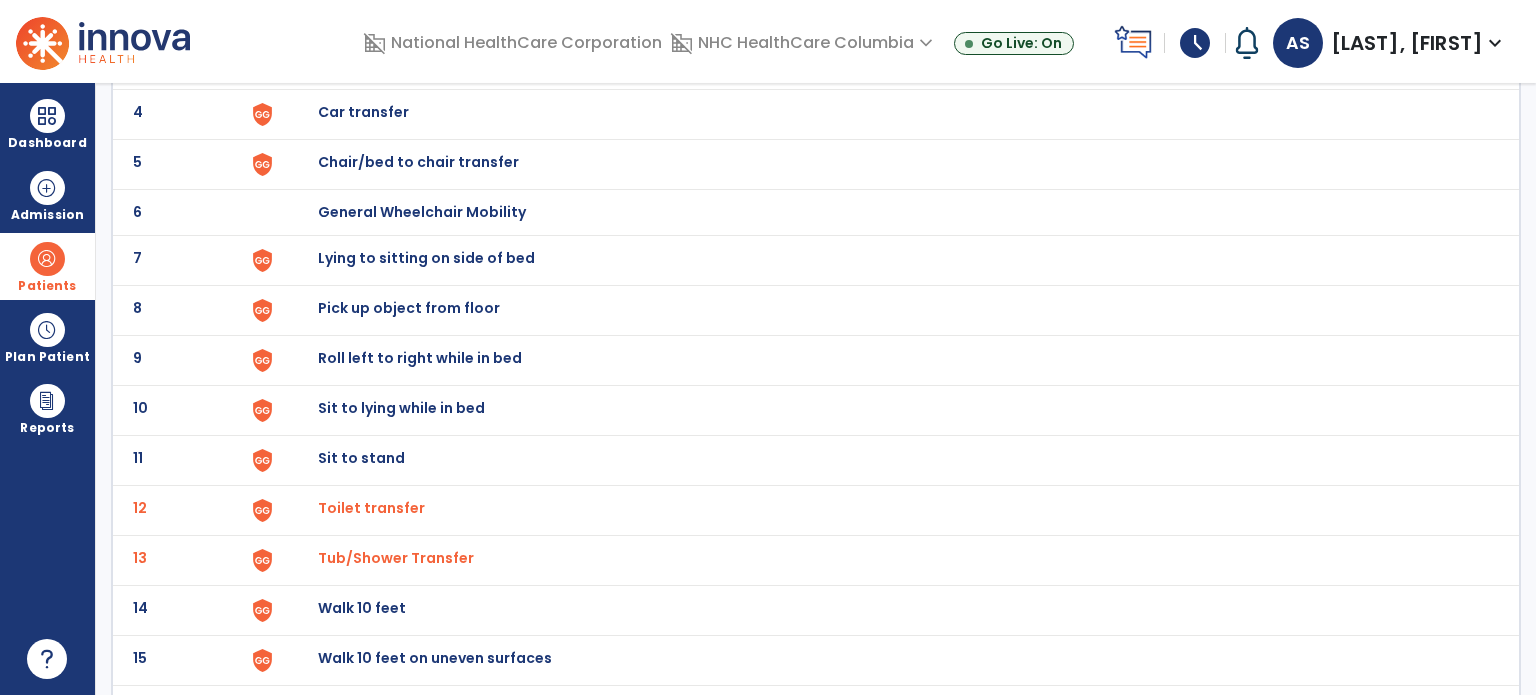 scroll, scrollTop: 0, scrollLeft: 0, axis: both 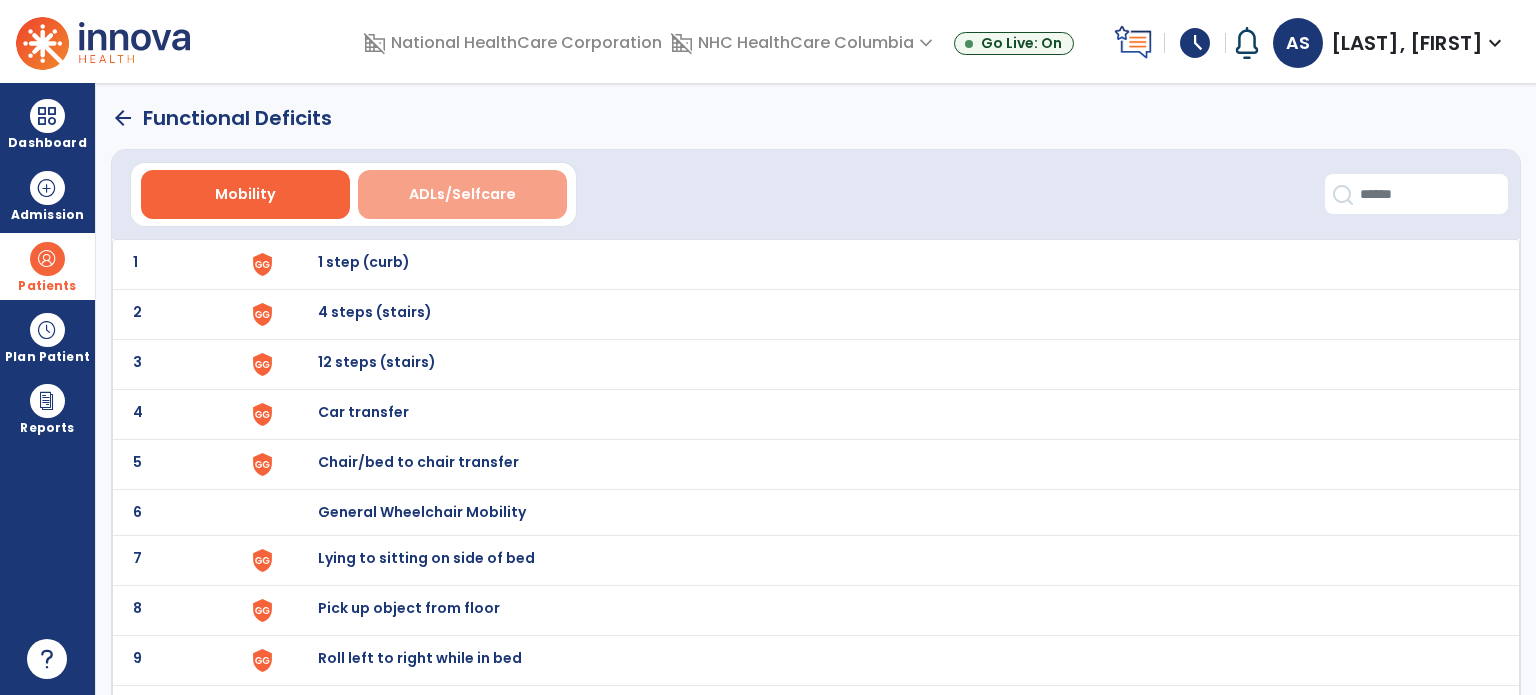 click on "ADLs/Selfcare" at bounding box center [462, 194] 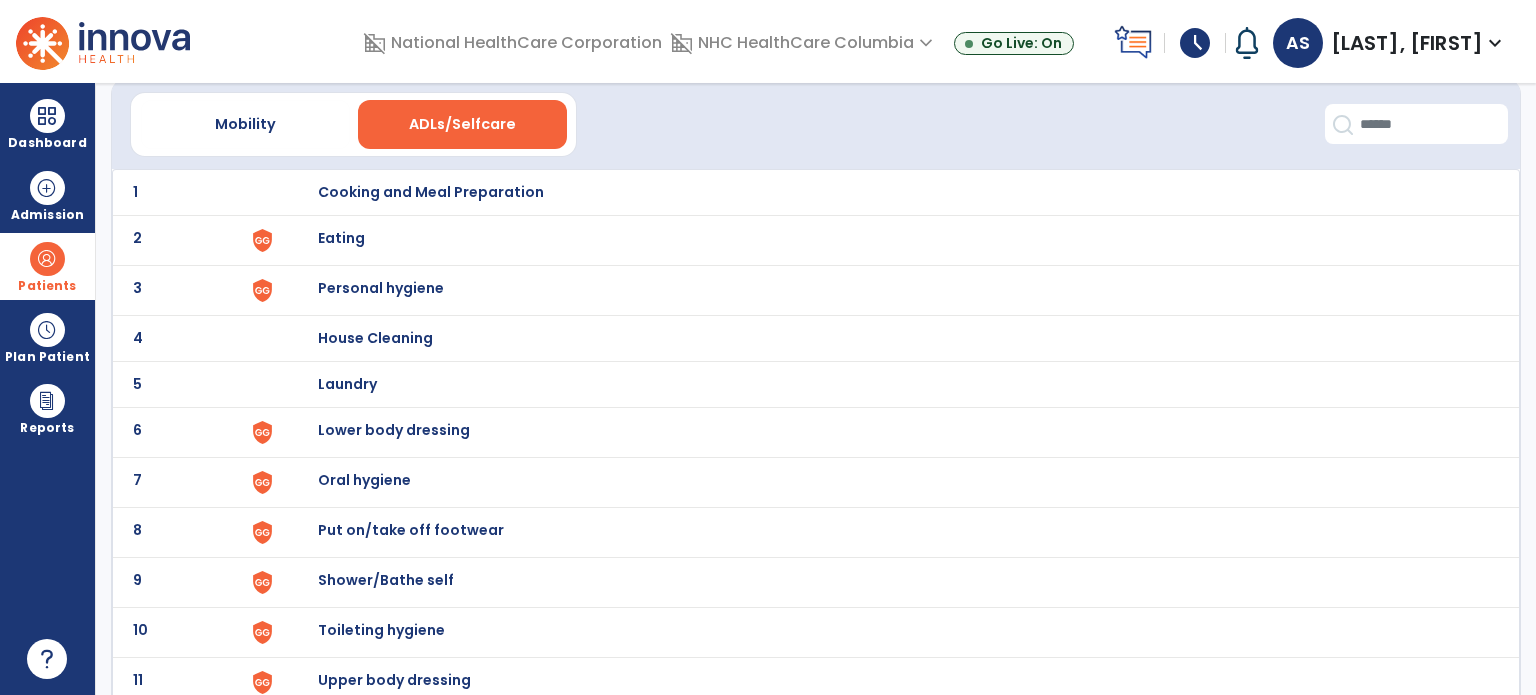 scroll, scrollTop: 172, scrollLeft: 0, axis: vertical 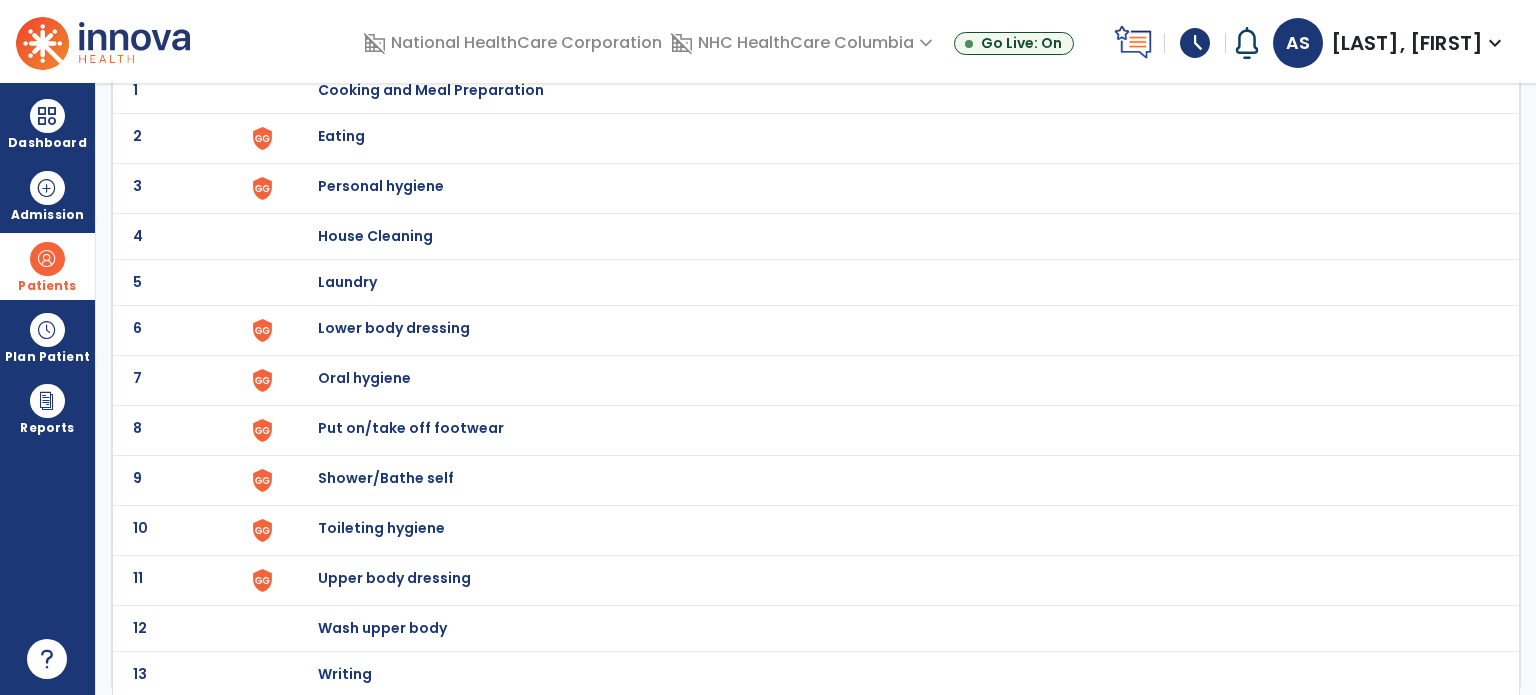 click on "Lower body dressing" at bounding box center [888, 90] 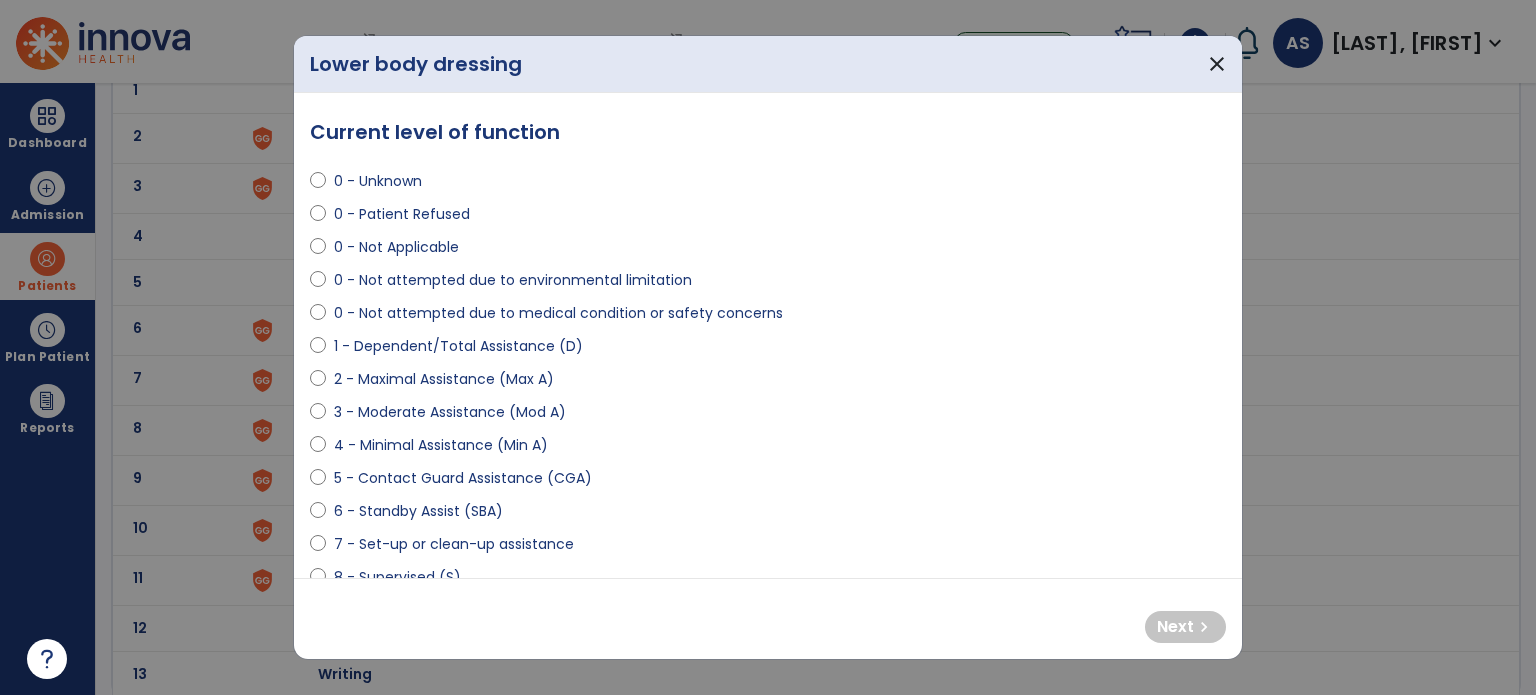 click on "2 - Maximal Assistance (Max A)" at bounding box center (444, 379) 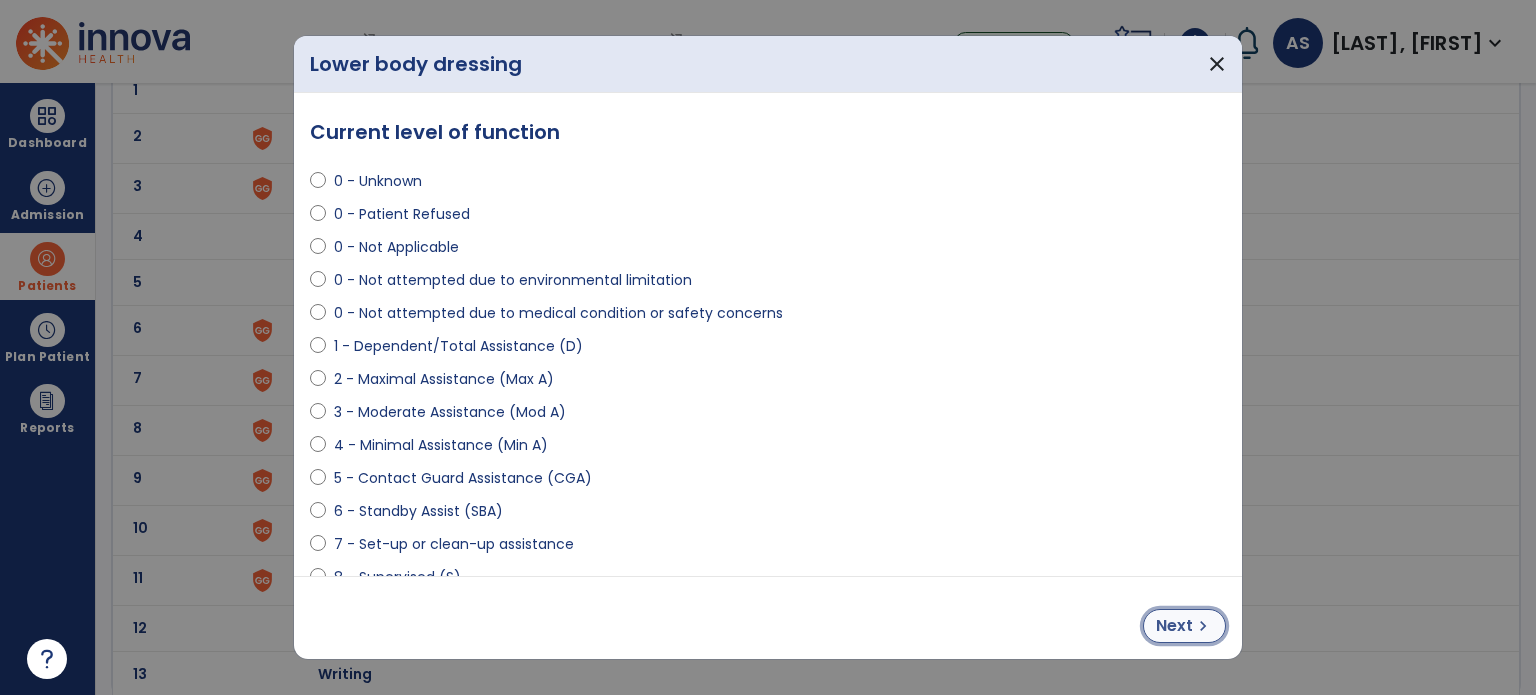 click on "chevron_right" at bounding box center [1203, 626] 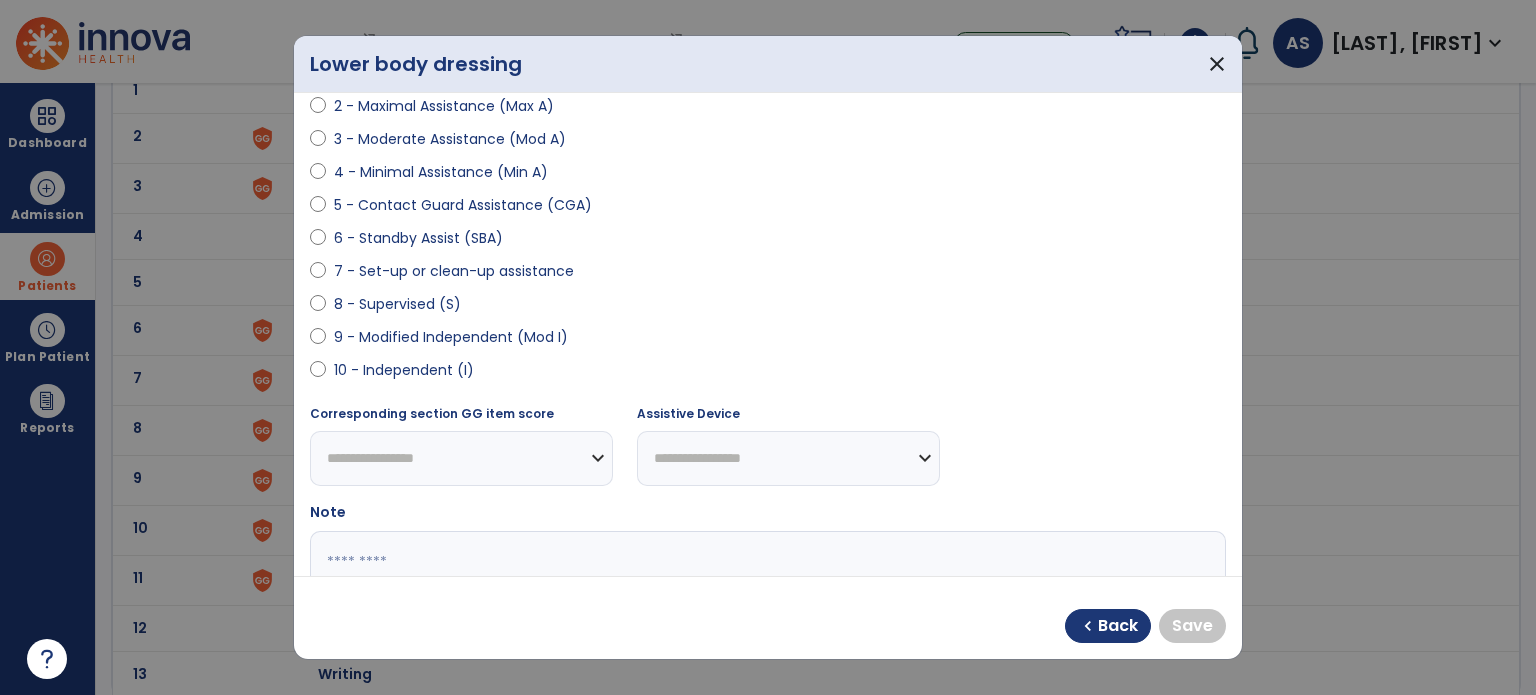 scroll, scrollTop: 300, scrollLeft: 0, axis: vertical 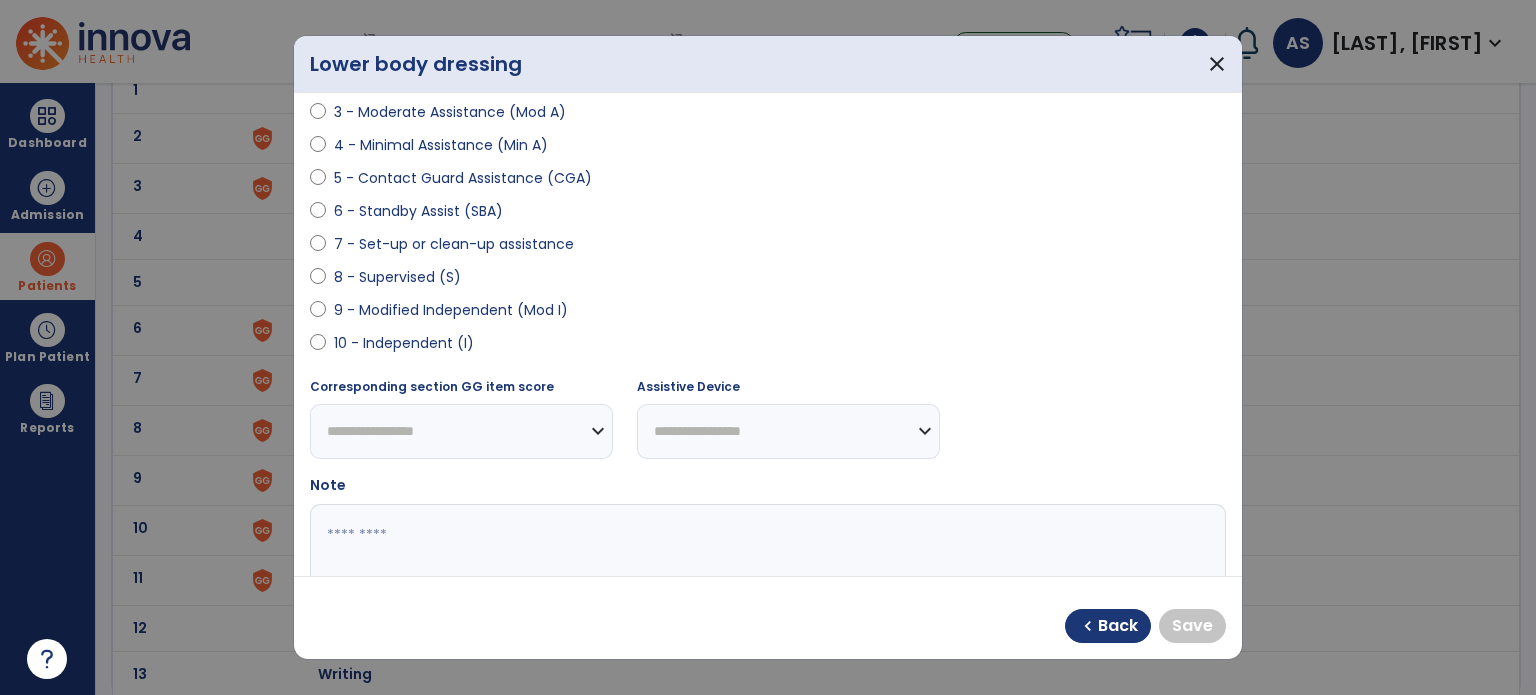click on "9 - Modified Independent (Mod I)" at bounding box center [451, 310] 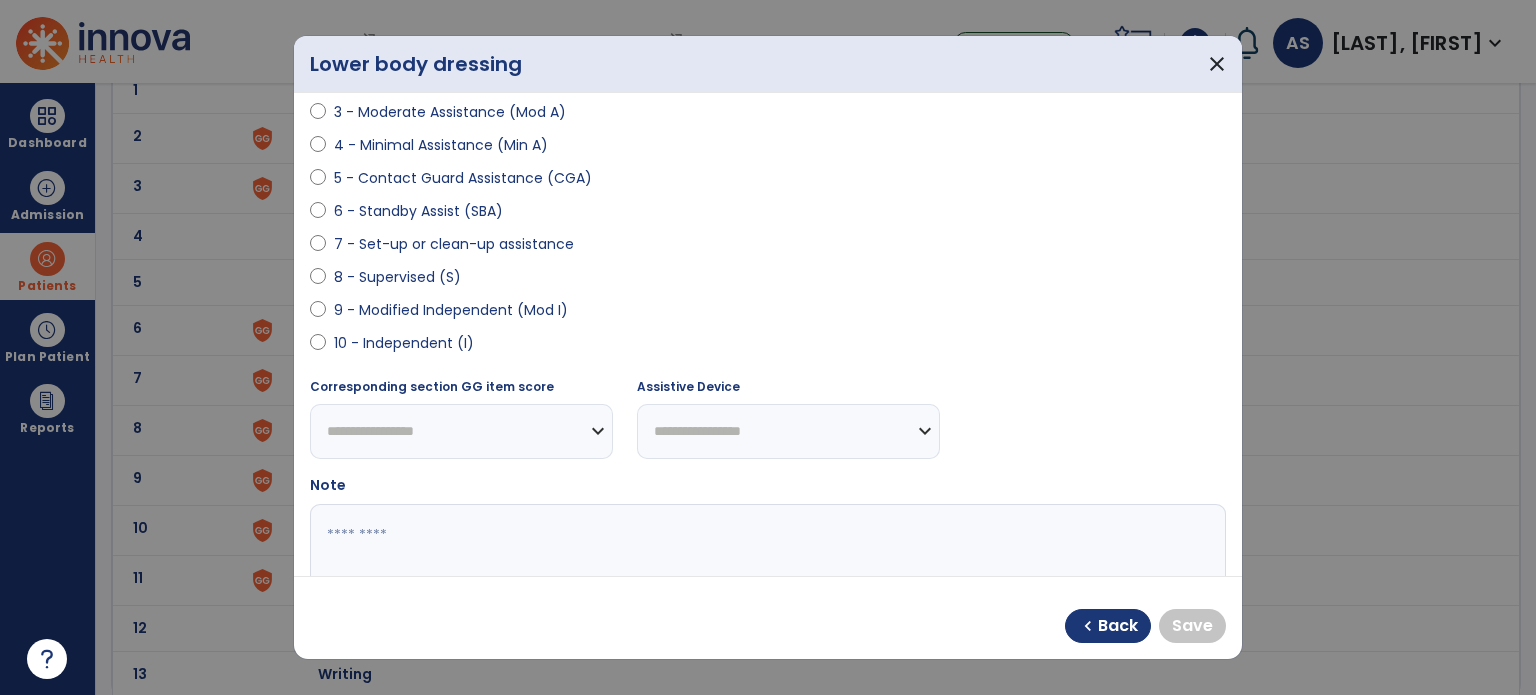 select on "**********" 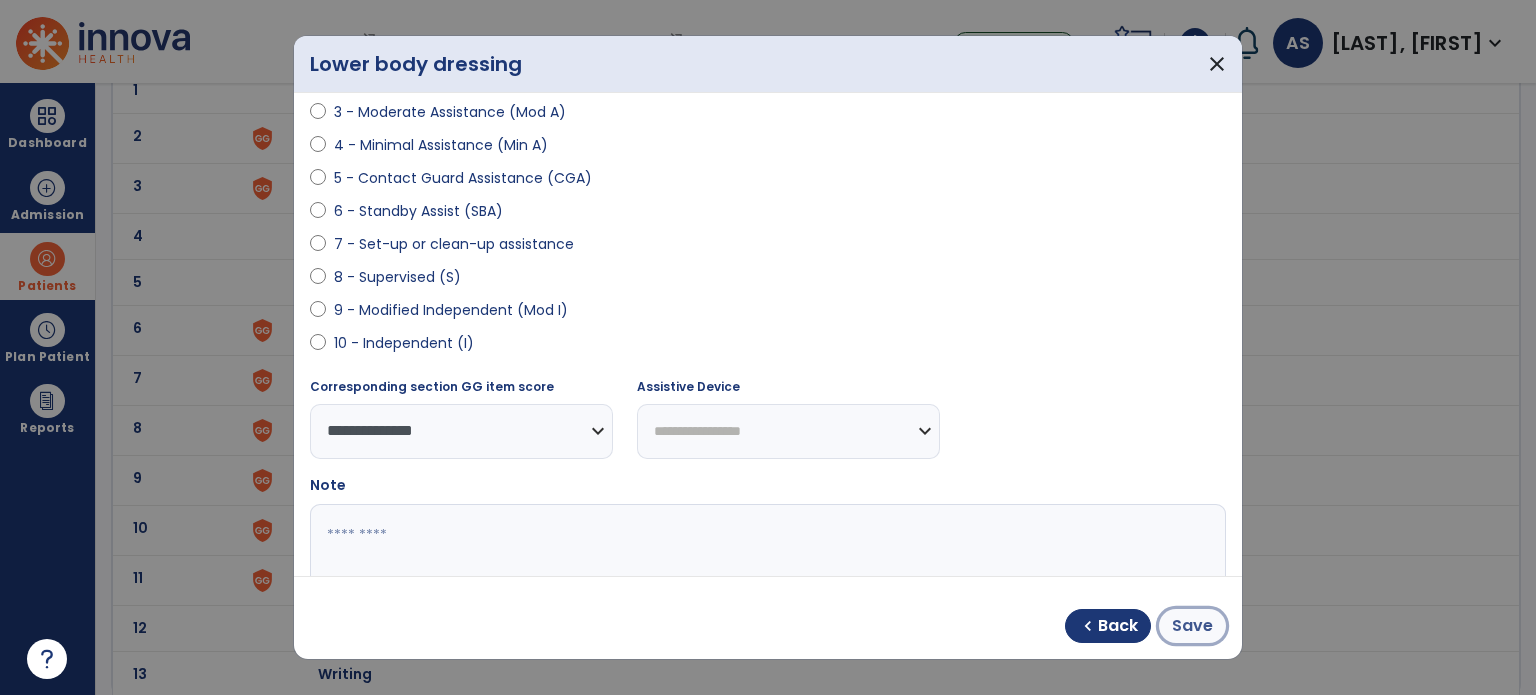 click on "Save" at bounding box center [1192, 626] 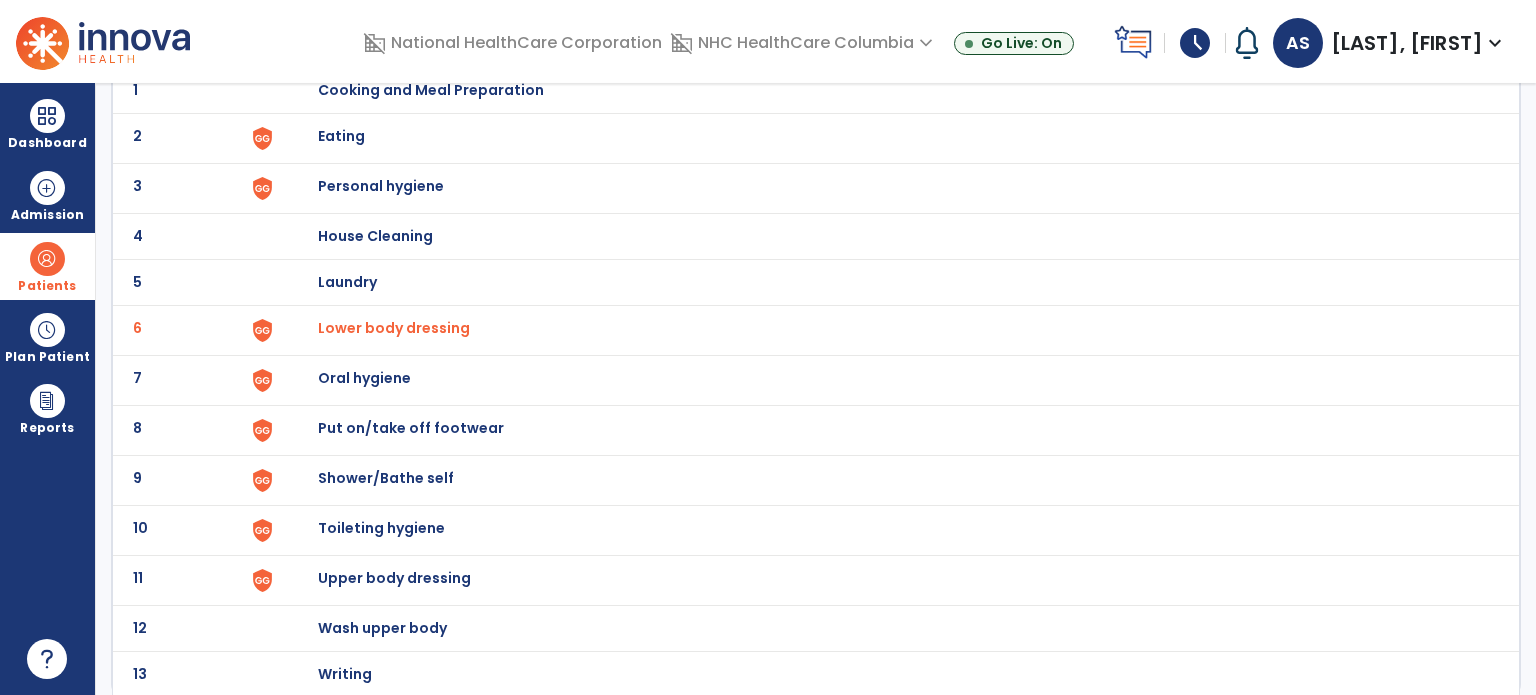 click on "Put on/take off footwear" at bounding box center (431, 90) 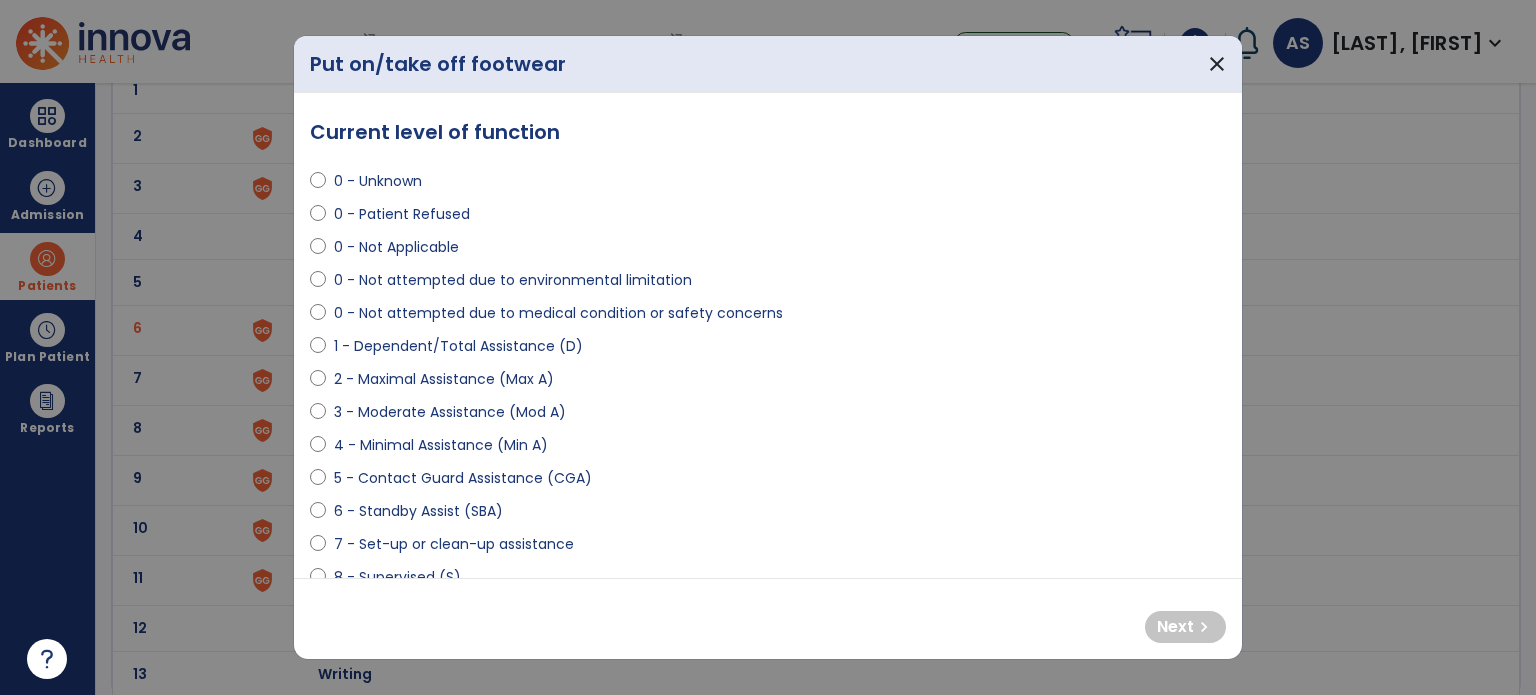 click on "1 - Dependent/Total Assistance (D)" at bounding box center [458, 346] 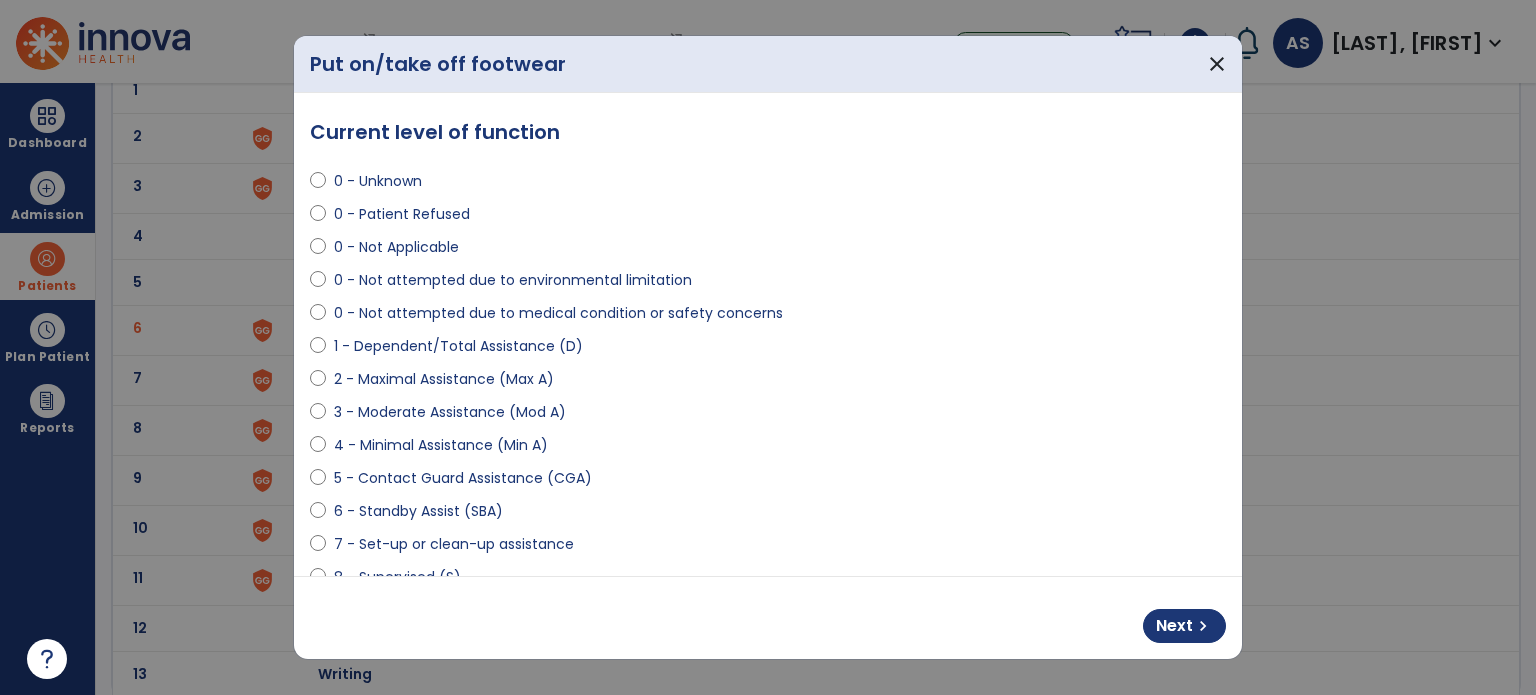 click on "2 - Maximal Assistance (Max A)" at bounding box center [444, 379] 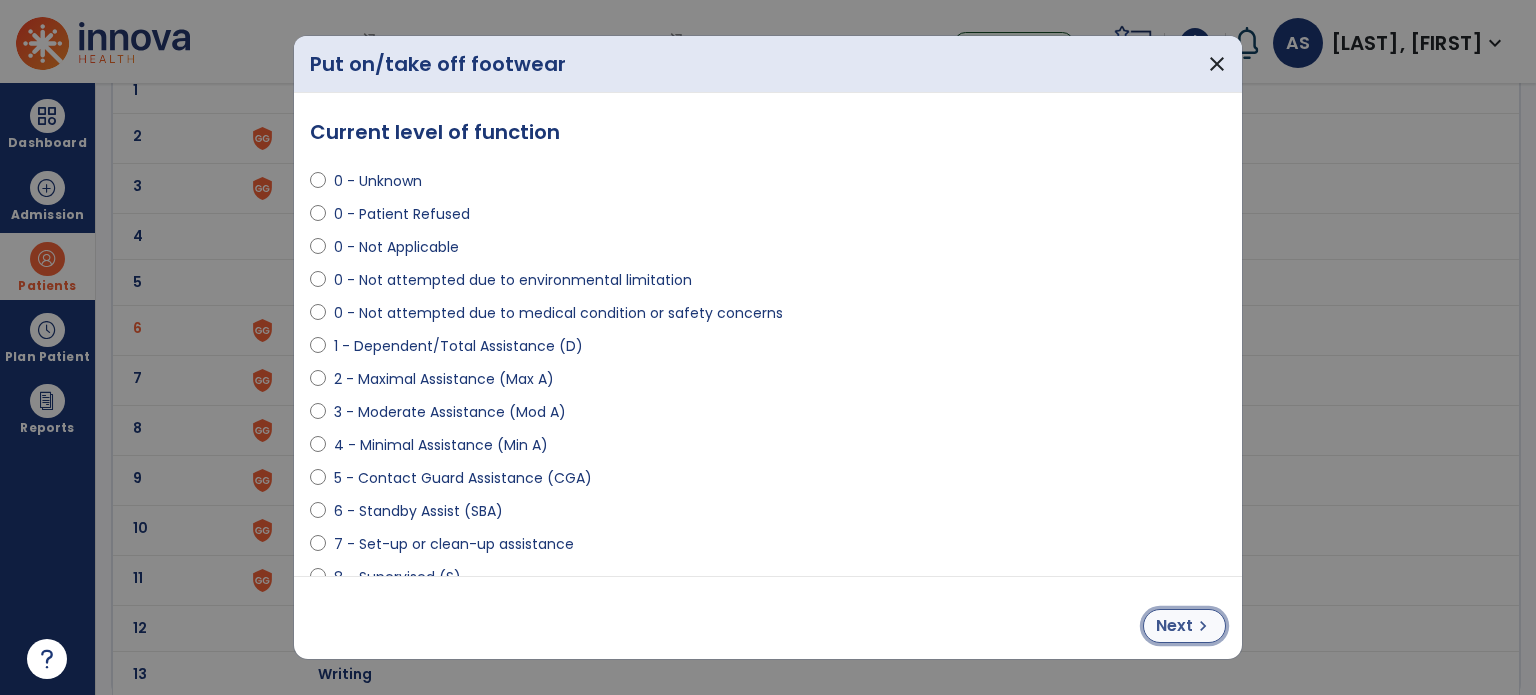 click on "Next" at bounding box center (1174, 626) 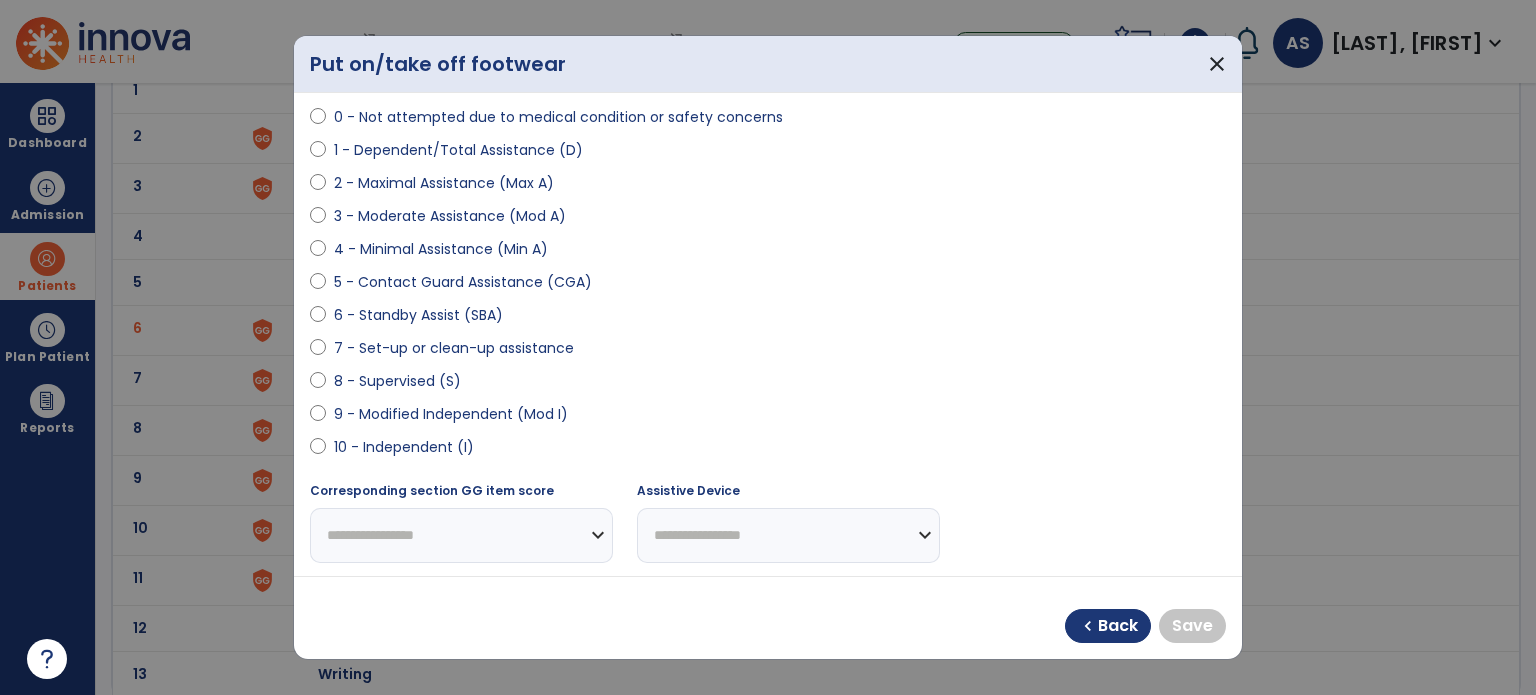 scroll, scrollTop: 200, scrollLeft: 0, axis: vertical 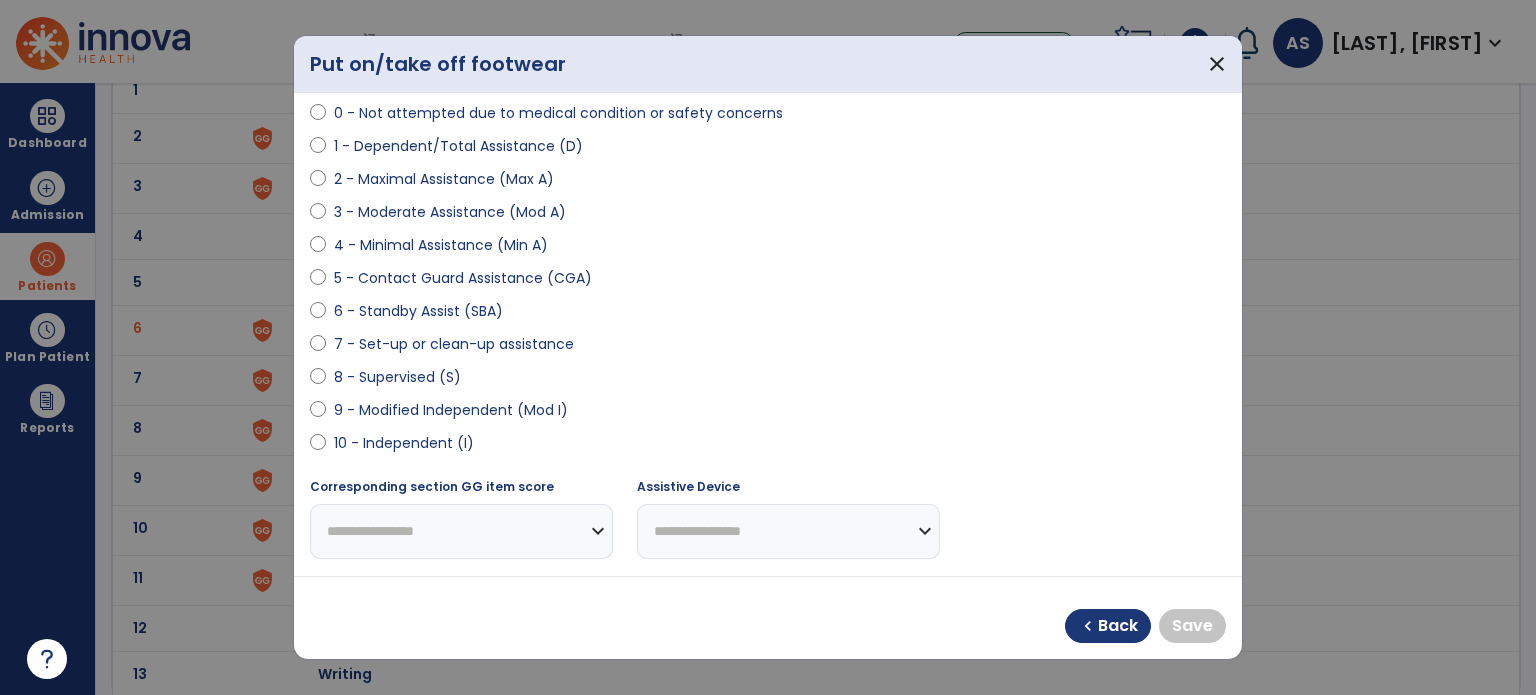 click on "9 - Modified Independent (Mod I)" at bounding box center (451, 410) 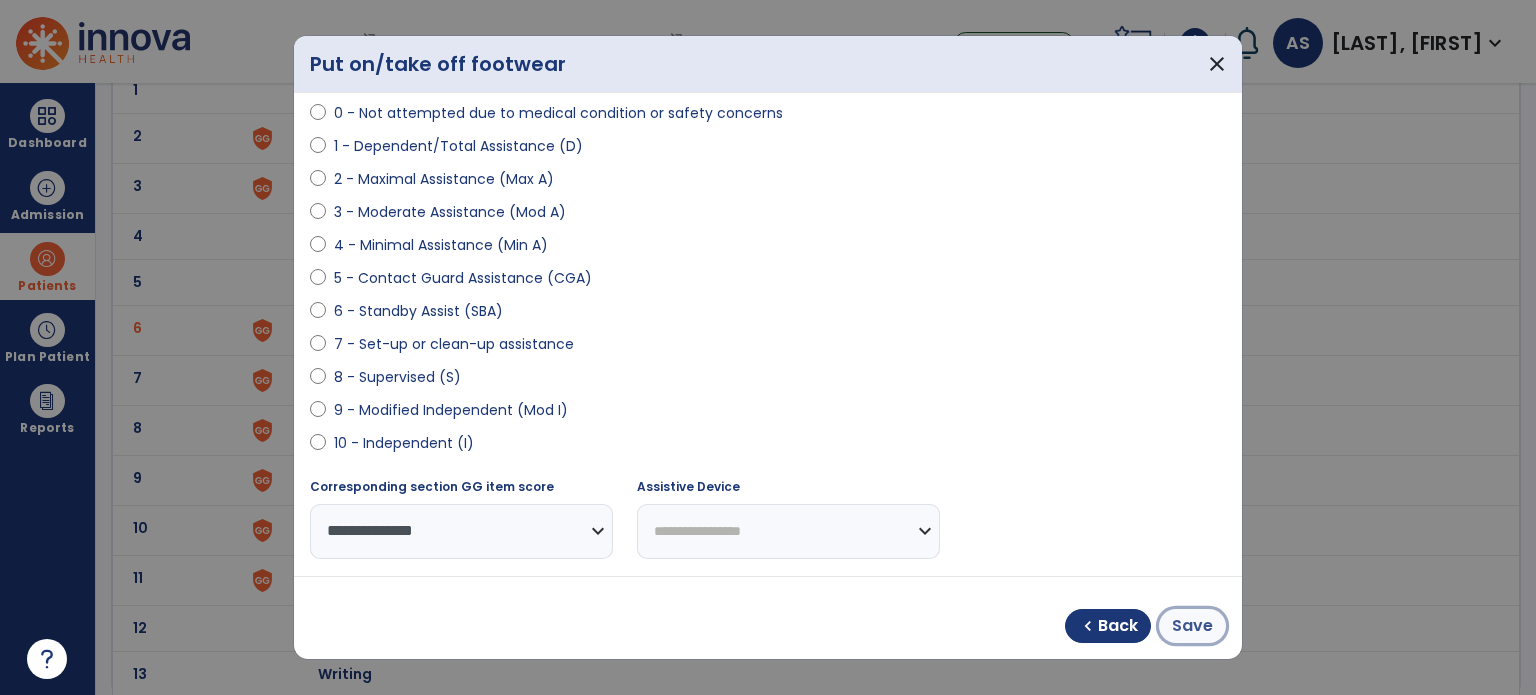 click on "Save" at bounding box center (1192, 626) 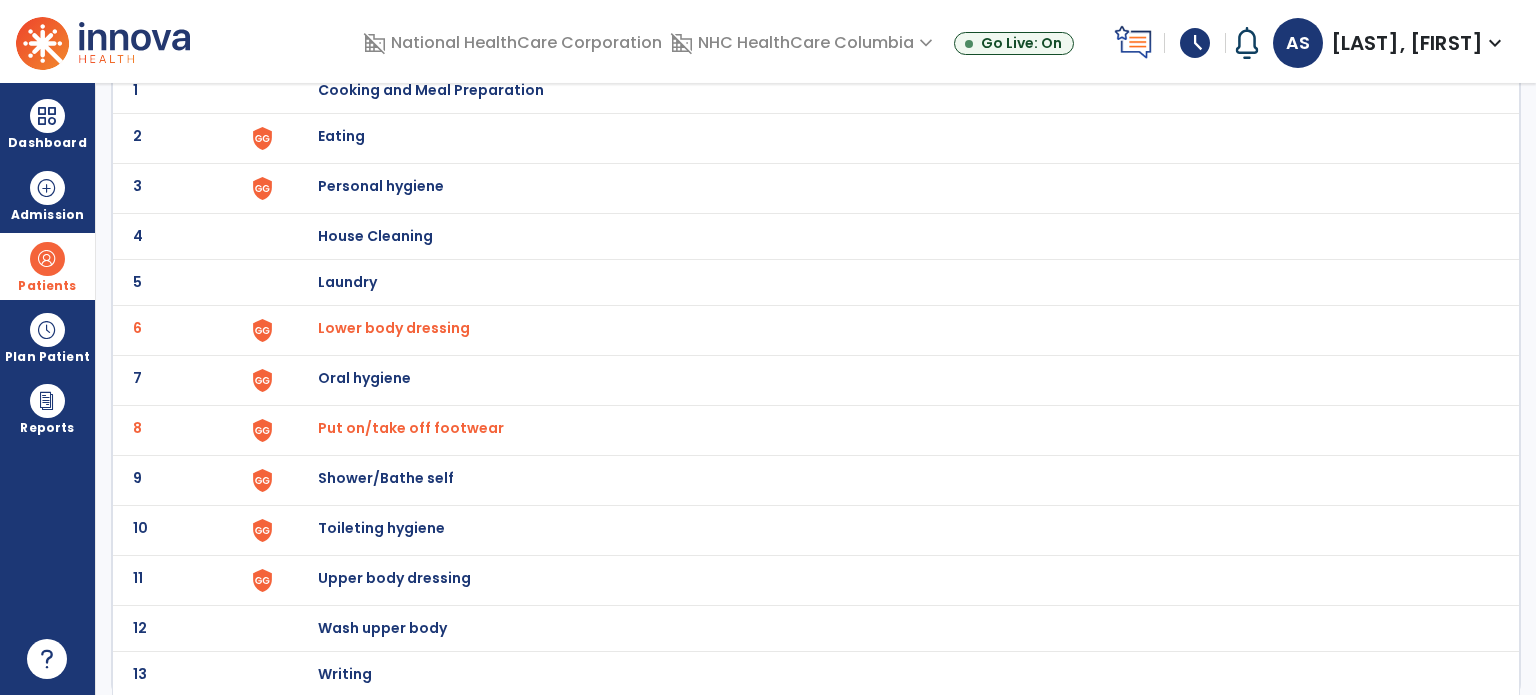 click on "Shower/Bathe self" at bounding box center [431, 90] 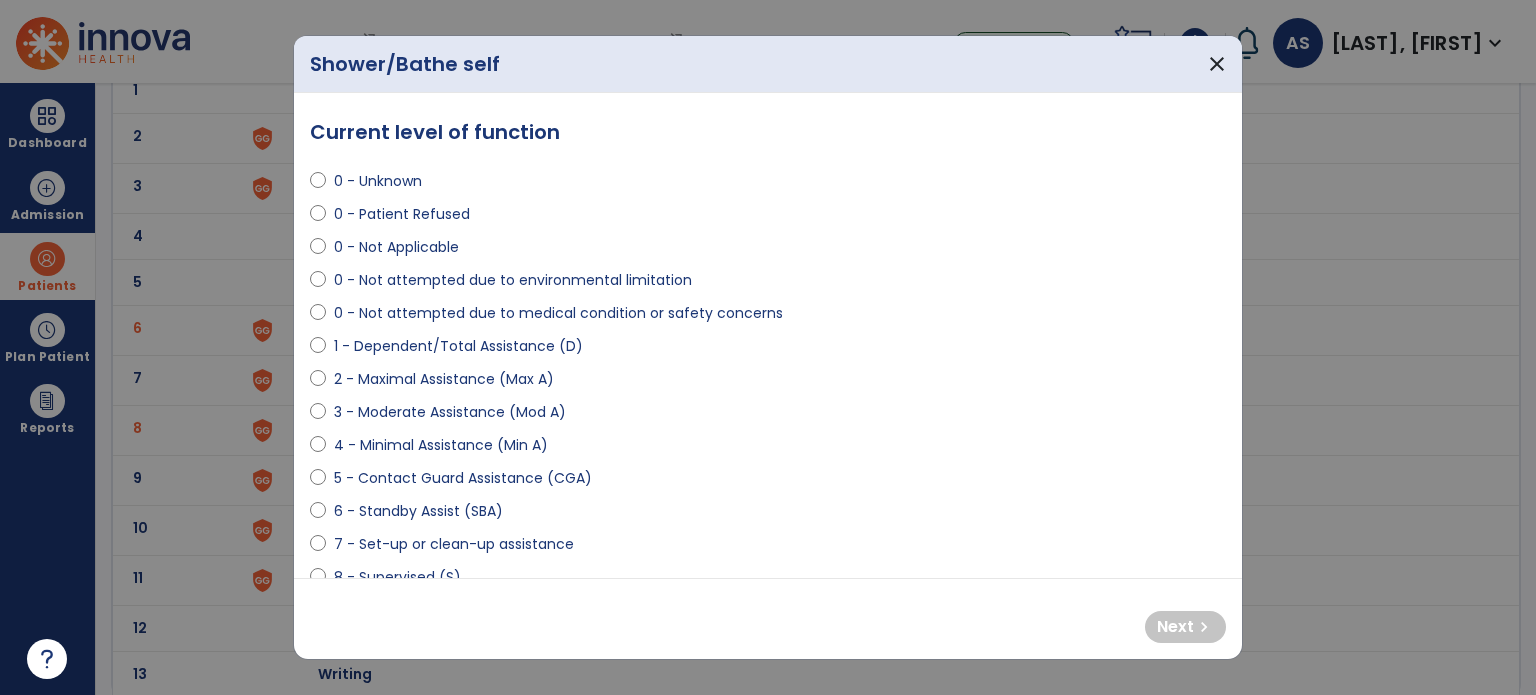 click on "3 - Moderate Assistance (Mod A)" at bounding box center (450, 412) 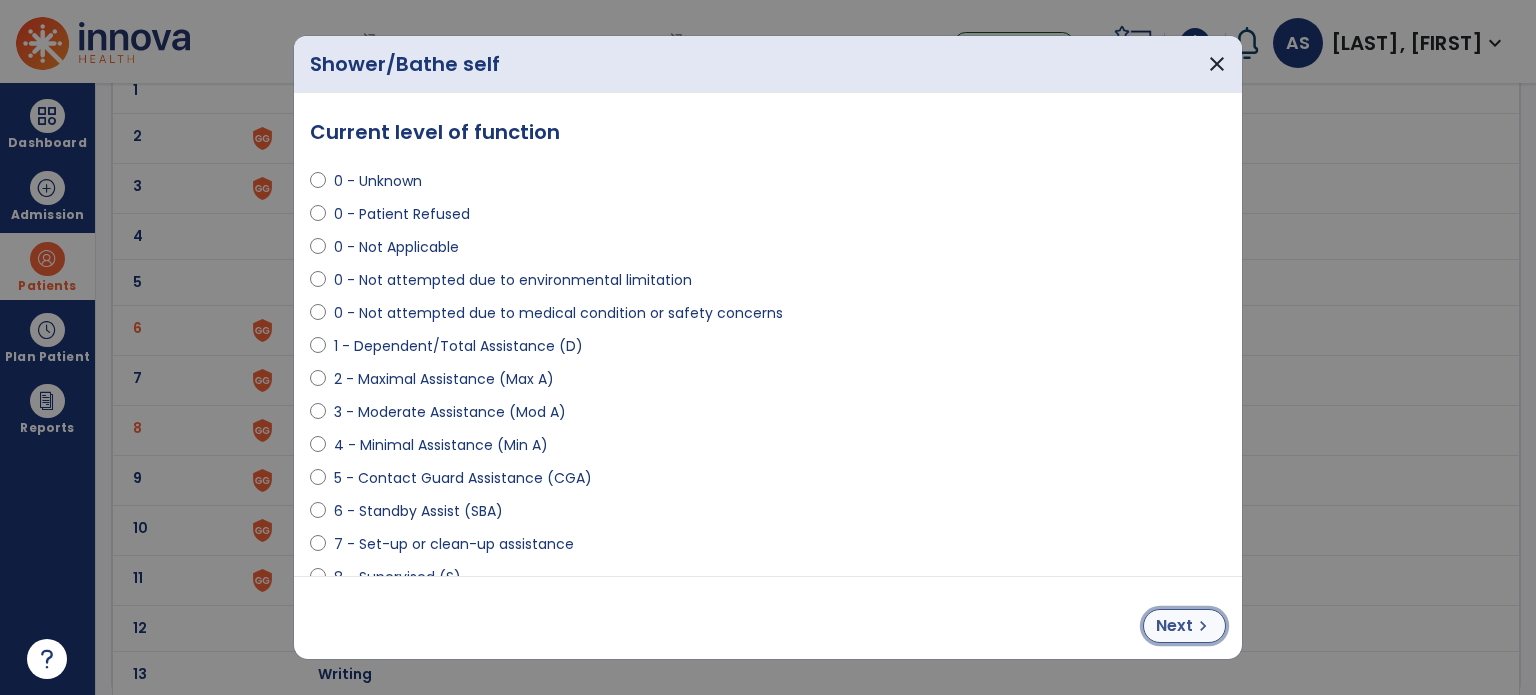 click on "Next  chevron_right" at bounding box center (1184, 626) 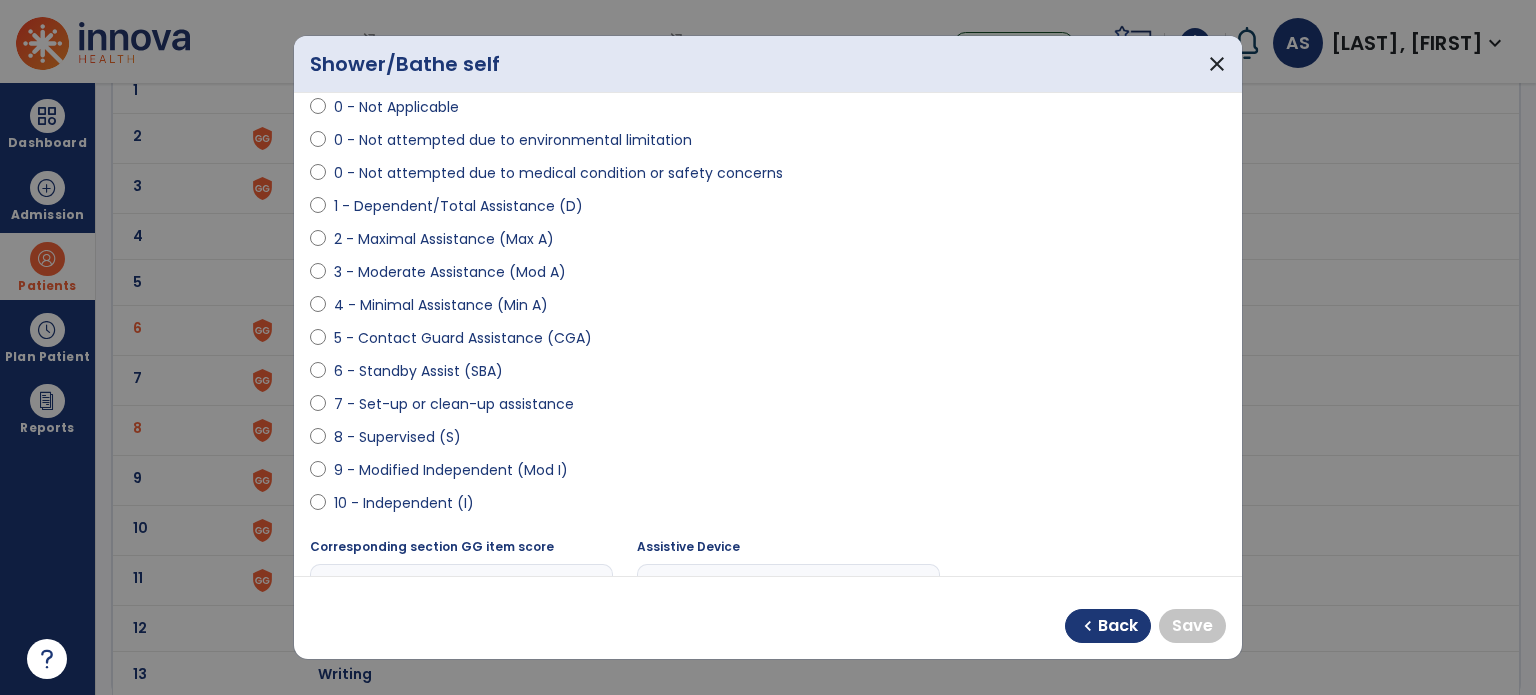 scroll, scrollTop: 200, scrollLeft: 0, axis: vertical 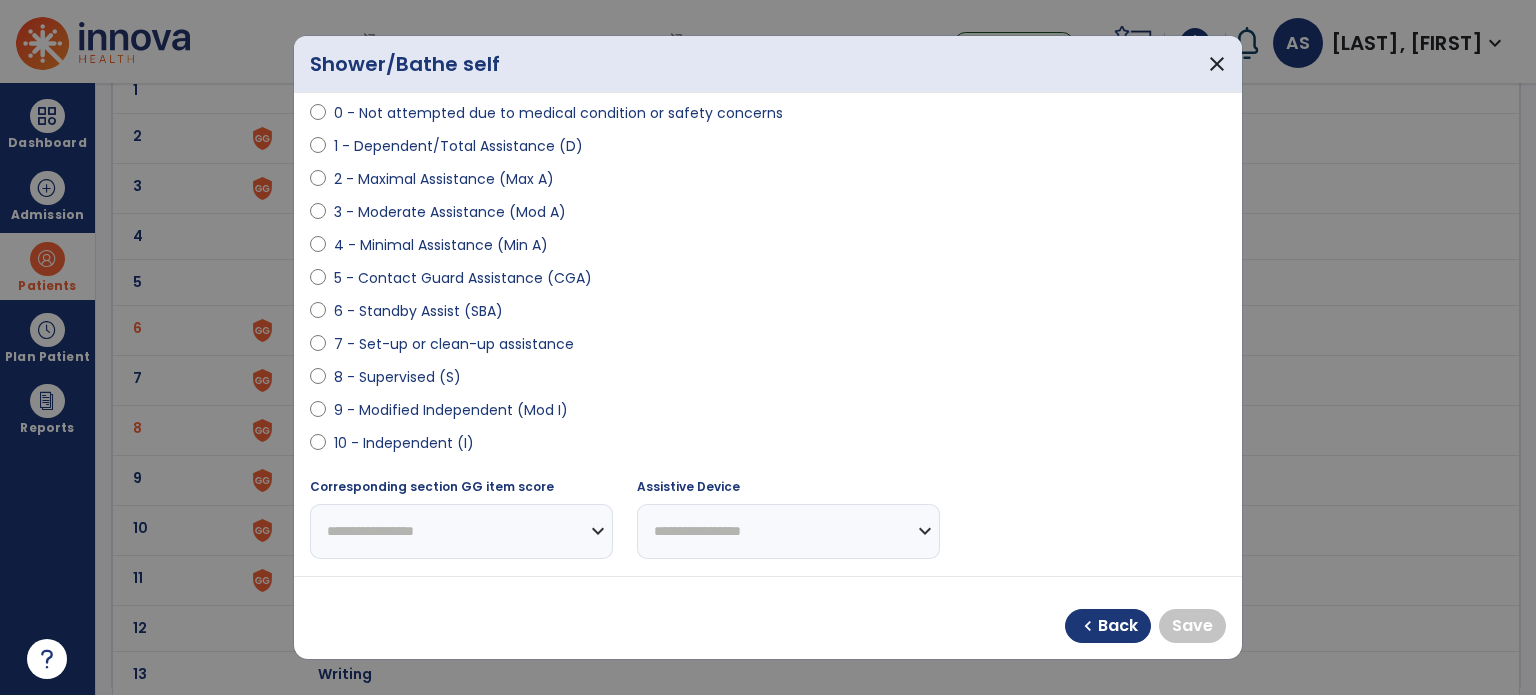 click on "9 - Modified Independent (Mod I)" at bounding box center (451, 410) 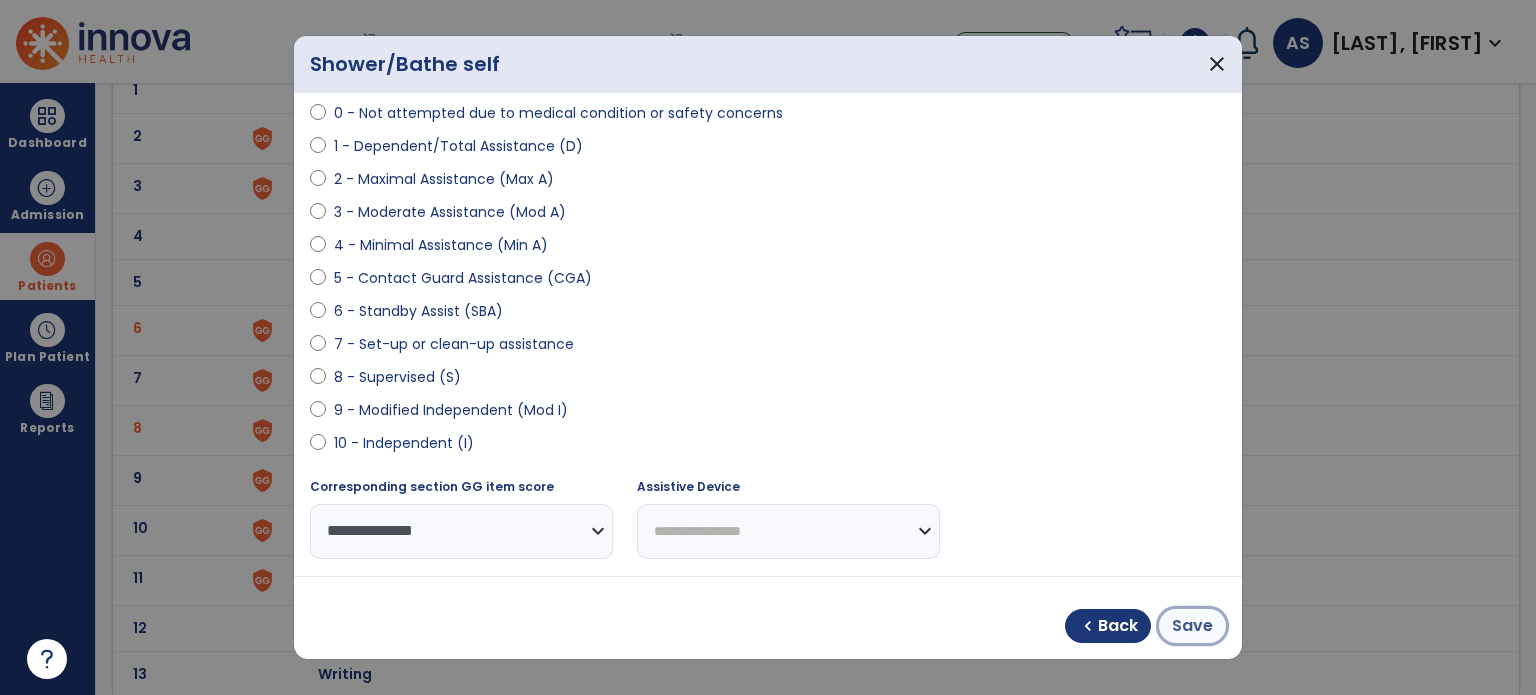 click on "Save" at bounding box center [1192, 626] 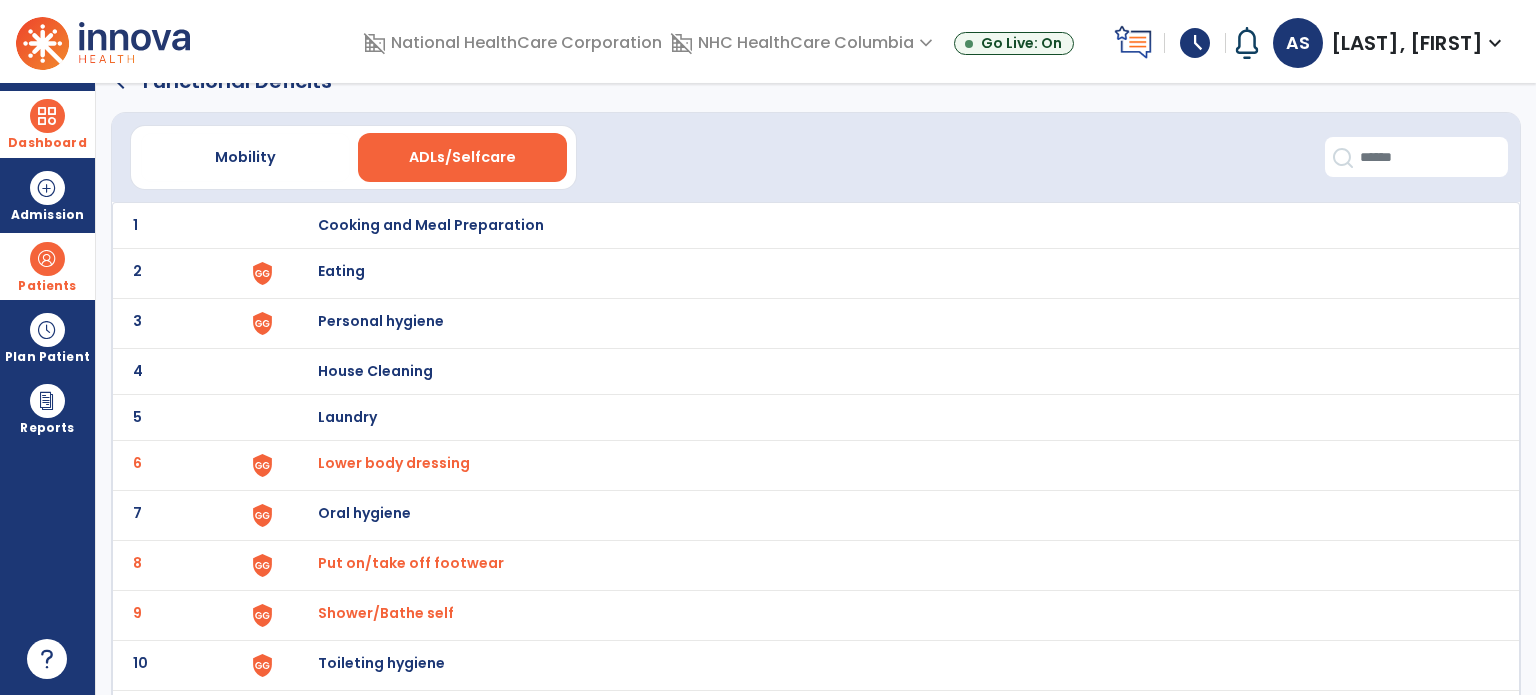 scroll, scrollTop: 0, scrollLeft: 0, axis: both 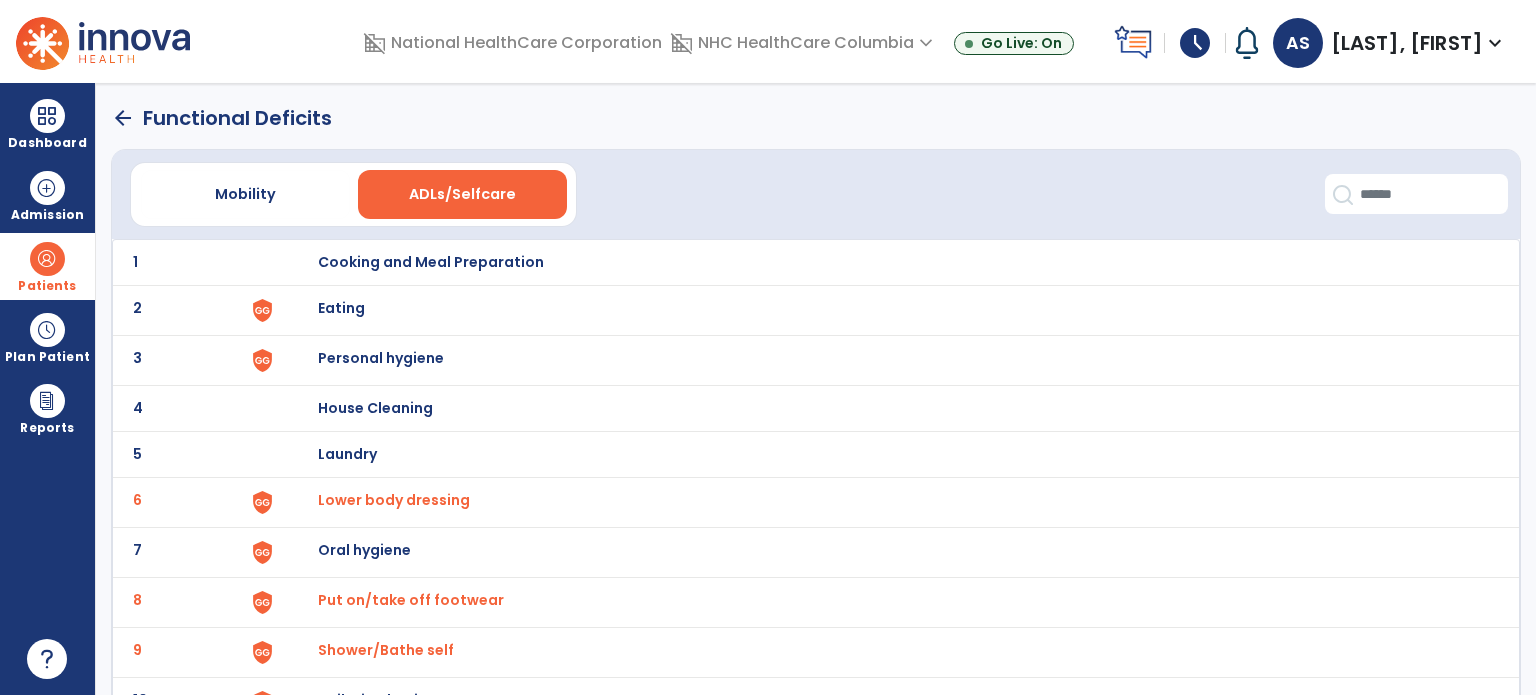 click on "arrow_back" 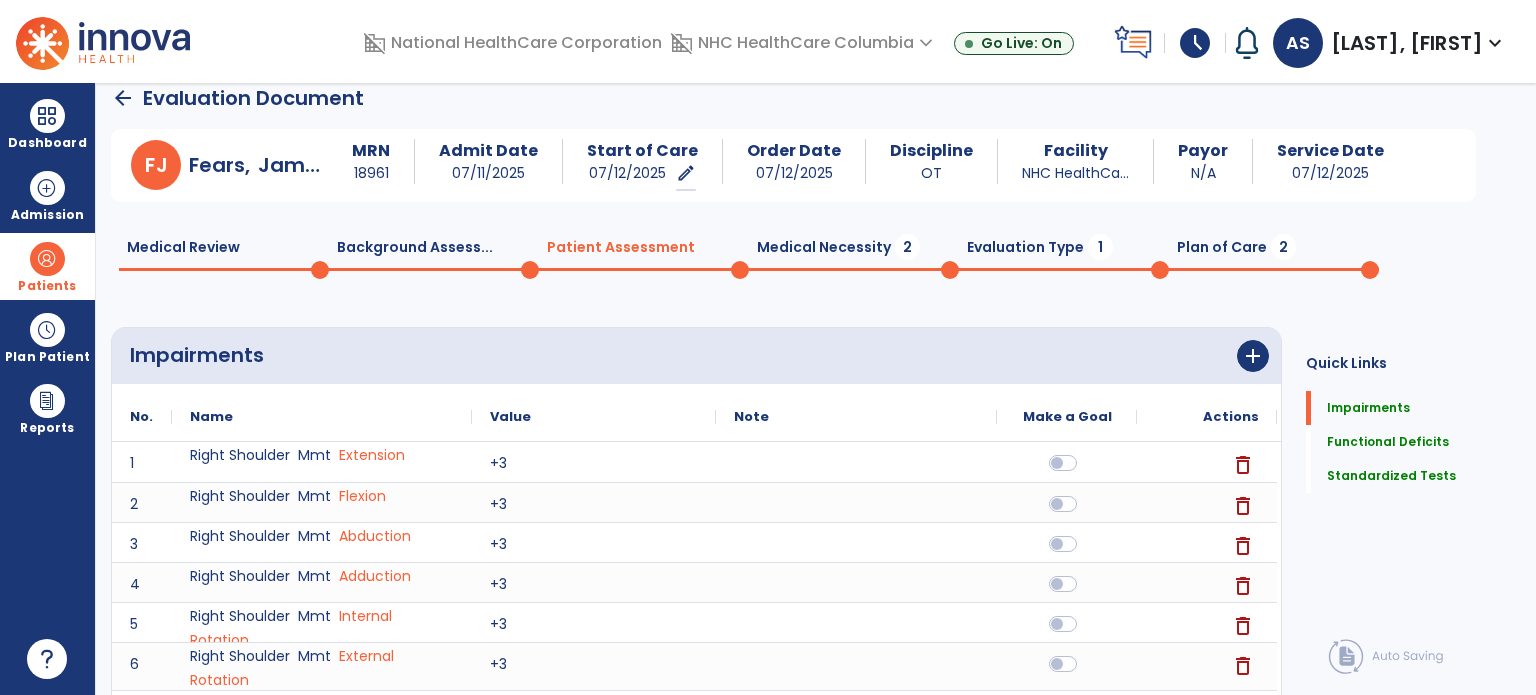 click on "Medical Necessity  2" 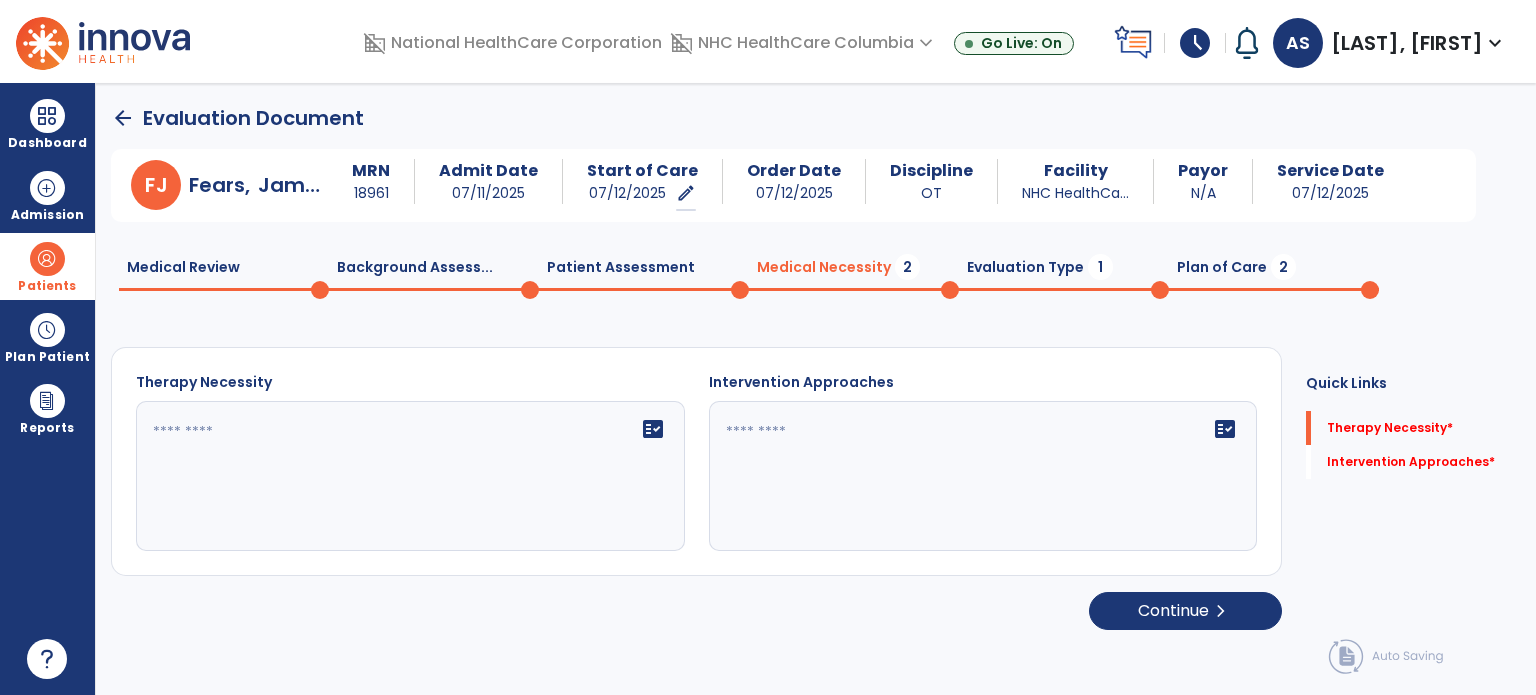 click on "fact_check" 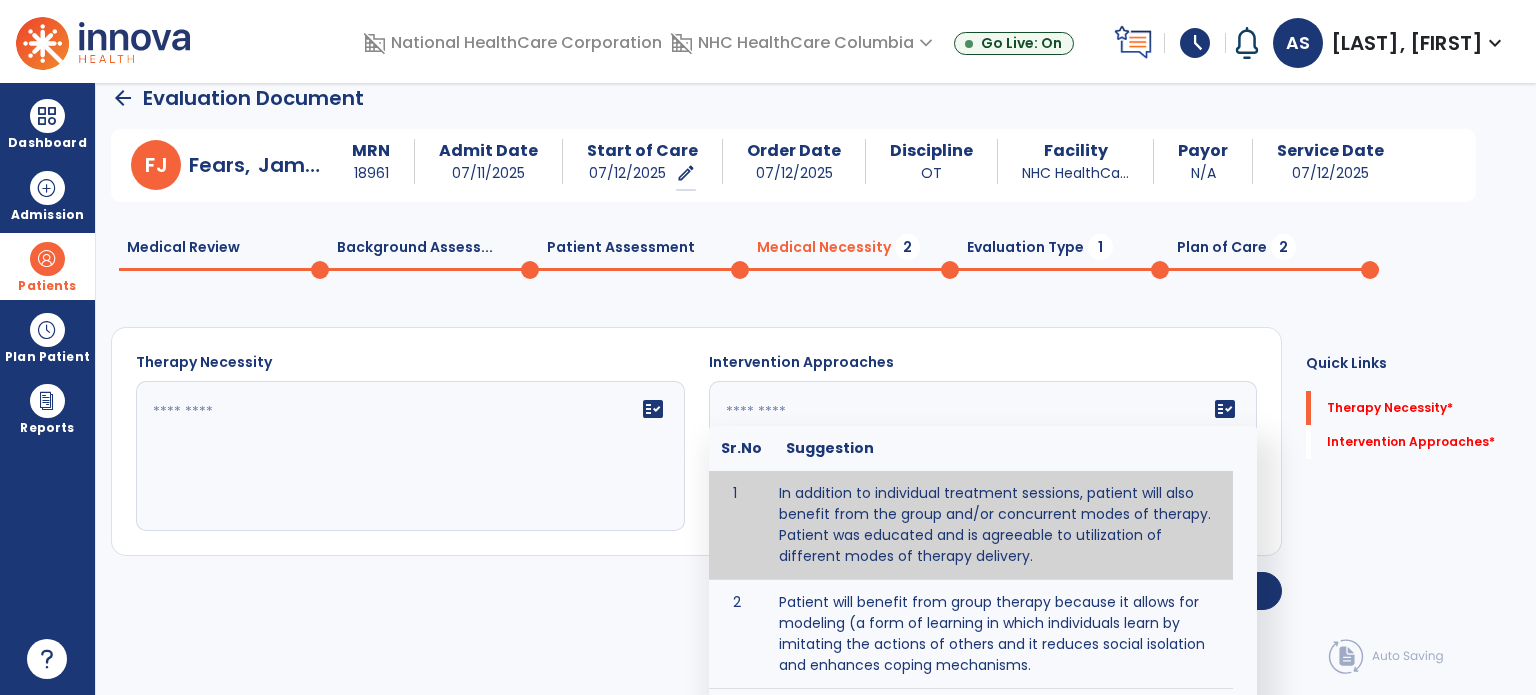type on "**********" 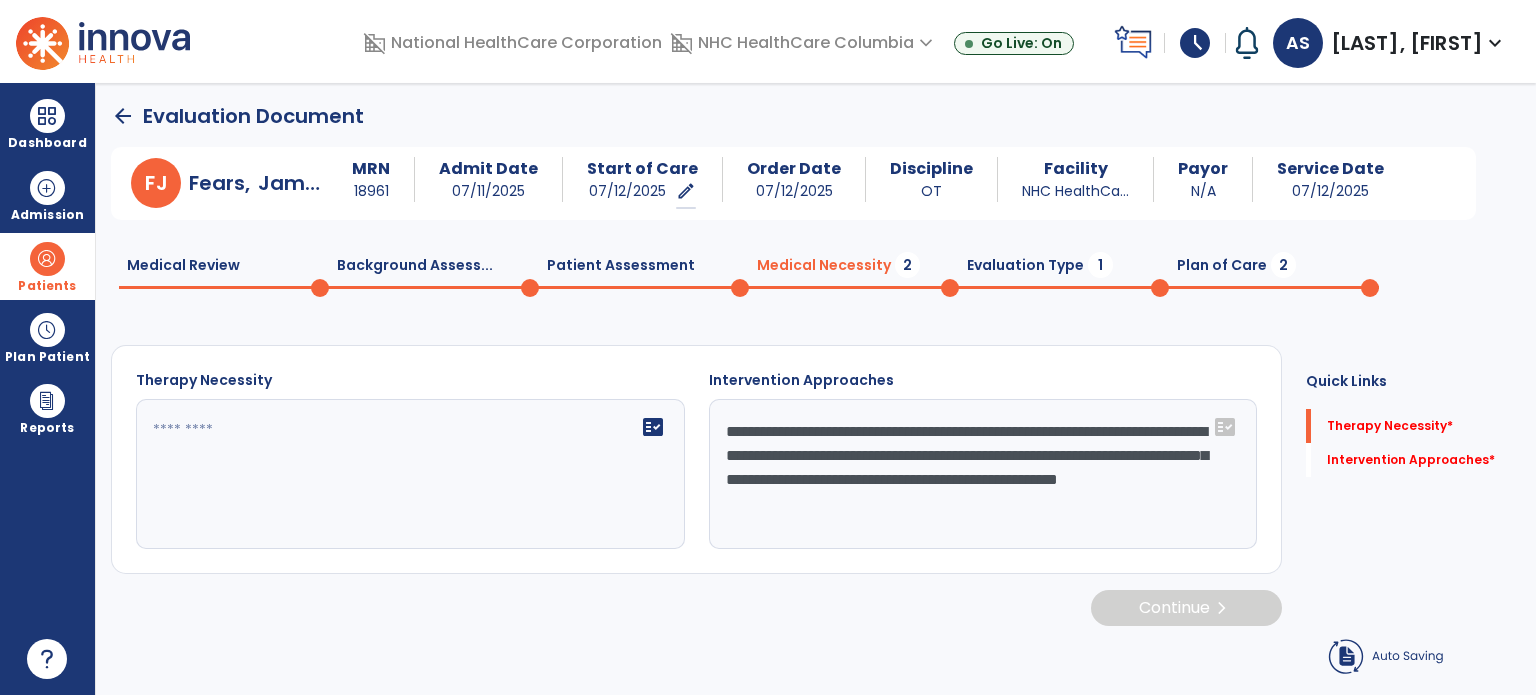 scroll, scrollTop: 0, scrollLeft: 0, axis: both 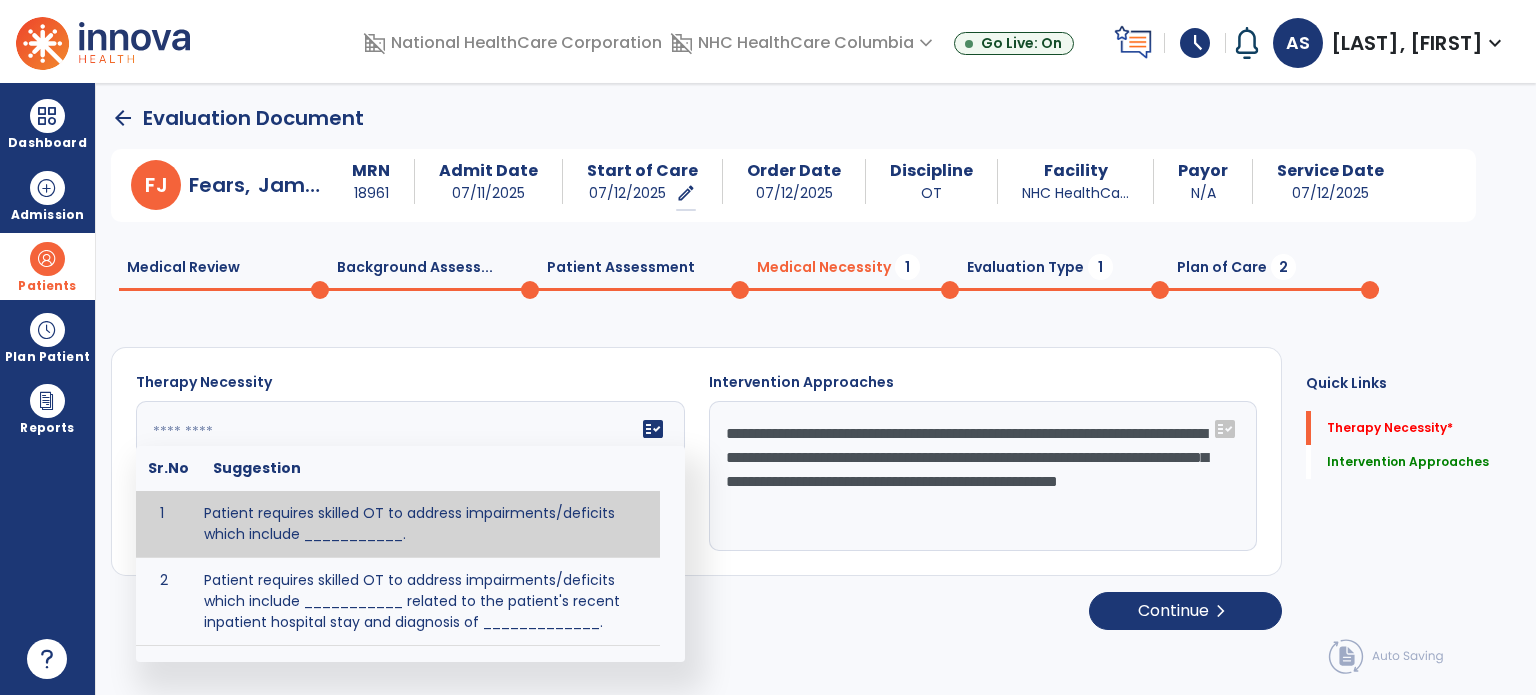 click 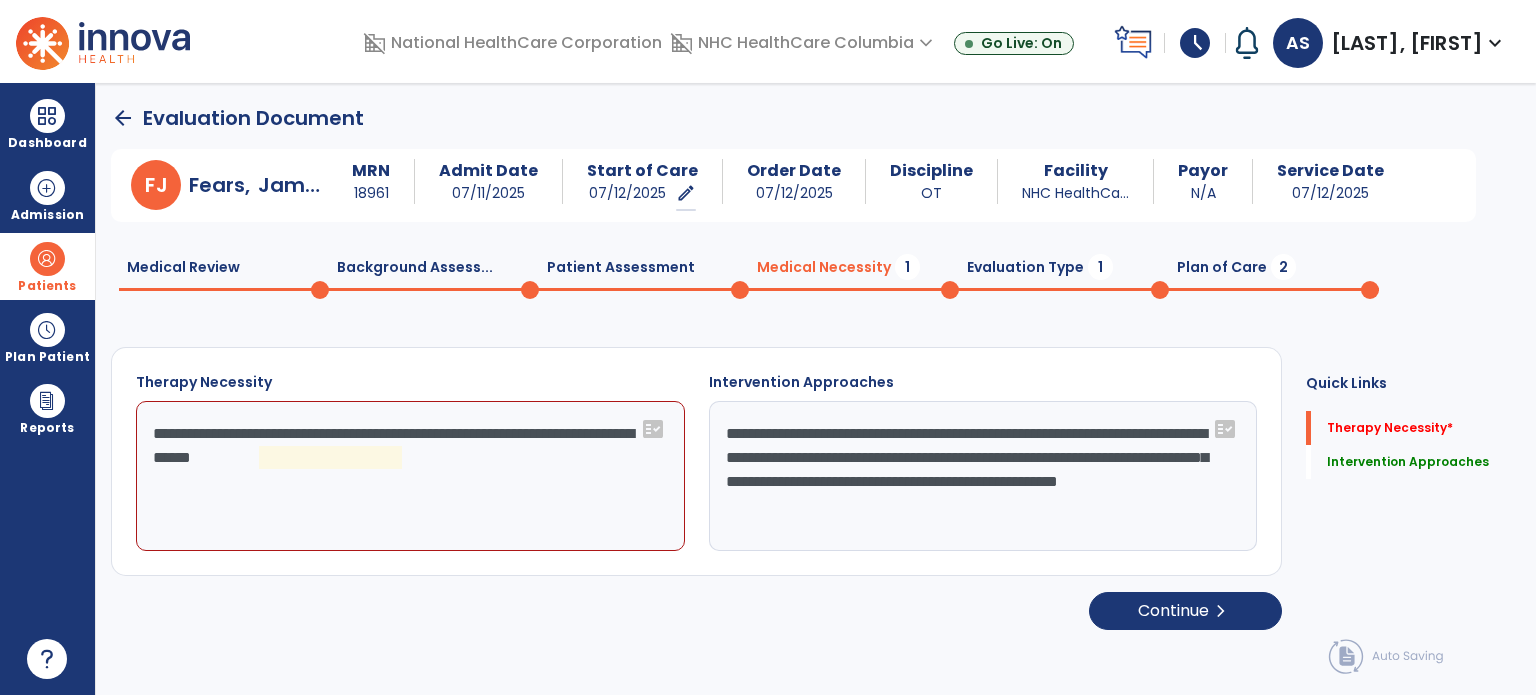 click on "**********" 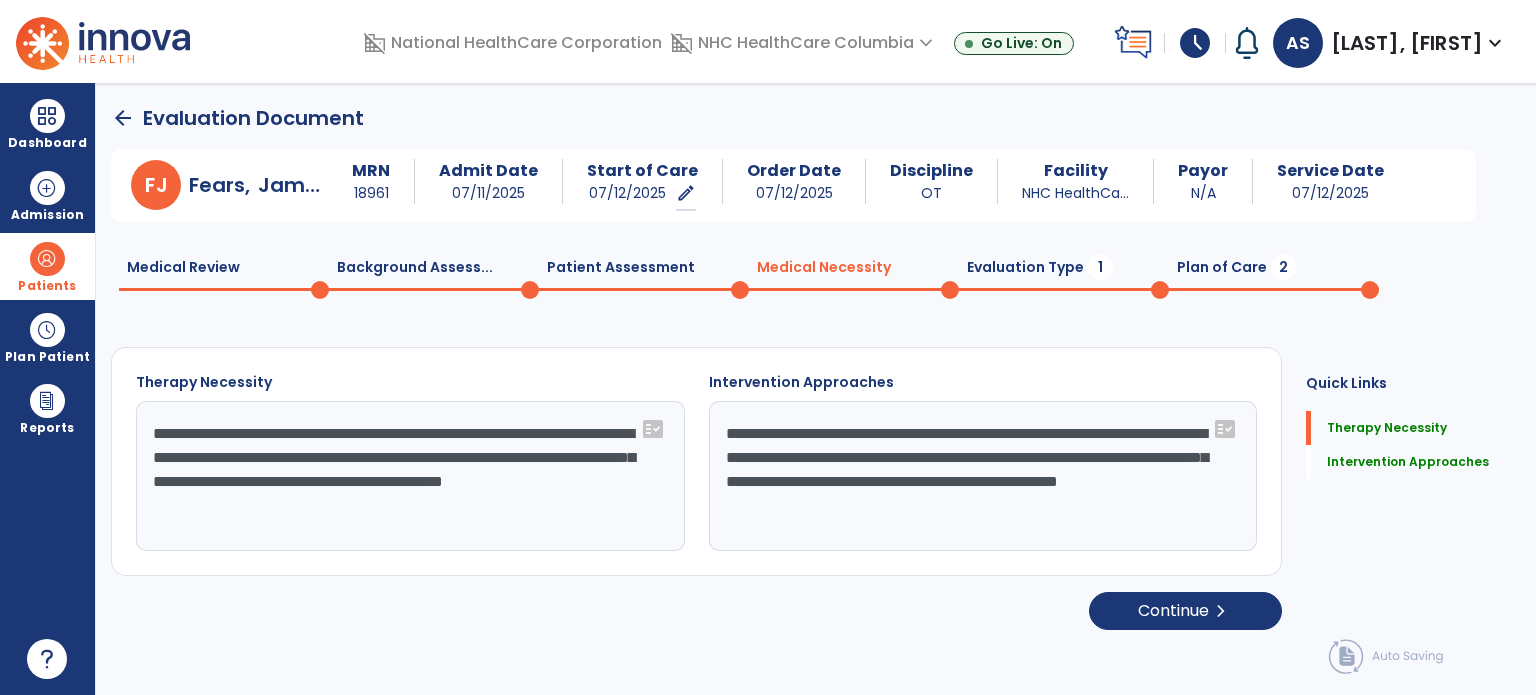 type on "**********" 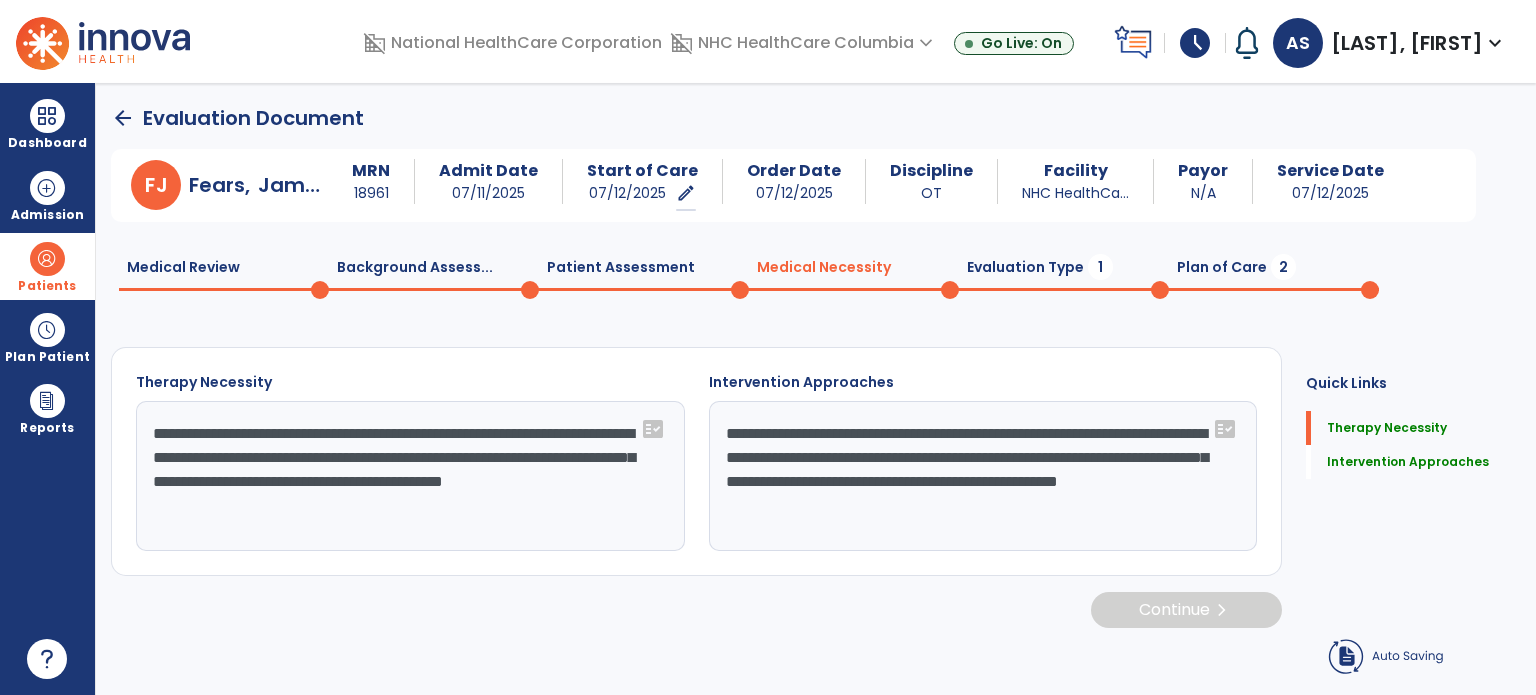 click on "Evaluation Type  1" 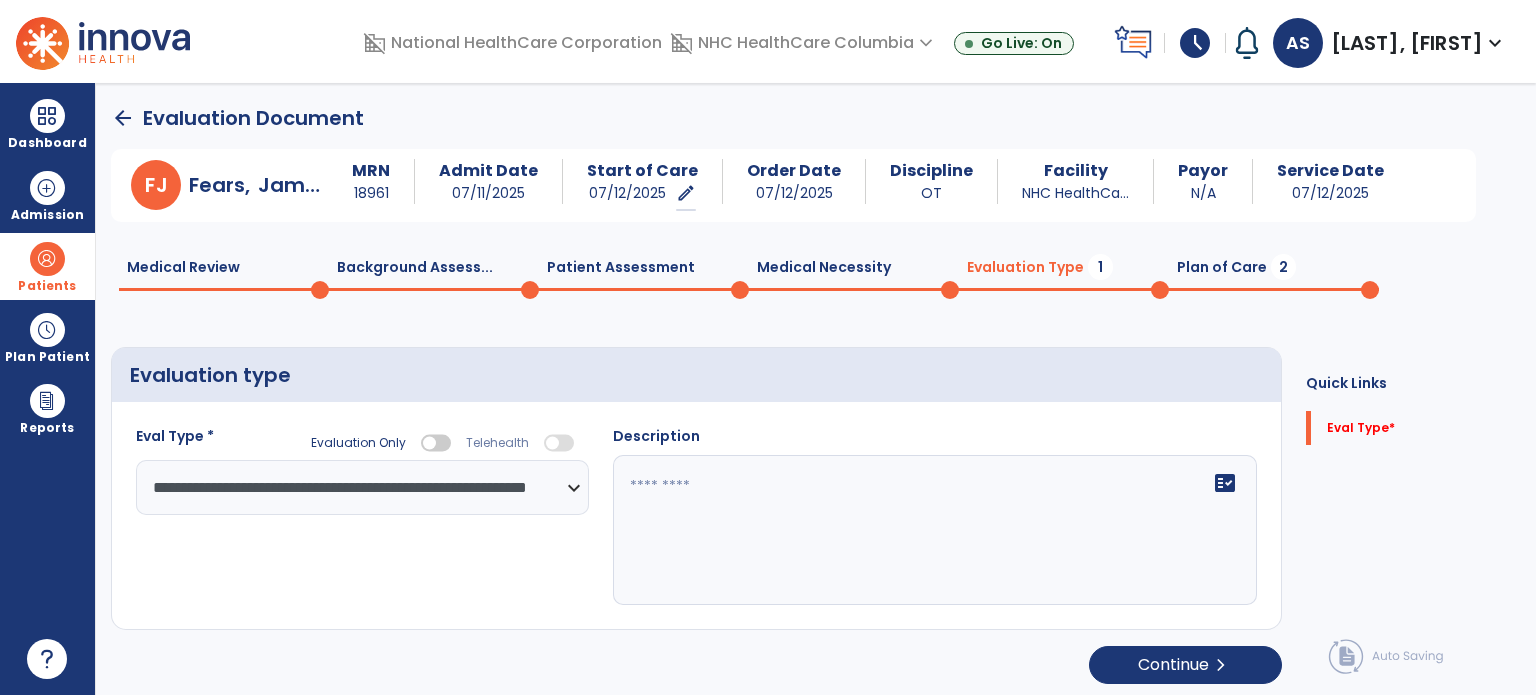 click 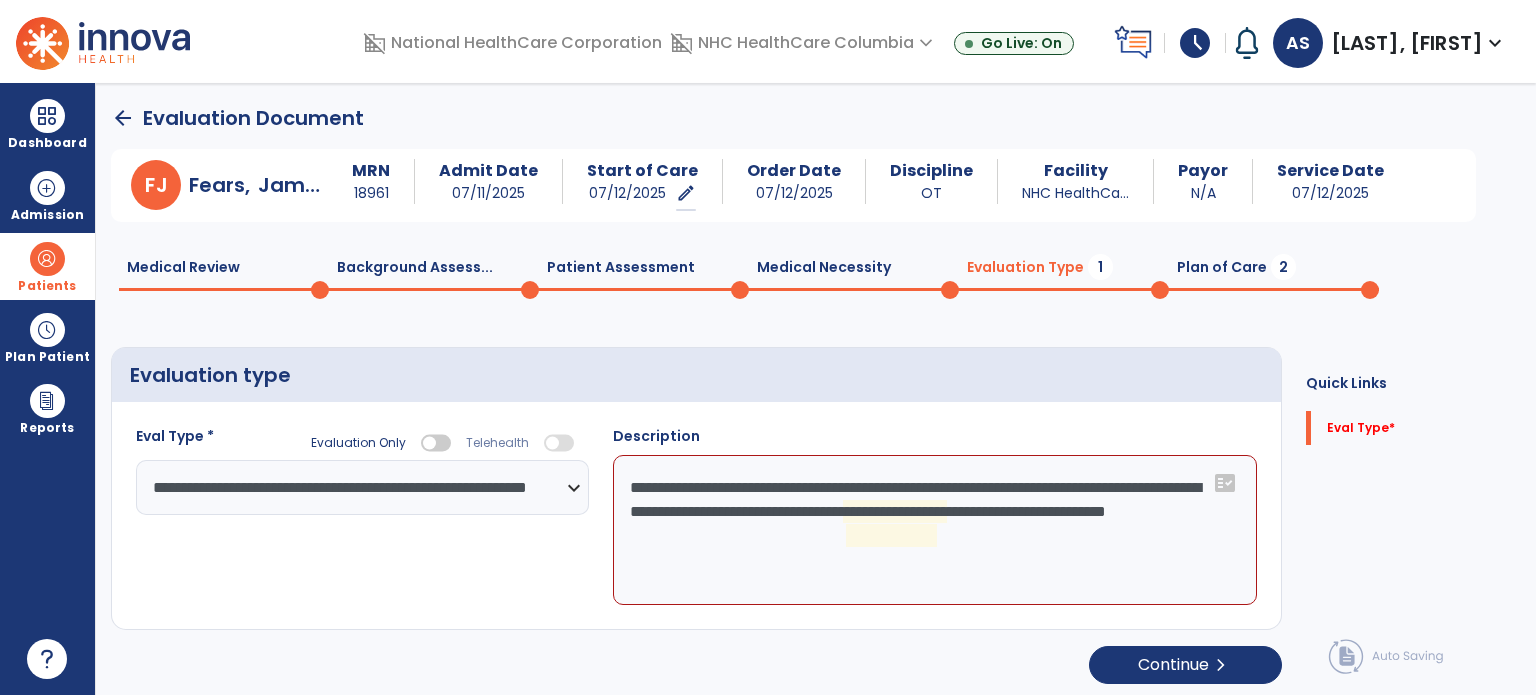 click on "**********" 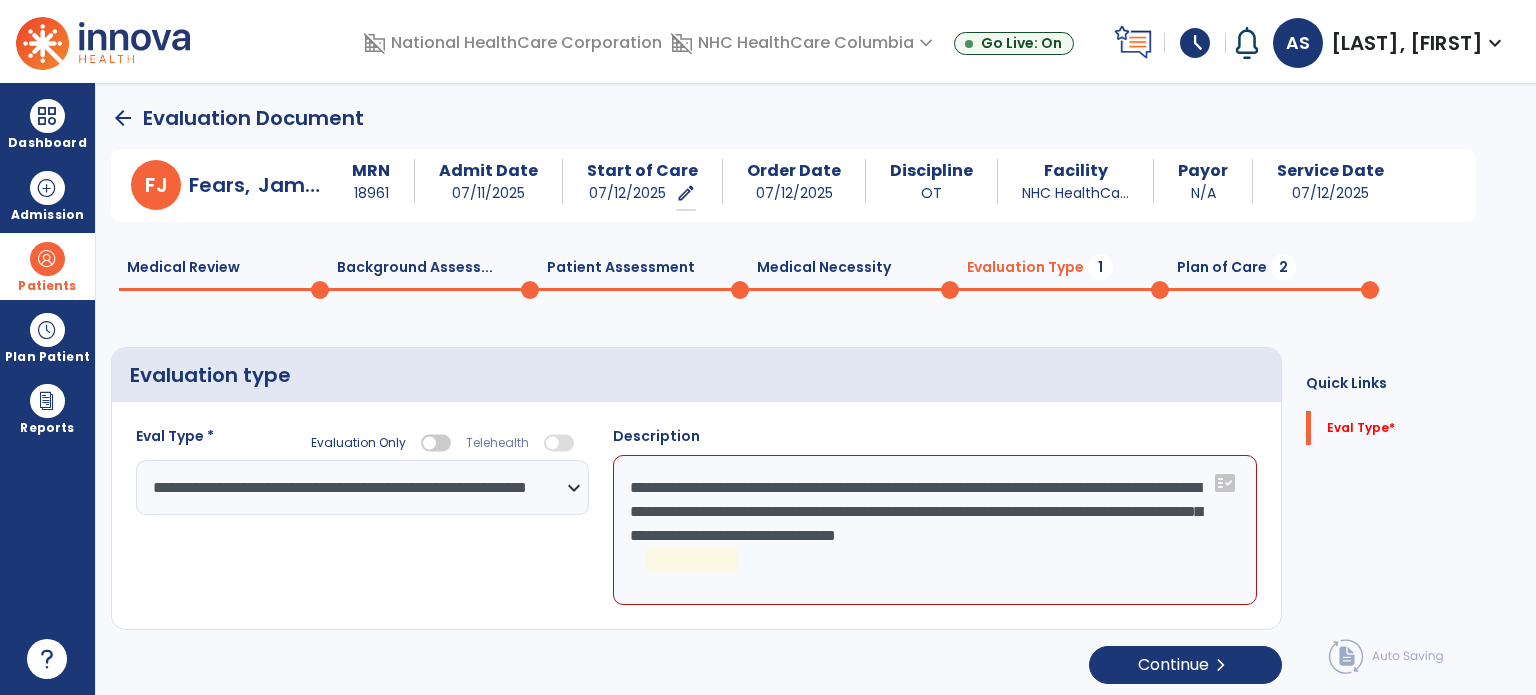 click on "**********" 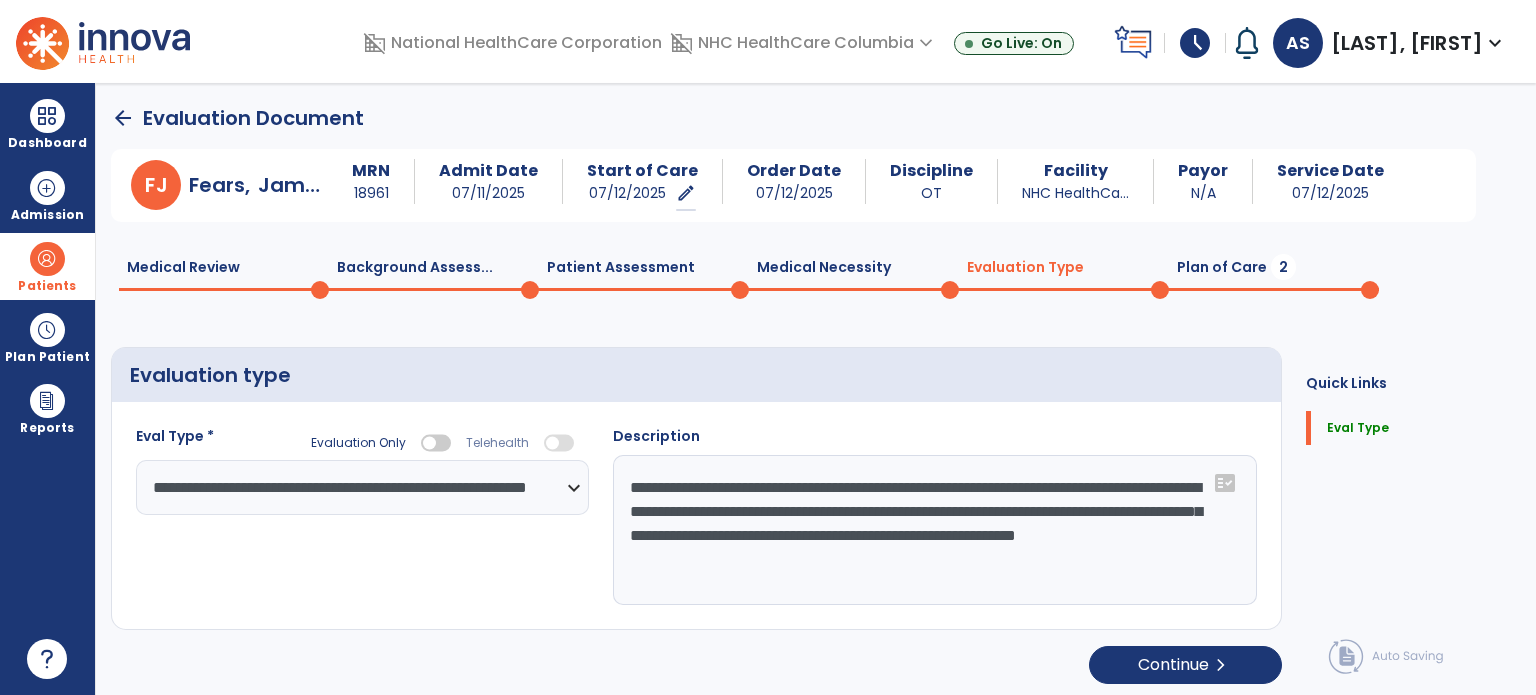 type on "**********" 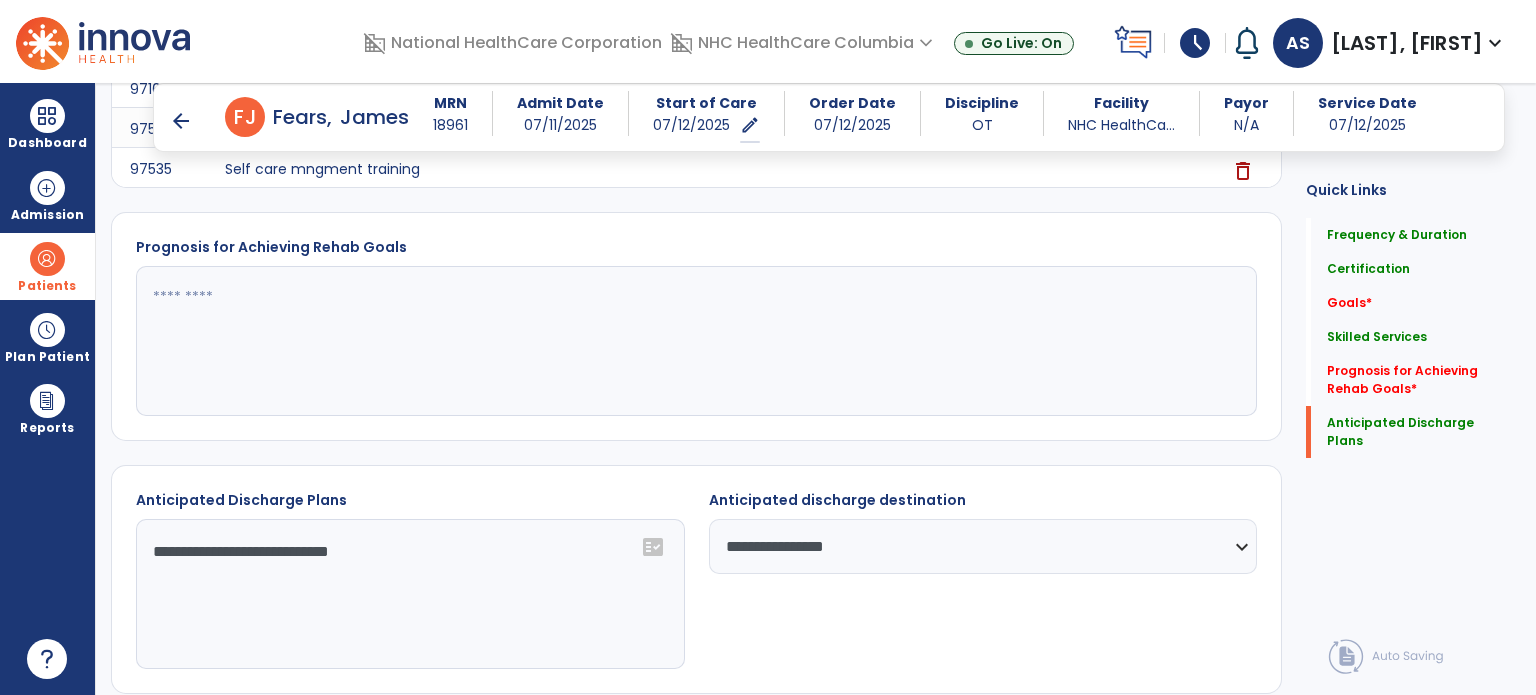 scroll, scrollTop: 900, scrollLeft: 0, axis: vertical 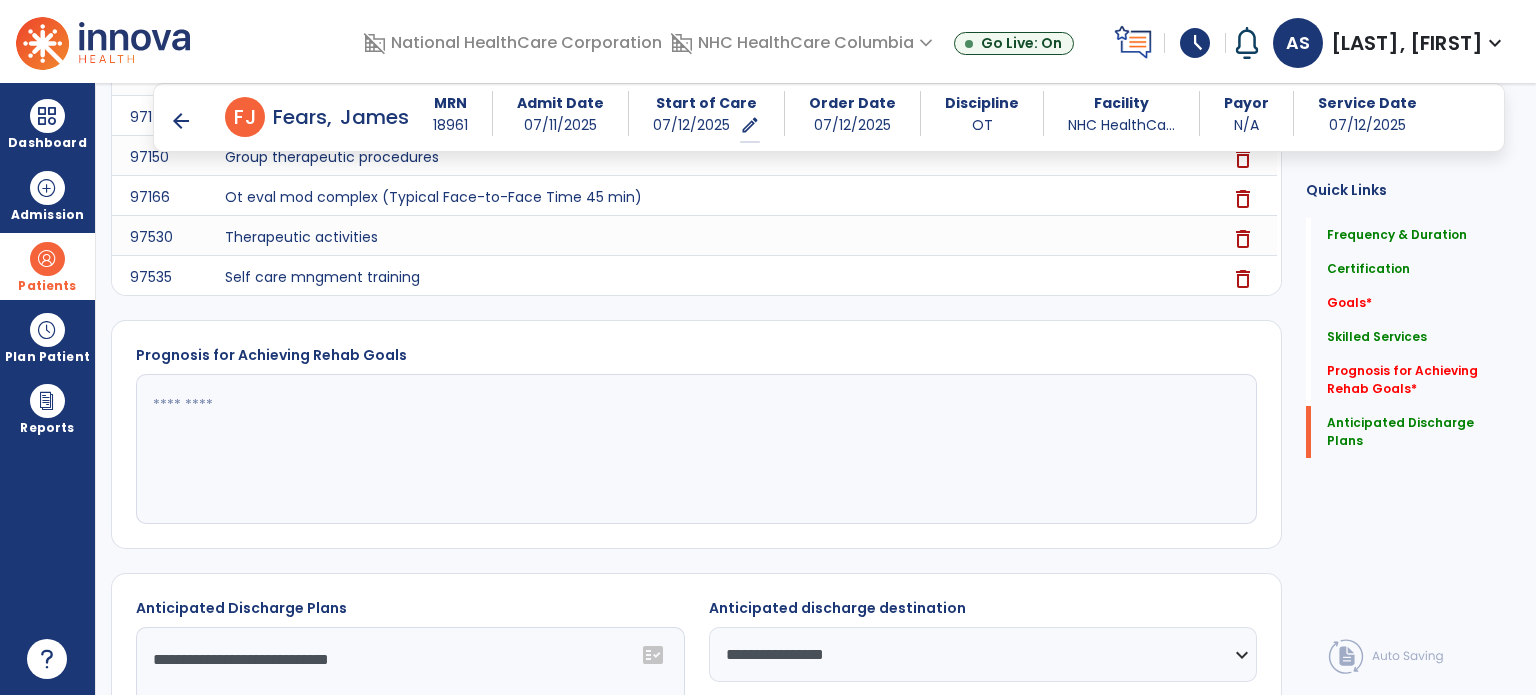 drag, startPoint x: 544, startPoint y: 382, endPoint x: 544, endPoint y: 371, distance: 11 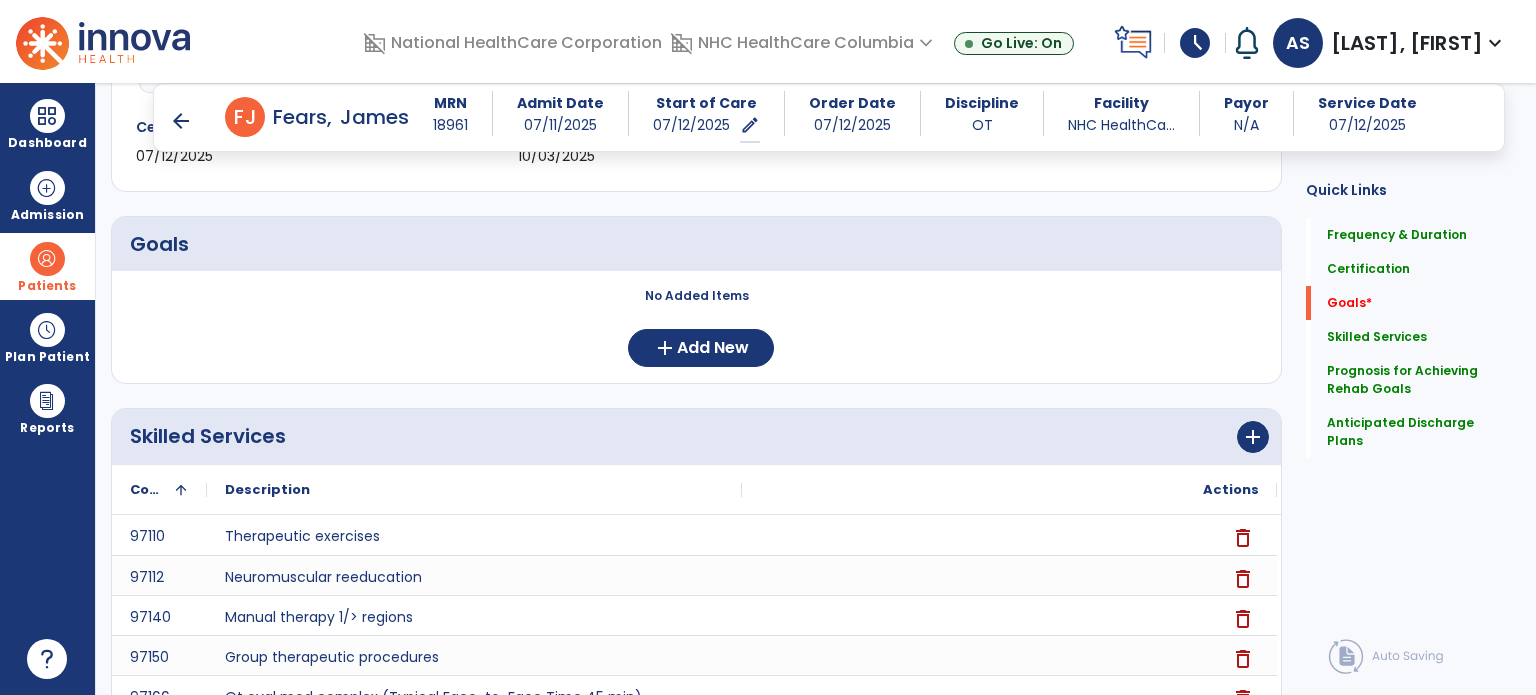 scroll, scrollTop: 300, scrollLeft: 0, axis: vertical 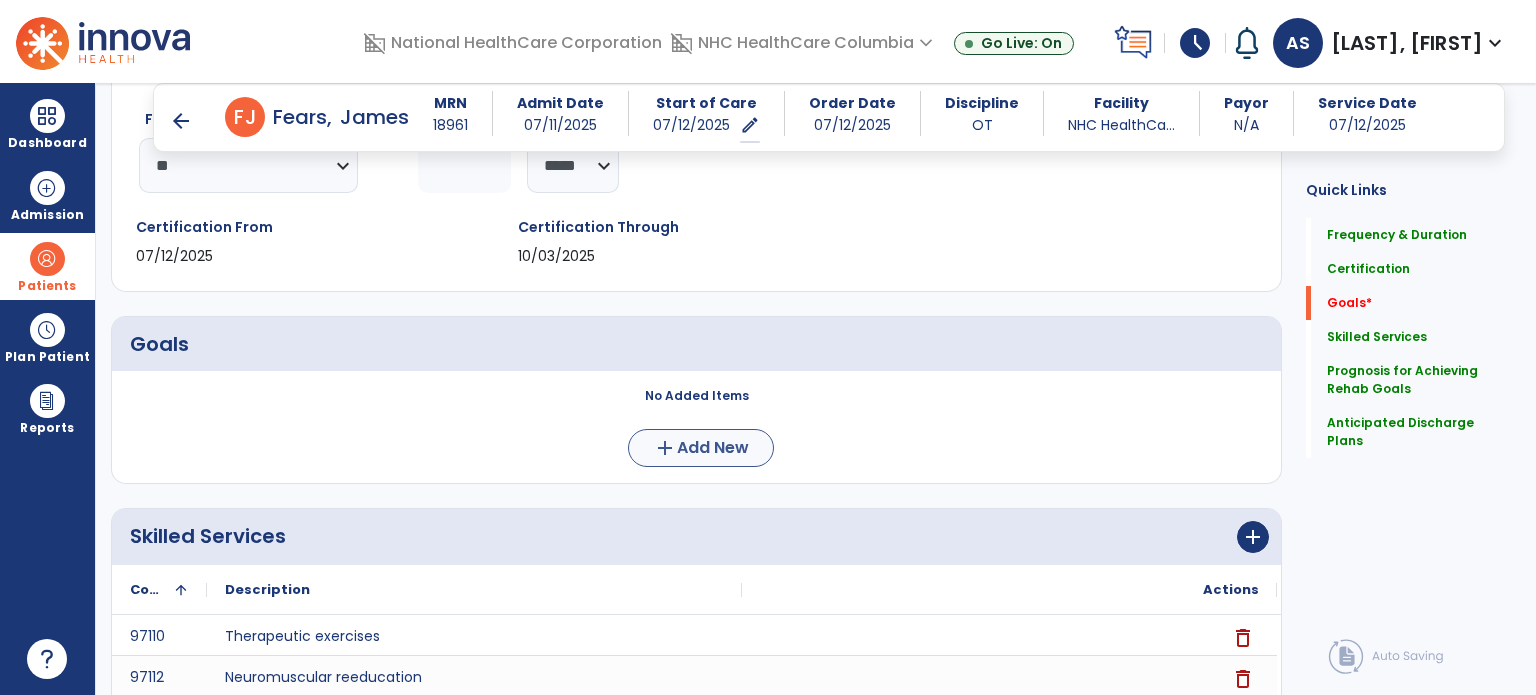 type on "**********" 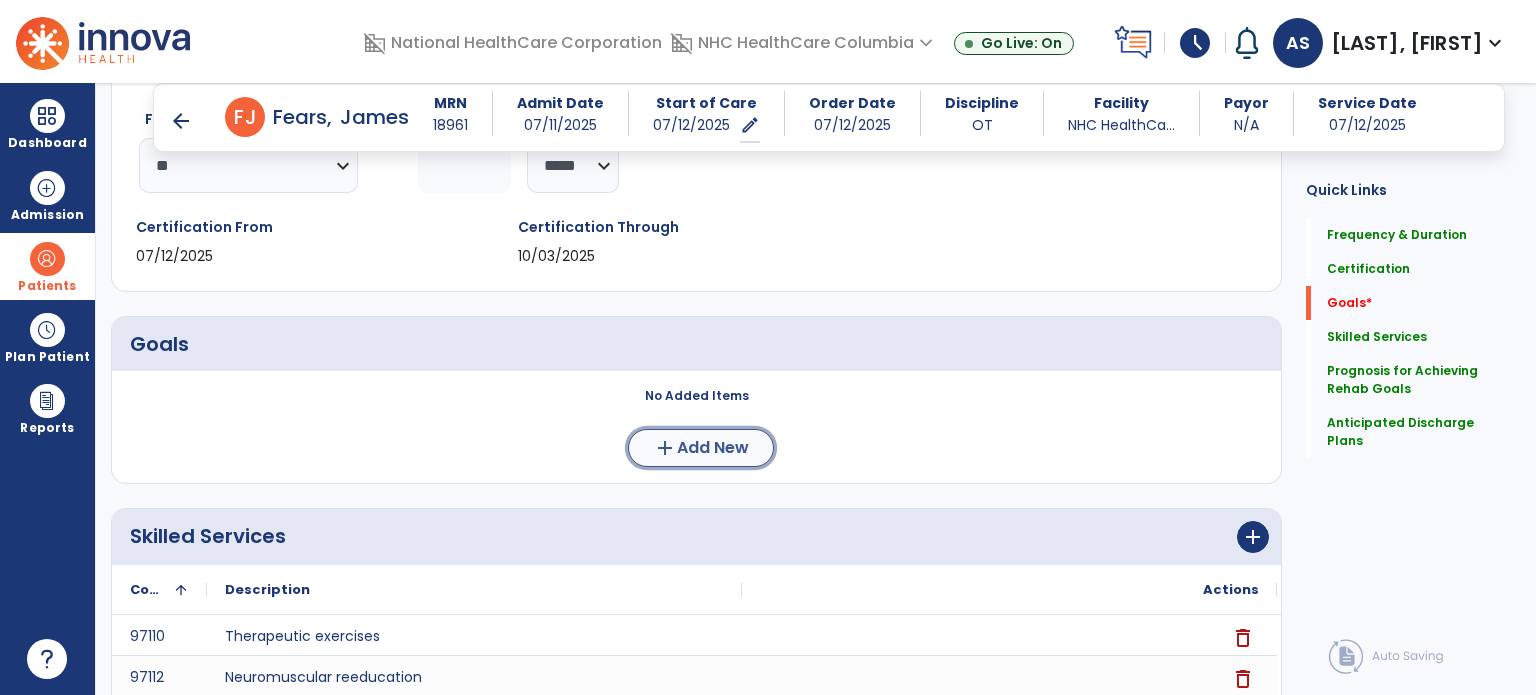 click on "Add New" at bounding box center [713, 448] 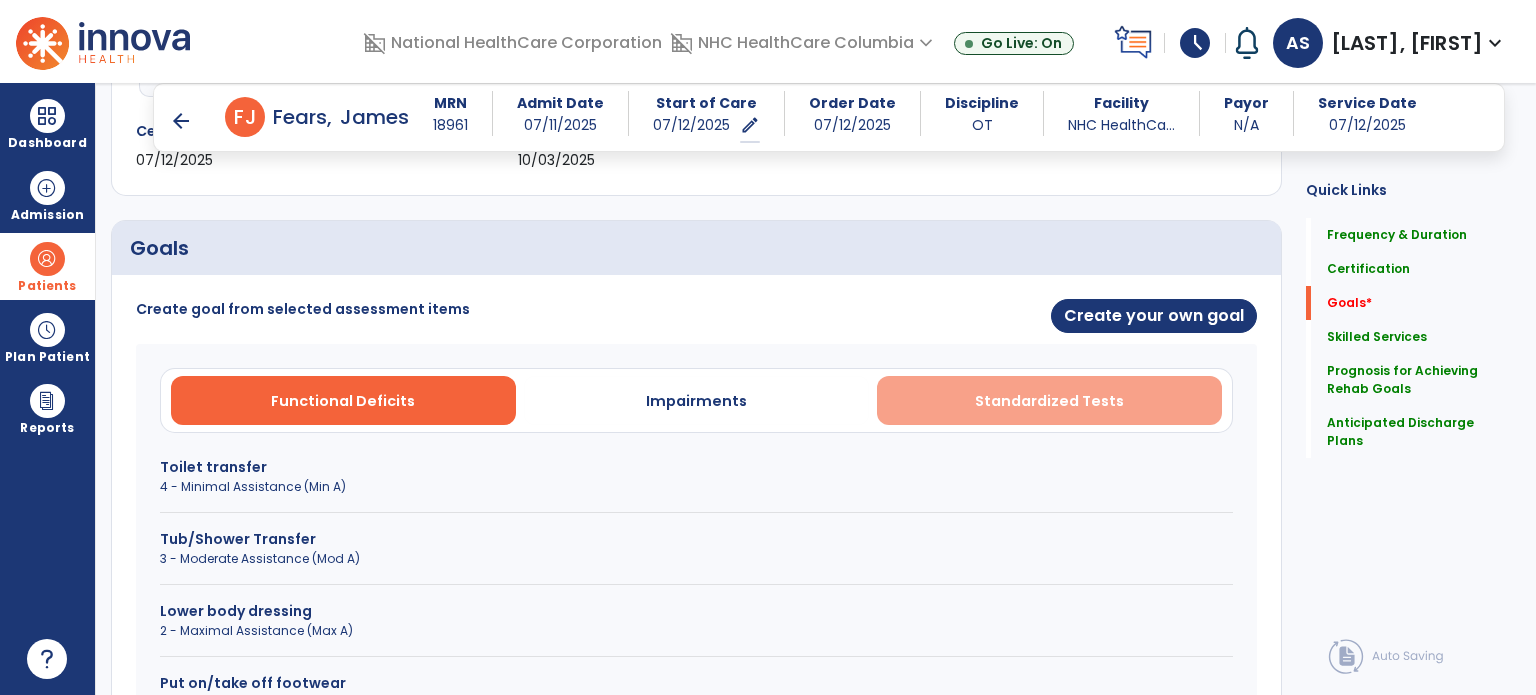 scroll, scrollTop: 300, scrollLeft: 0, axis: vertical 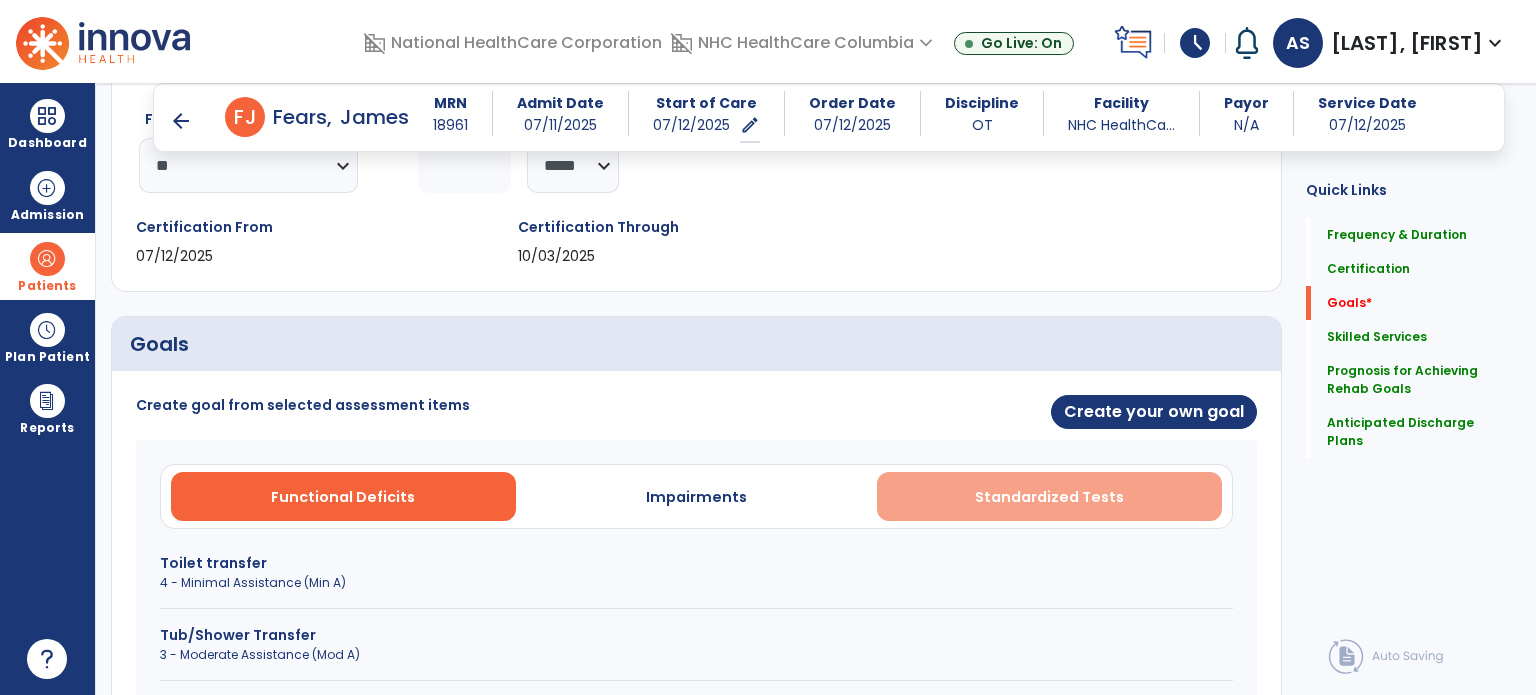 click on "Standardized Tests" at bounding box center (1049, 497) 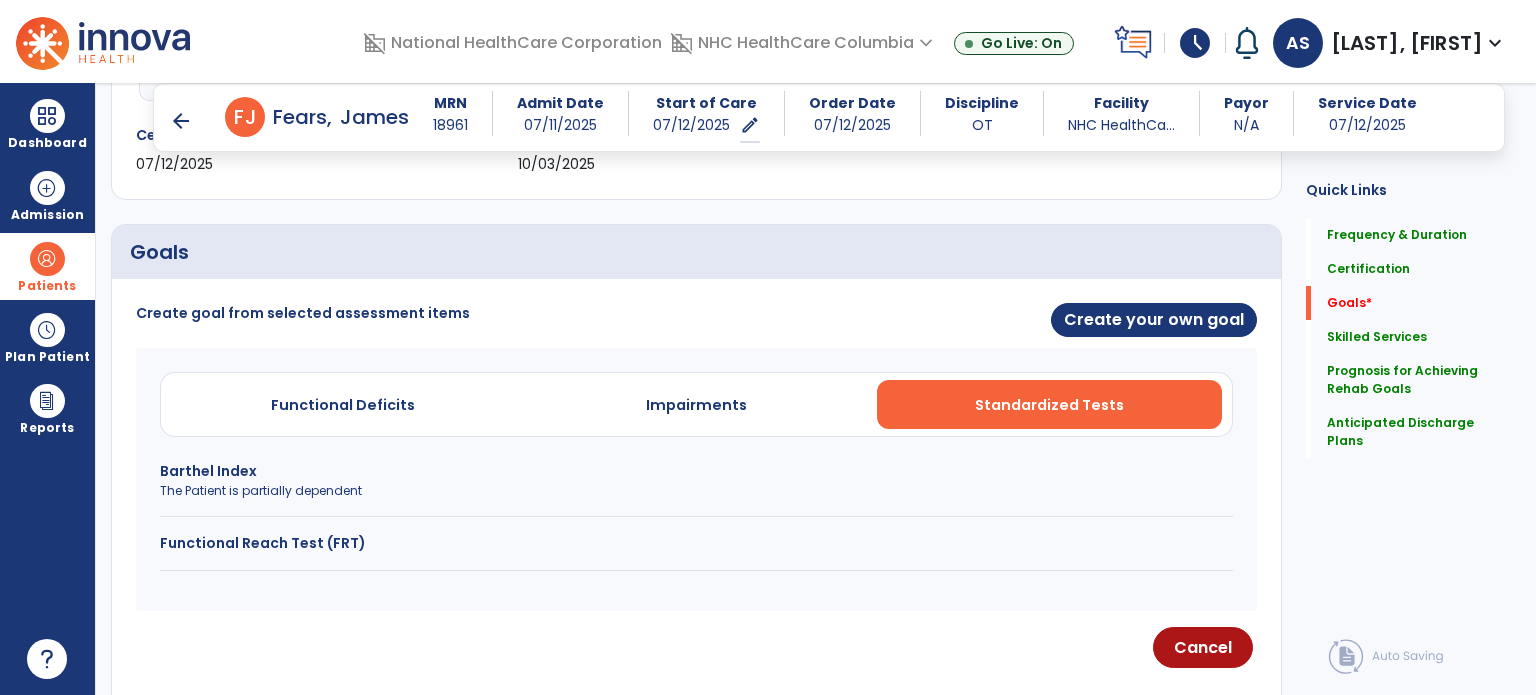 scroll, scrollTop: 500, scrollLeft: 0, axis: vertical 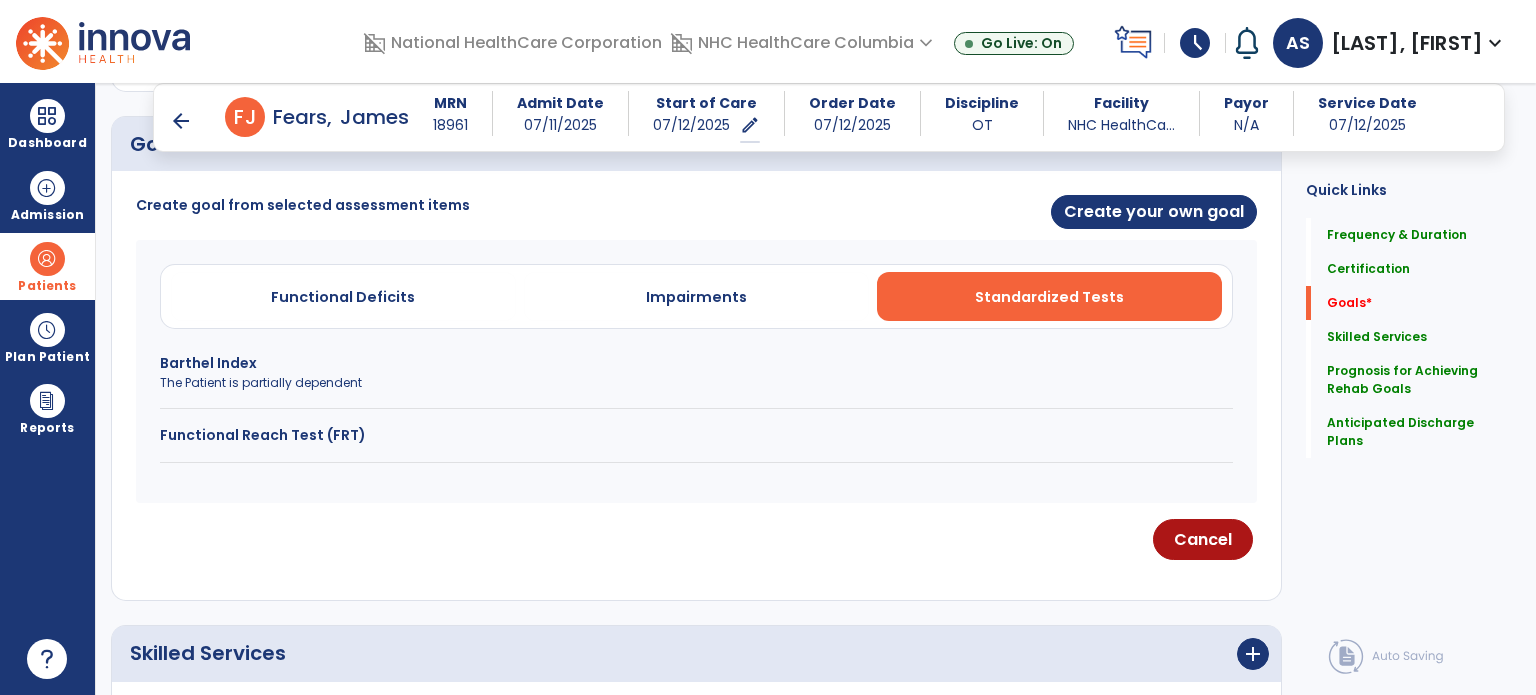 click on "The Patient is partially dependent" at bounding box center (696, 383) 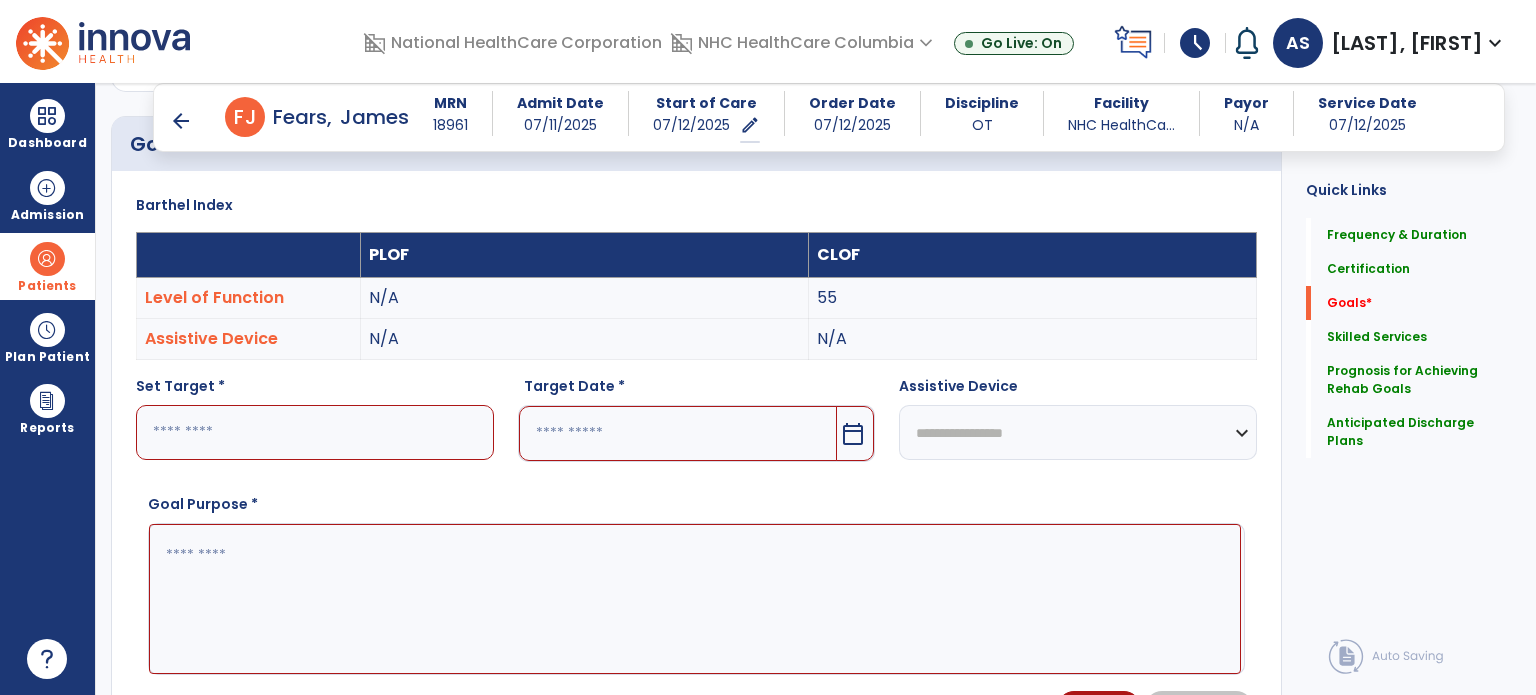click at bounding box center [315, 432] 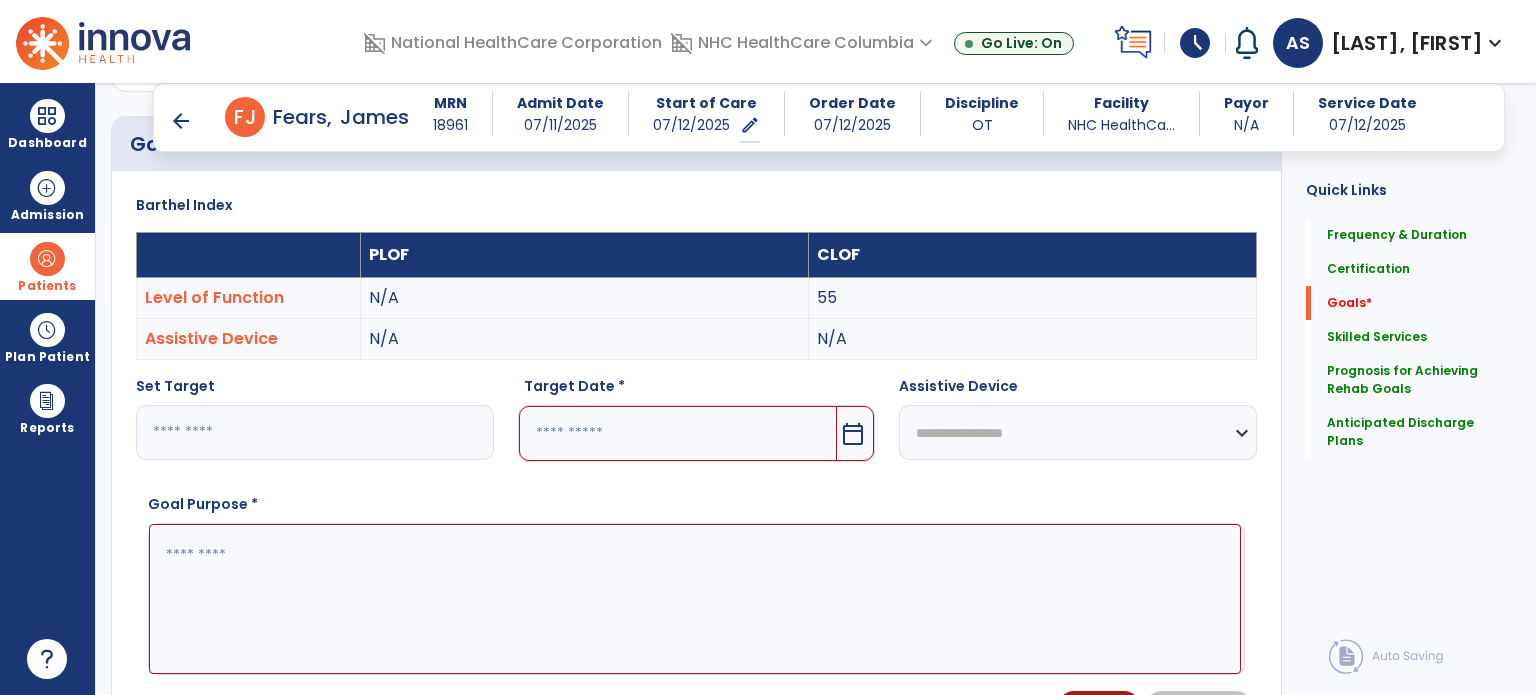 type on "***" 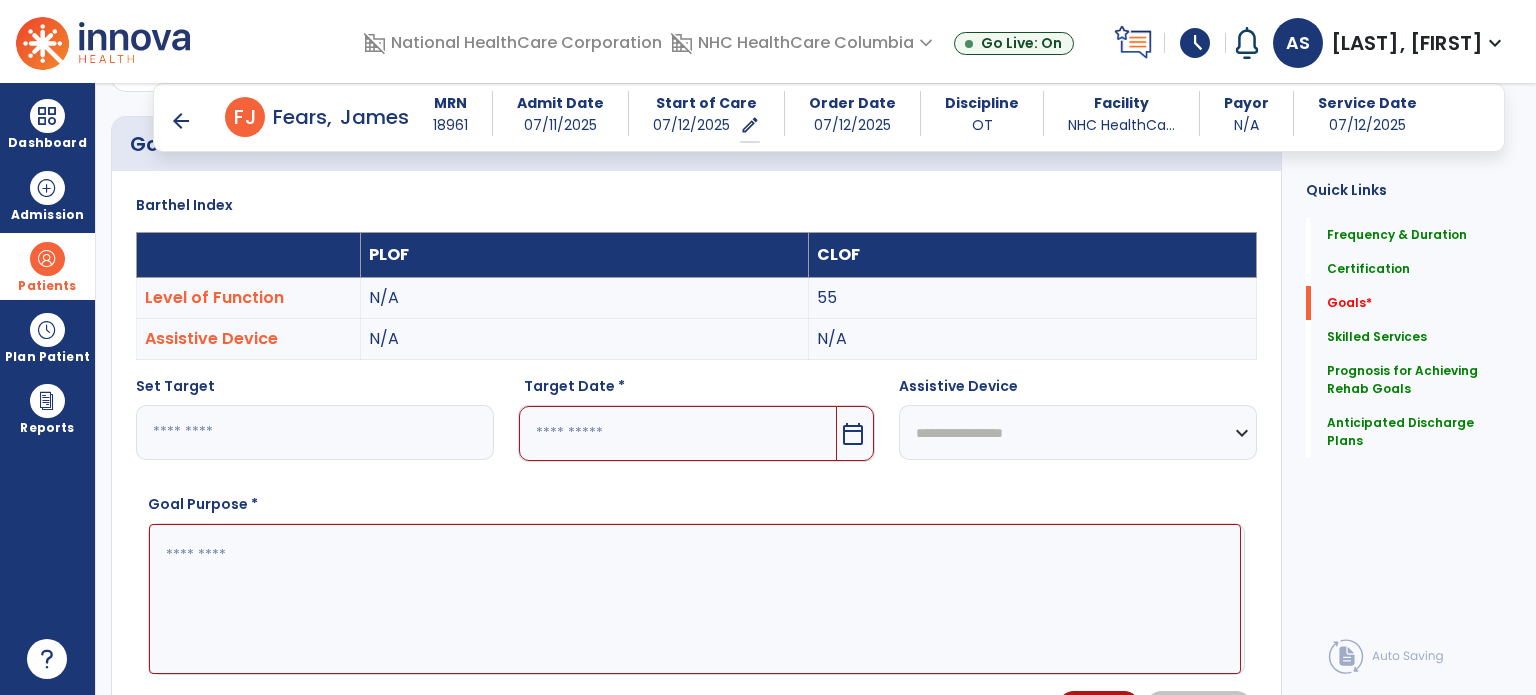 click at bounding box center (678, 433) 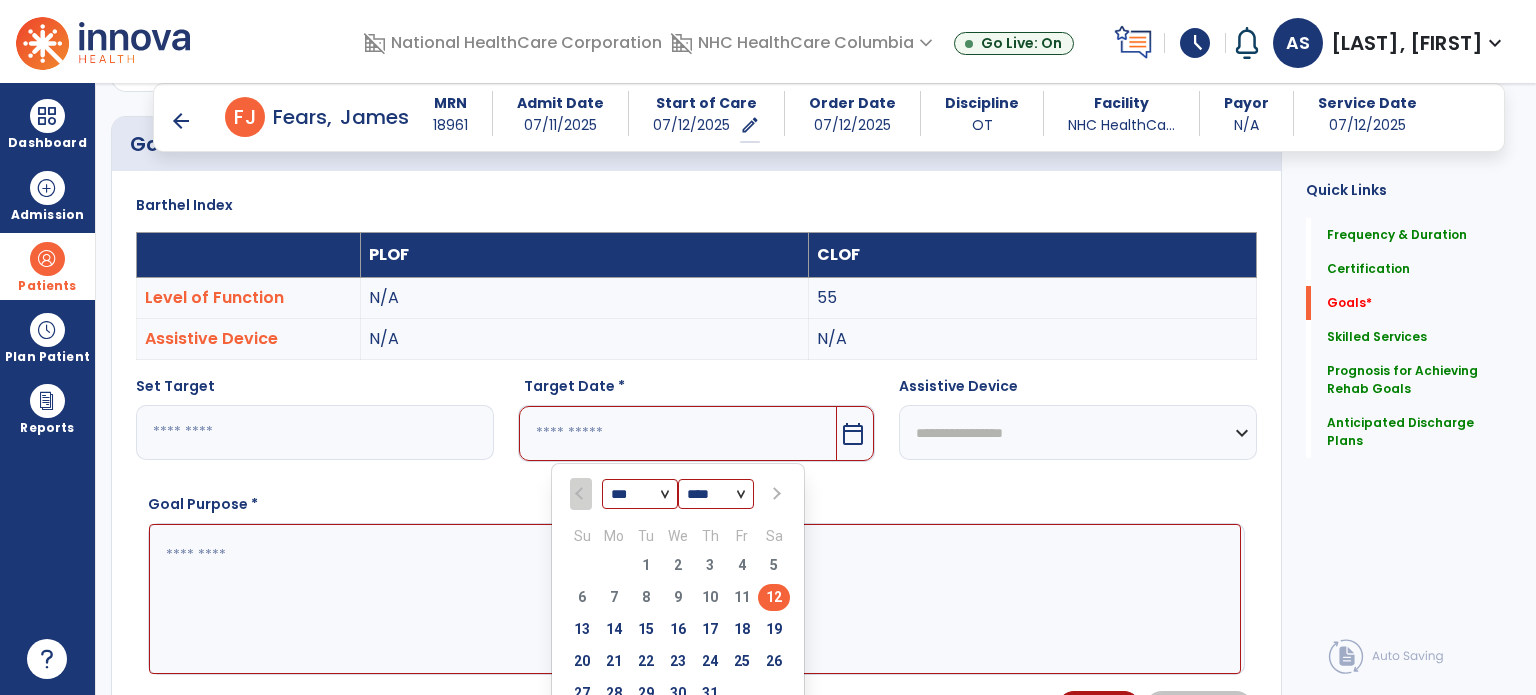click at bounding box center (775, 494) 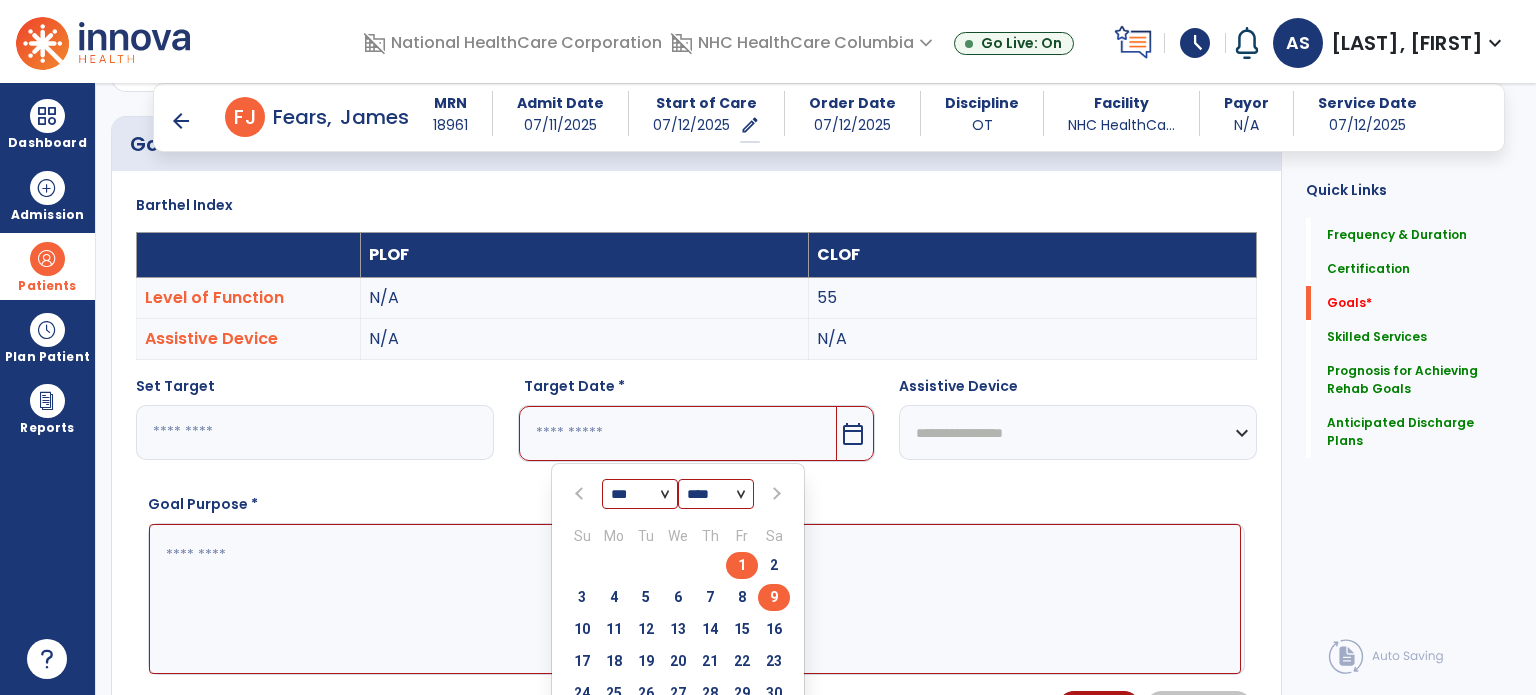 click on "9" at bounding box center [774, 597] 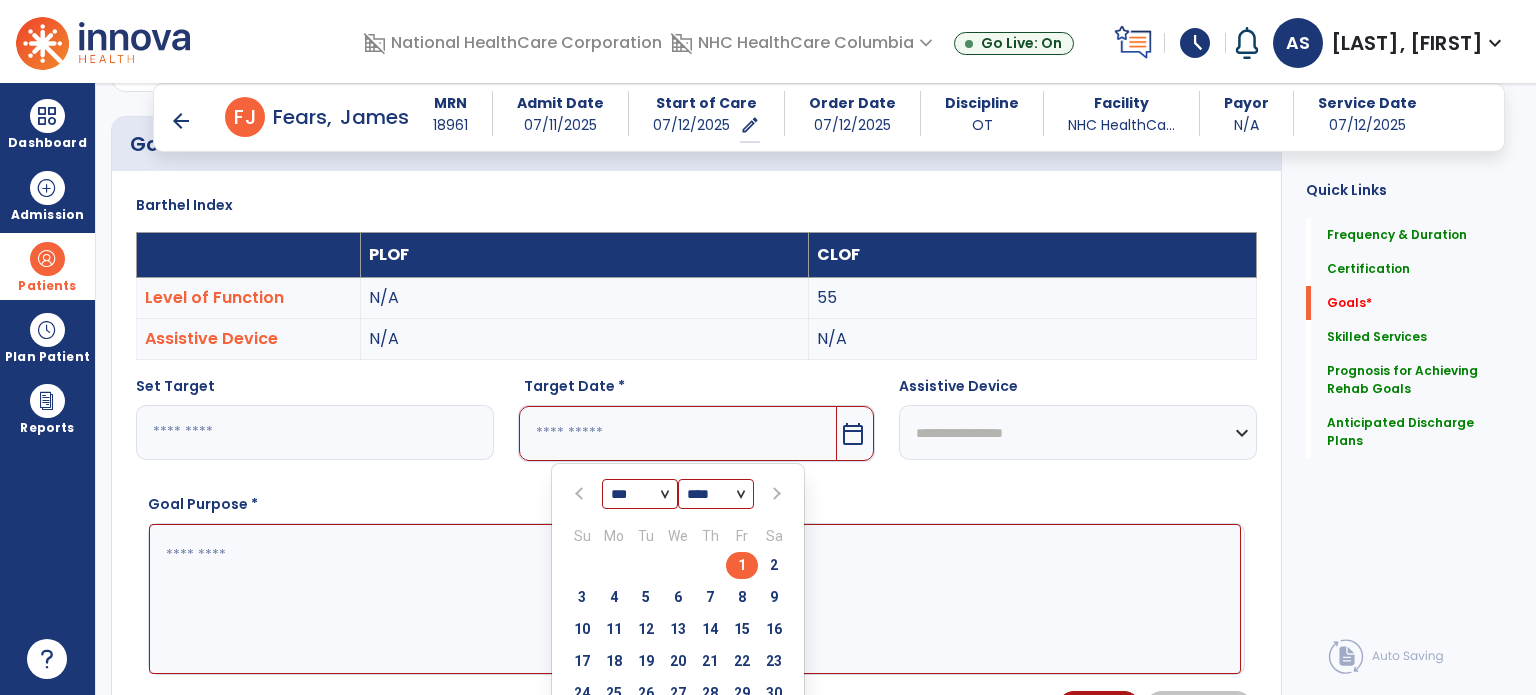 type on "********" 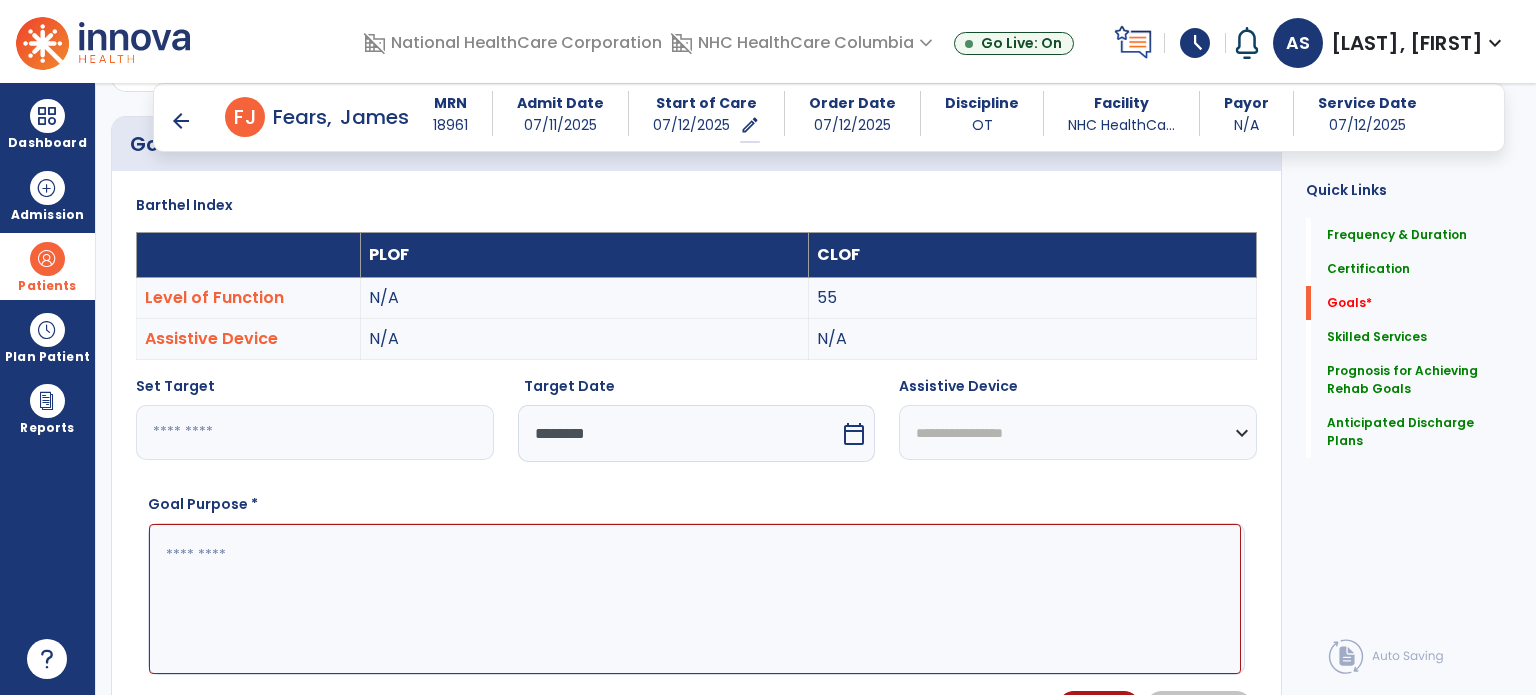 click at bounding box center (695, 599) 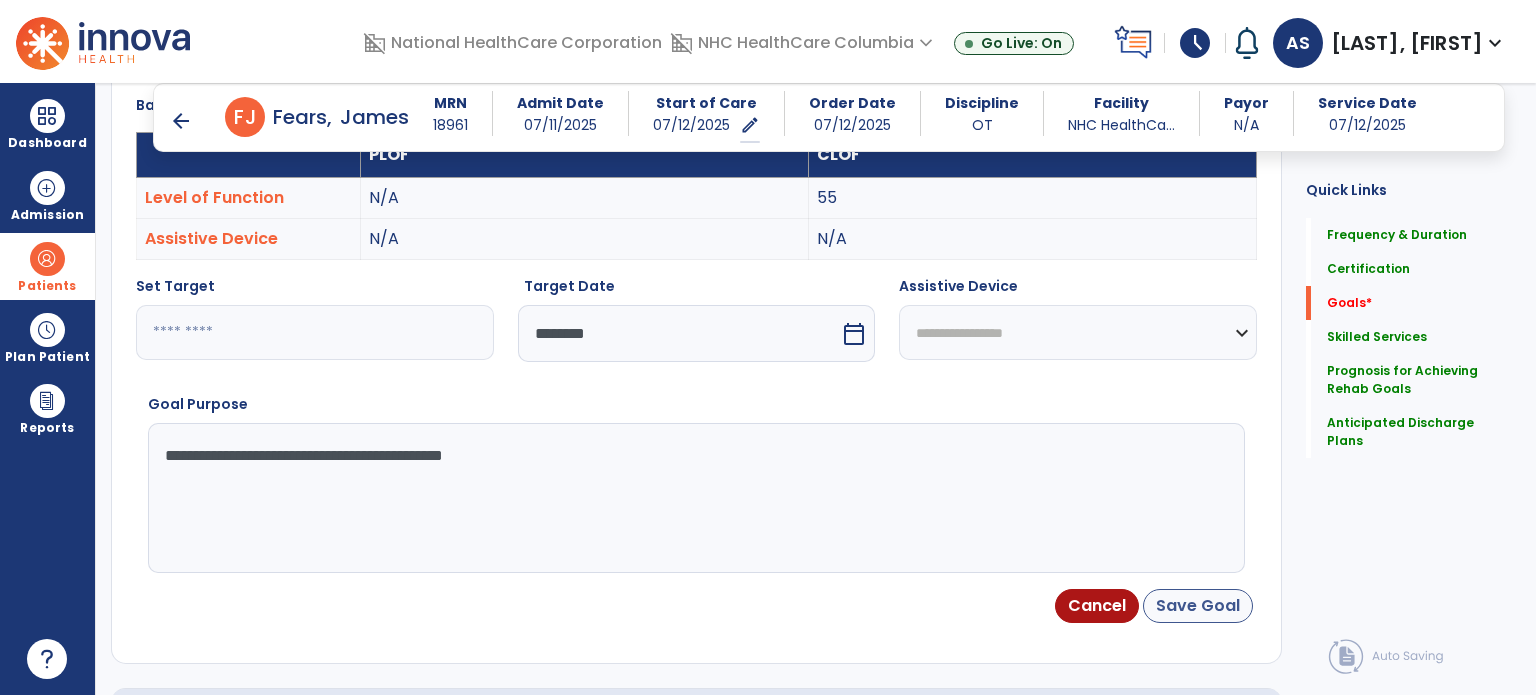 type on "**********" 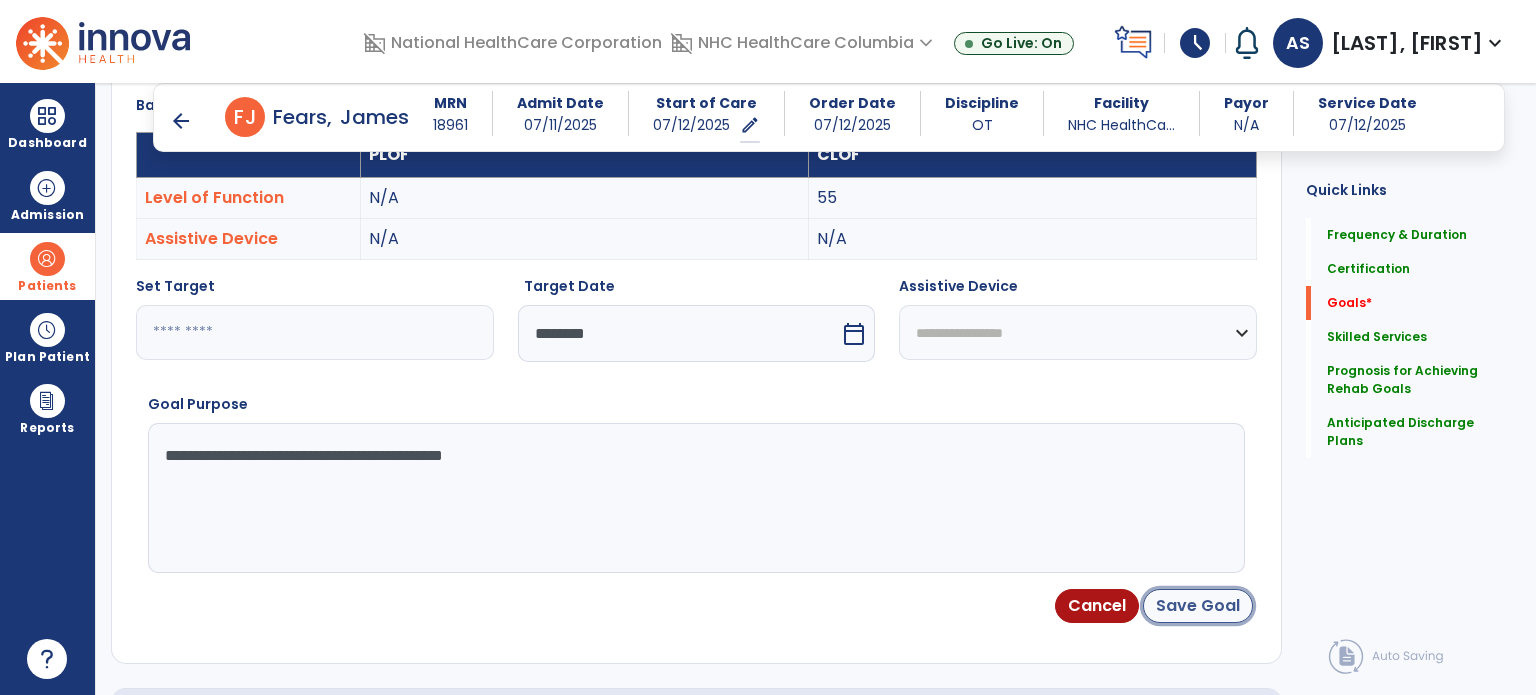click on "Save Goal" at bounding box center (1198, 606) 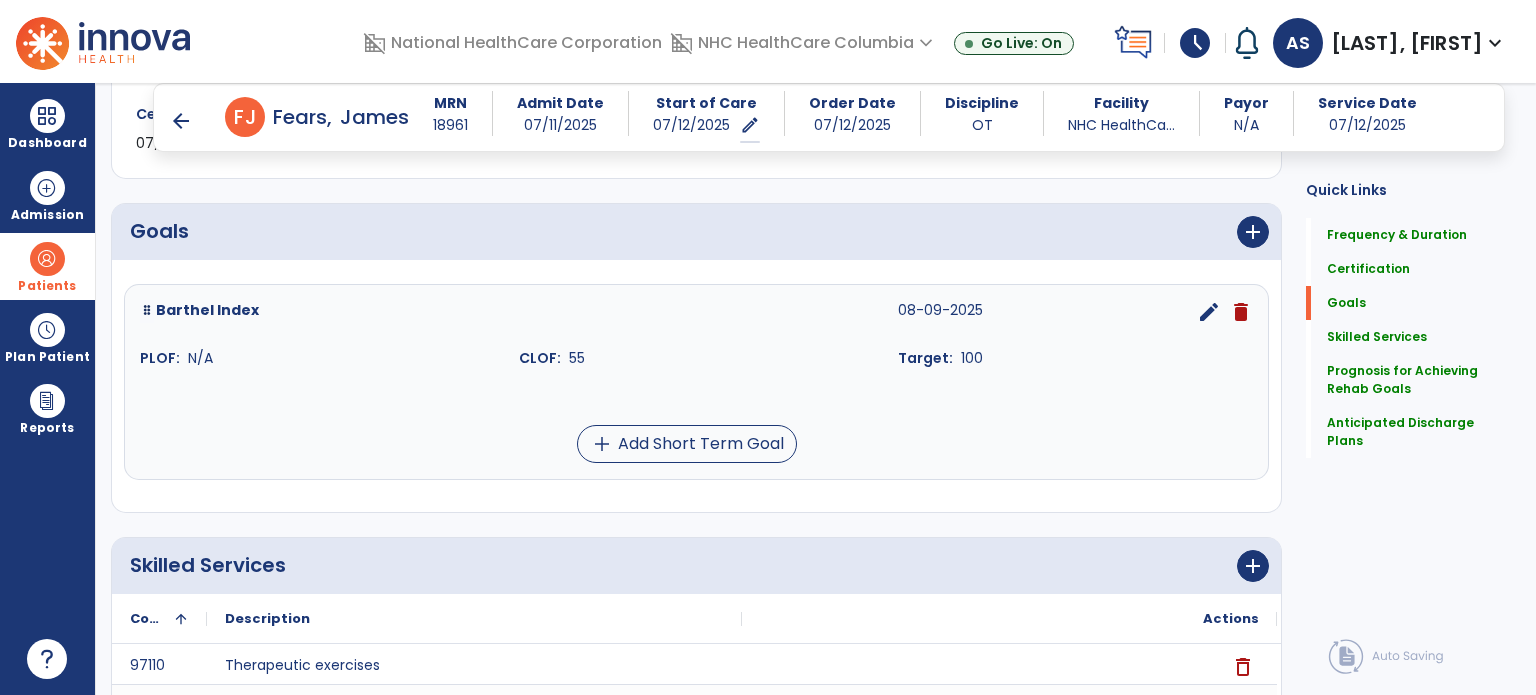 scroll, scrollTop: 311, scrollLeft: 0, axis: vertical 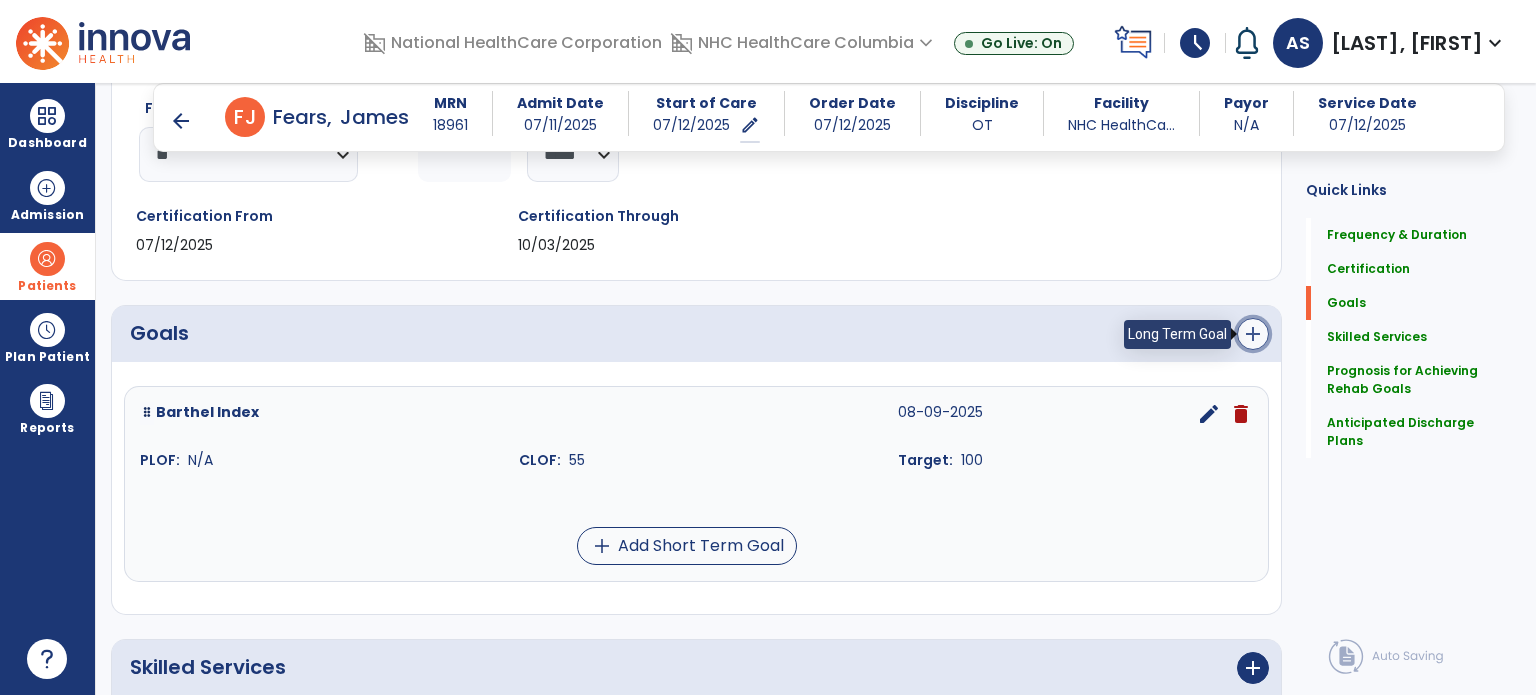 click on "add" at bounding box center [1253, 334] 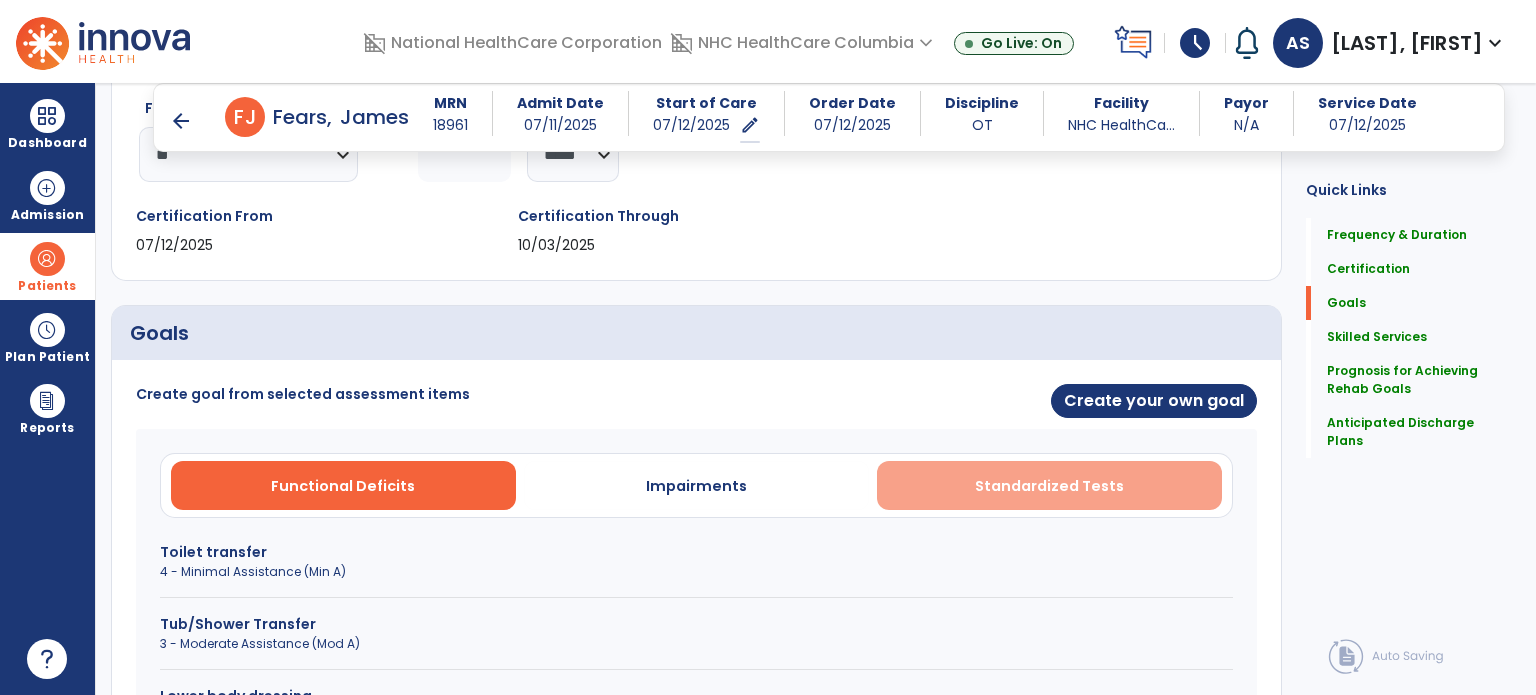click on "Standardized Tests" at bounding box center (1049, 486) 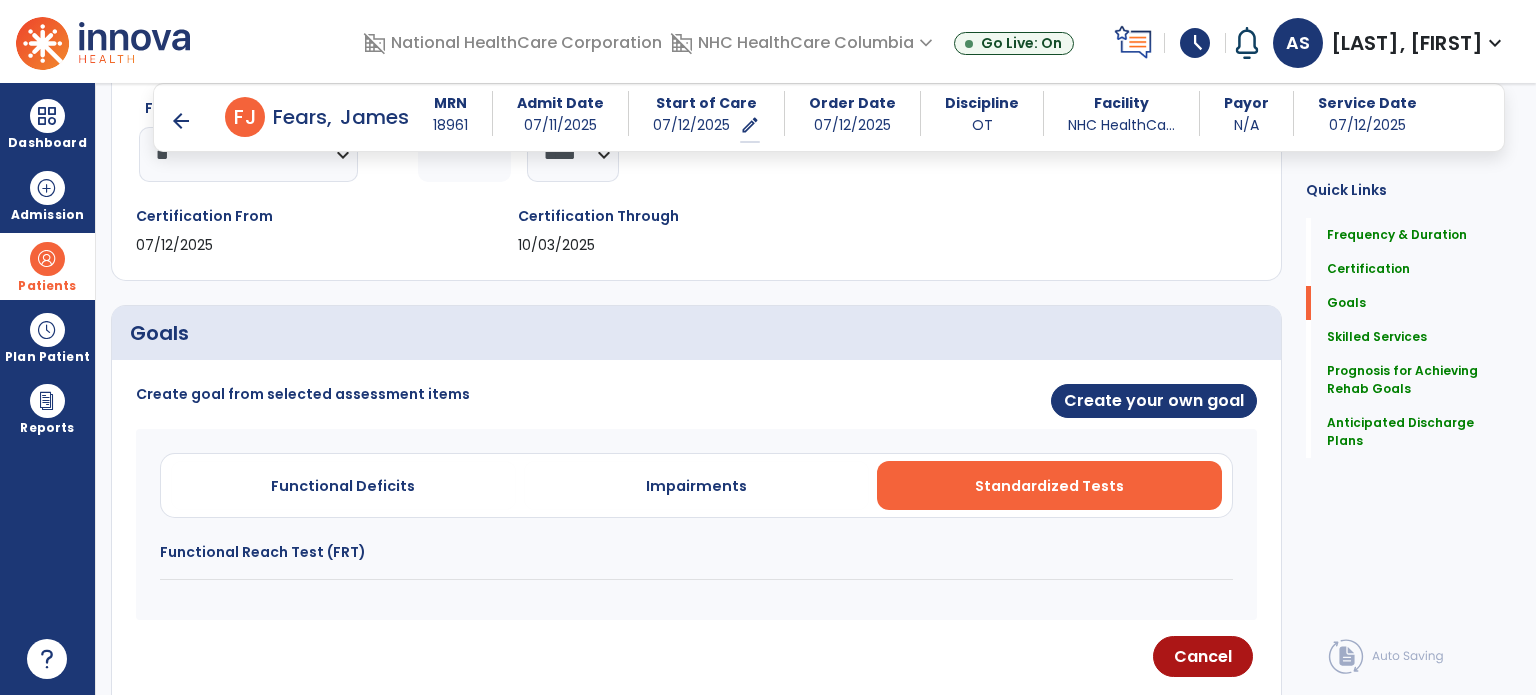 click on "Functional Reach Test (FRT)" at bounding box center (696, 552) 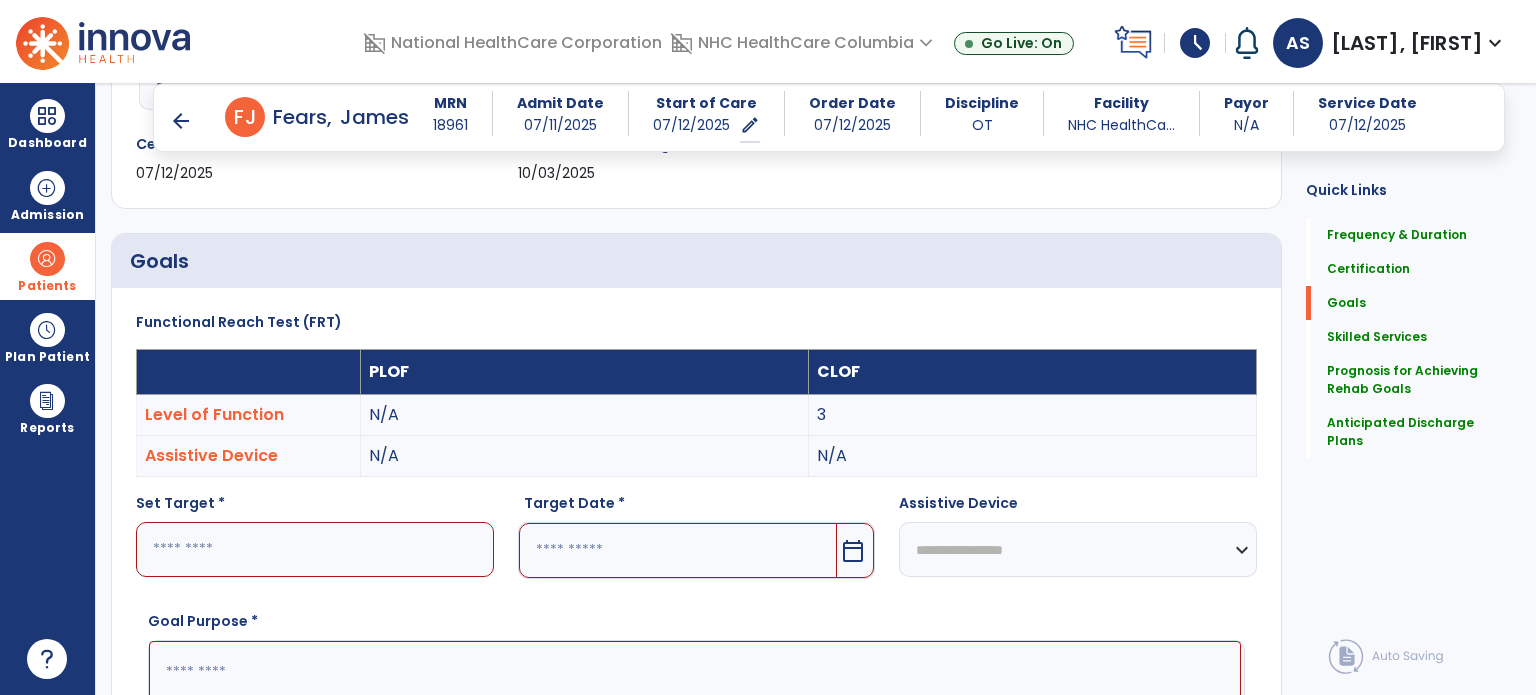 scroll, scrollTop: 511, scrollLeft: 0, axis: vertical 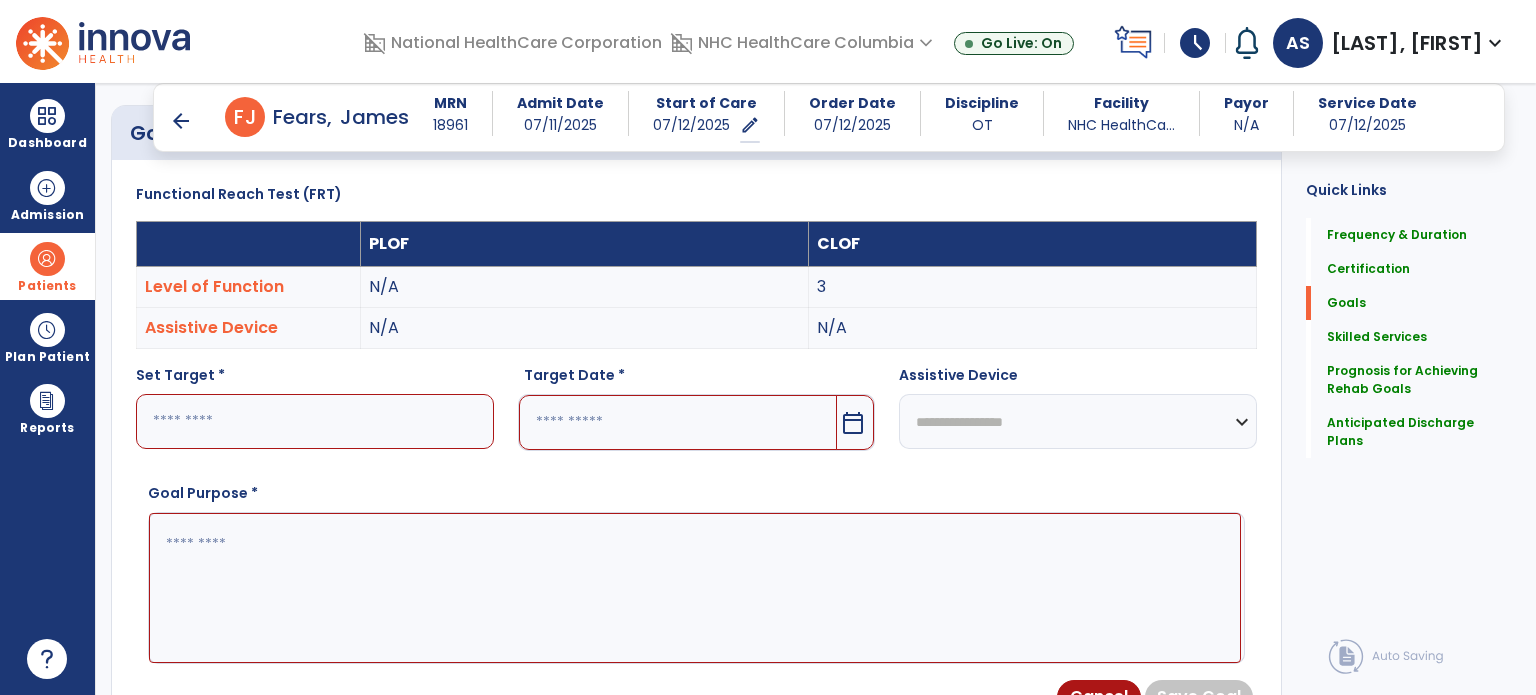 click at bounding box center [315, 421] 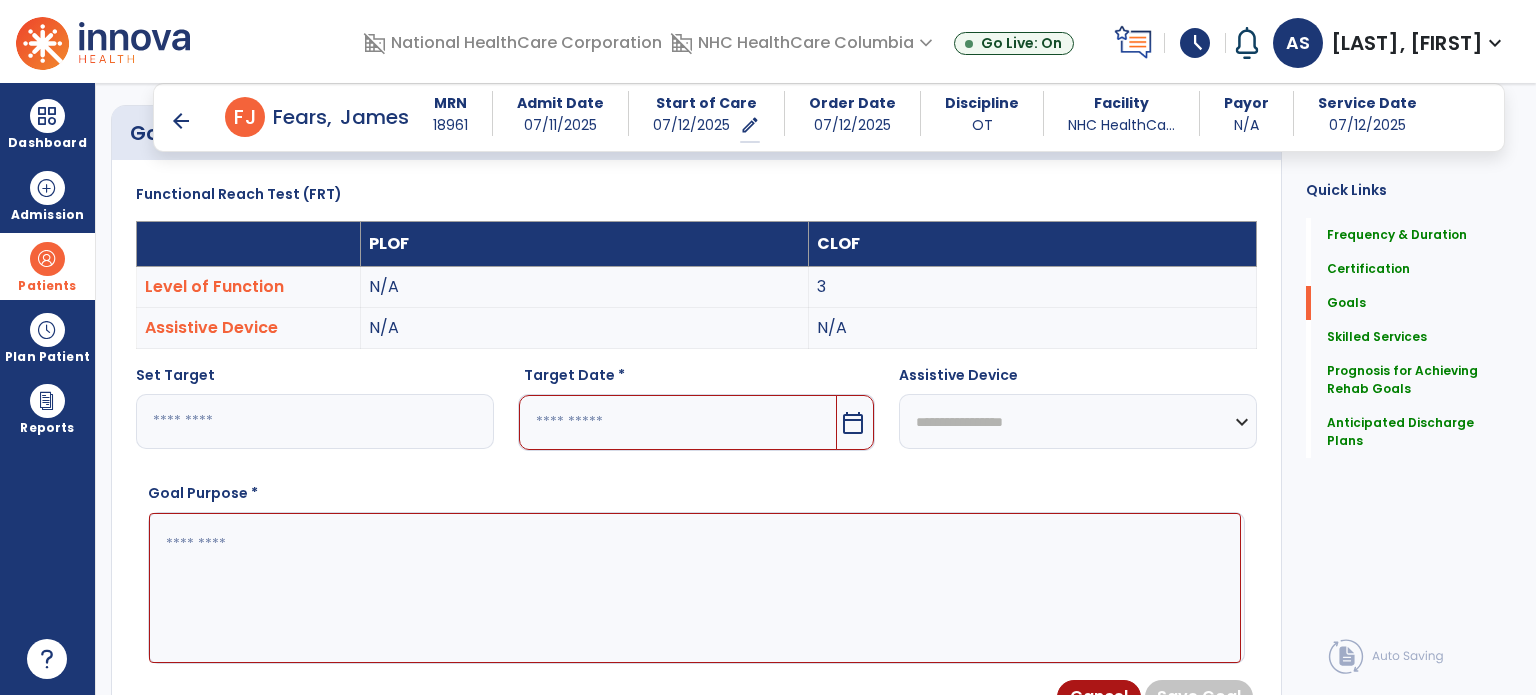 type on "**" 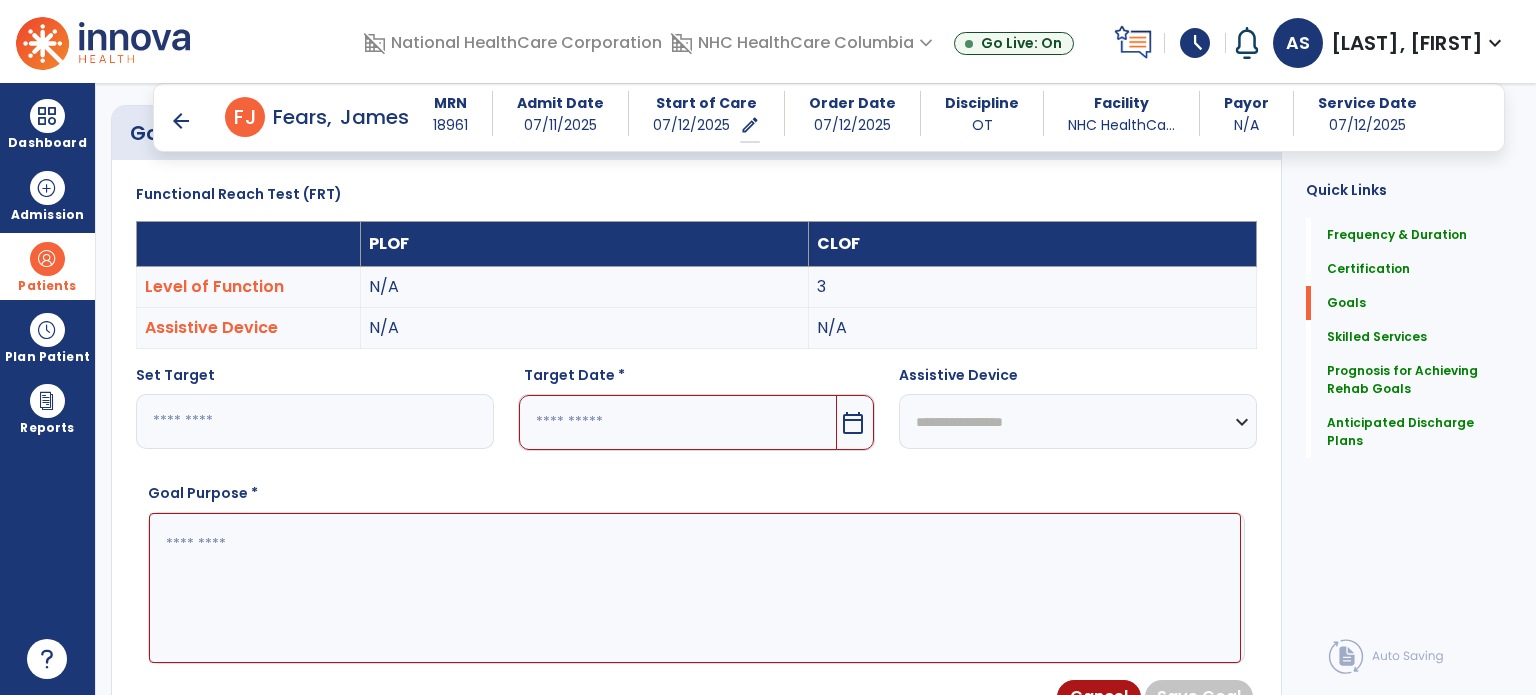 click at bounding box center (678, 422) 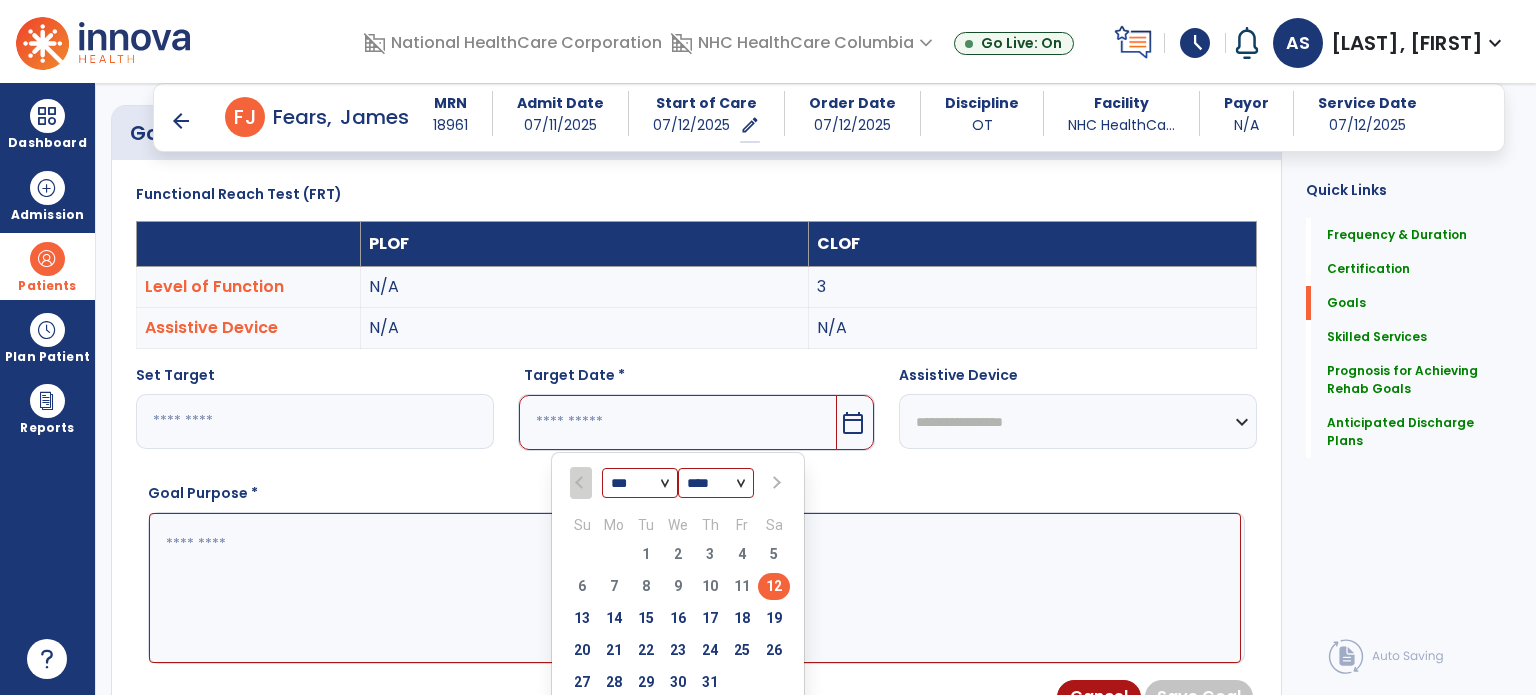 click at bounding box center [775, 483] 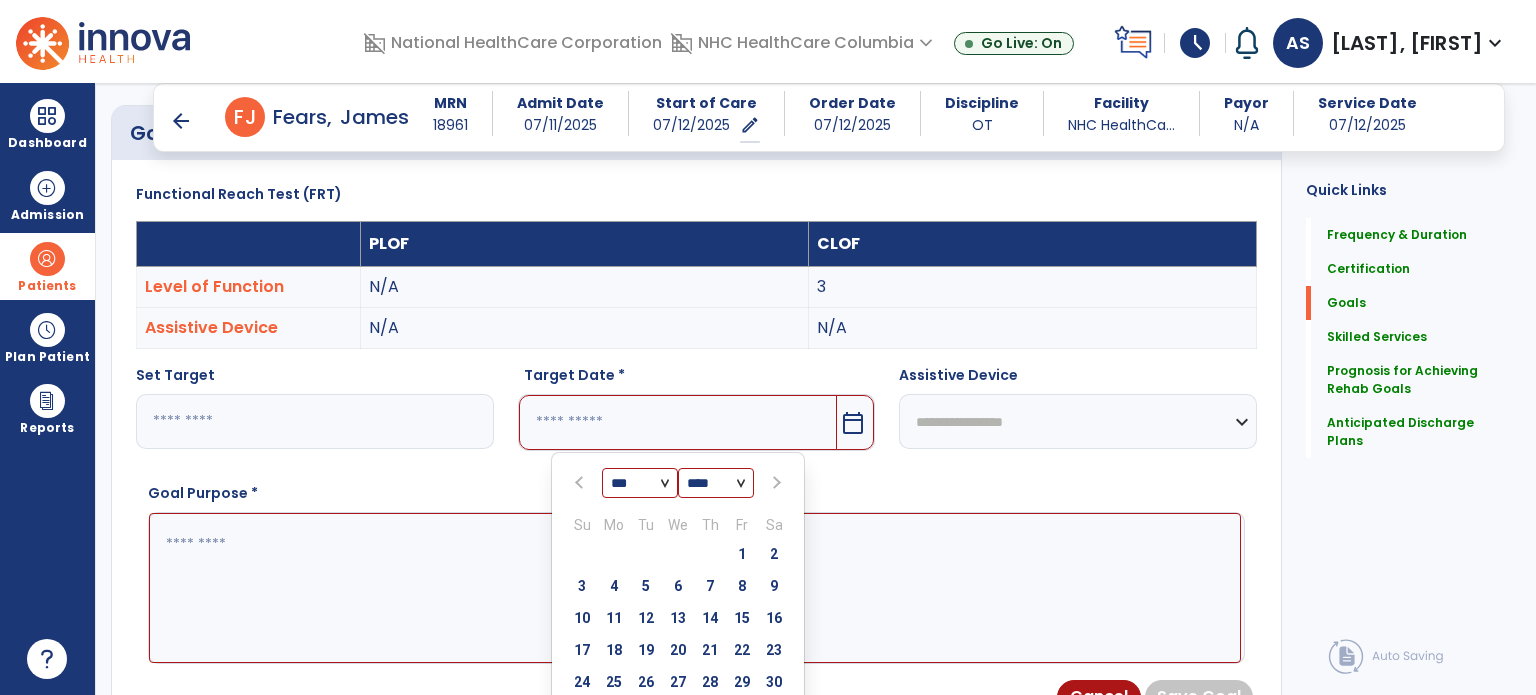 click on "9" at bounding box center [774, 586] 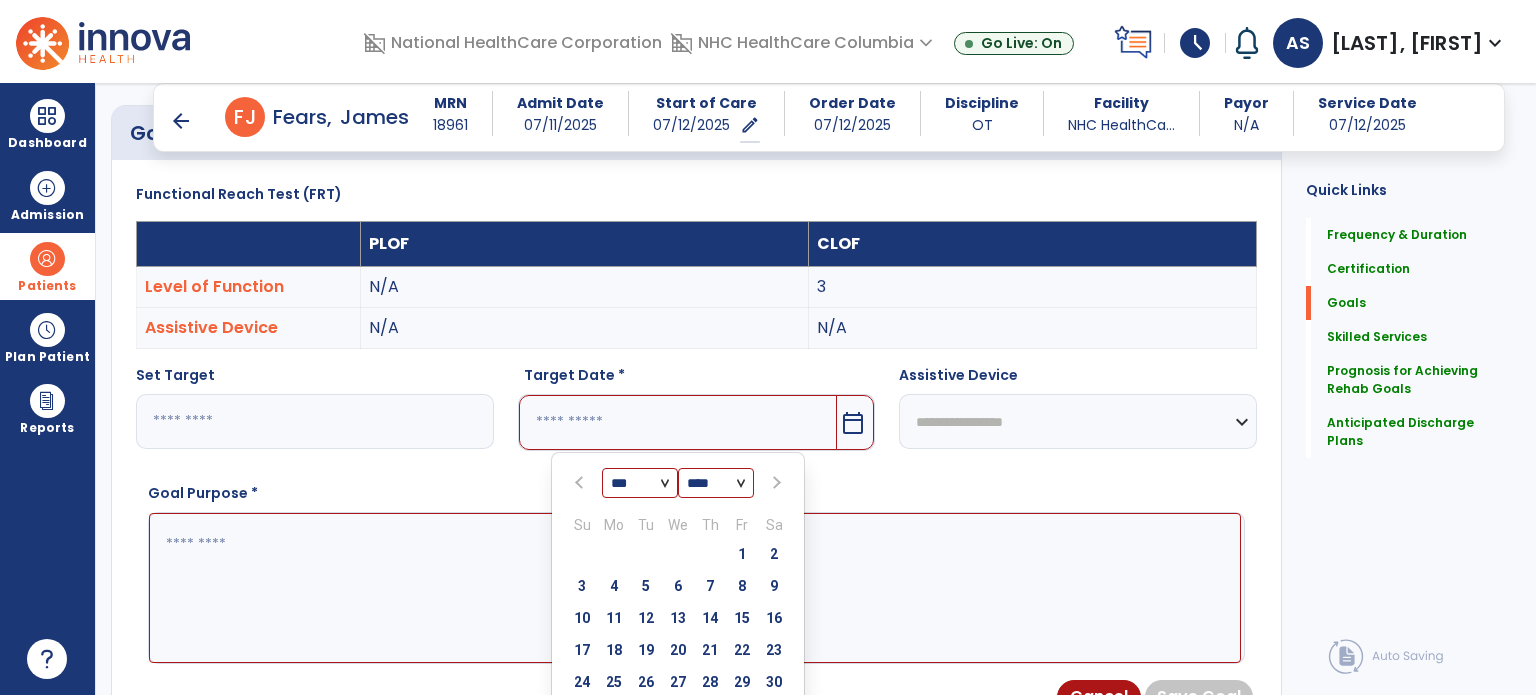 type on "********" 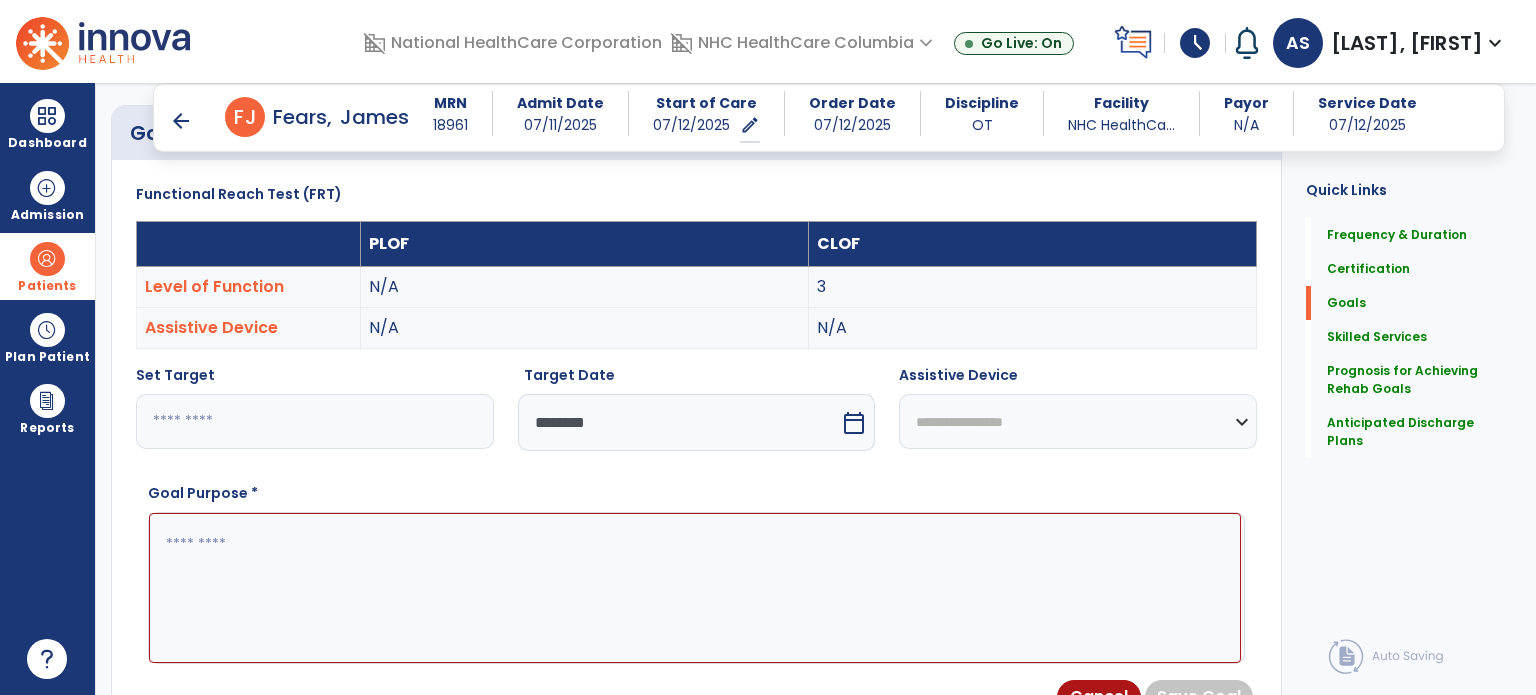 click at bounding box center [695, 588] 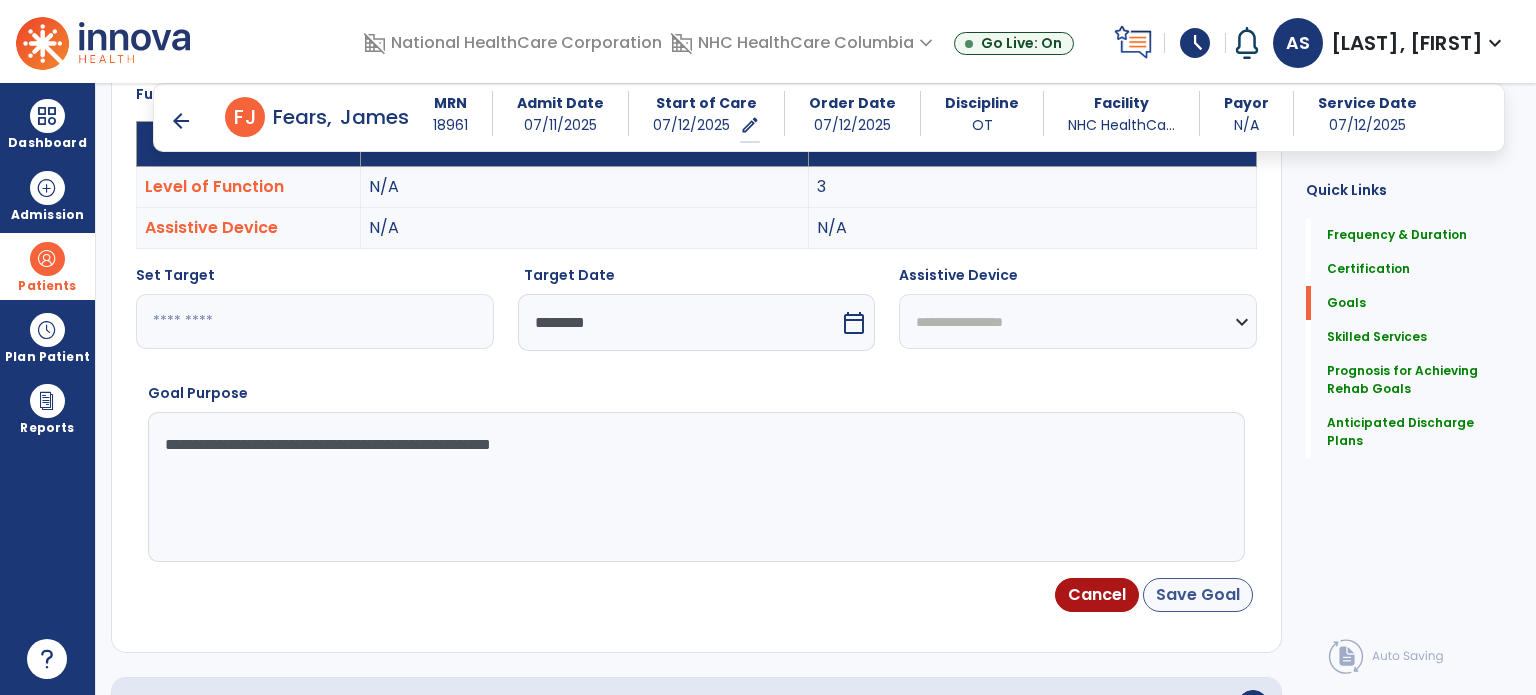 type on "**********" 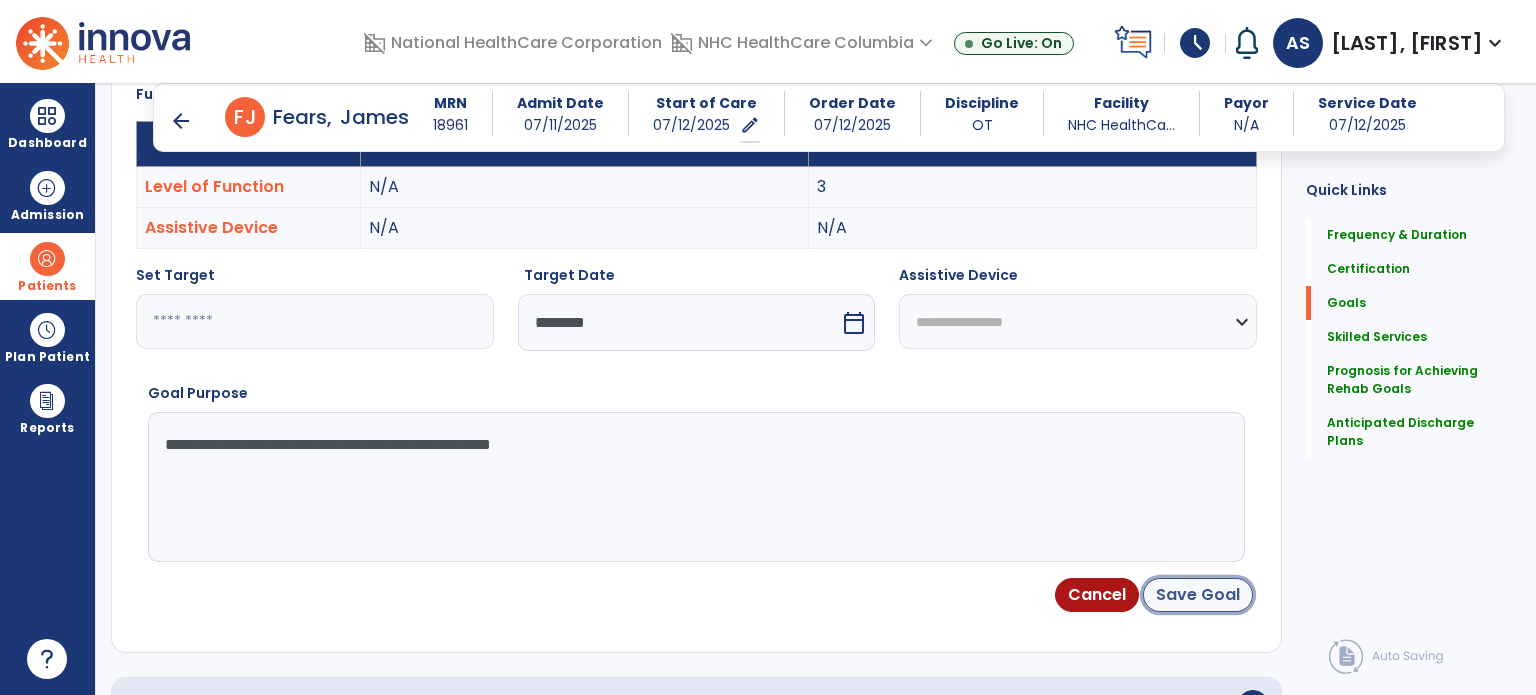 click on "Save Goal" at bounding box center (1198, 595) 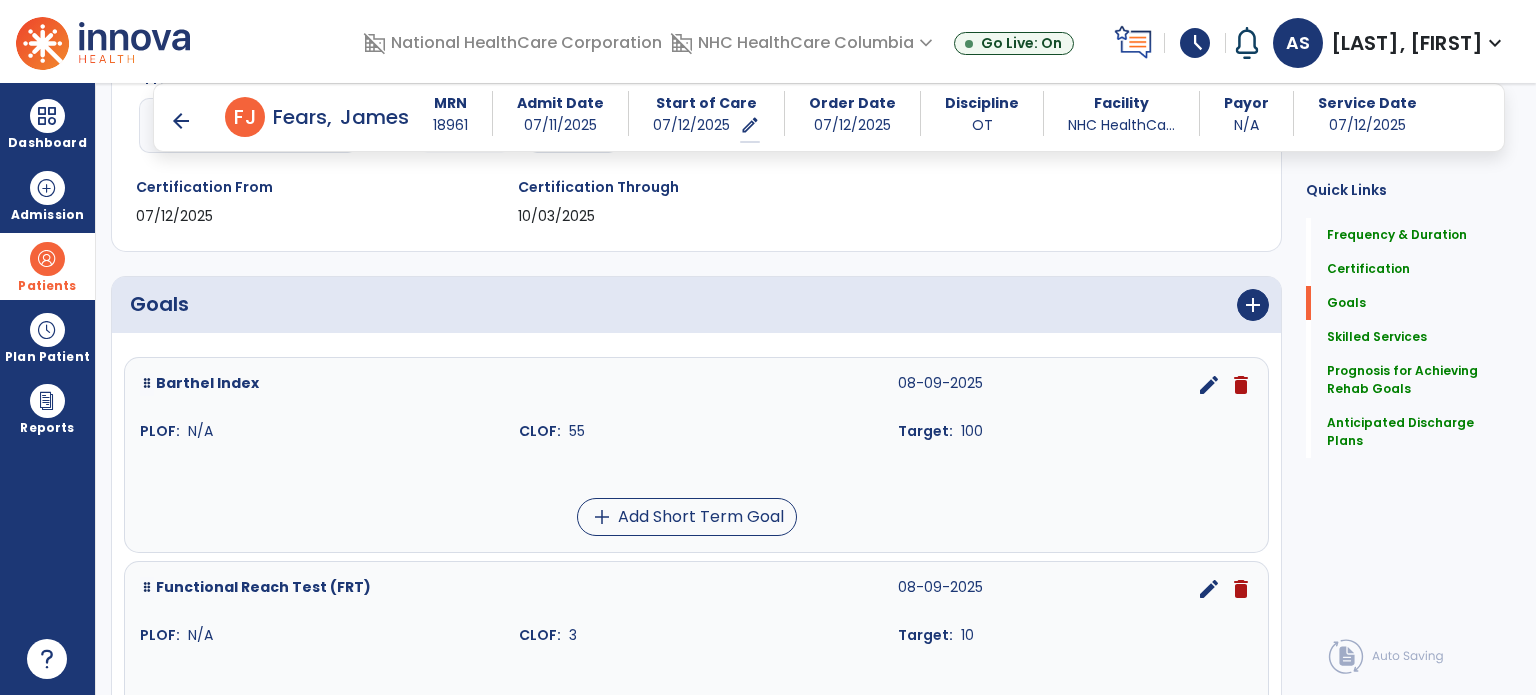 scroll, scrollTop: 323, scrollLeft: 0, axis: vertical 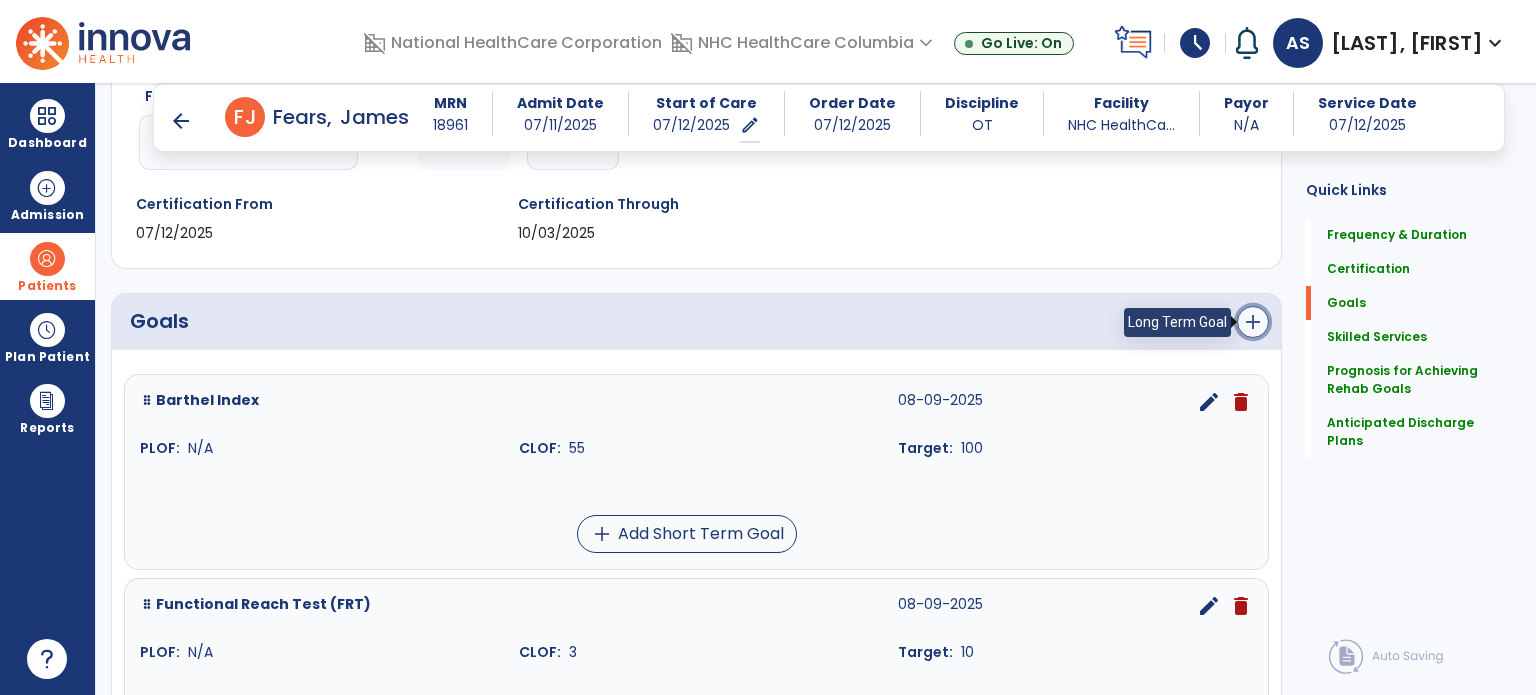 click on "add" at bounding box center [1253, 322] 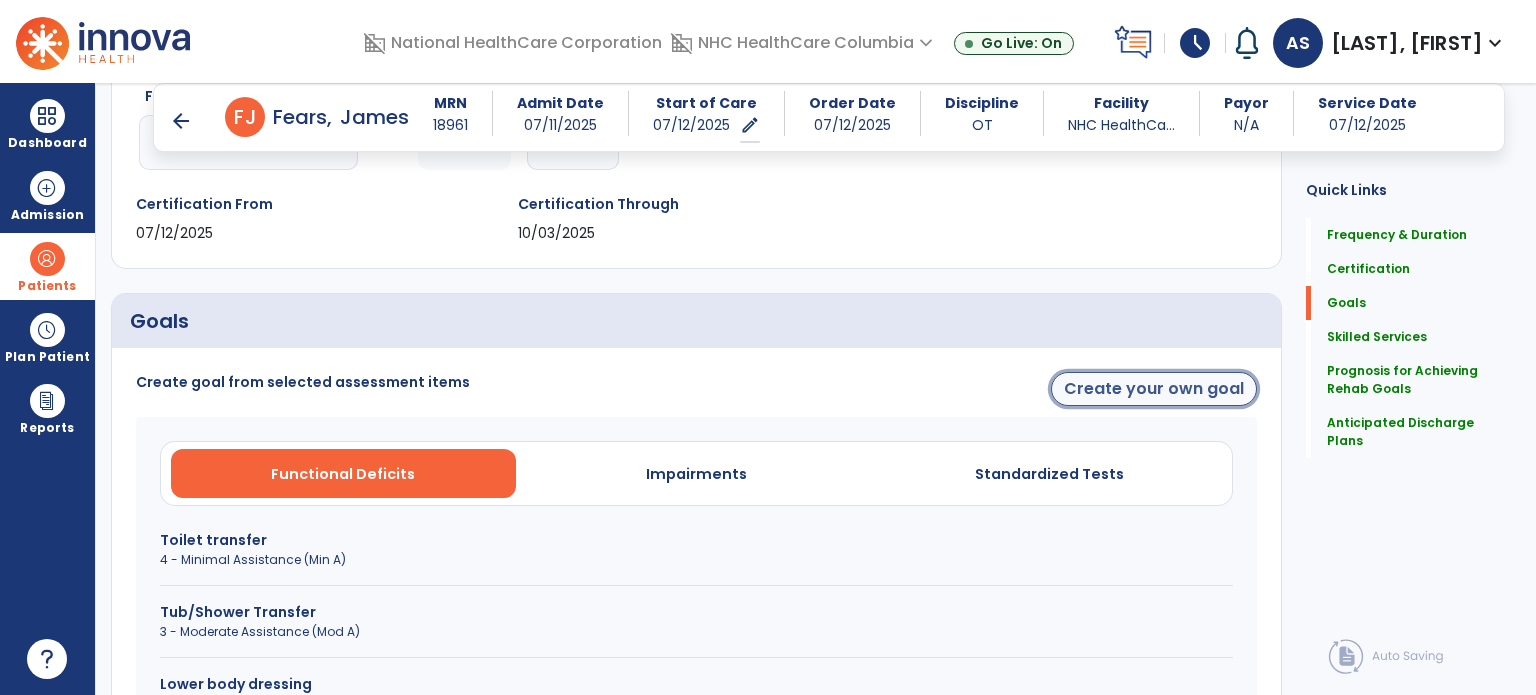 click on "Create your own goal" at bounding box center (1154, 389) 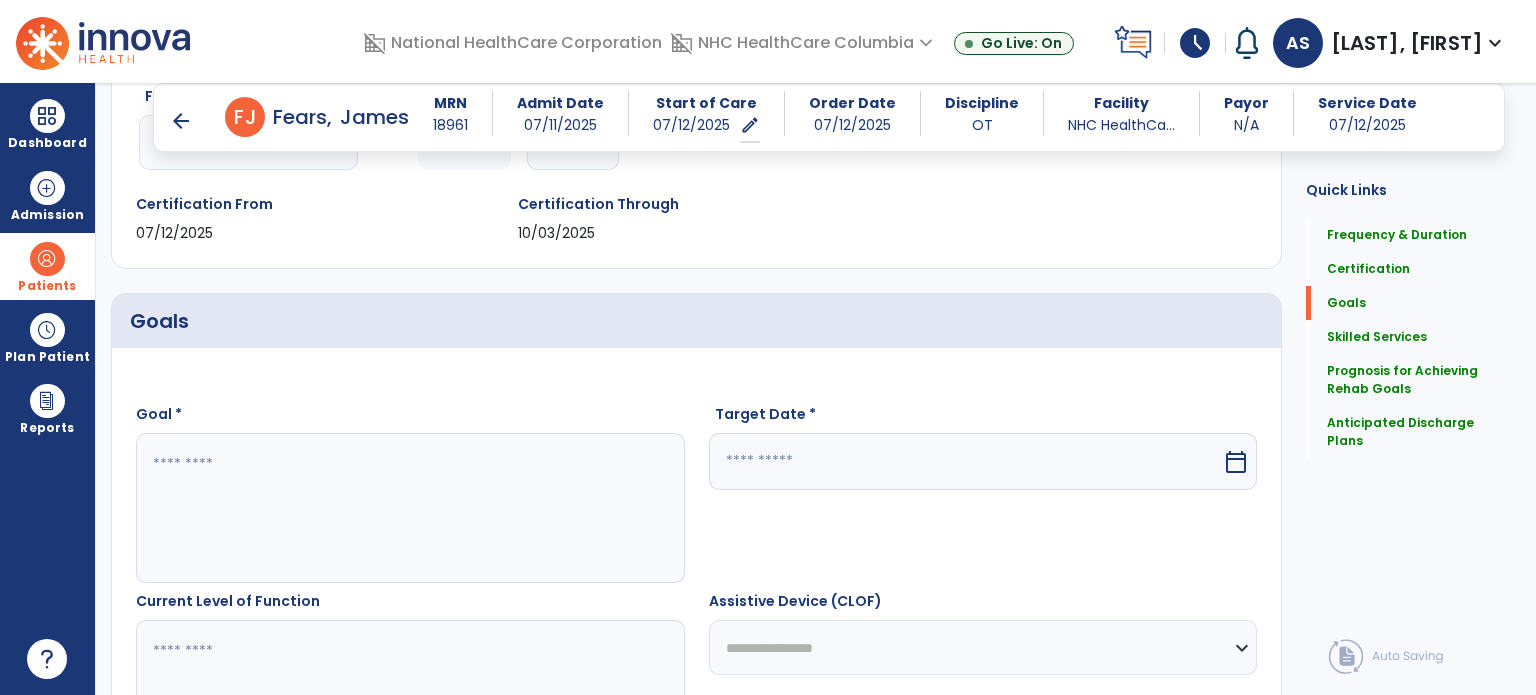 click at bounding box center [409, 508] 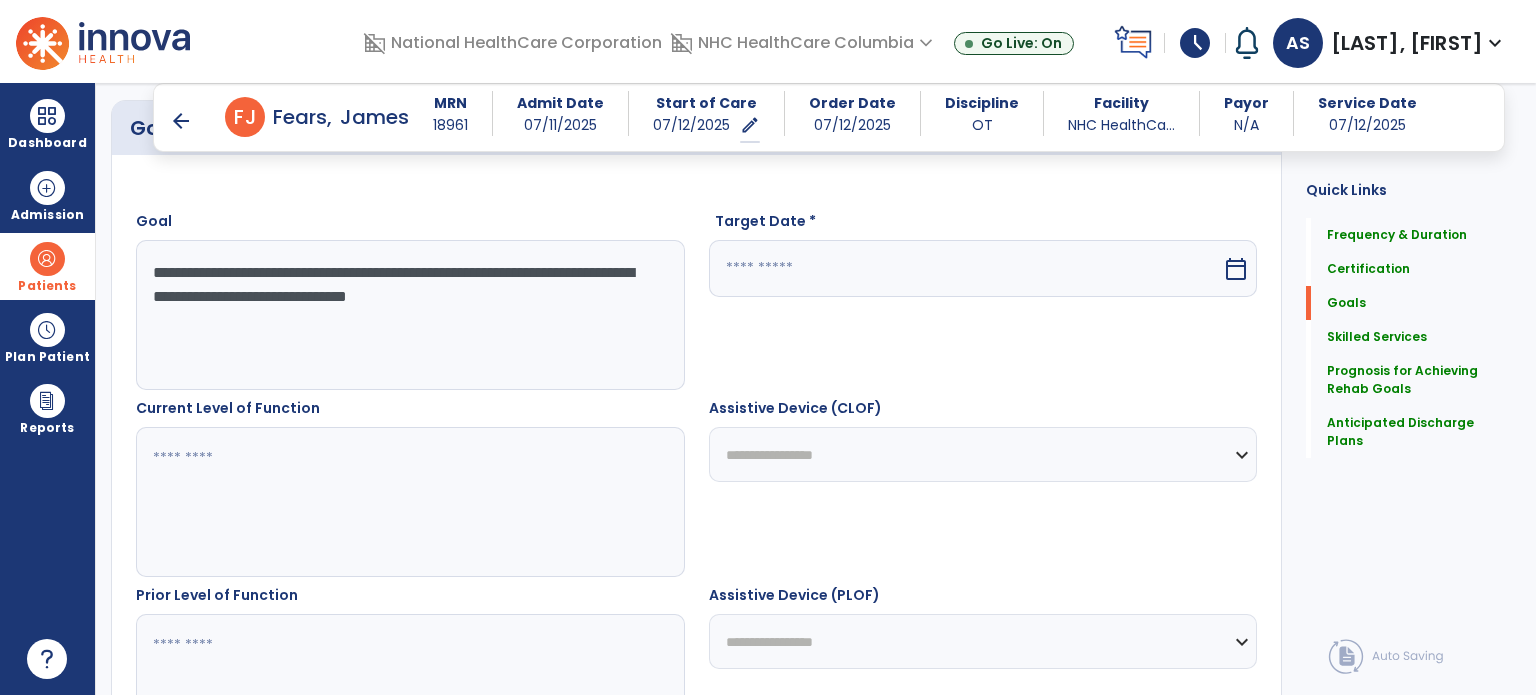 scroll, scrollTop: 523, scrollLeft: 0, axis: vertical 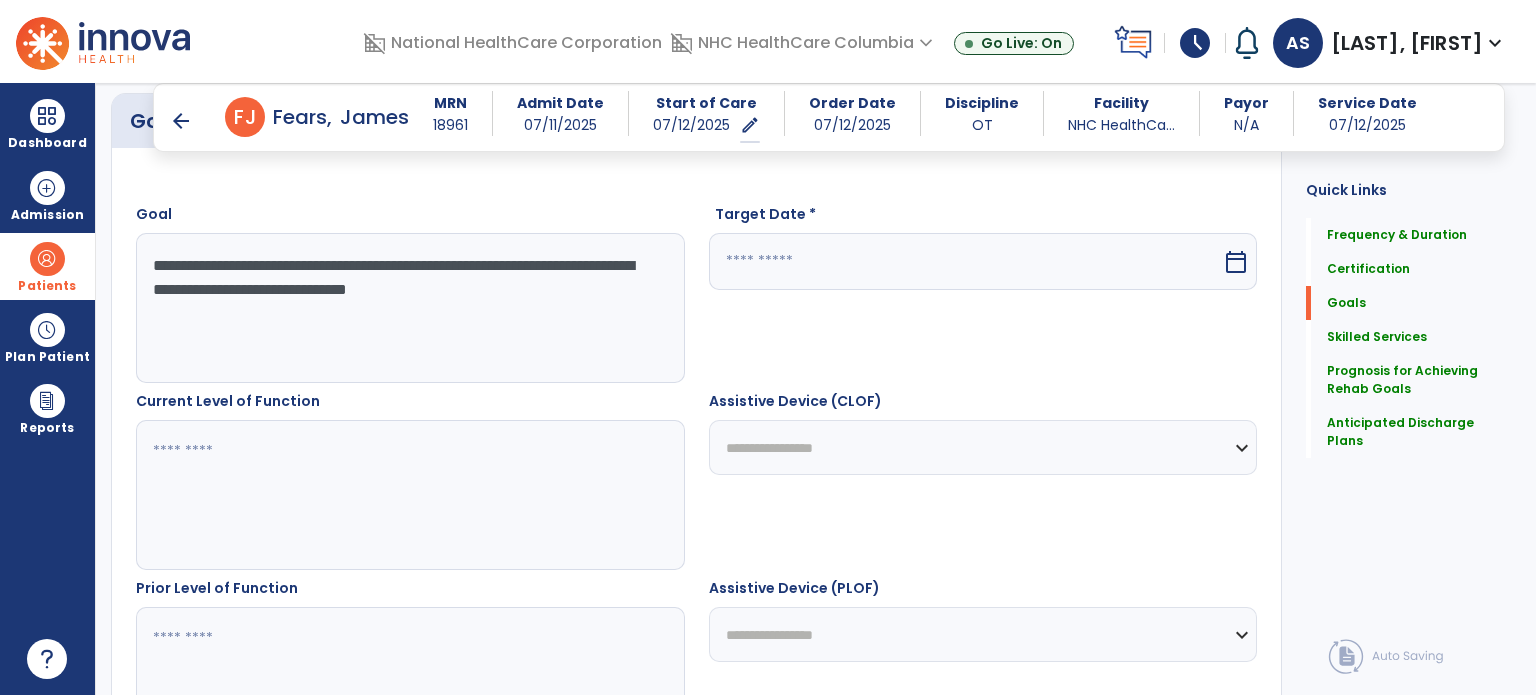 type on "**********" 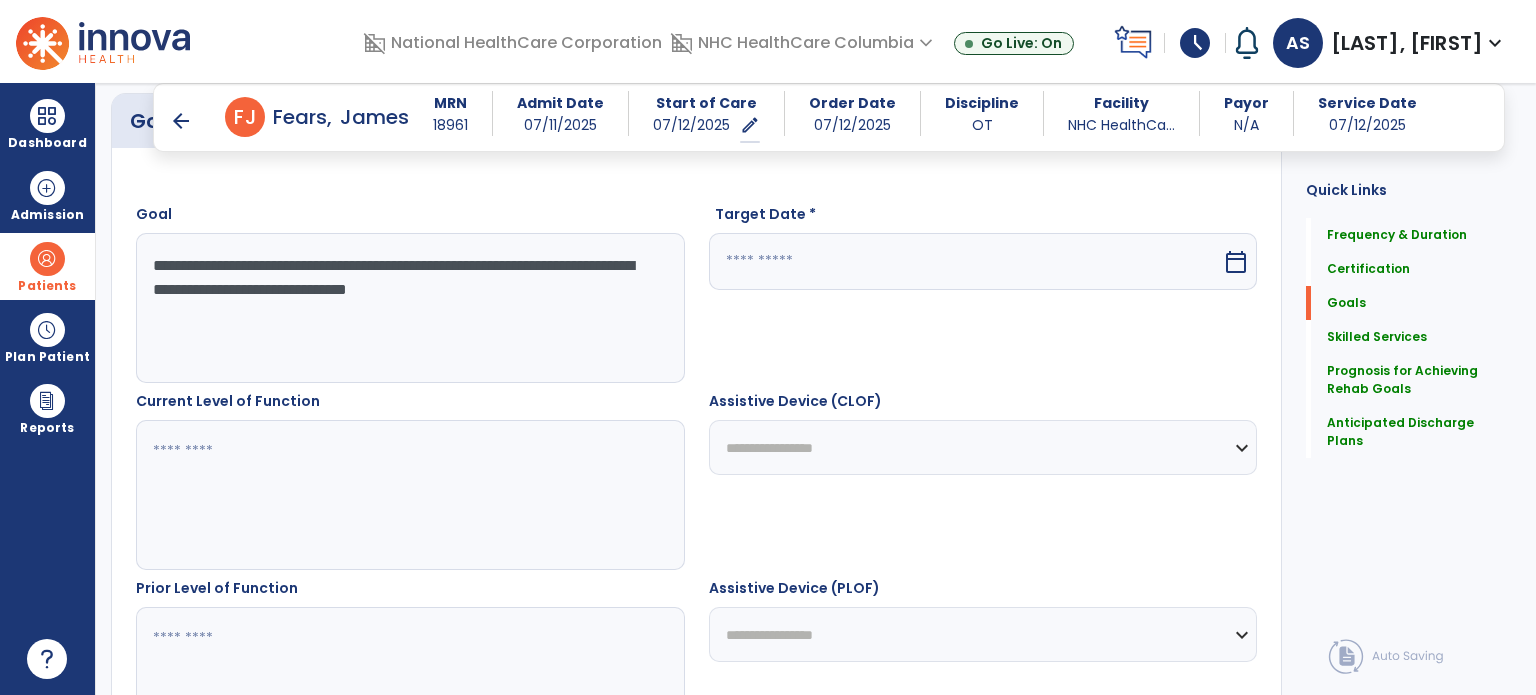 click at bounding box center [966, 261] 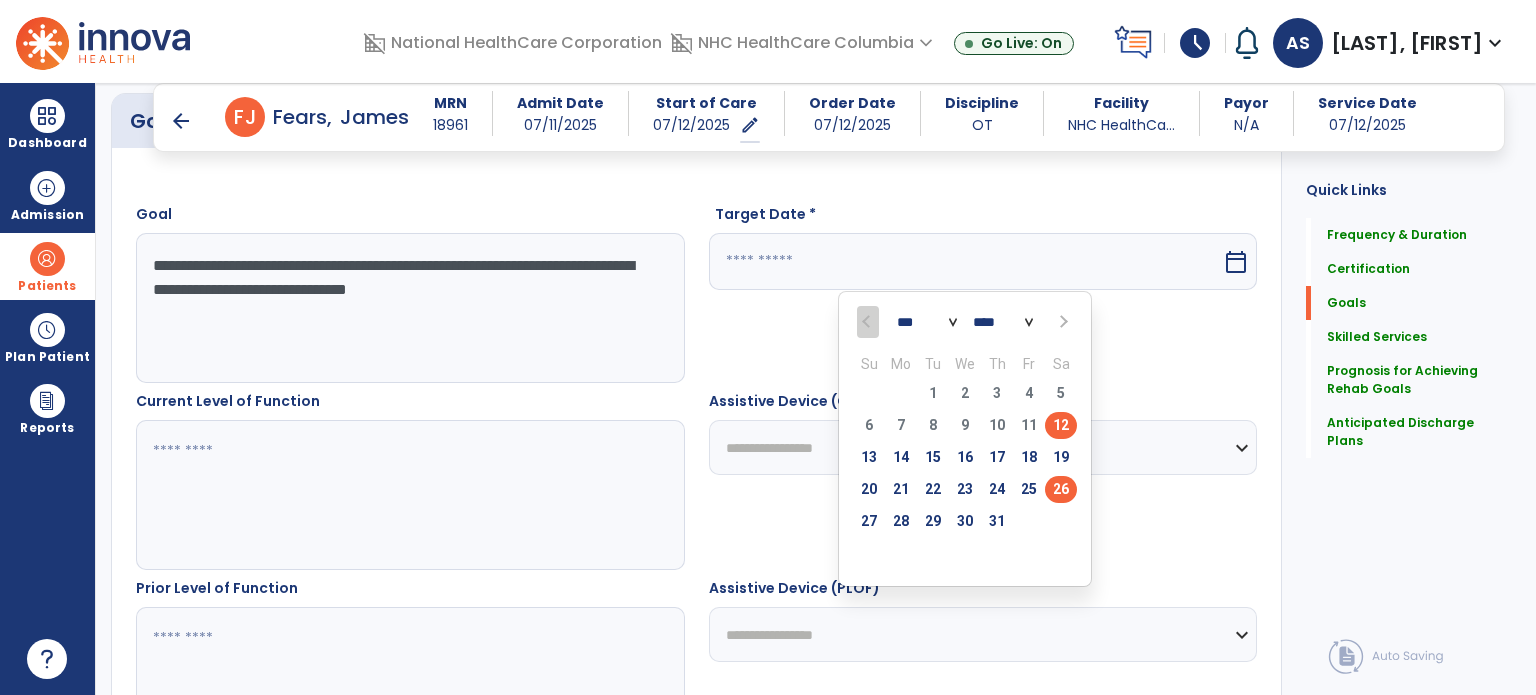 click on "26" at bounding box center (1061, 489) 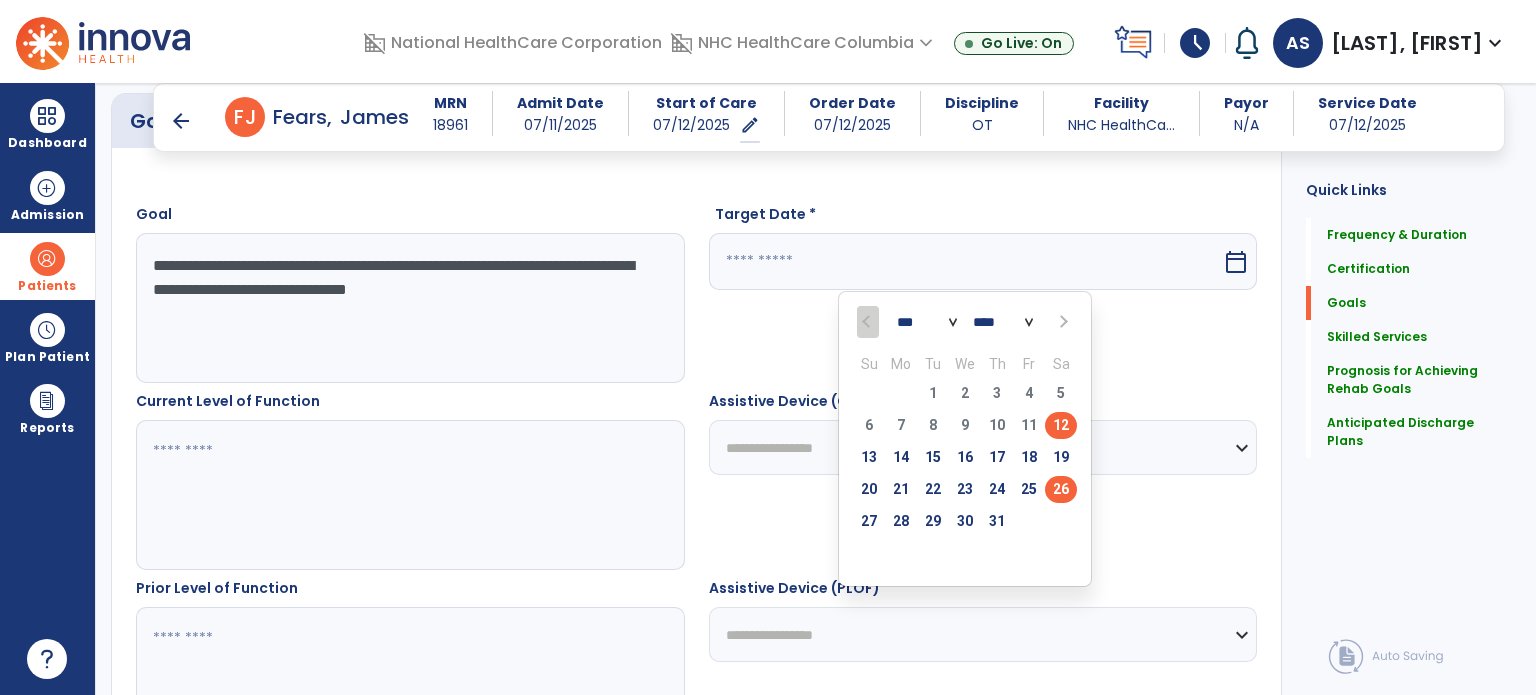 type on "*********" 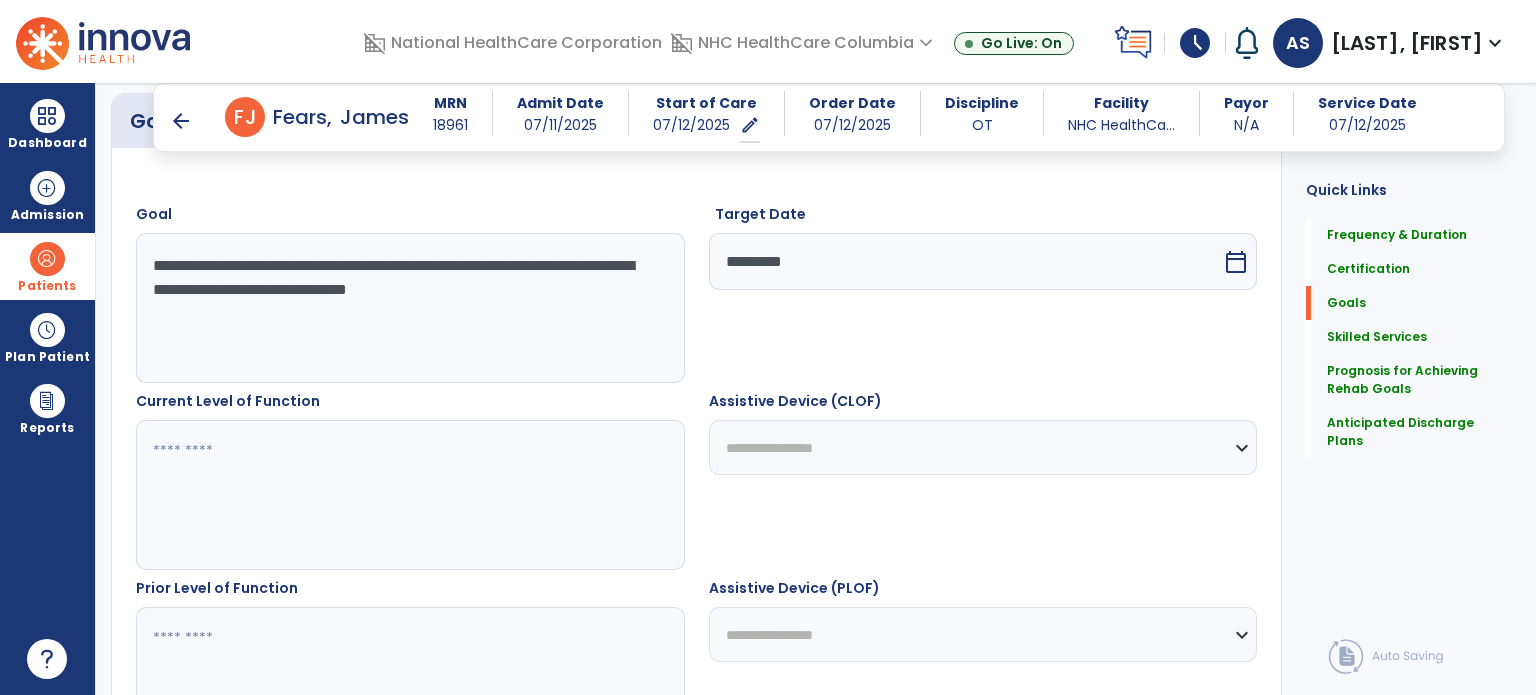 drag, startPoint x: 1013, startPoint y: 267, endPoint x: 1297, endPoint y: 289, distance: 284.85083 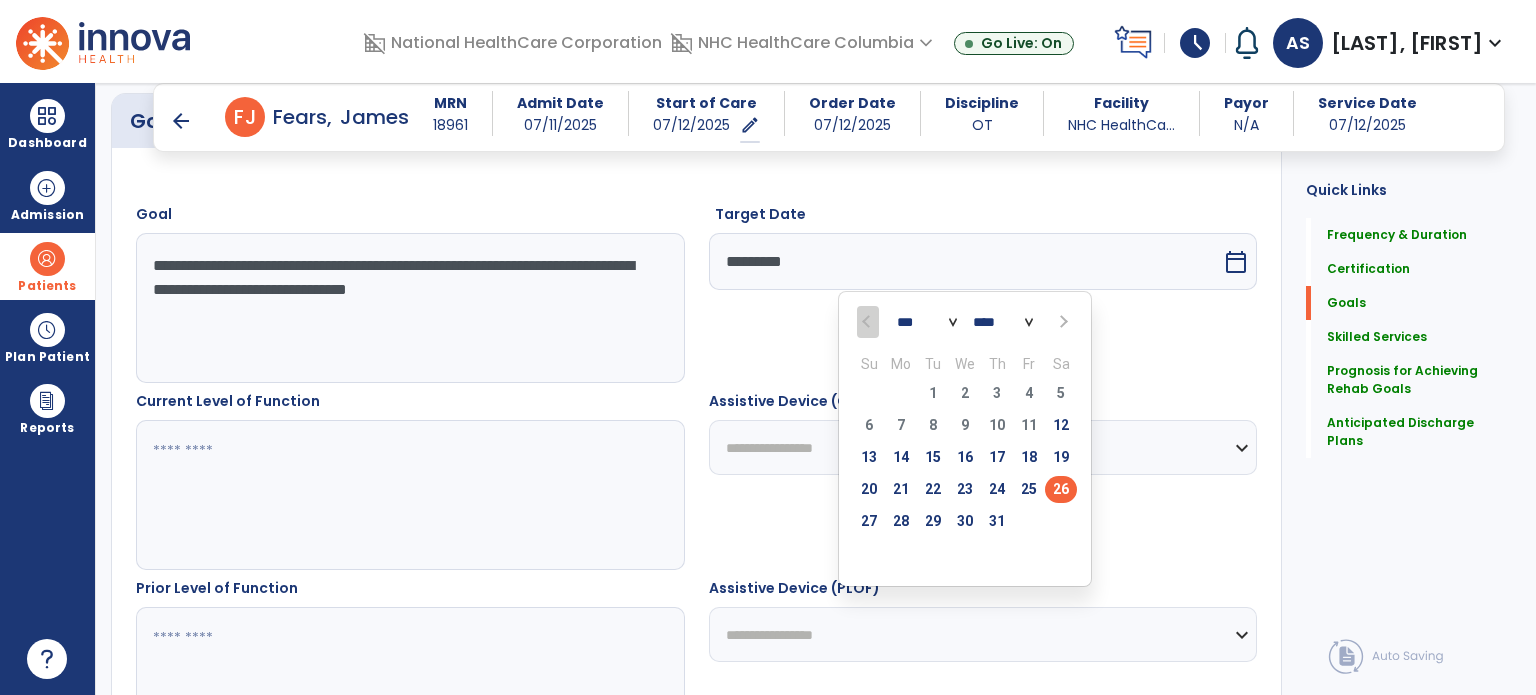 click at bounding box center [1061, 322] 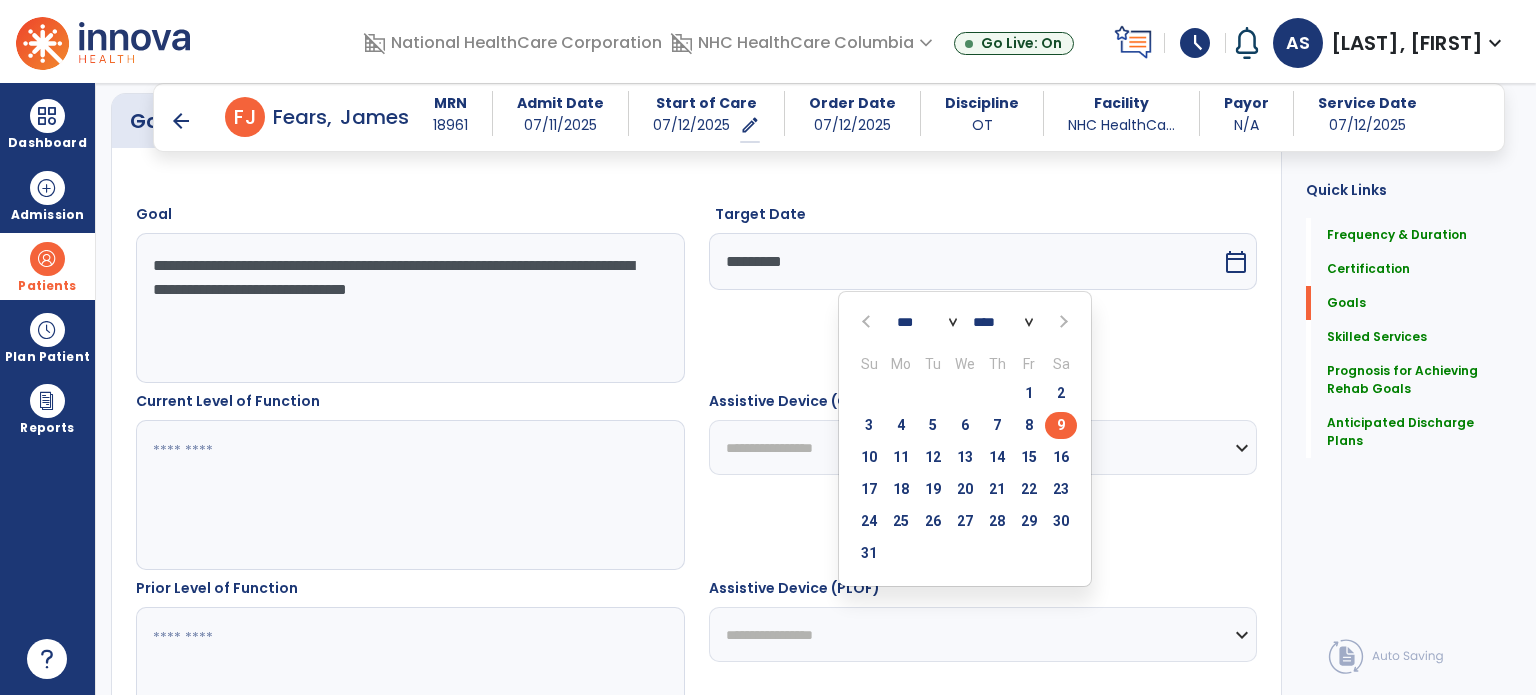 click on "9" at bounding box center [1061, 425] 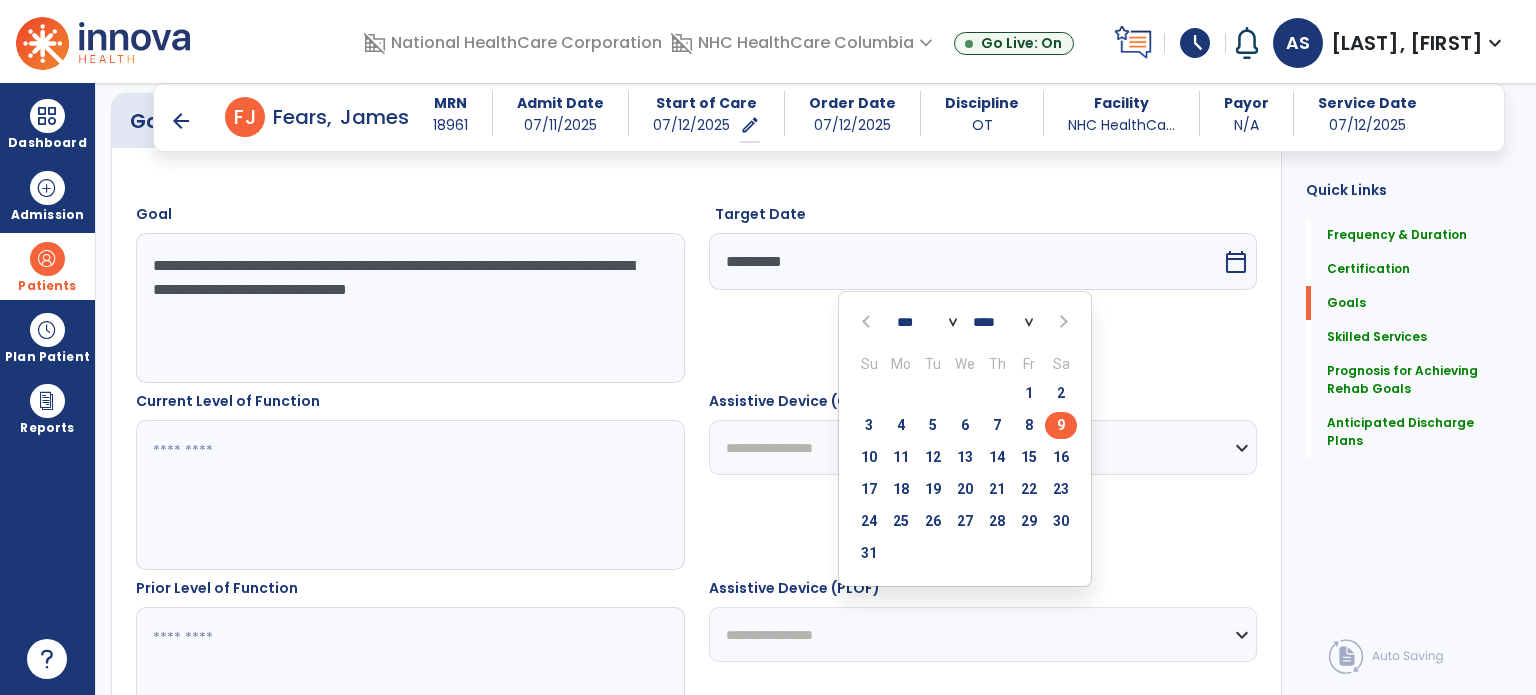 type on "********" 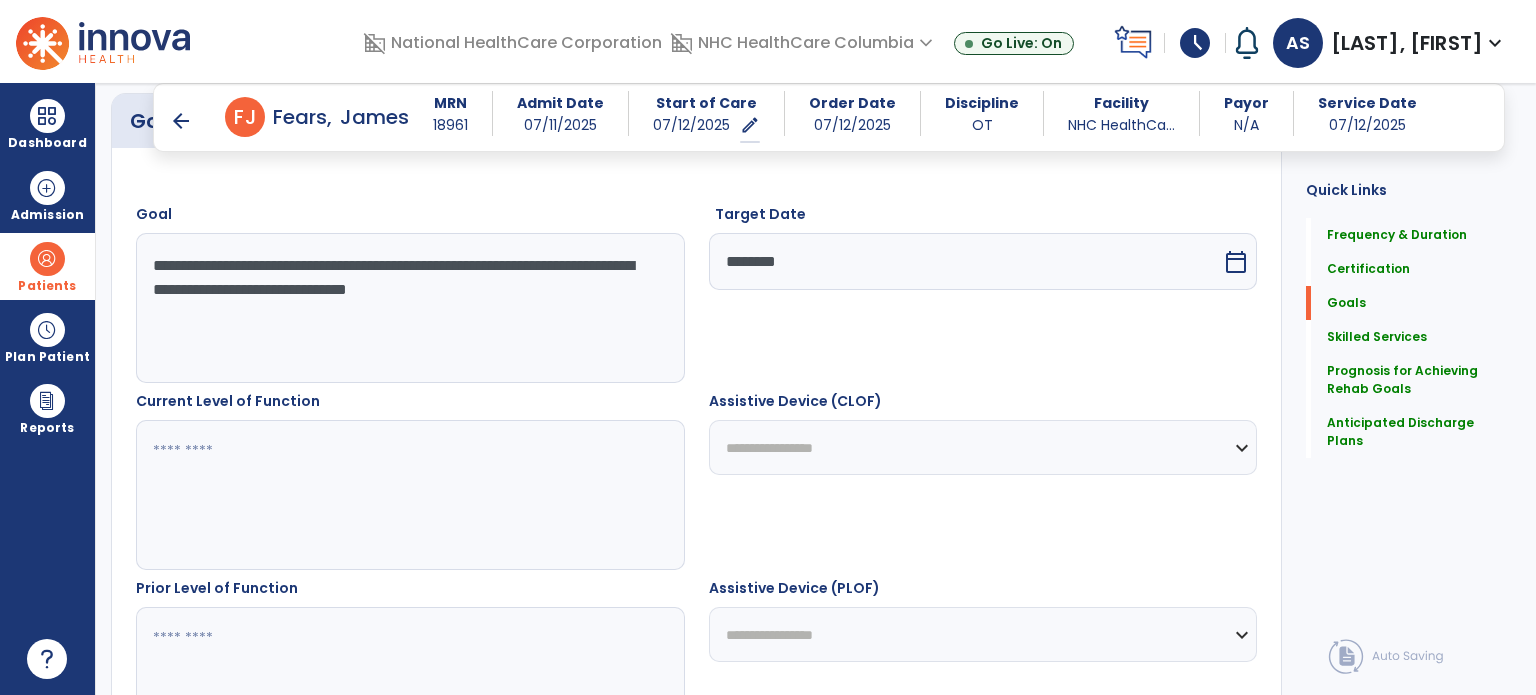 click at bounding box center (409, 495) 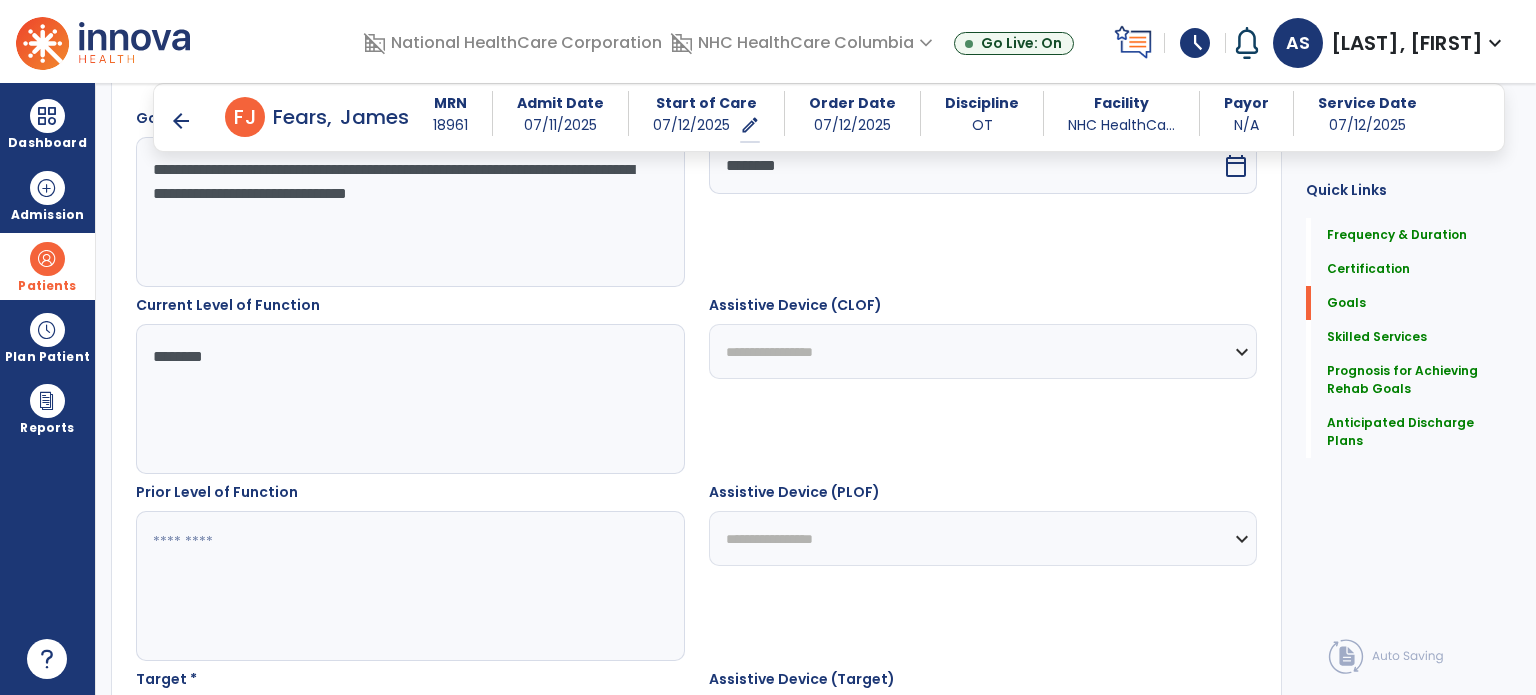 scroll, scrollTop: 723, scrollLeft: 0, axis: vertical 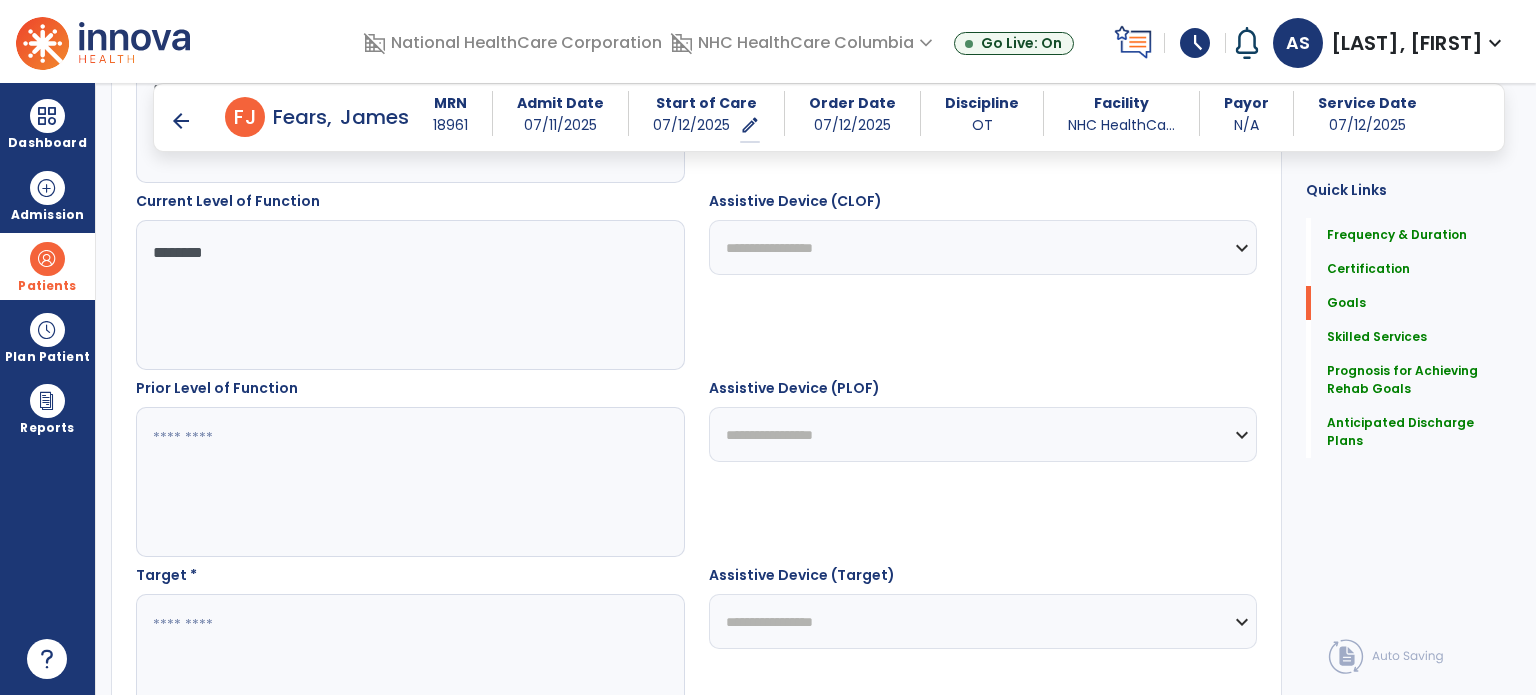 type on "********" 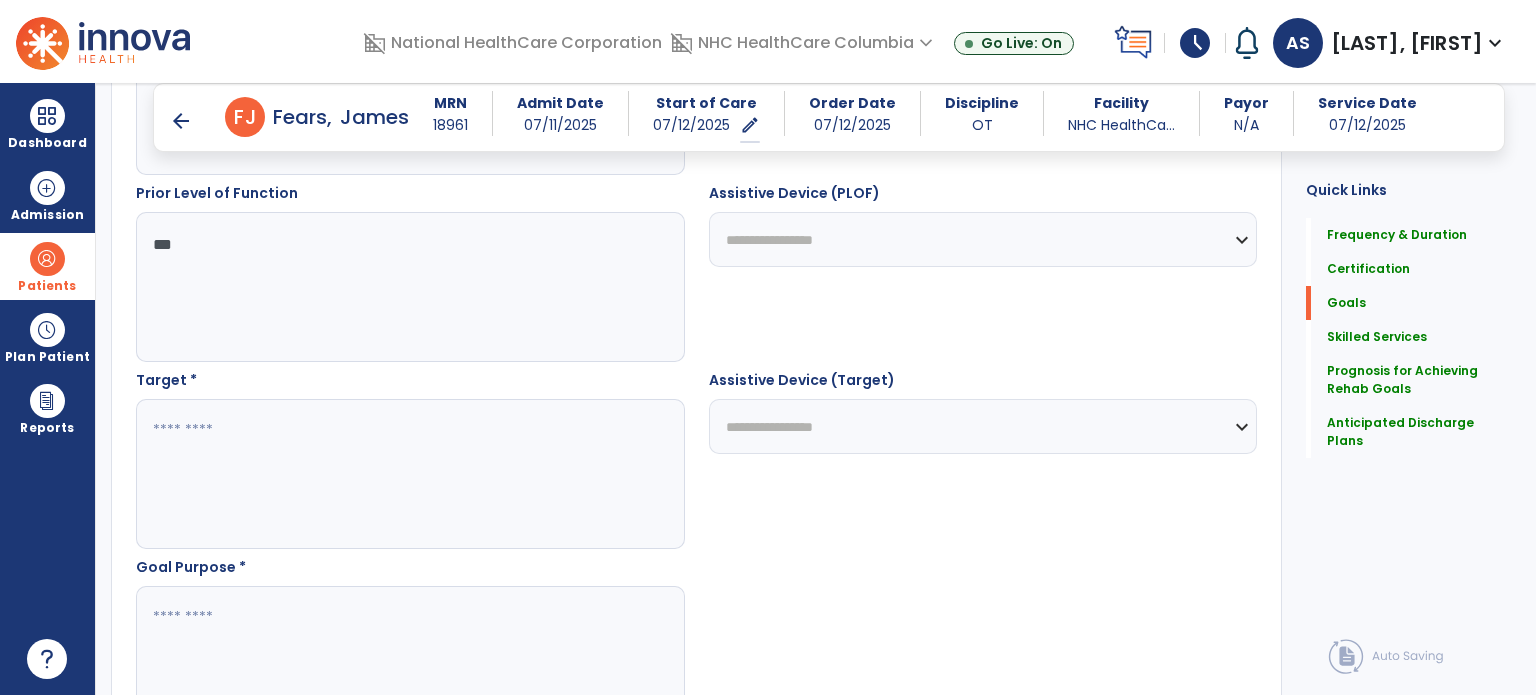 scroll, scrollTop: 923, scrollLeft: 0, axis: vertical 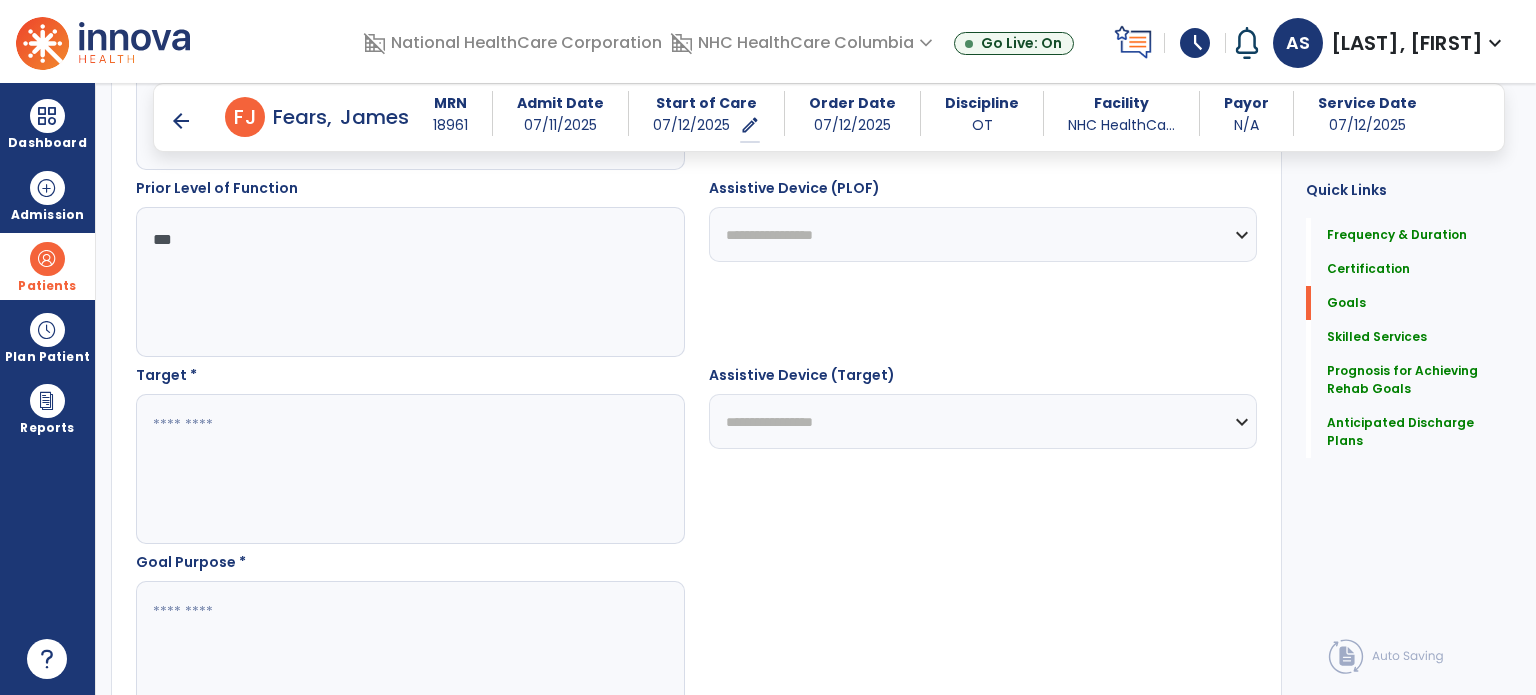 type on "***" 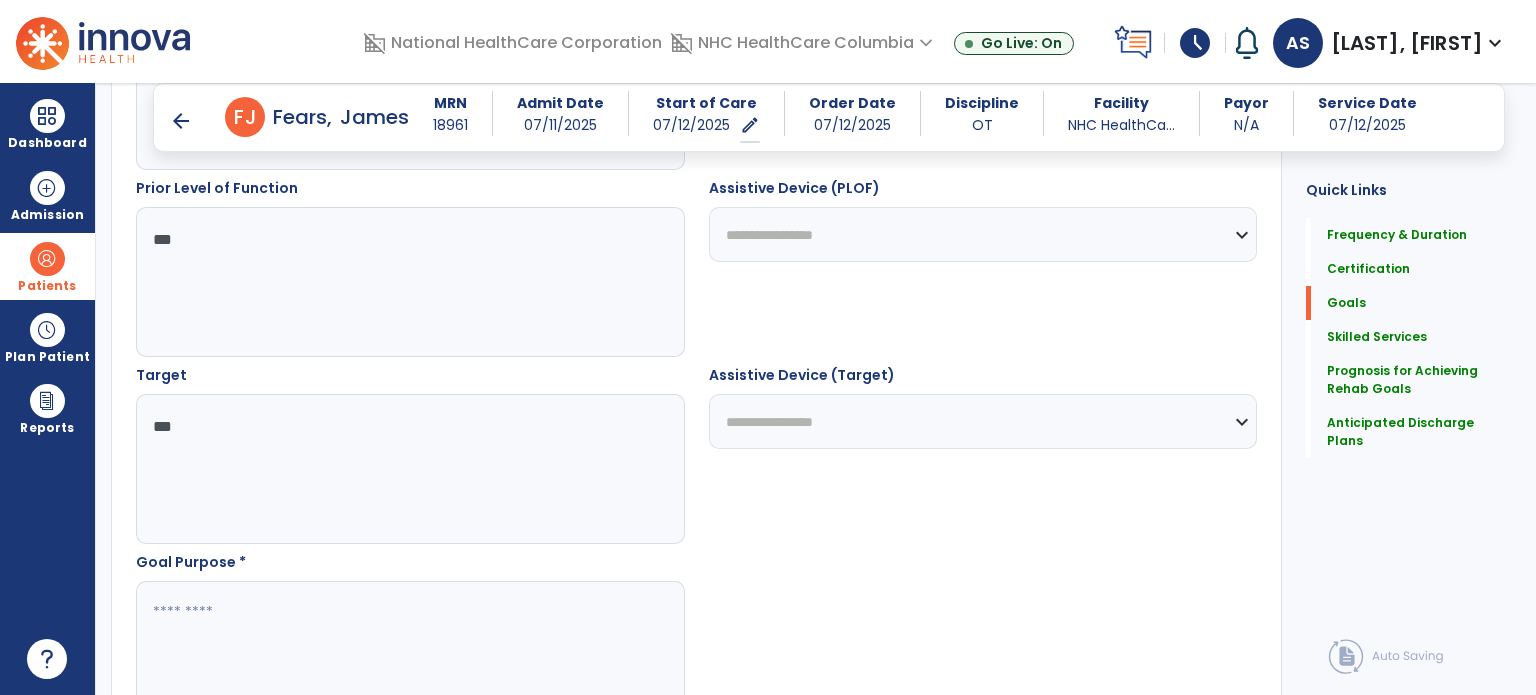 click on "***" at bounding box center [409, 469] 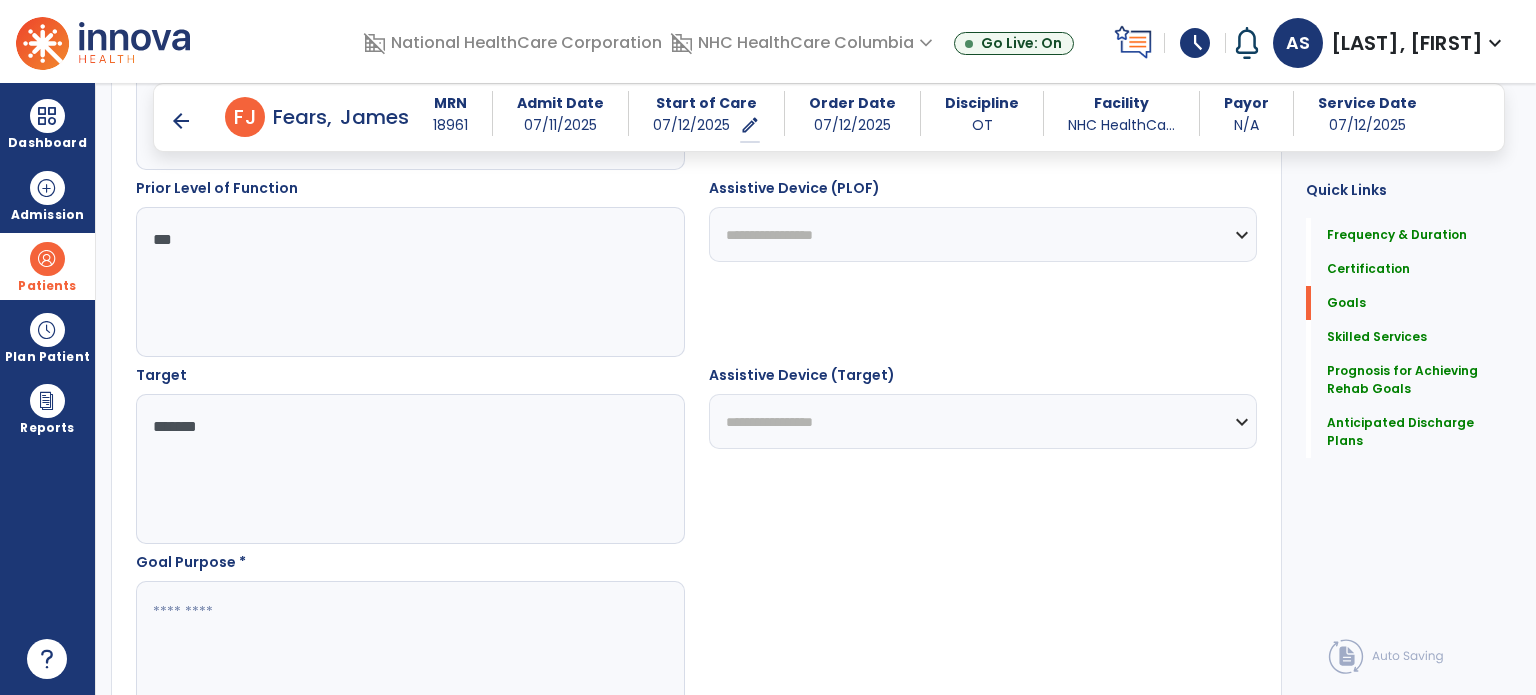 type on "*******" 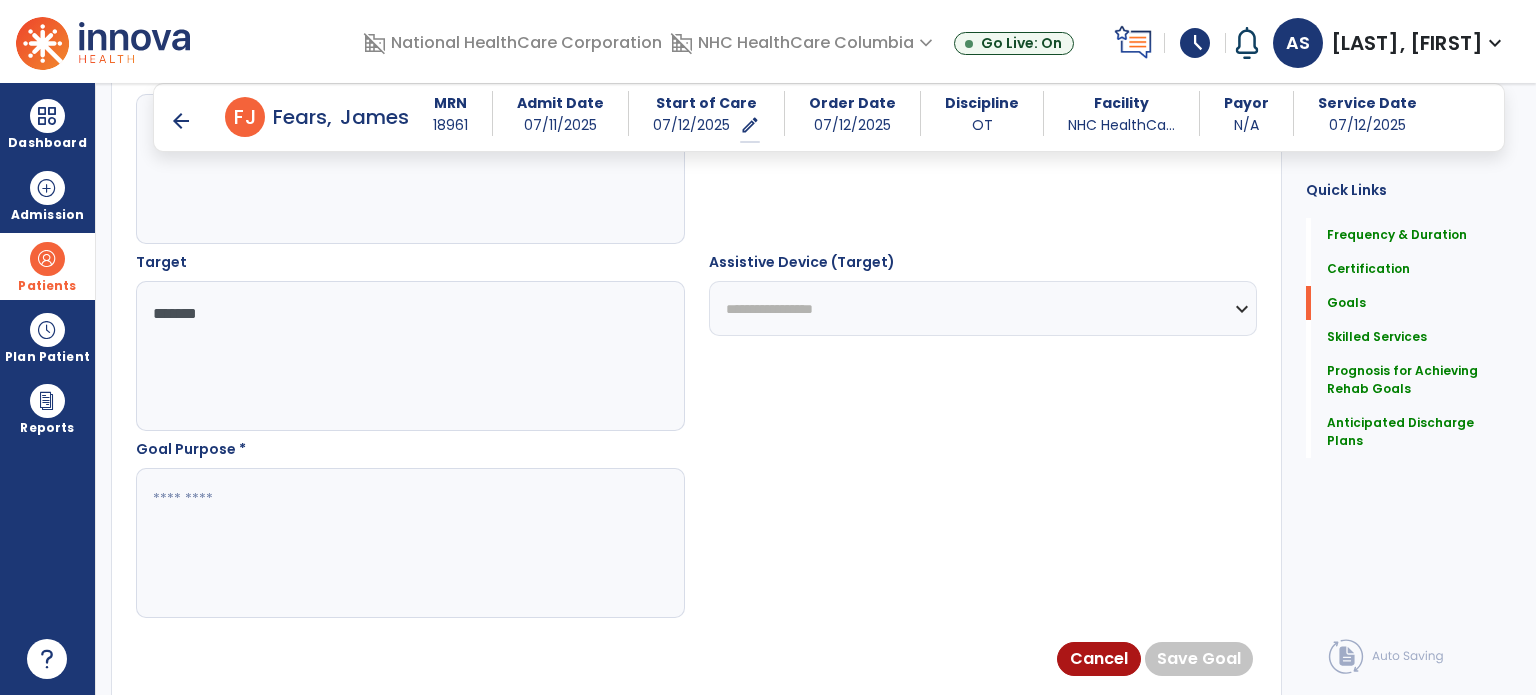 scroll, scrollTop: 1123, scrollLeft: 0, axis: vertical 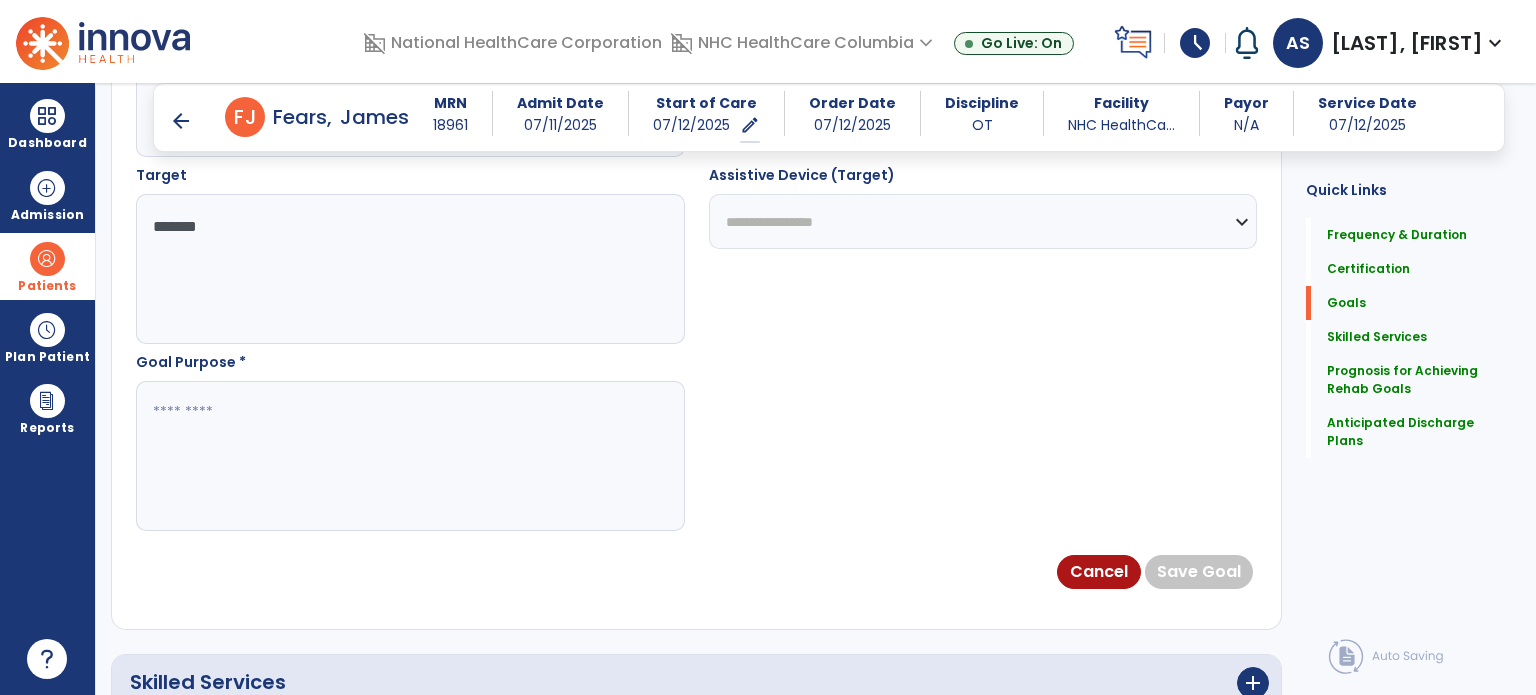 type on "**********" 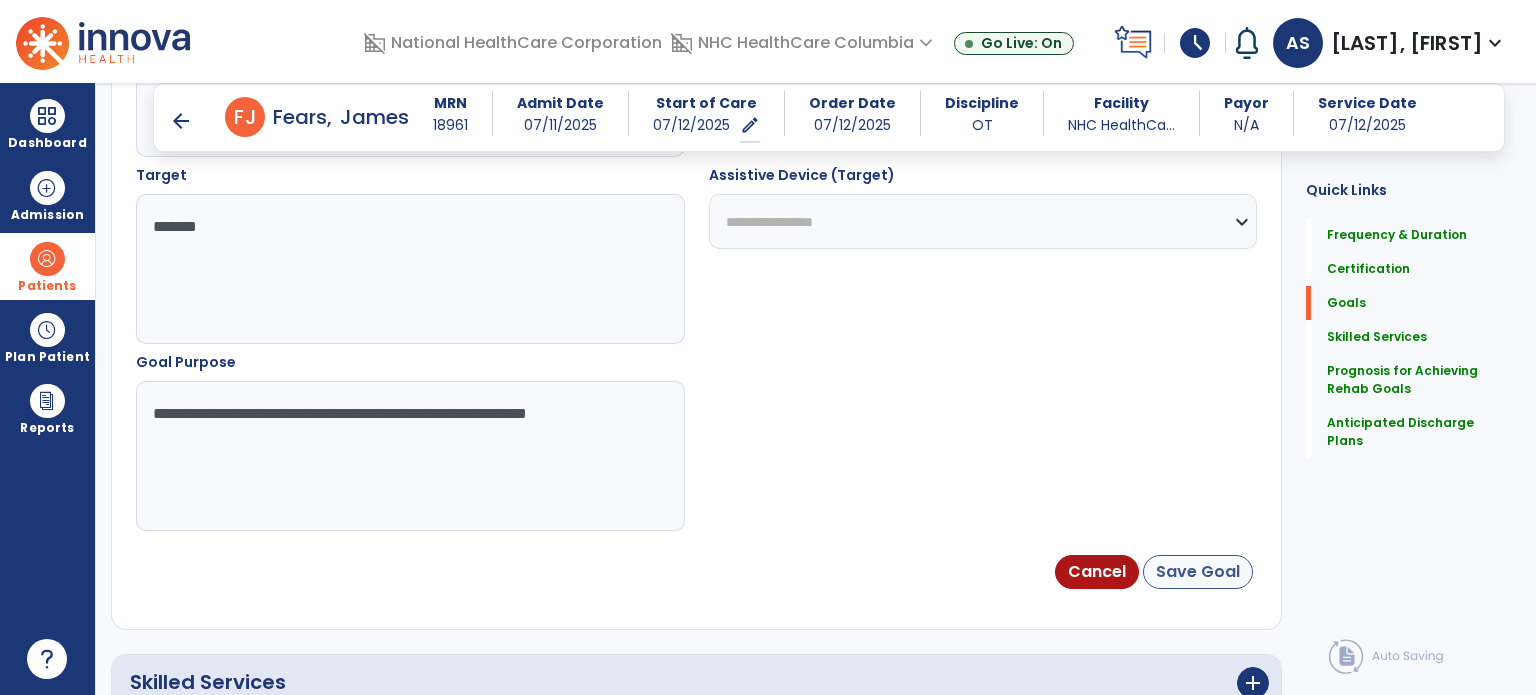 type on "**********" 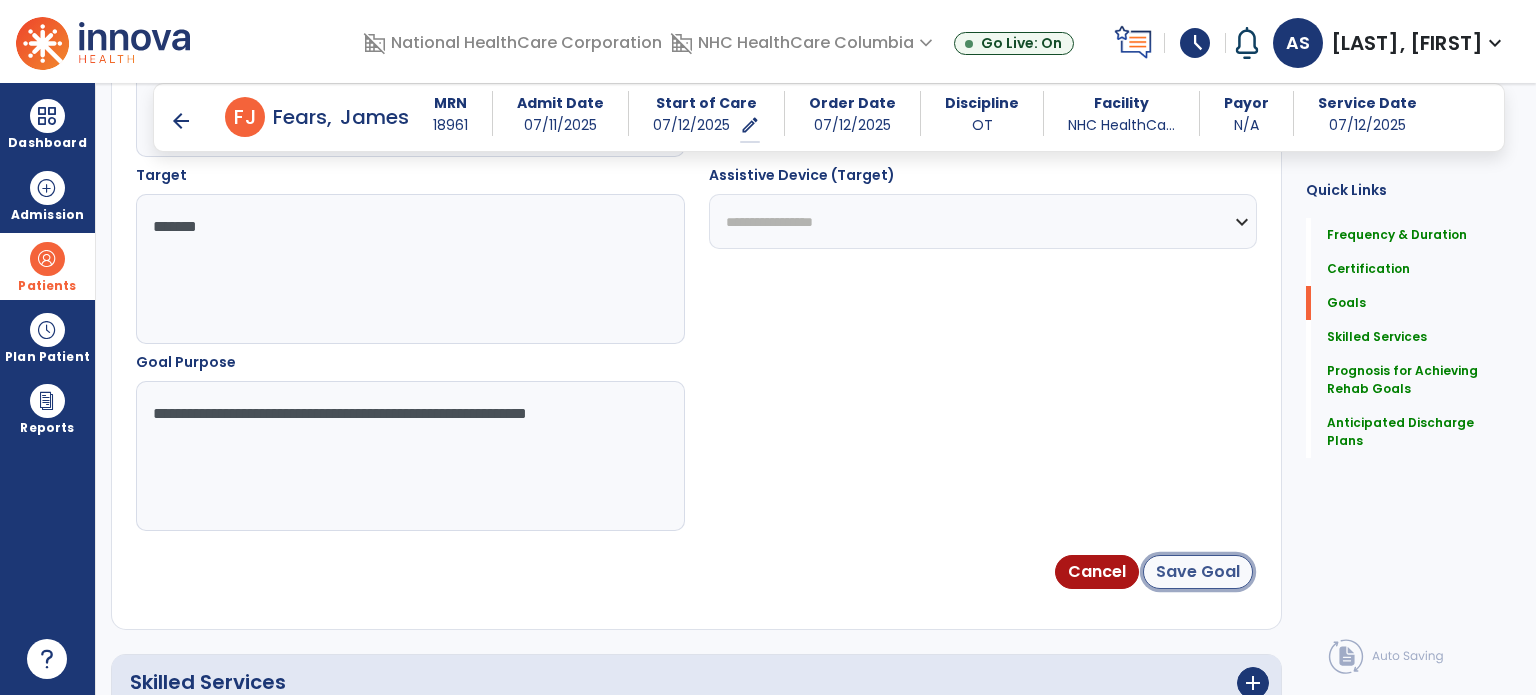 click on "Save Goal" at bounding box center (1198, 572) 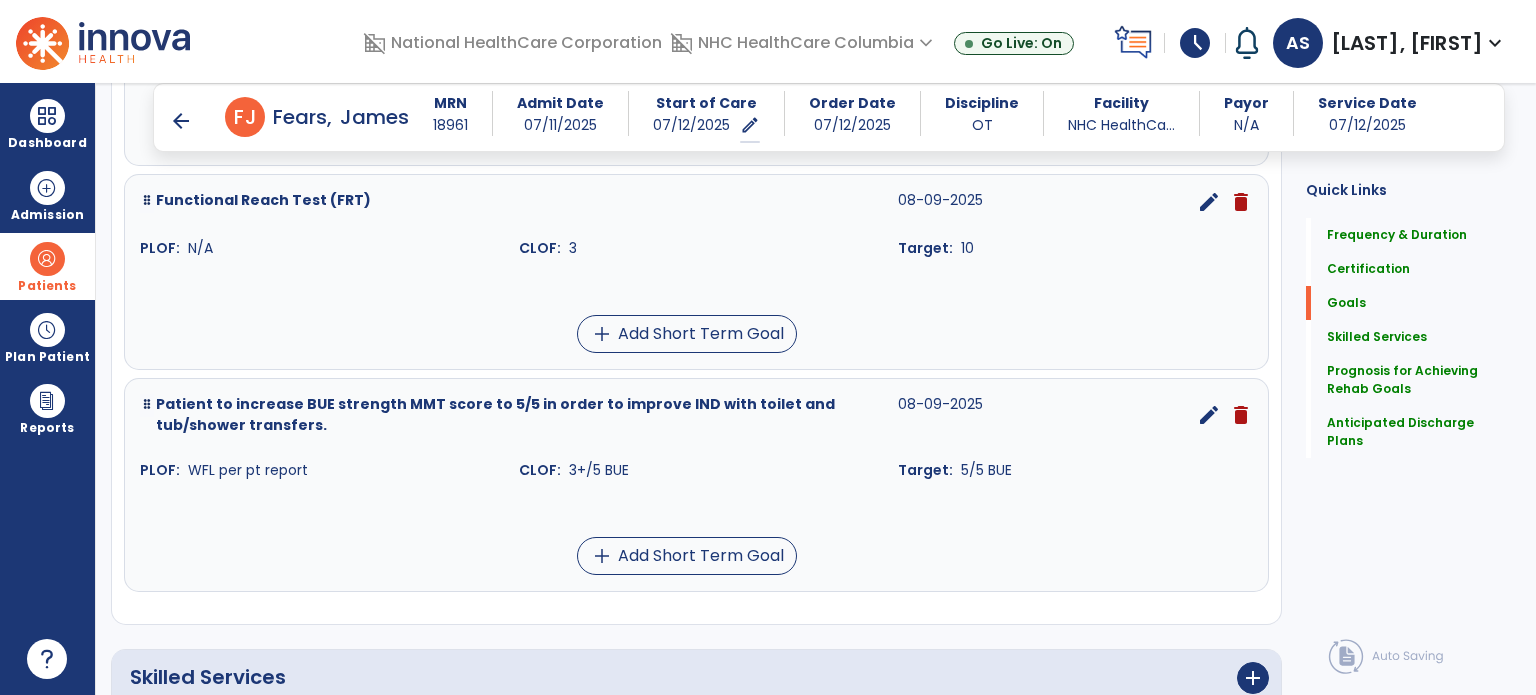 scroll, scrollTop: 730, scrollLeft: 0, axis: vertical 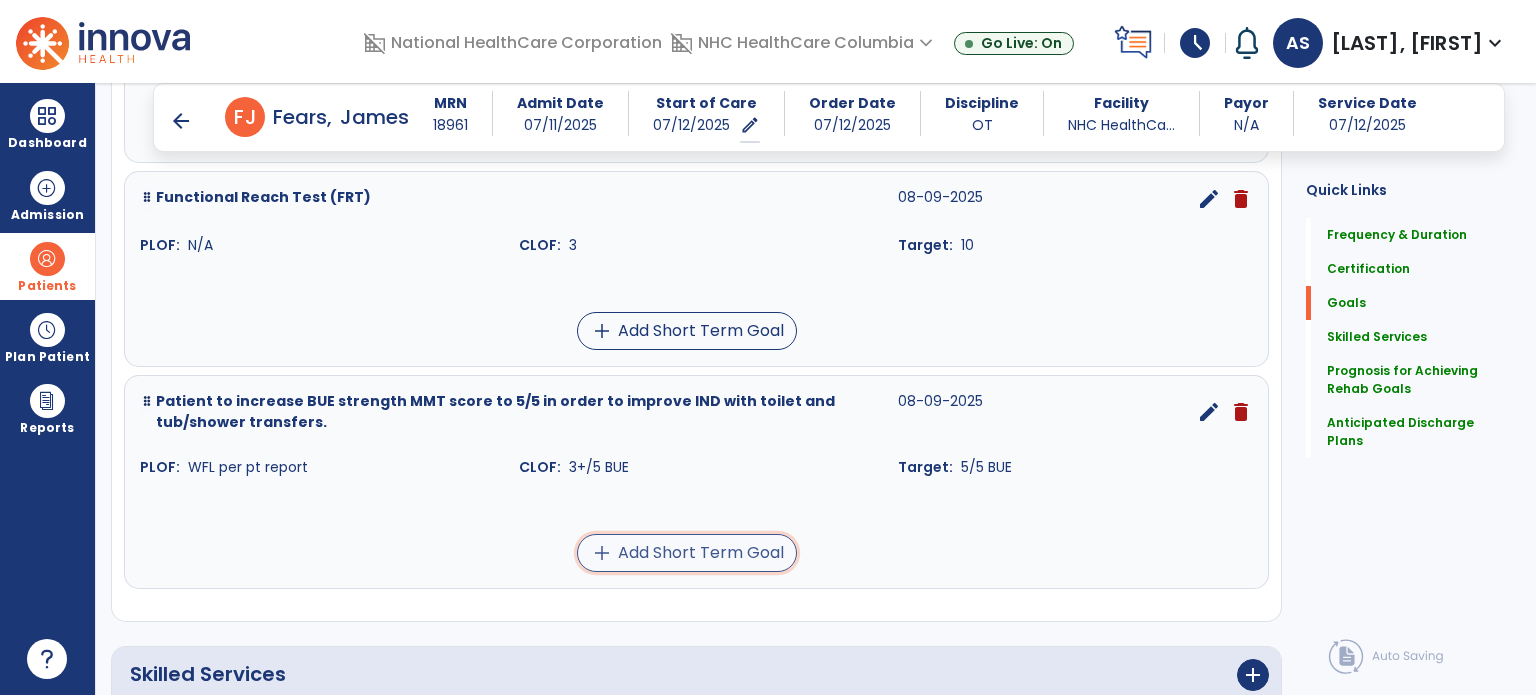 click on "add  Add Short Term Goal" at bounding box center [687, 553] 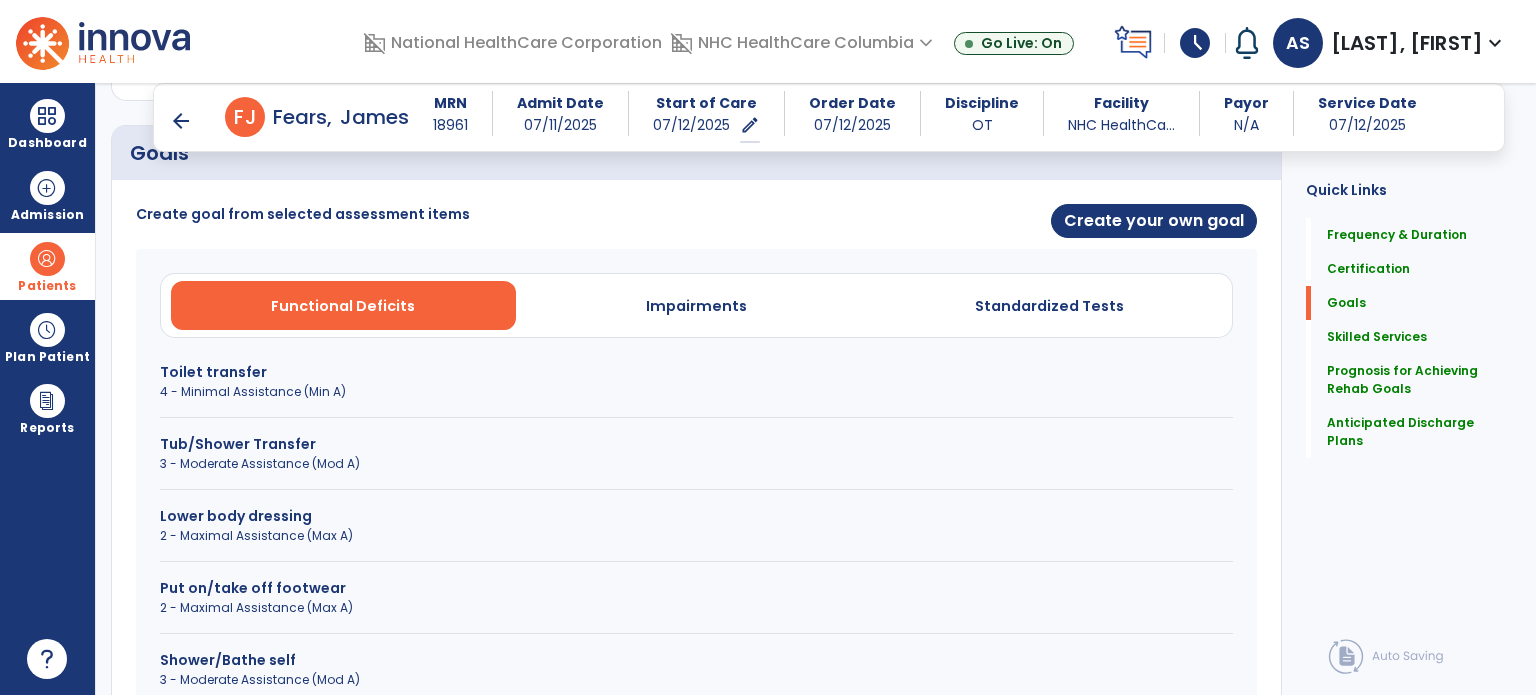 scroll, scrollTop: 591, scrollLeft: 0, axis: vertical 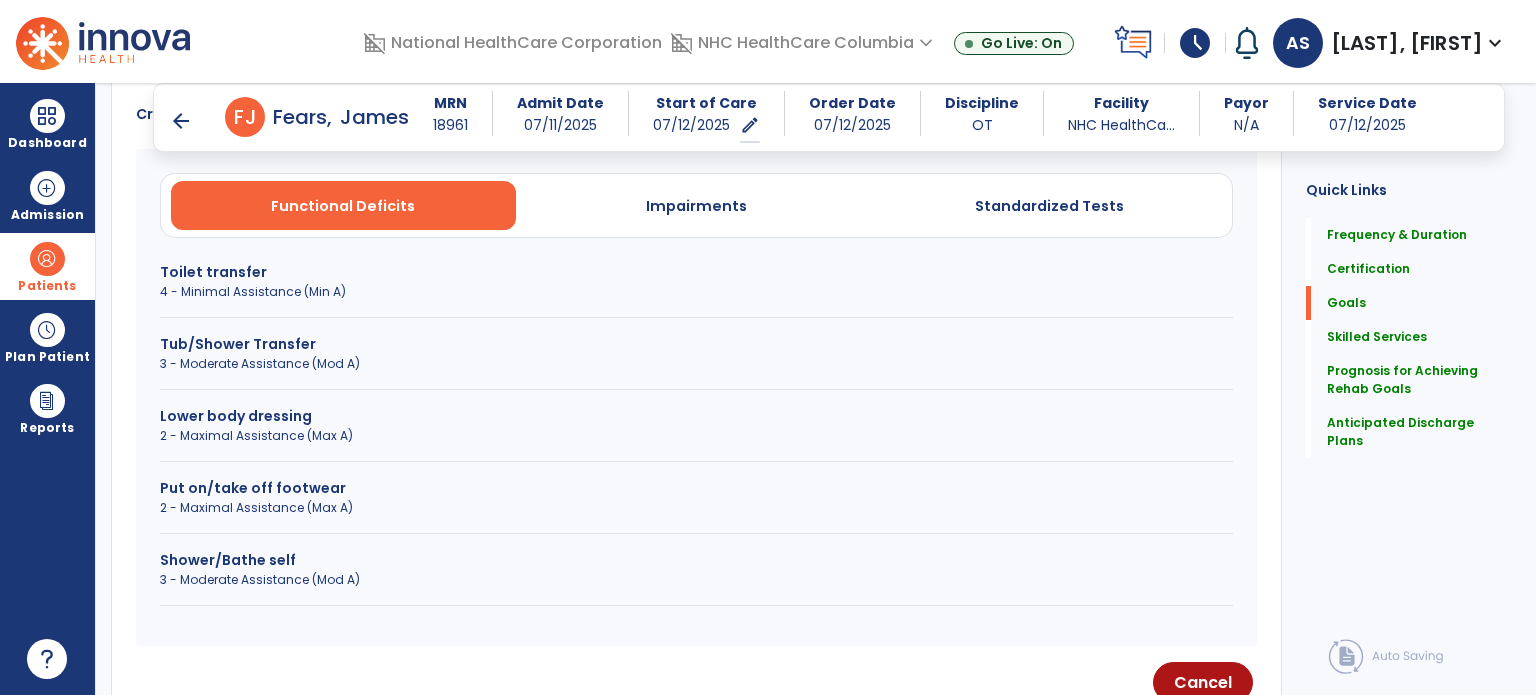 click on "Tub/Shower Transfer 3 - Moderate Assistance (Mod A)" at bounding box center [696, 362] 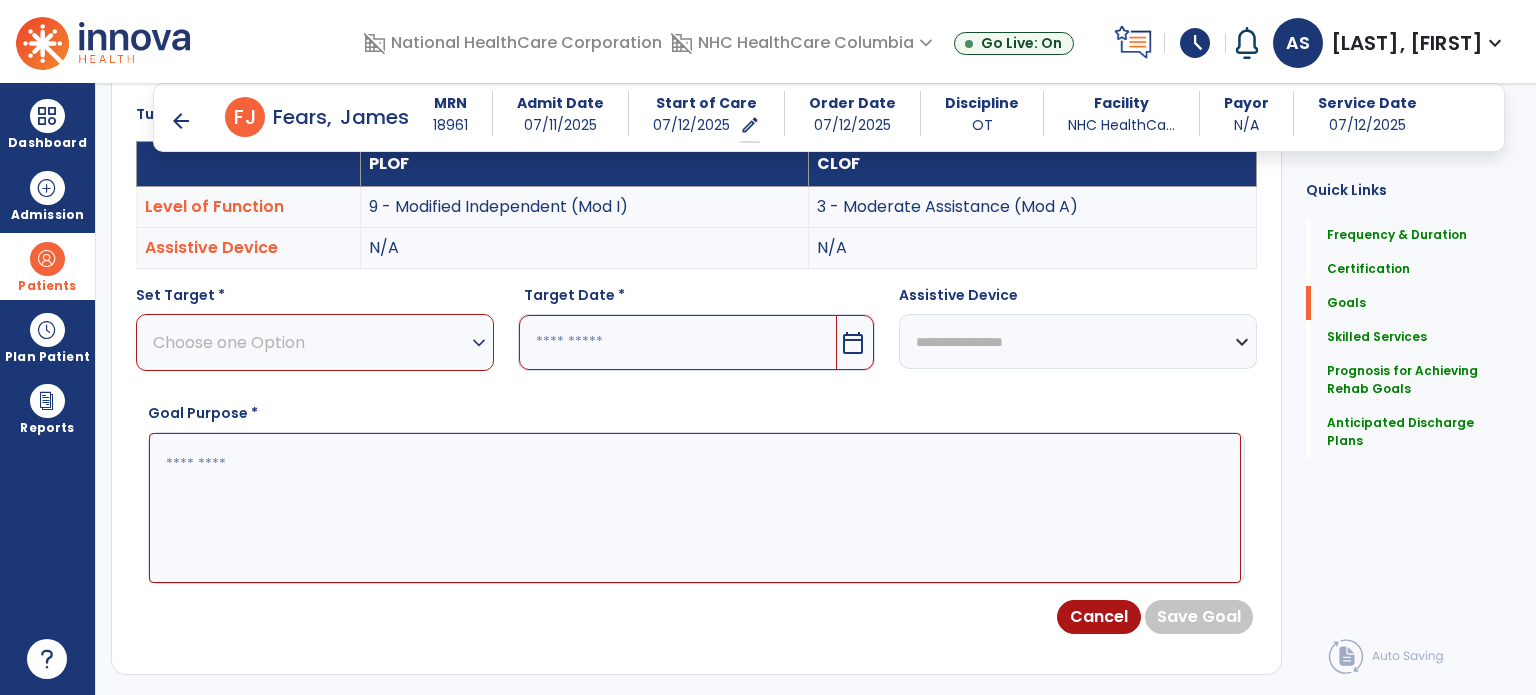 click on "Choose one Option" at bounding box center (310, 342) 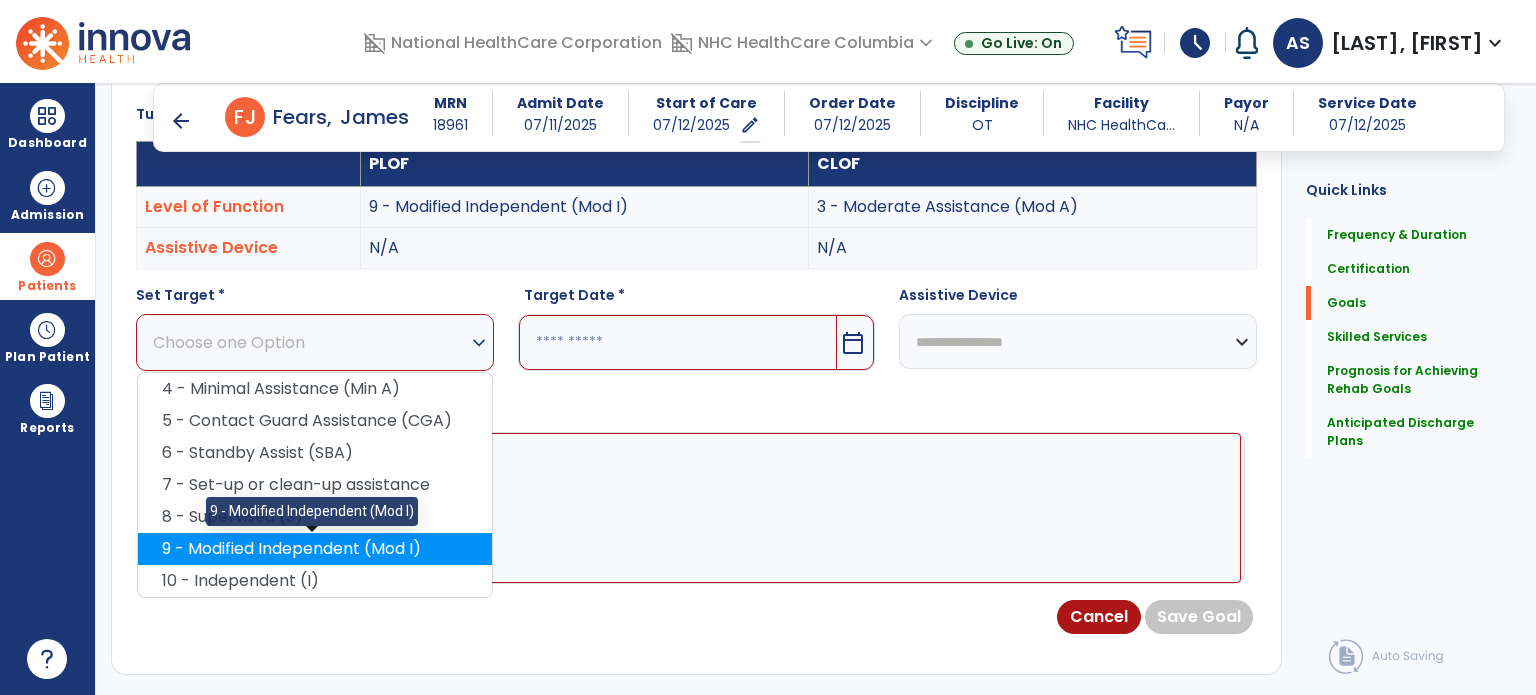 click on "9 - Modified Independent (Mod I)" at bounding box center (315, 549) 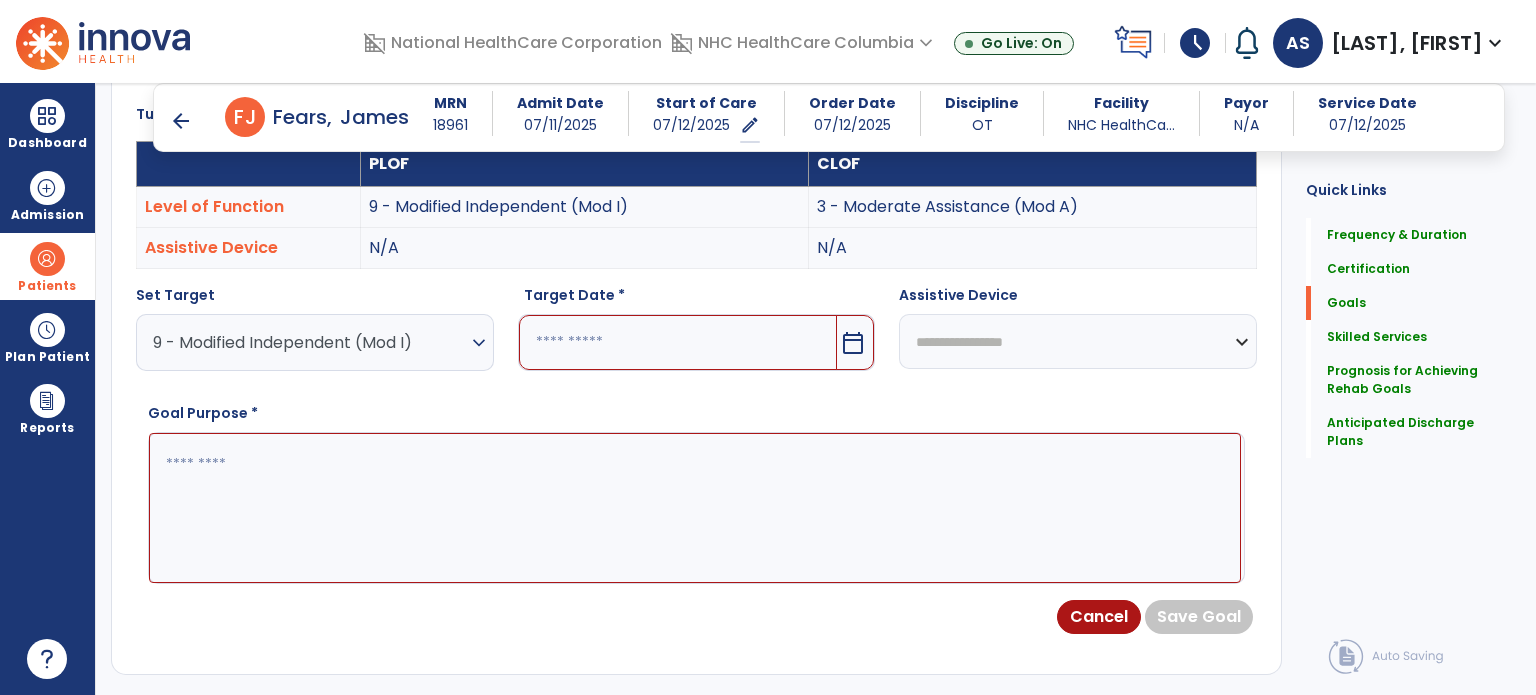 click at bounding box center [678, 342] 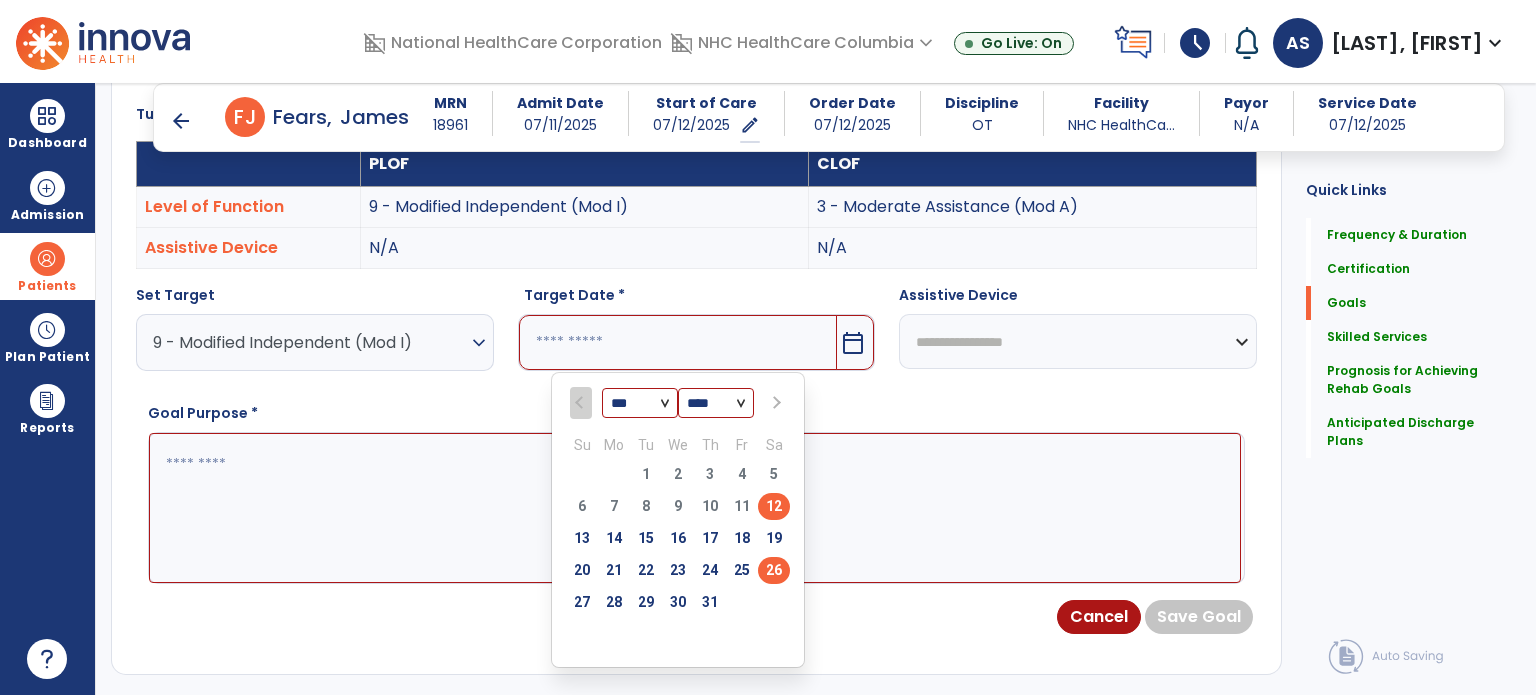 click on "26" at bounding box center [774, 570] 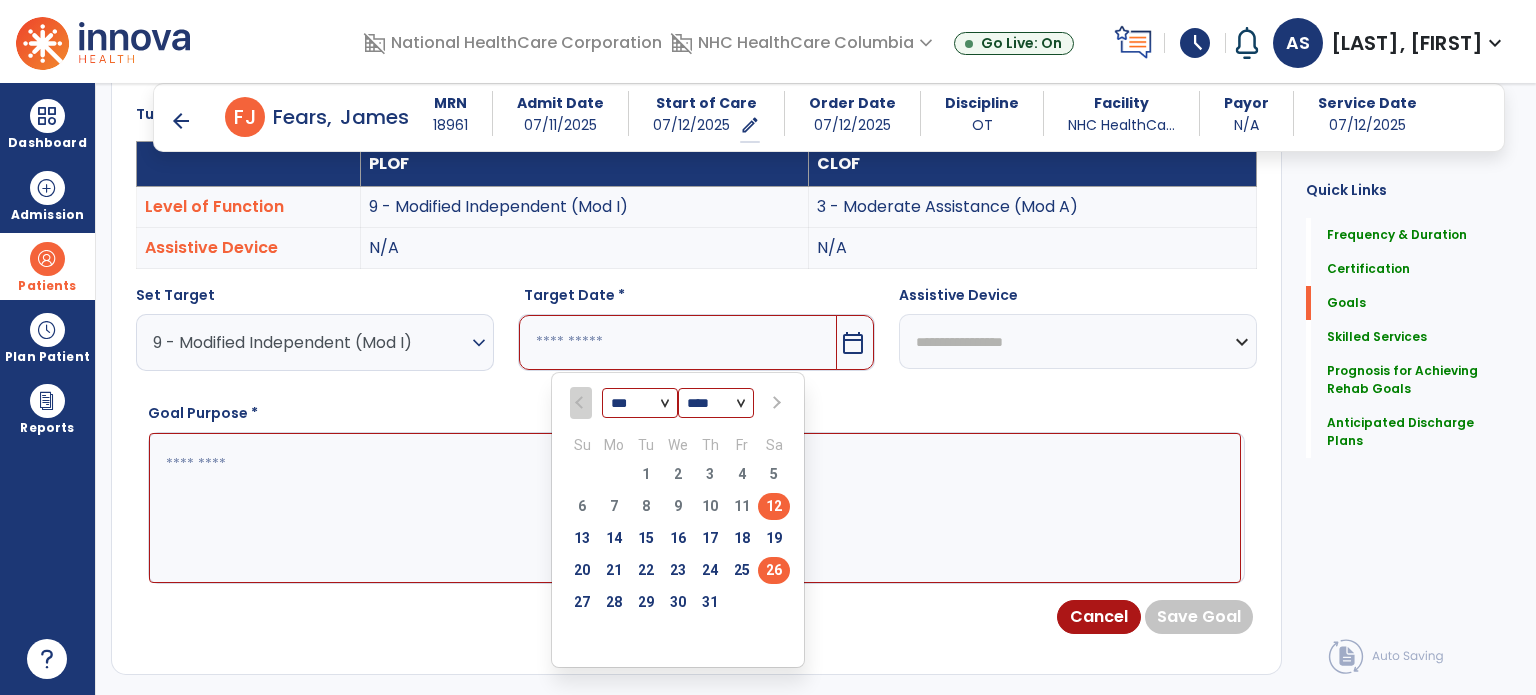type on "*********" 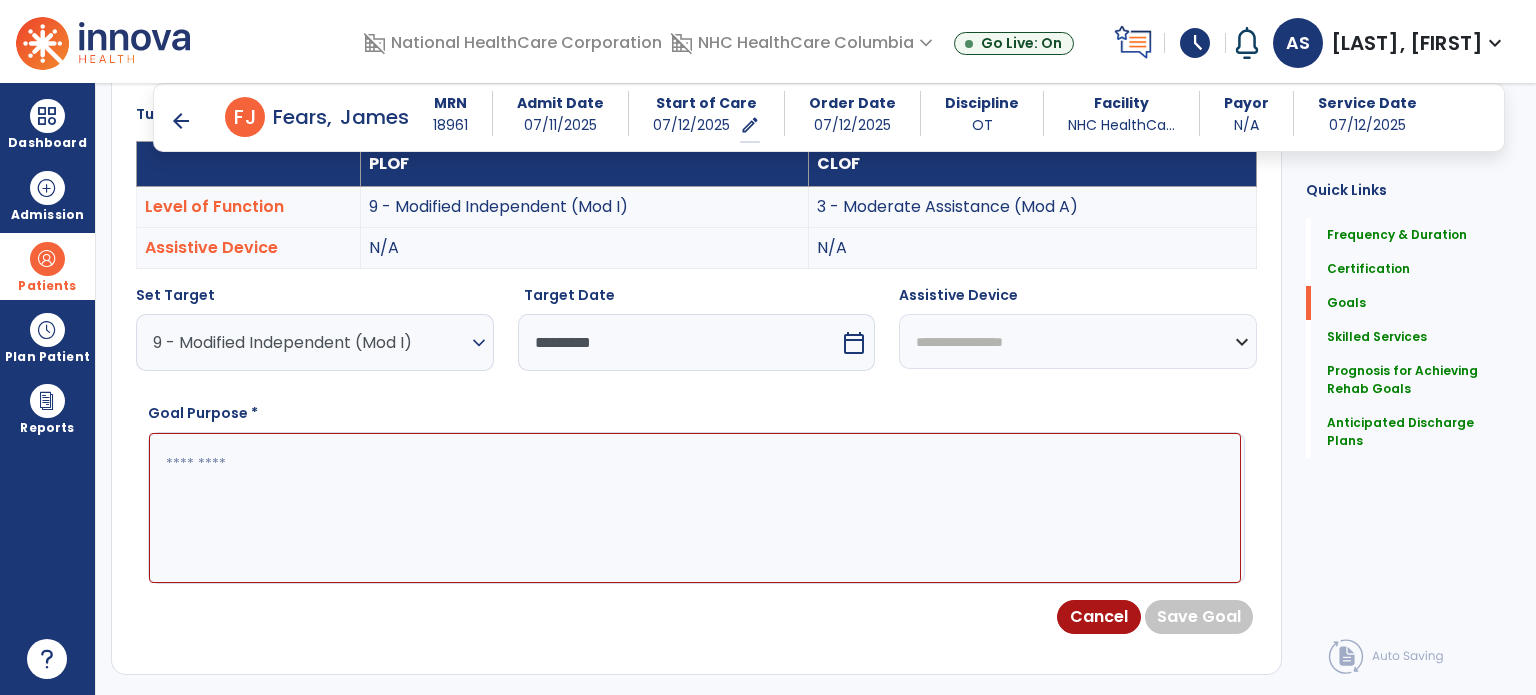 click at bounding box center (695, 508) 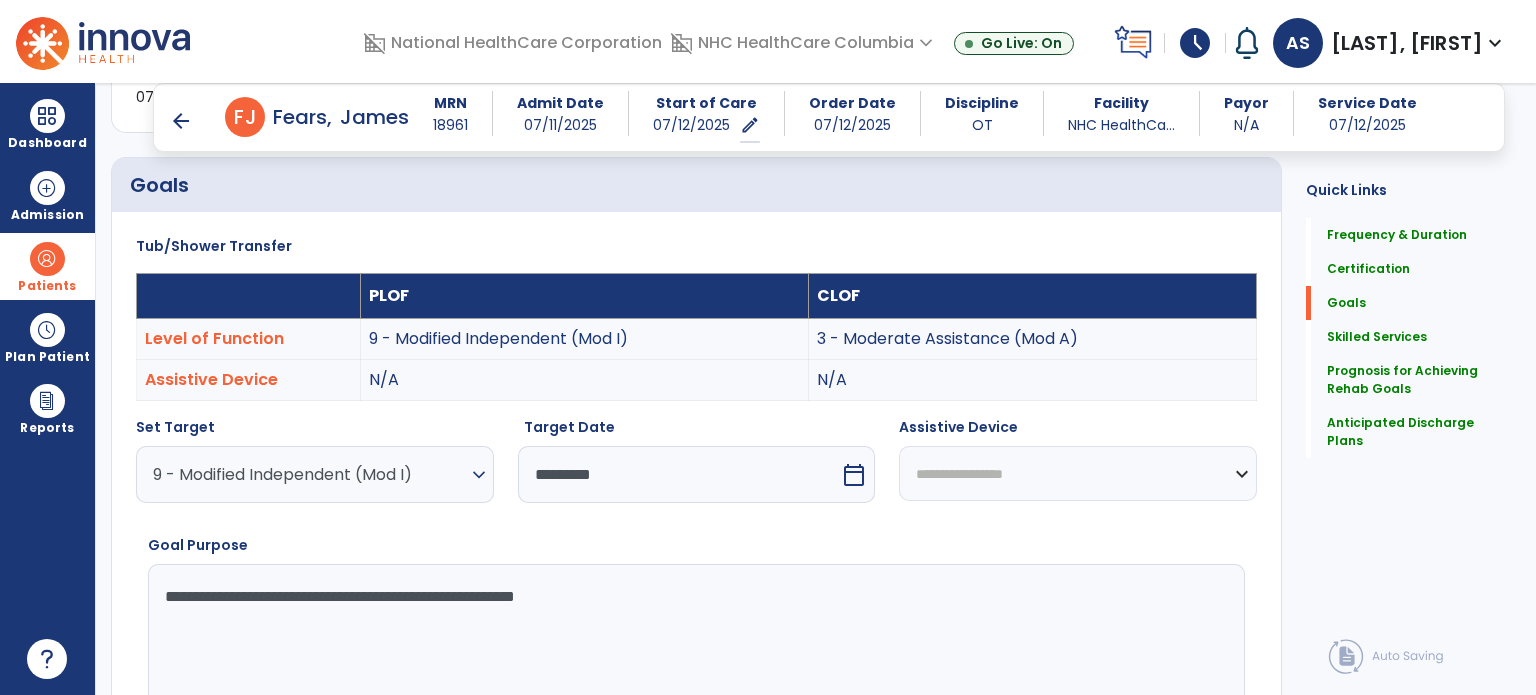 scroll, scrollTop: 491, scrollLeft: 0, axis: vertical 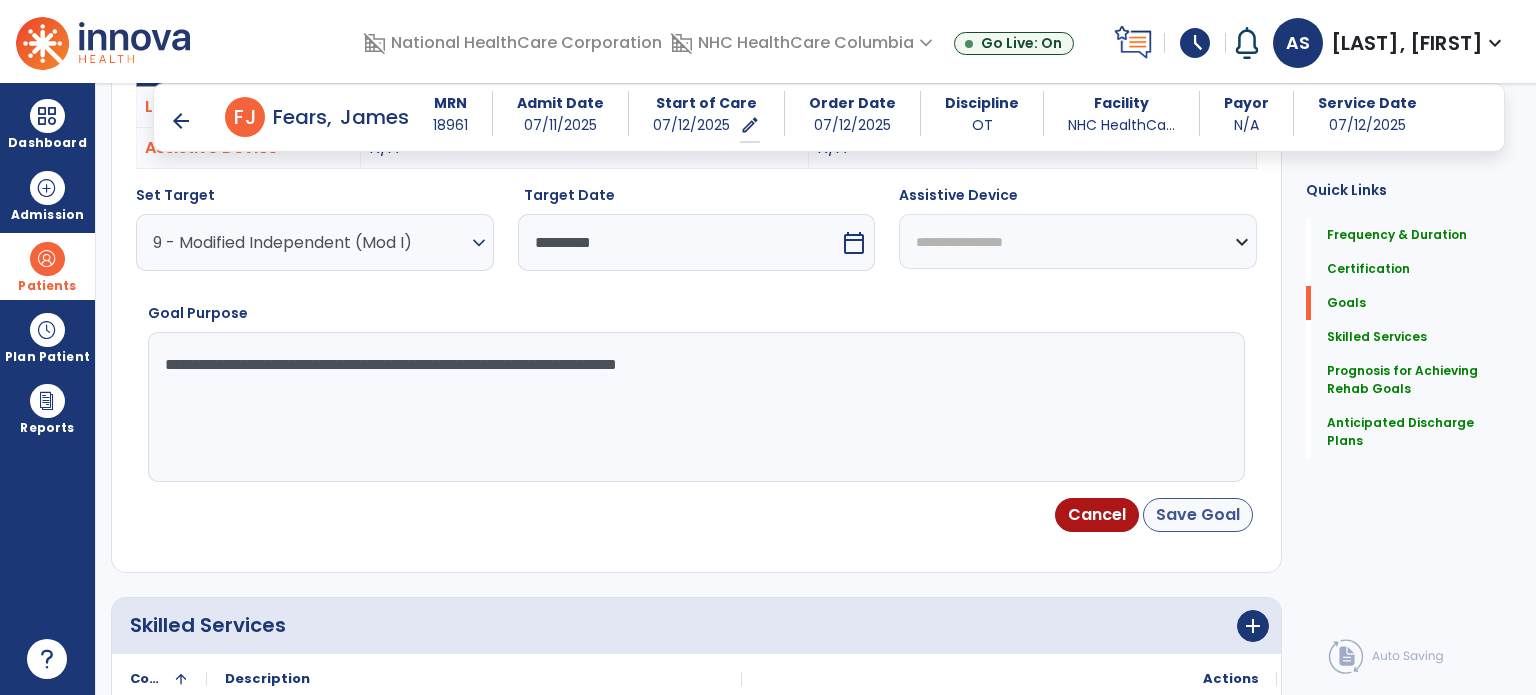 type on "**********" 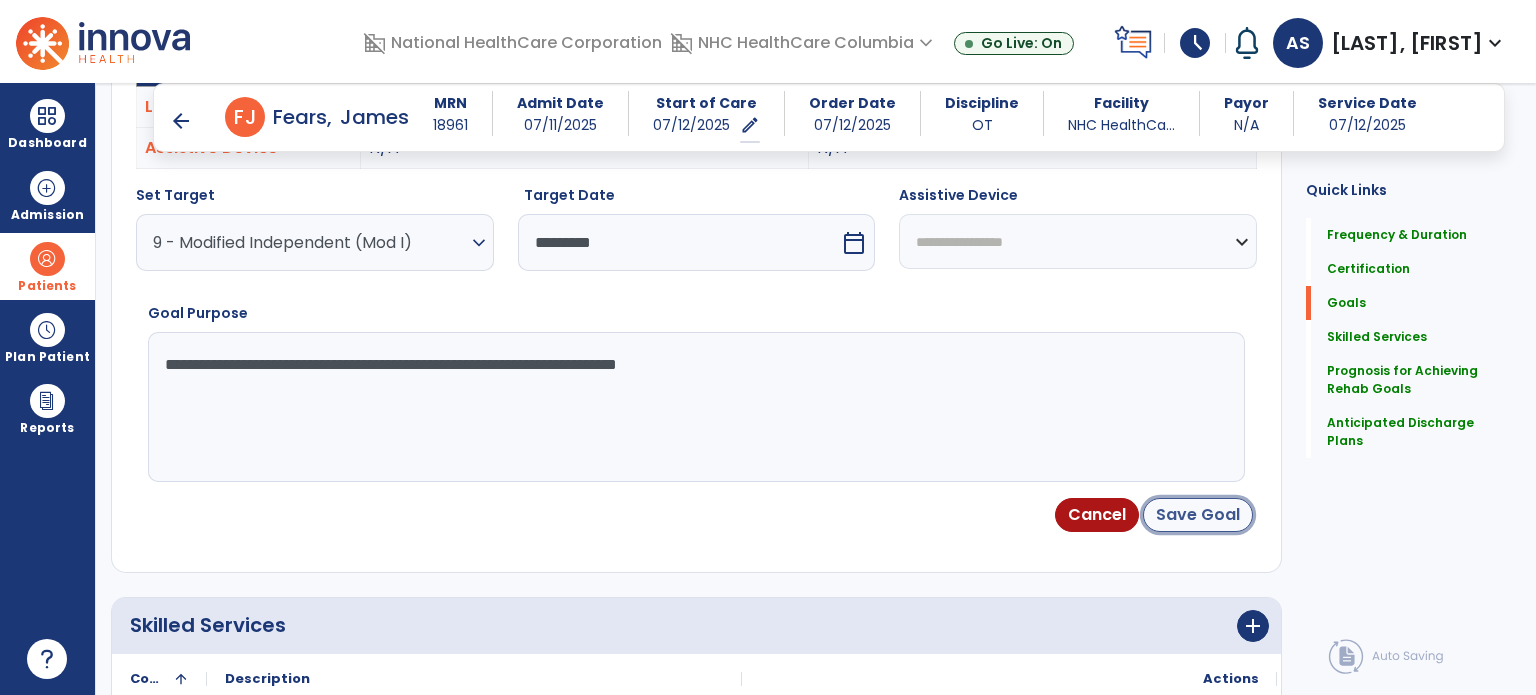 click on "Save Goal" at bounding box center [1198, 515] 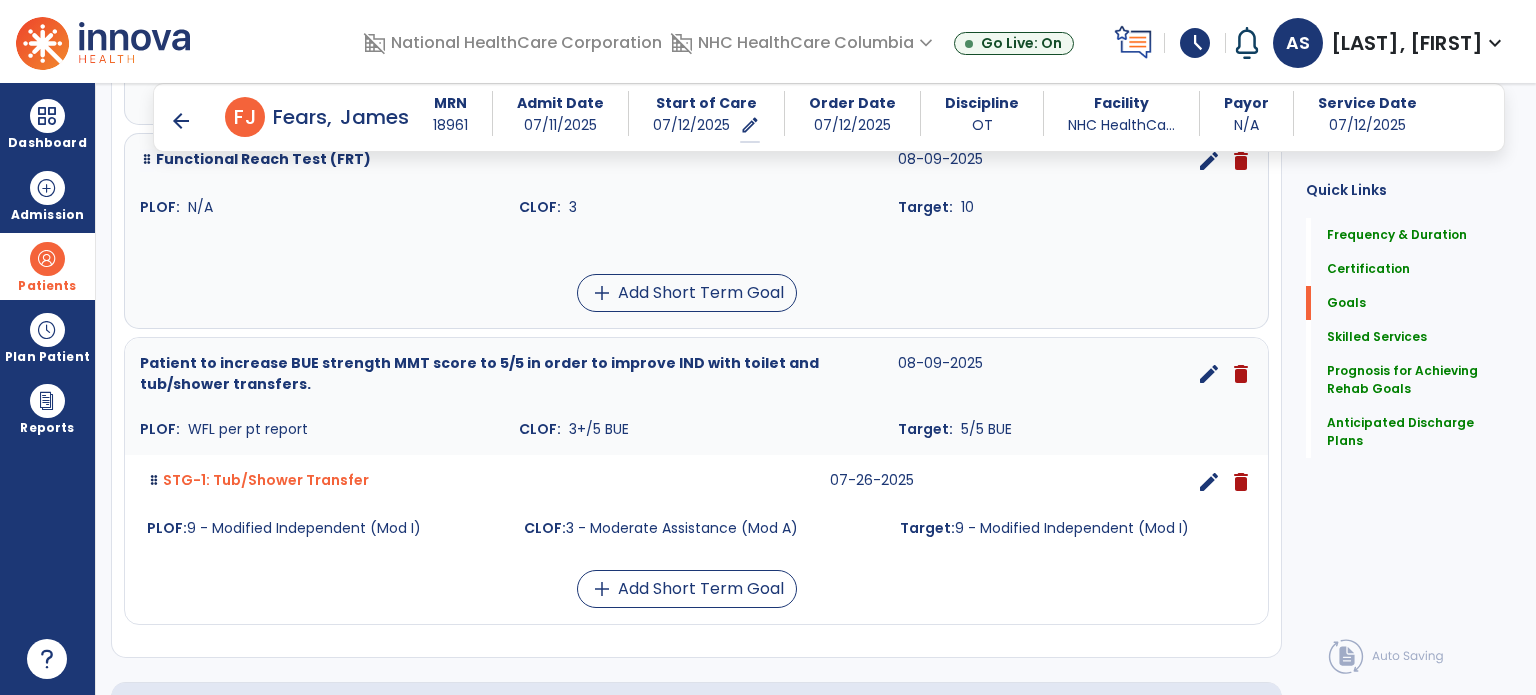 scroll, scrollTop: 804, scrollLeft: 0, axis: vertical 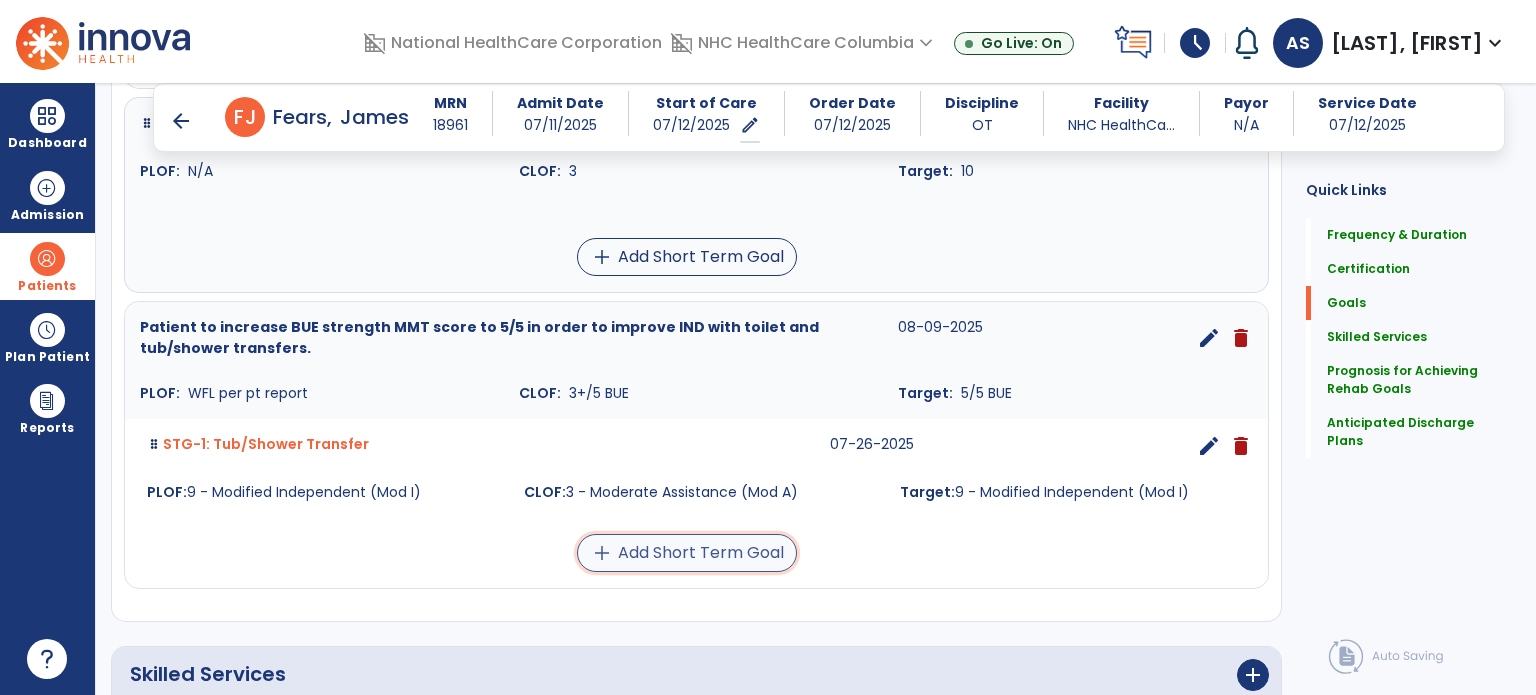 click on "add  Add Short Term Goal" at bounding box center [687, 553] 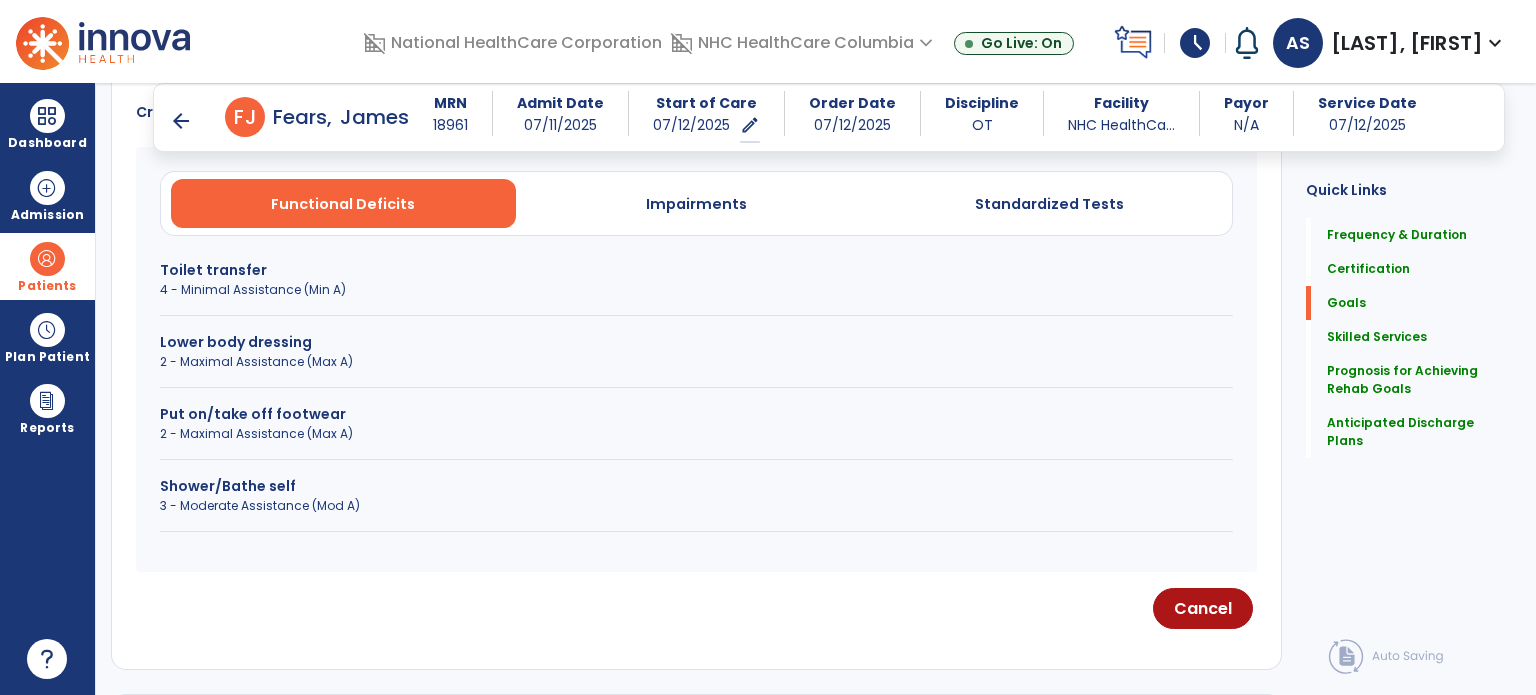 scroll, scrollTop: 592, scrollLeft: 0, axis: vertical 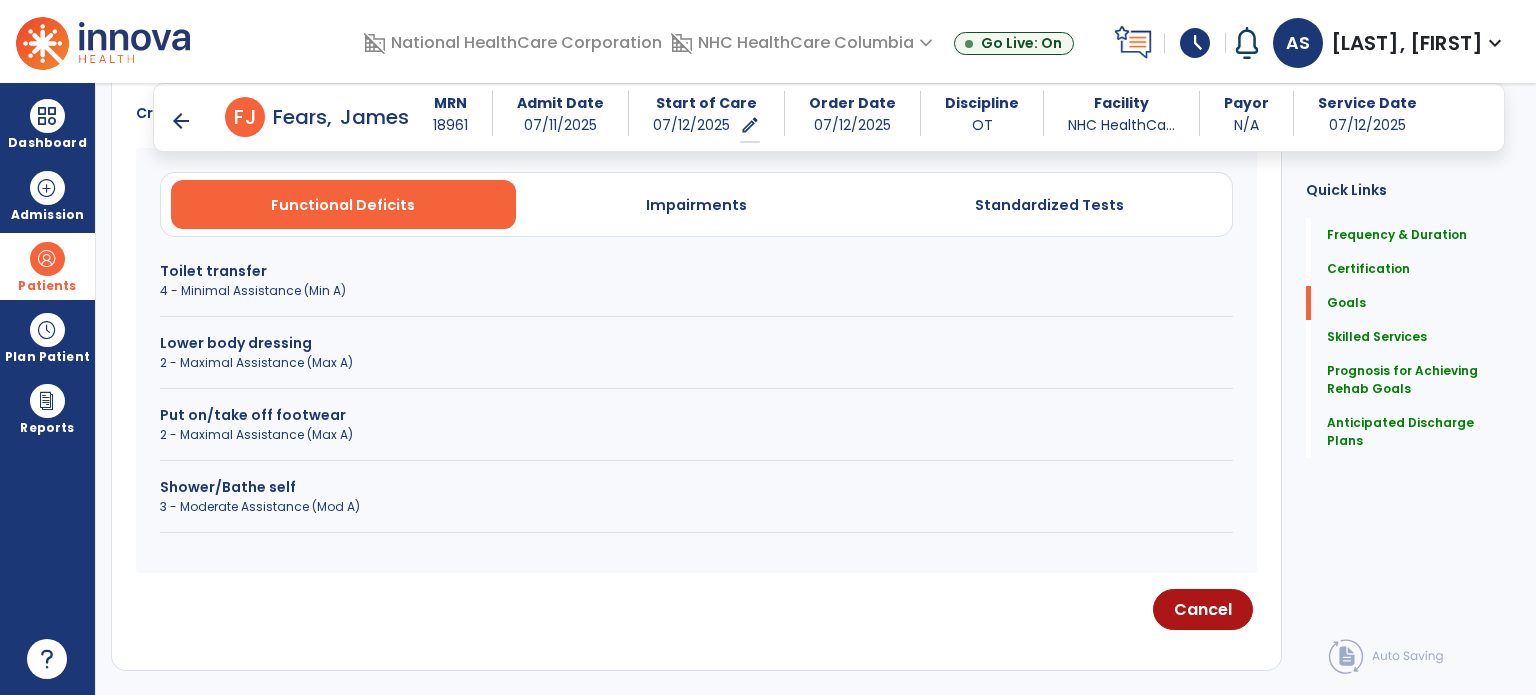 click on "4 - Minimal Assistance (Min A)" at bounding box center (696, 291) 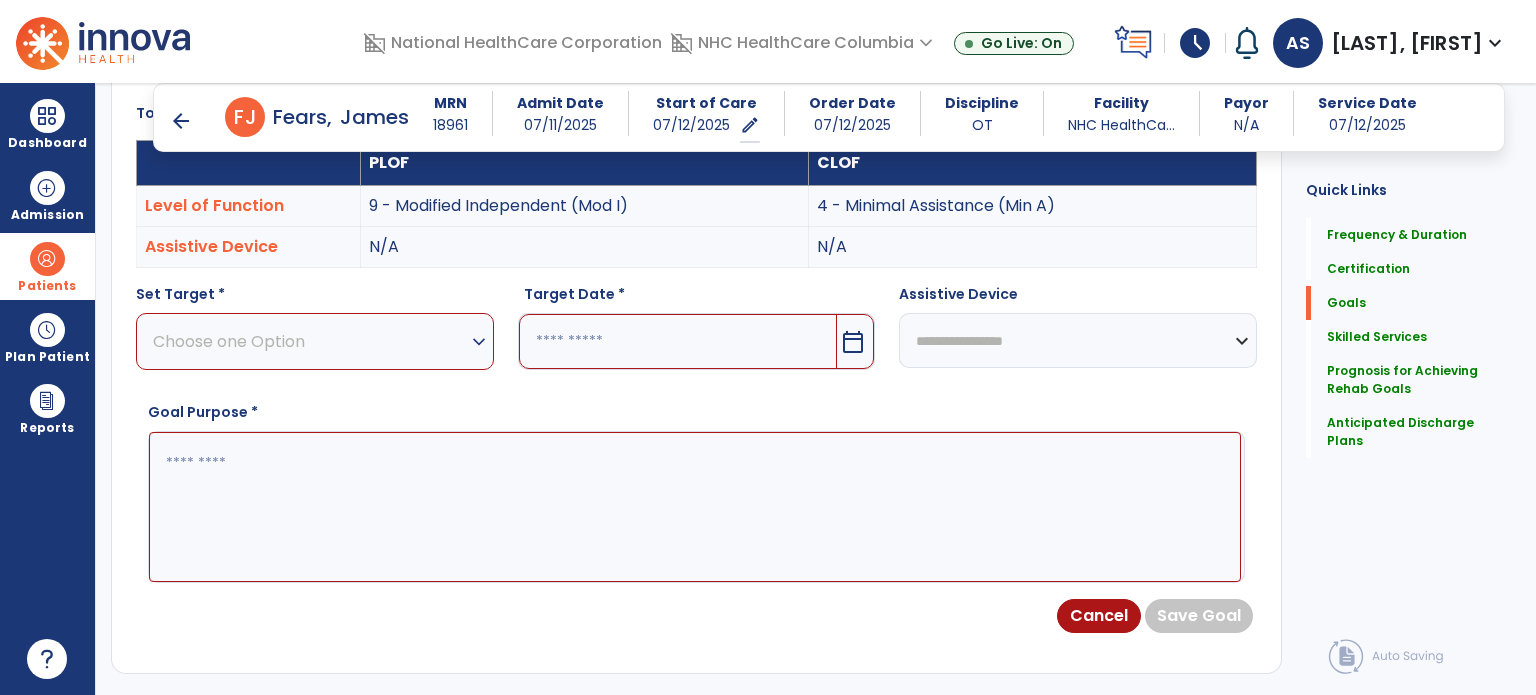 click on "Choose one Option" at bounding box center (310, 341) 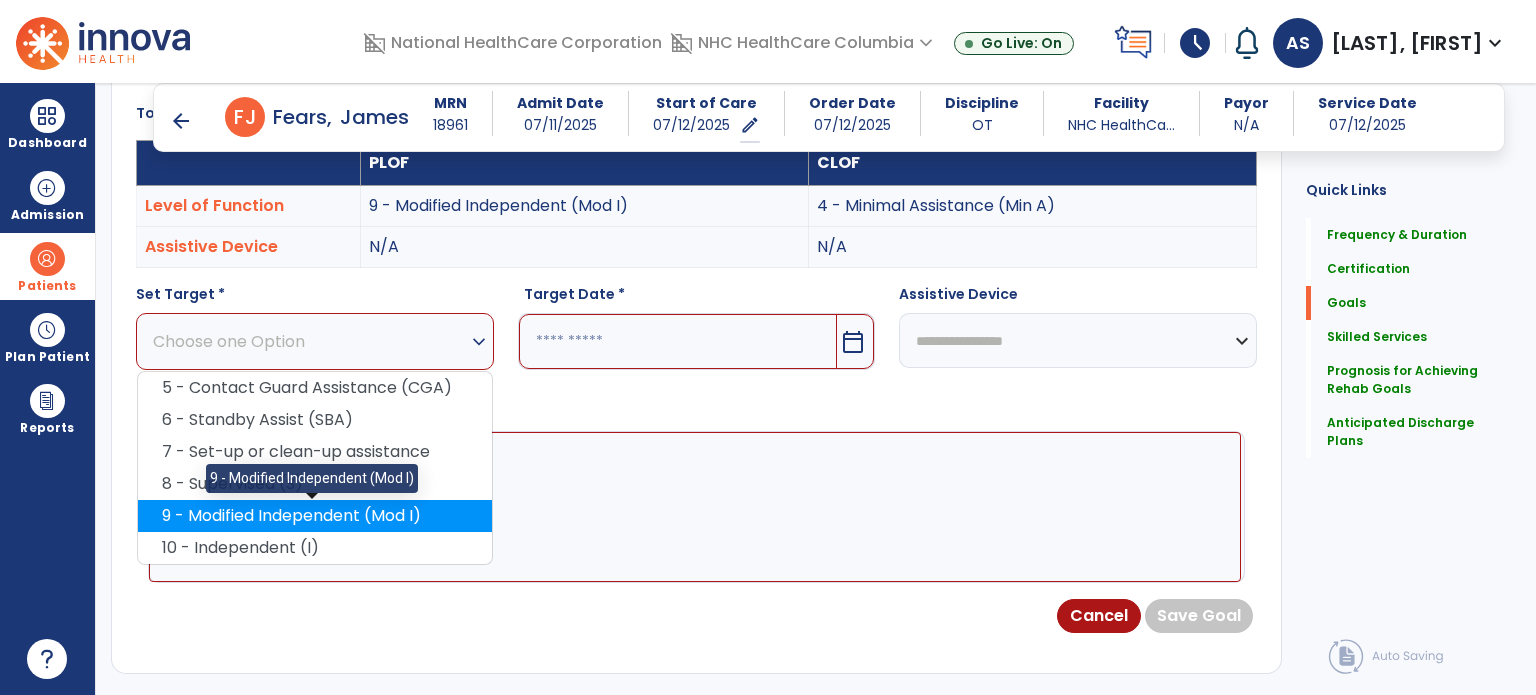 click on "9 - Modified Independent (Mod I)" at bounding box center [315, 516] 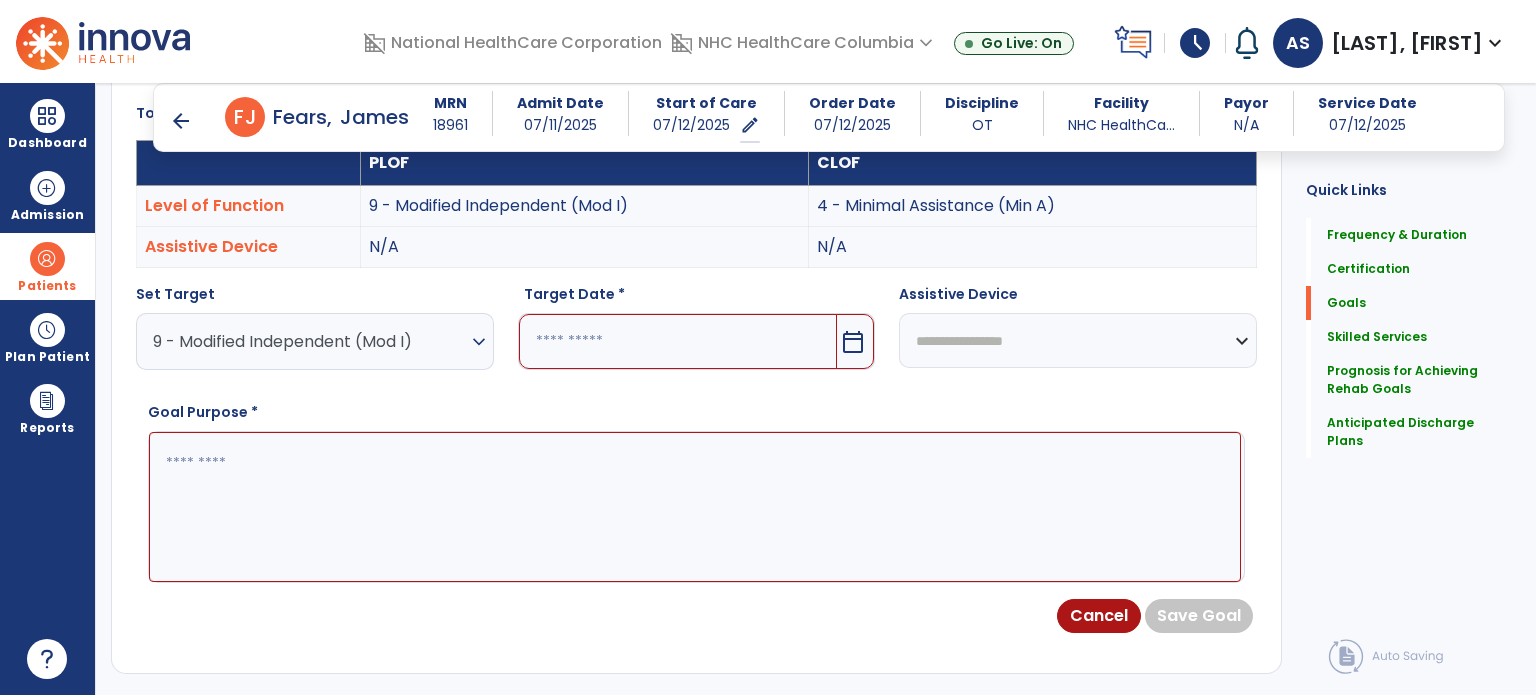drag, startPoint x: 651, startPoint y: 347, endPoint x: 663, endPoint y: 352, distance: 13 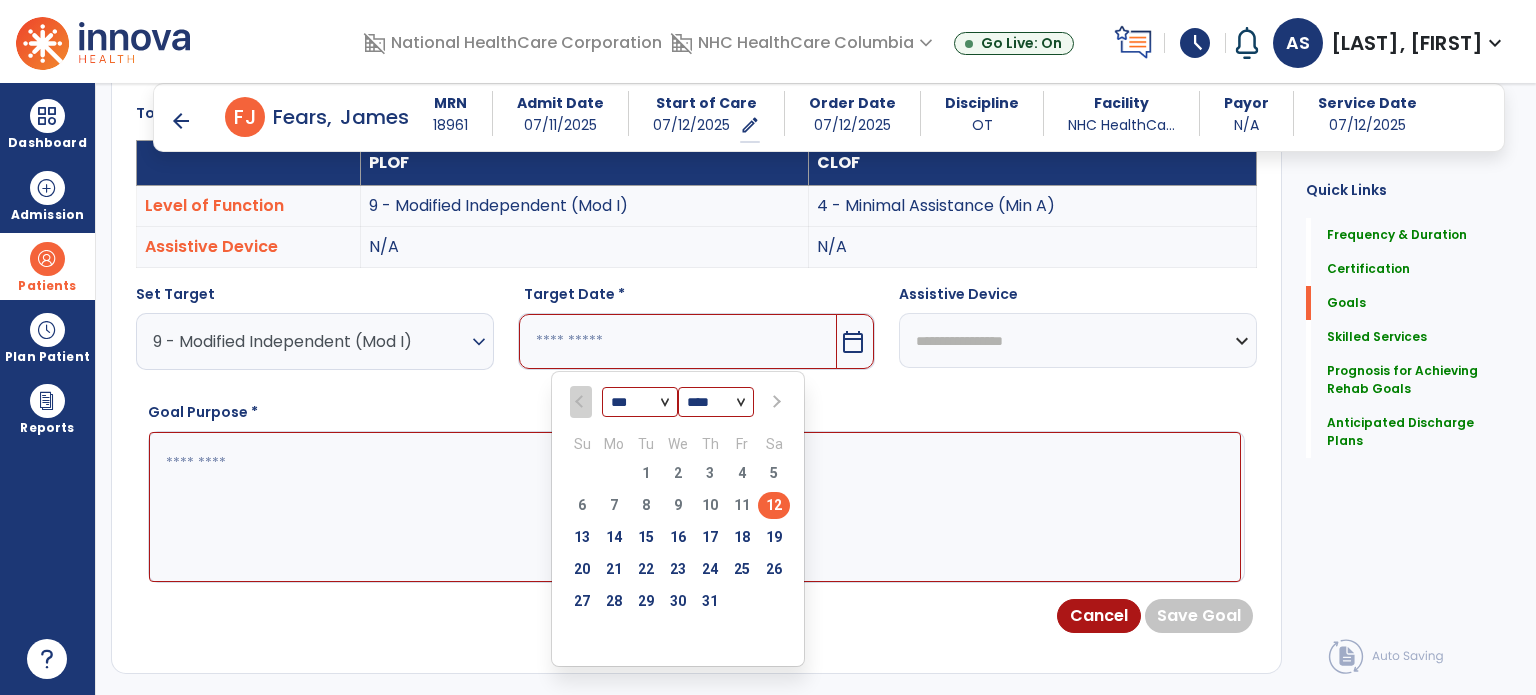 click on "26" at bounding box center (774, 569) 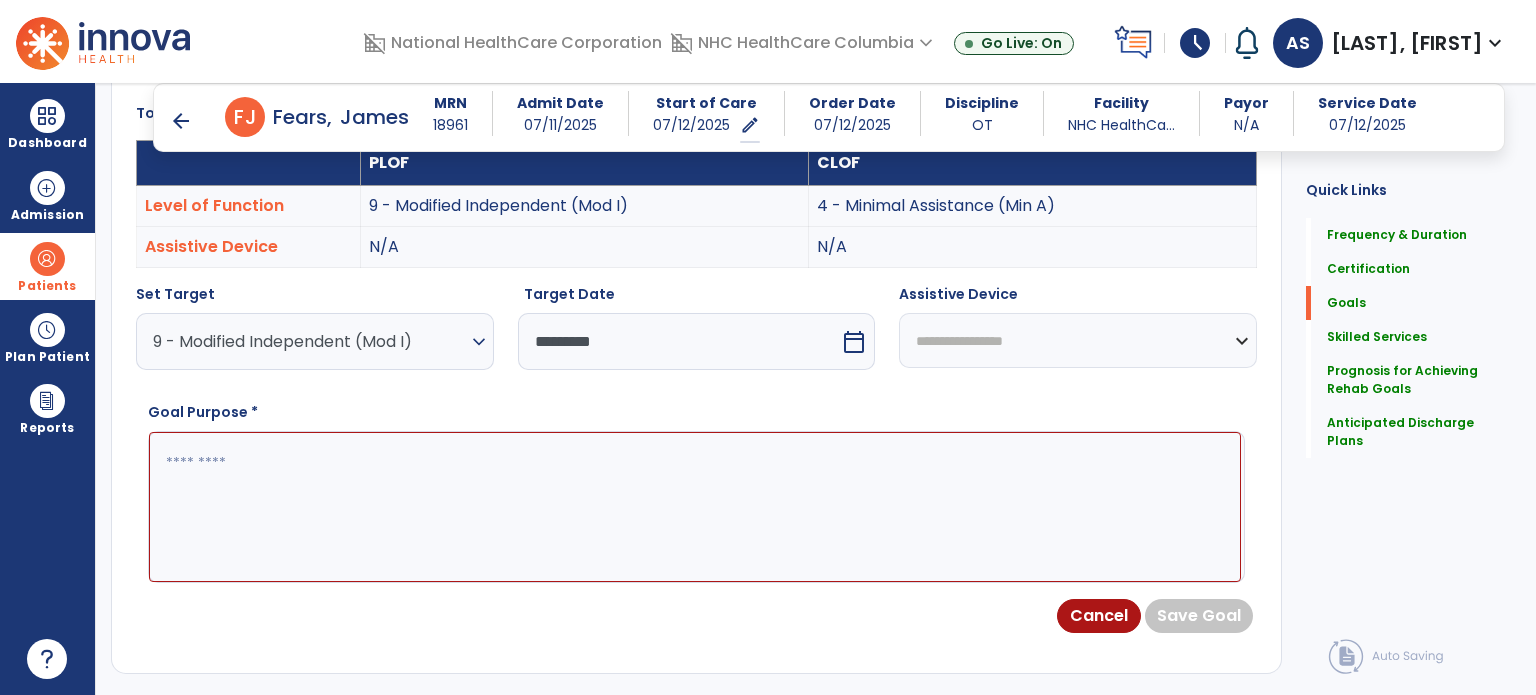 click on "*********" at bounding box center (679, 341) 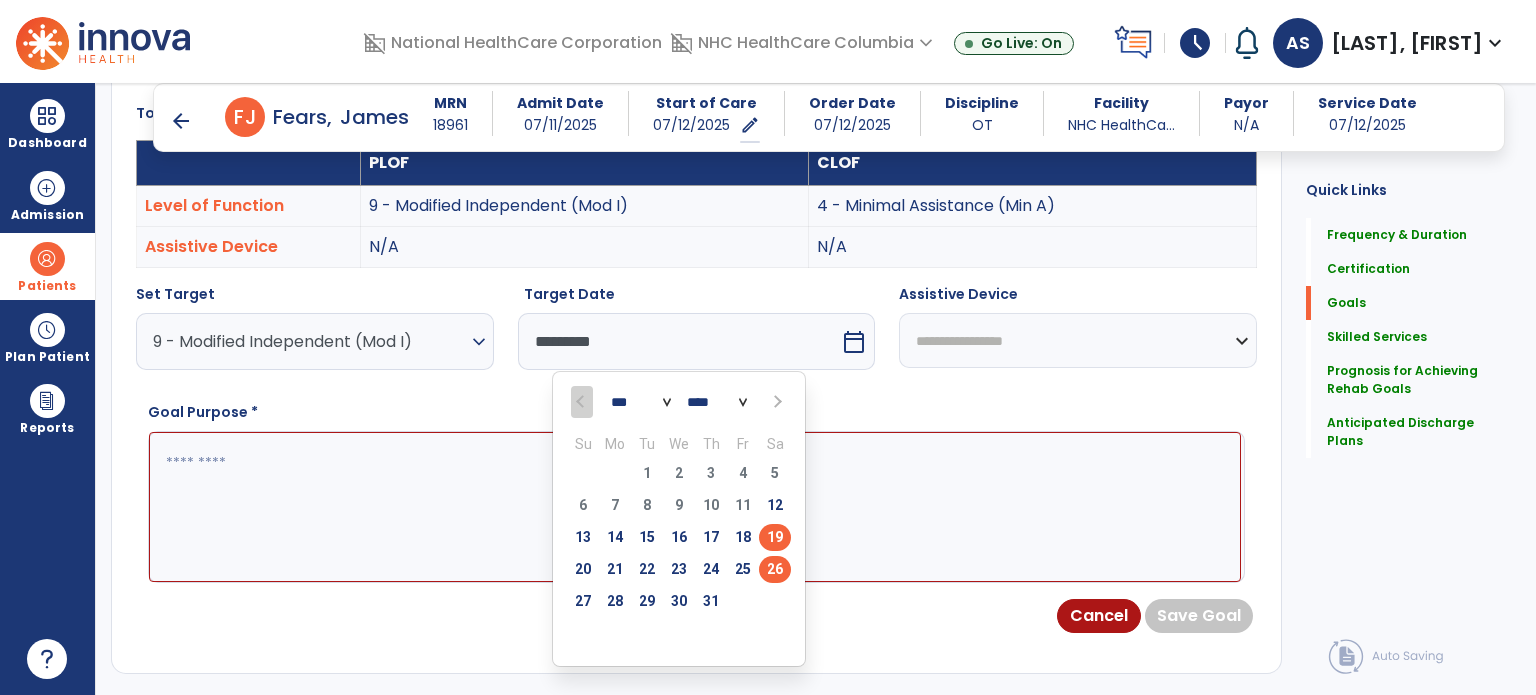 click on "19" at bounding box center (775, 537) 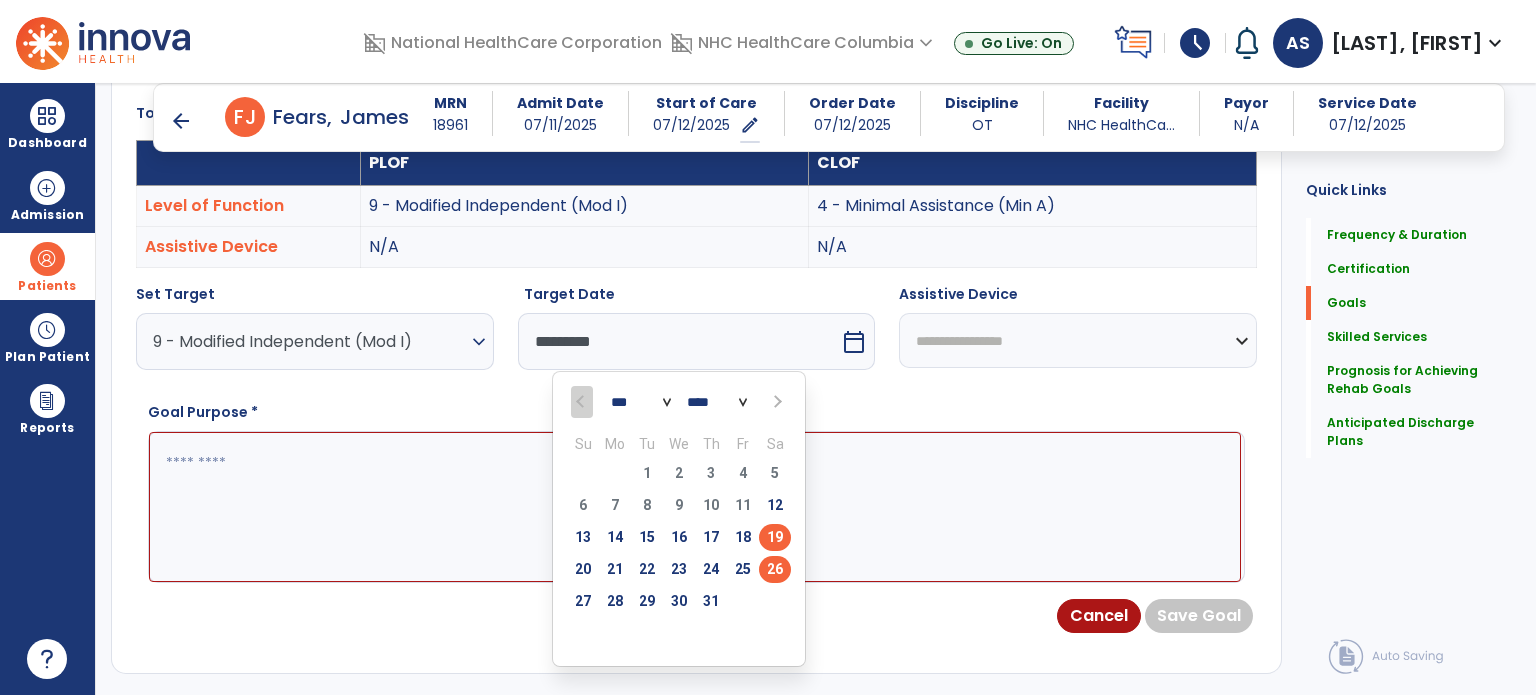 type on "*********" 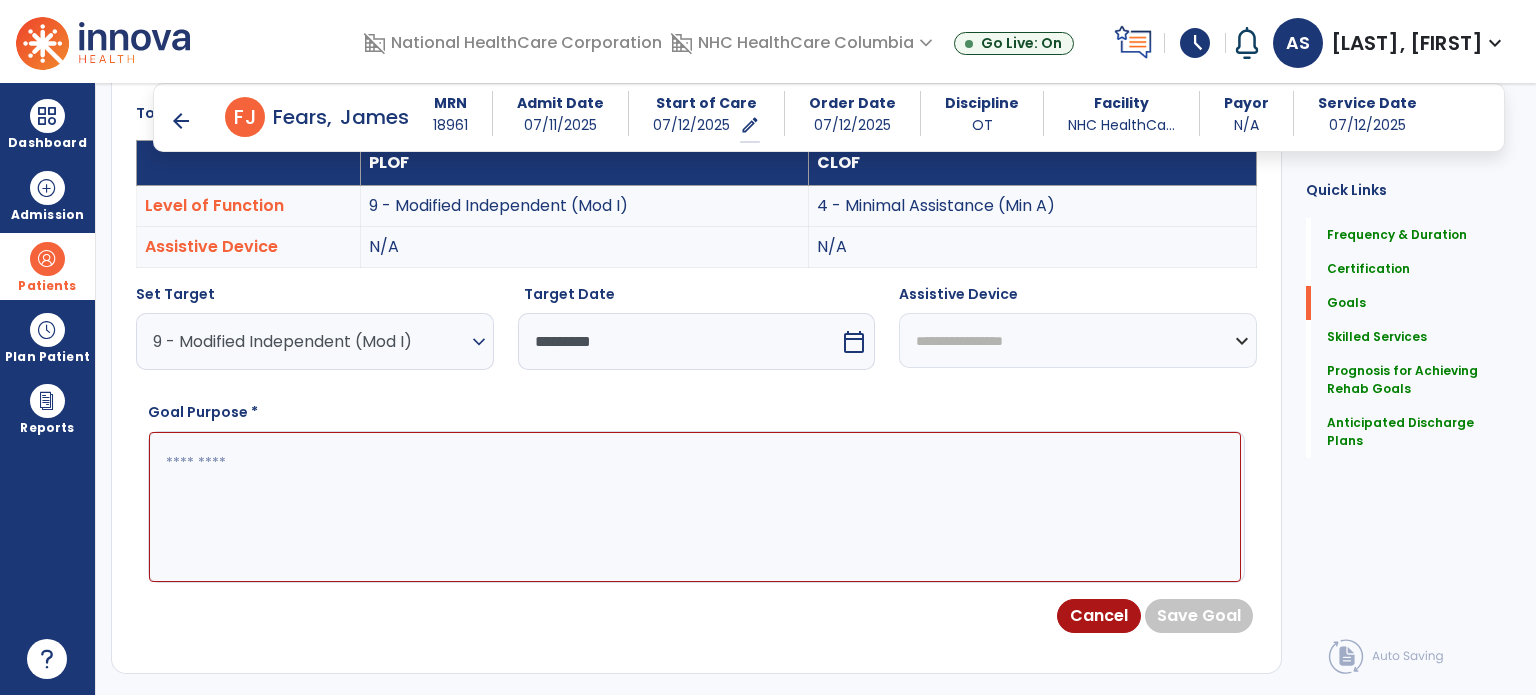 click at bounding box center (695, 507) 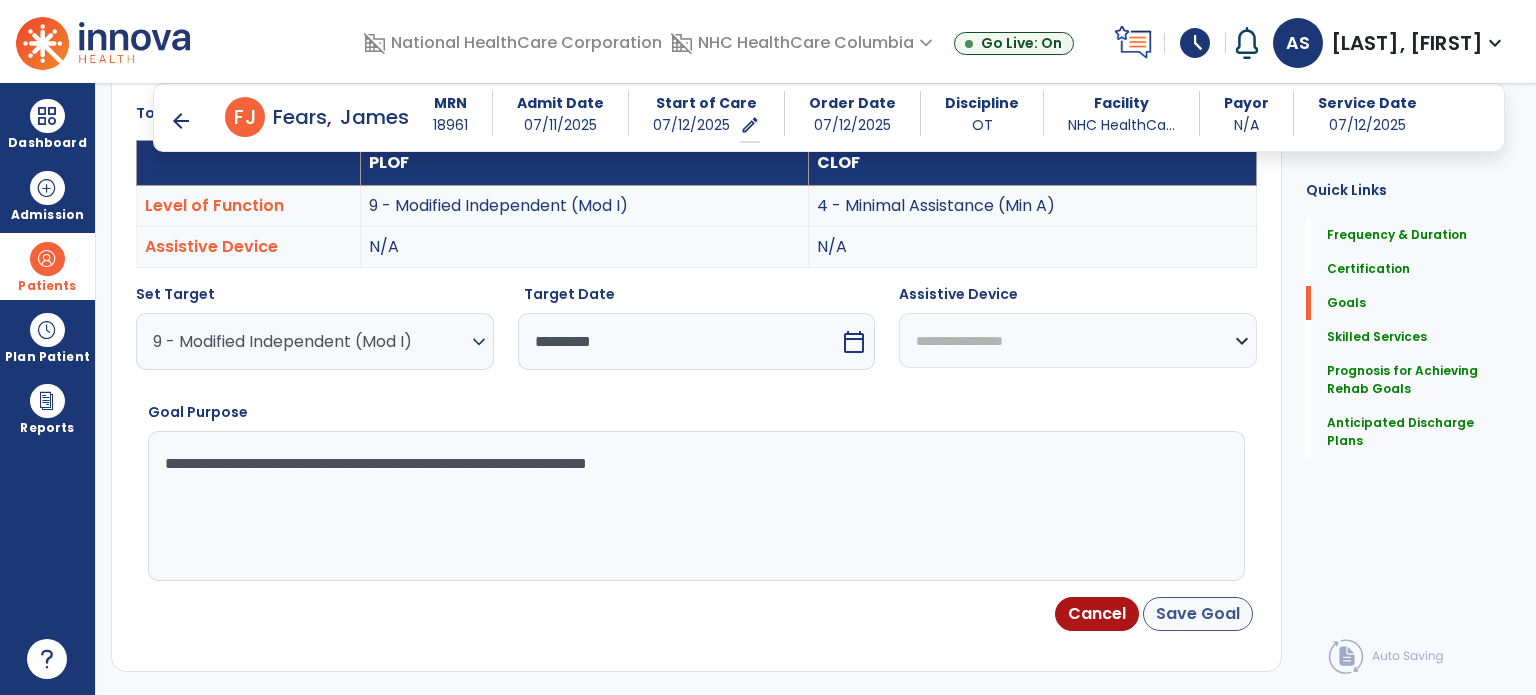 type on "**********" 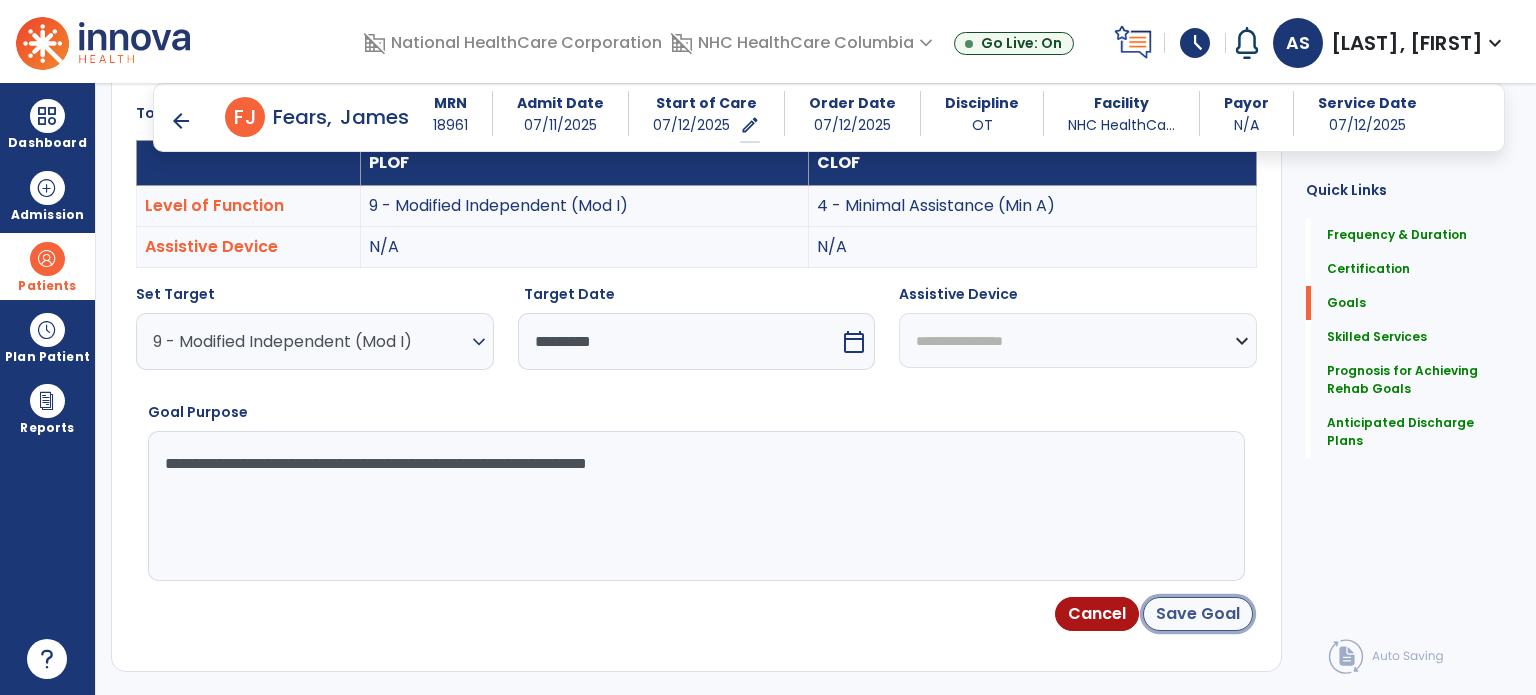 click on "Save Goal" at bounding box center [1198, 614] 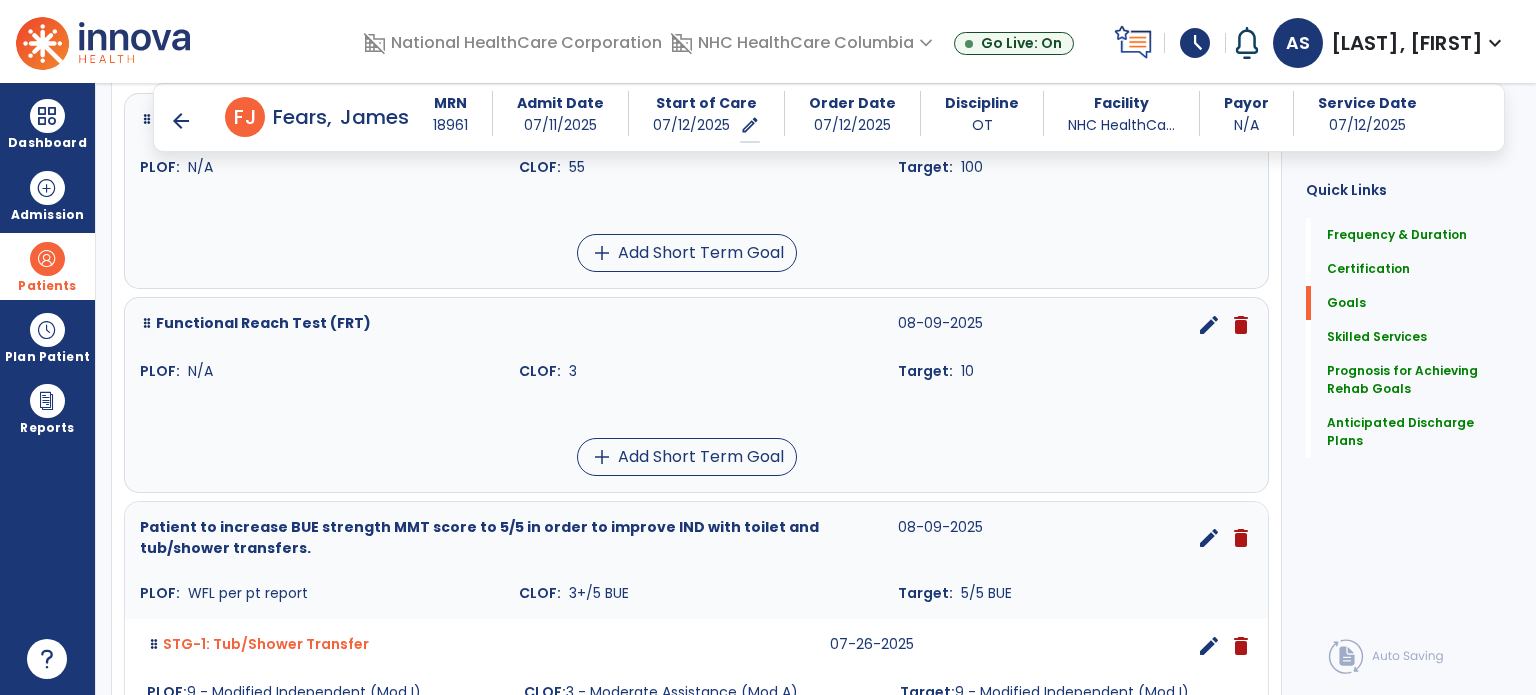 scroll, scrollTop: 504, scrollLeft: 0, axis: vertical 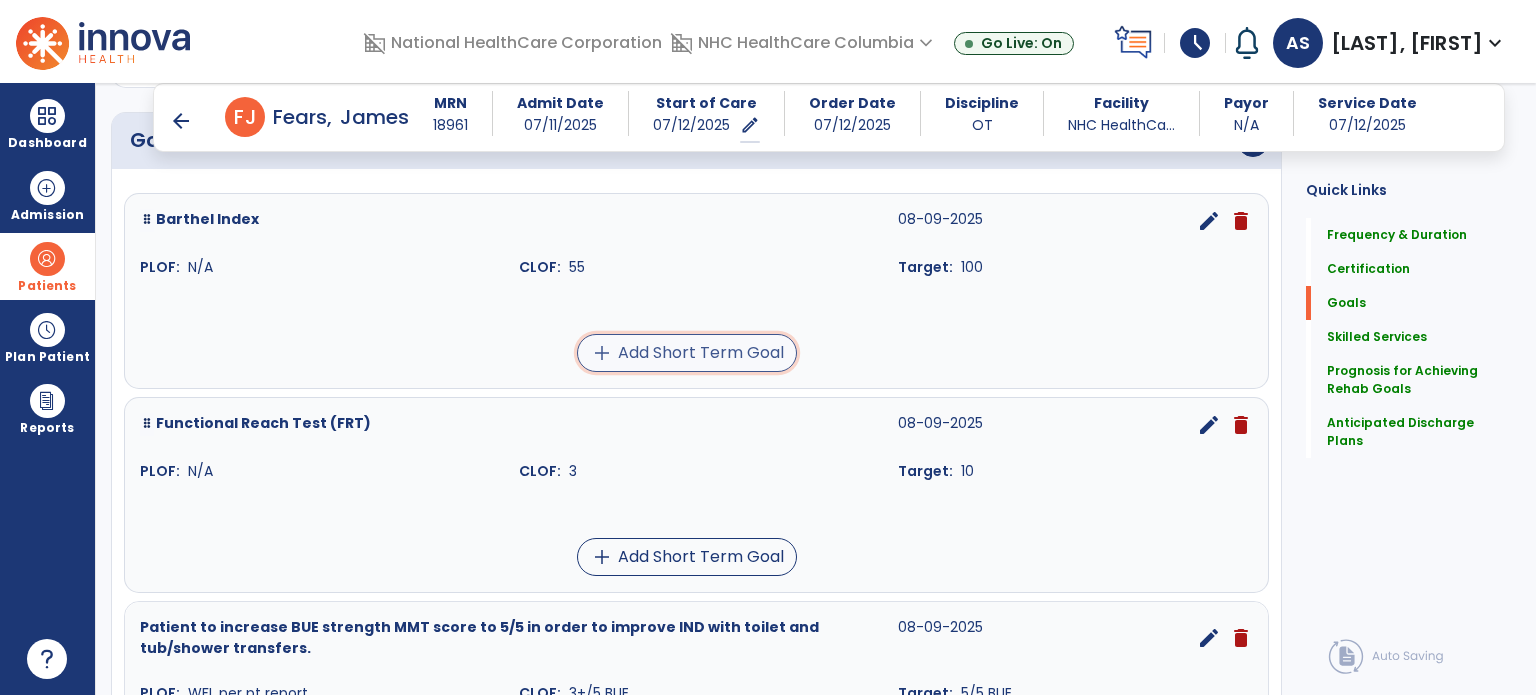 click on "add  Add Short Term Goal" at bounding box center (687, 353) 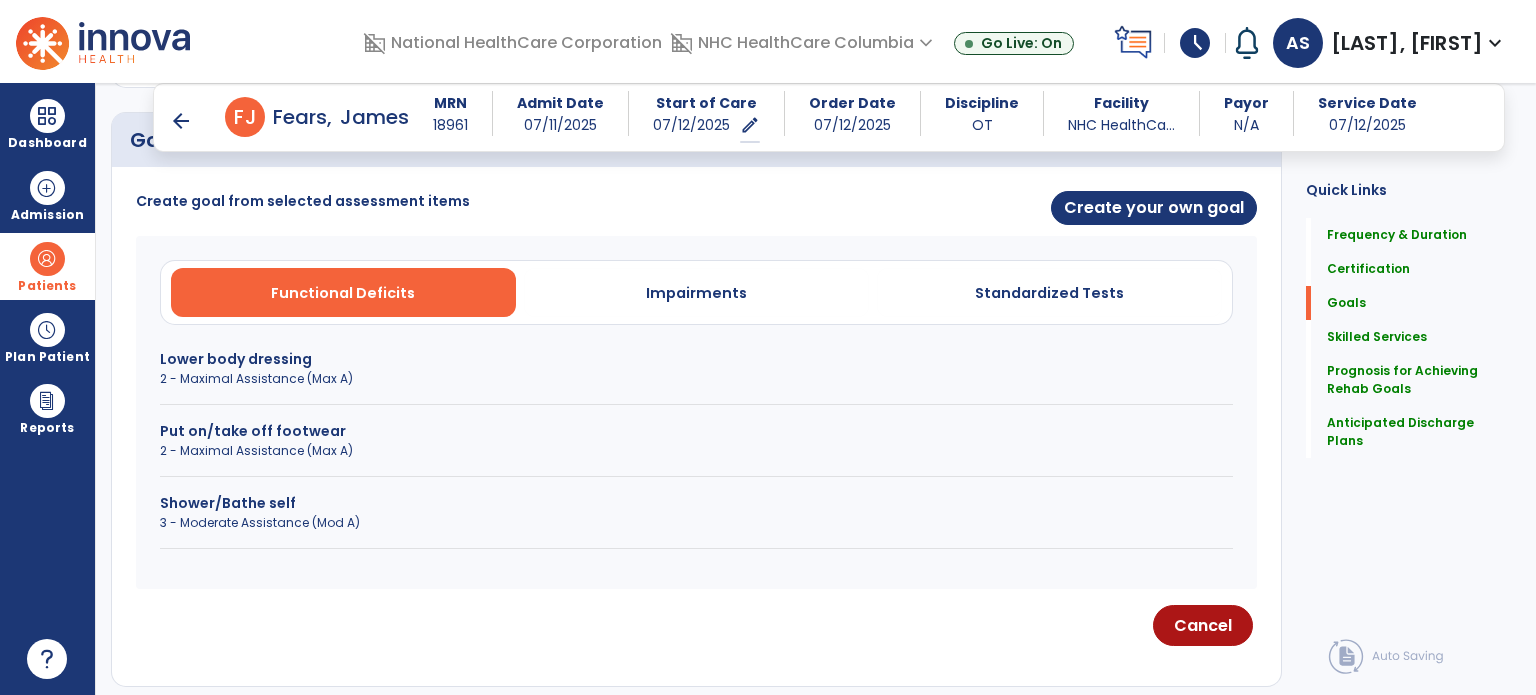 click on "2 - Maximal Assistance (Max A)" at bounding box center (696, 451) 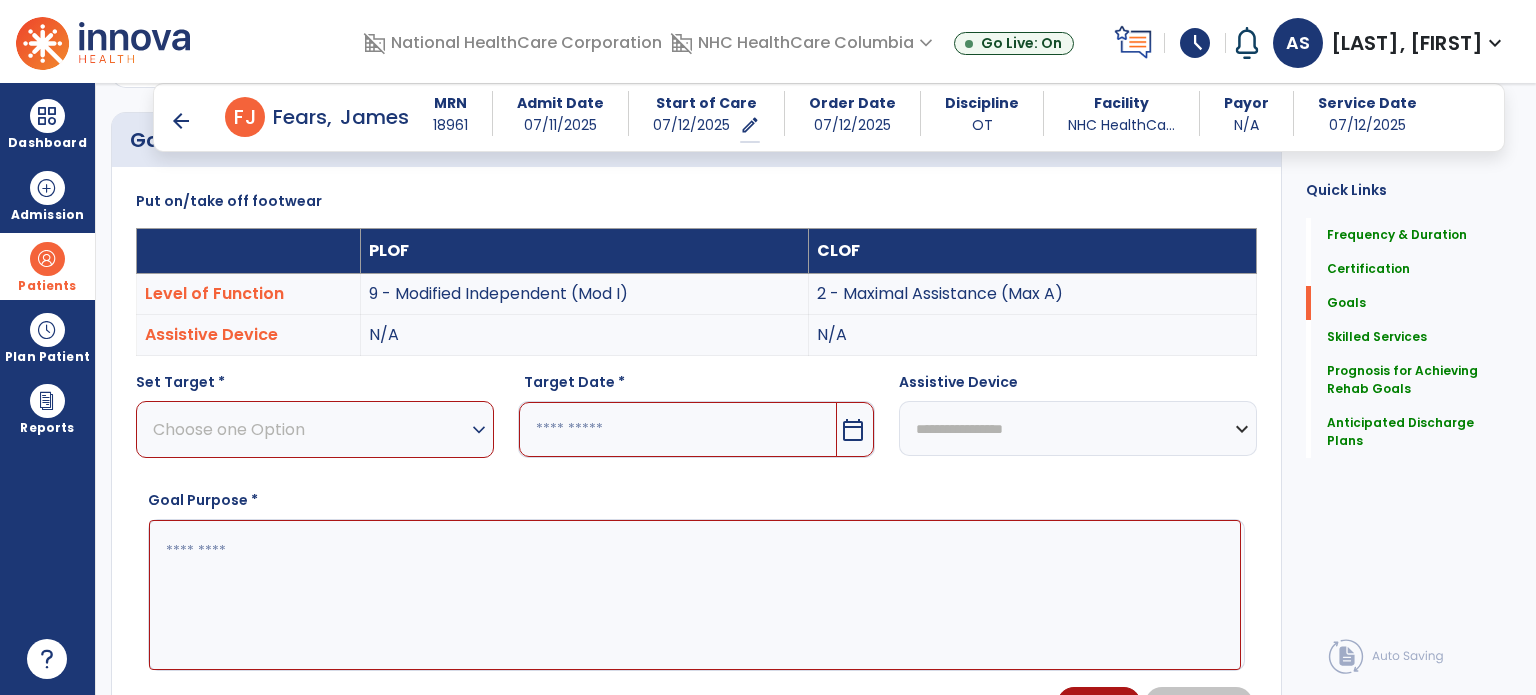 click on "Choose one Option" at bounding box center [310, 429] 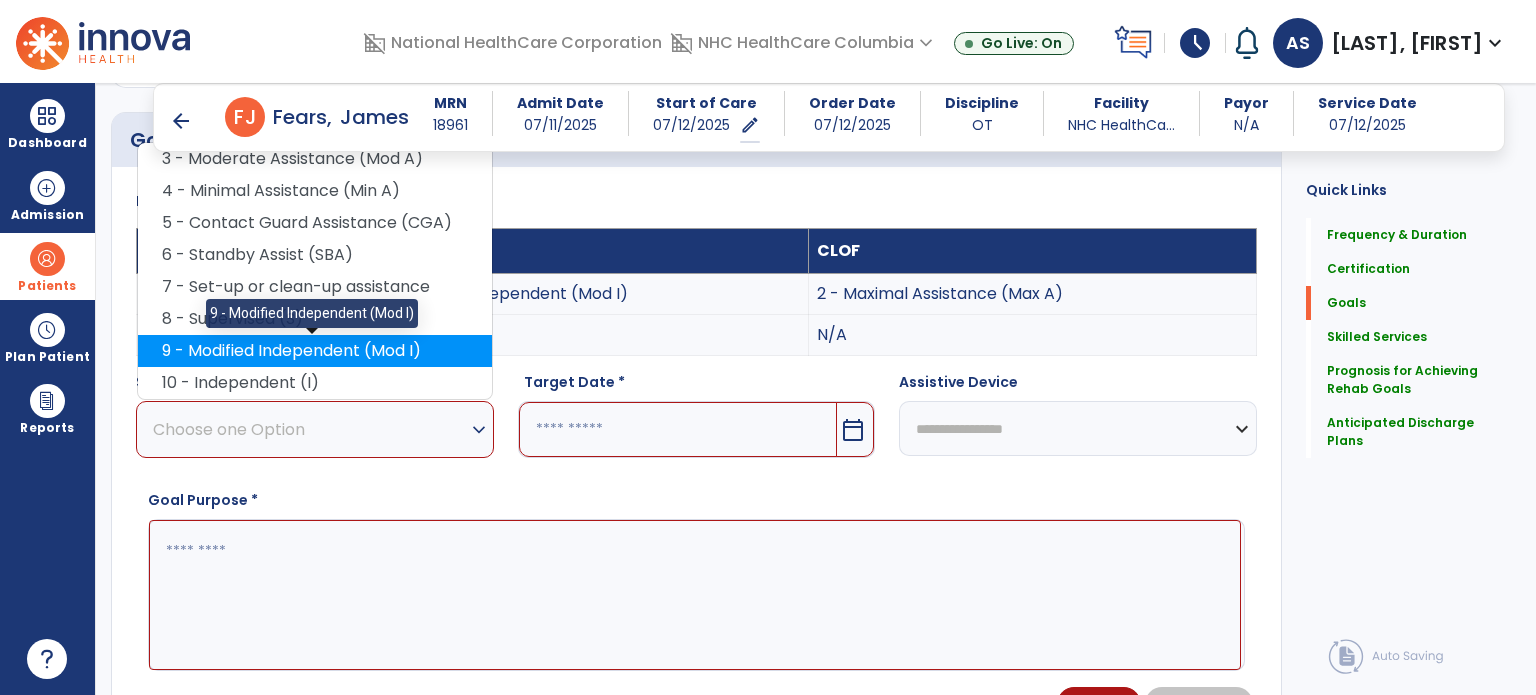 click on "9 - Modified Independent (Mod I)" at bounding box center (315, 351) 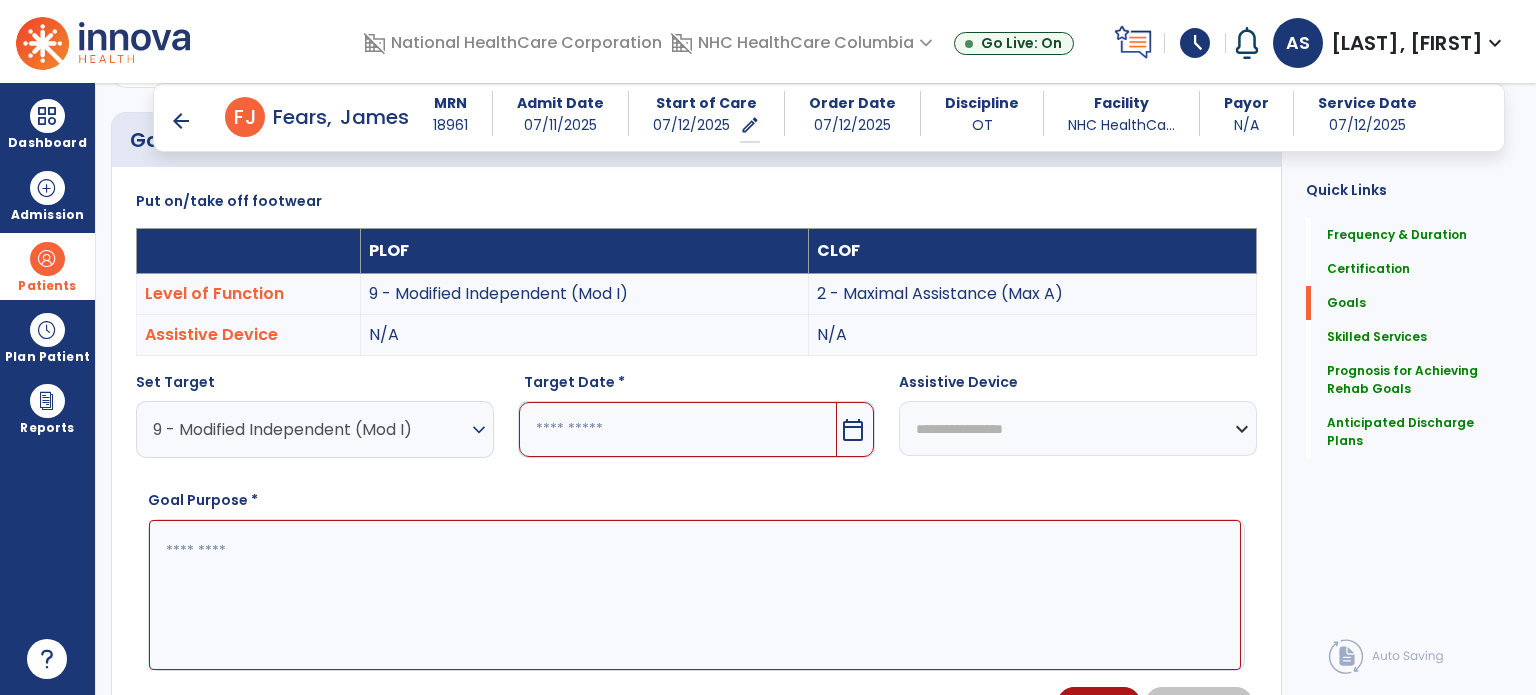 click at bounding box center (678, 429) 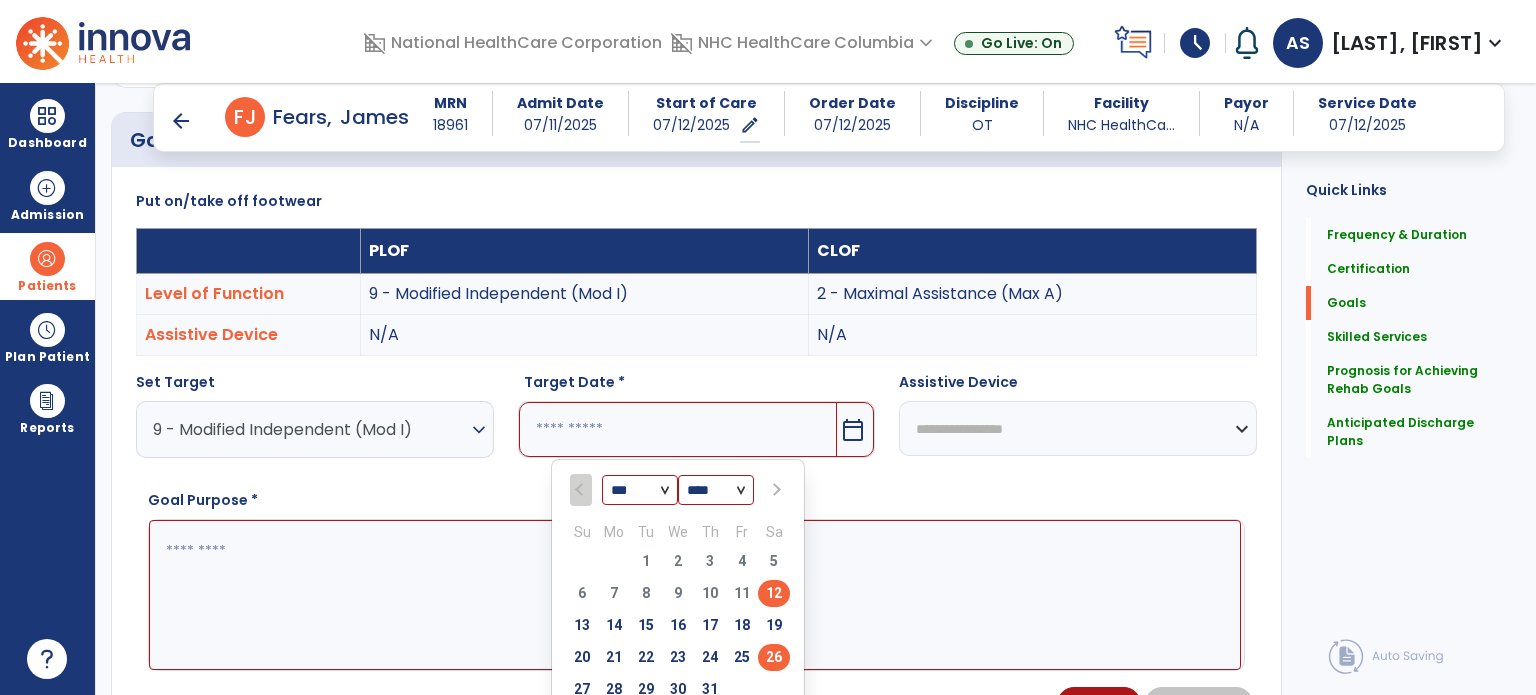 click on "26" at bounding box center [774, 657] 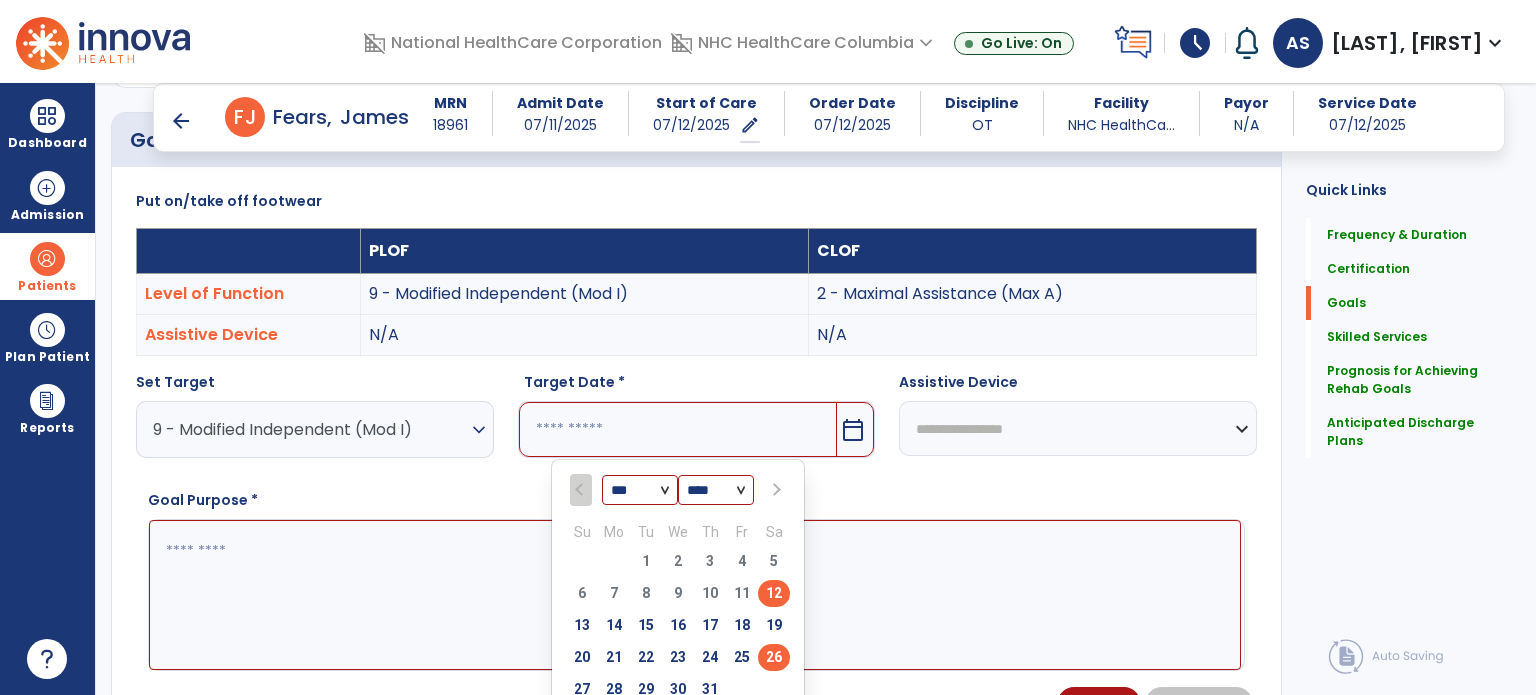type on "*********" 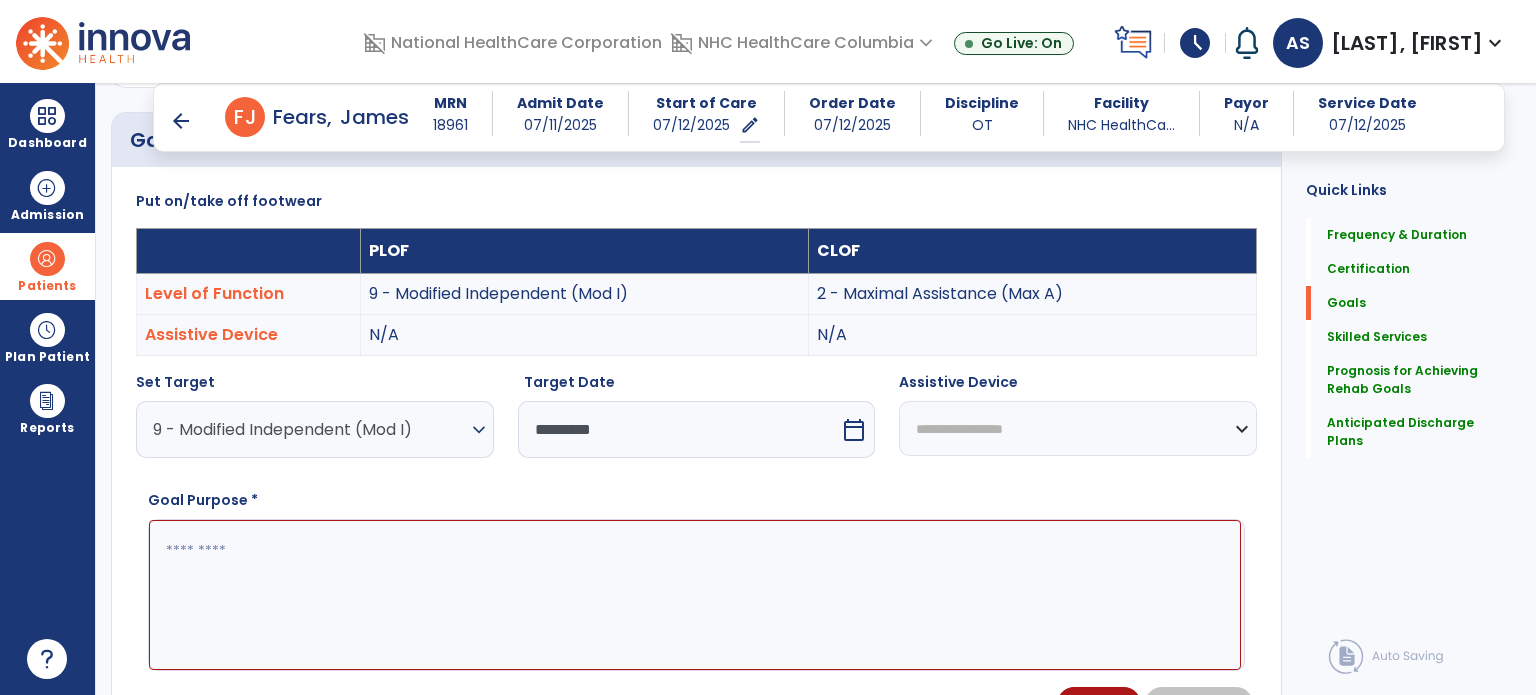 click at bounding box center [695, 595] 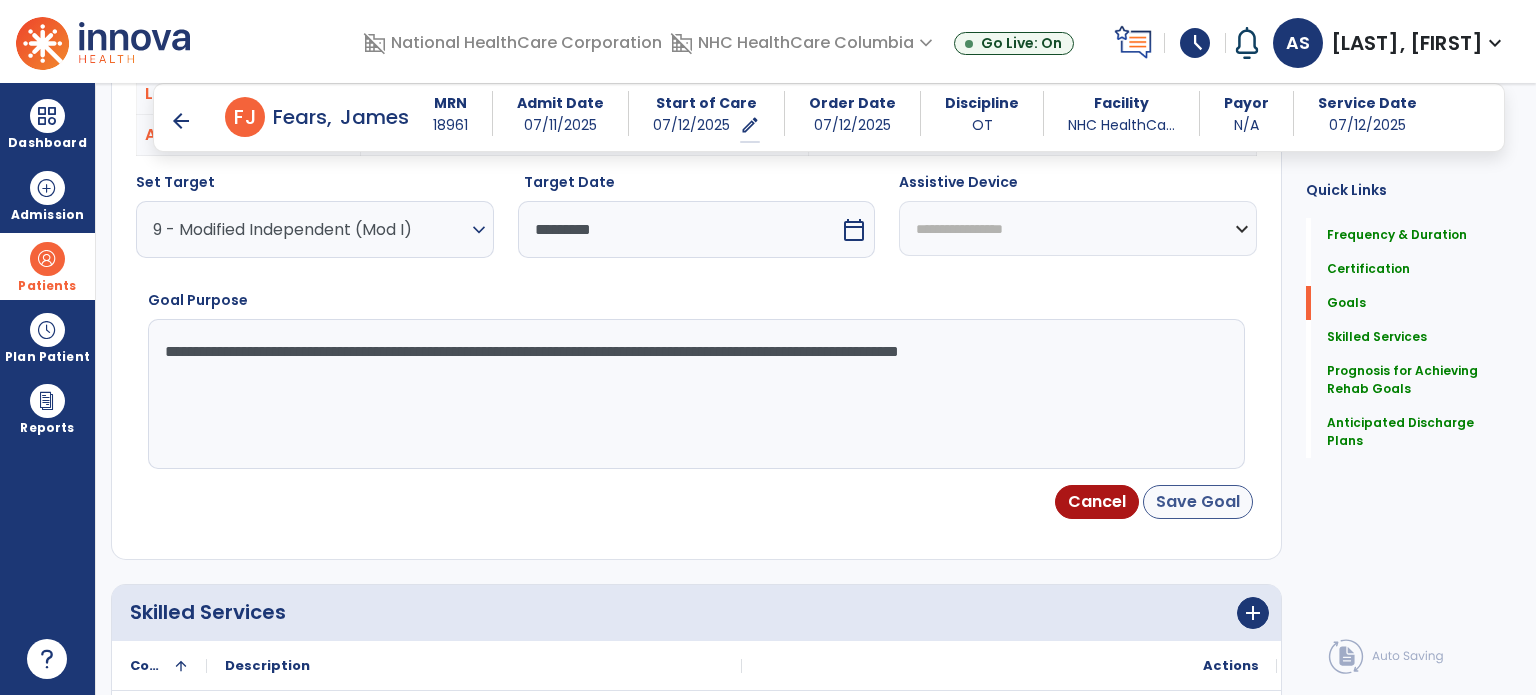 type on "**********" 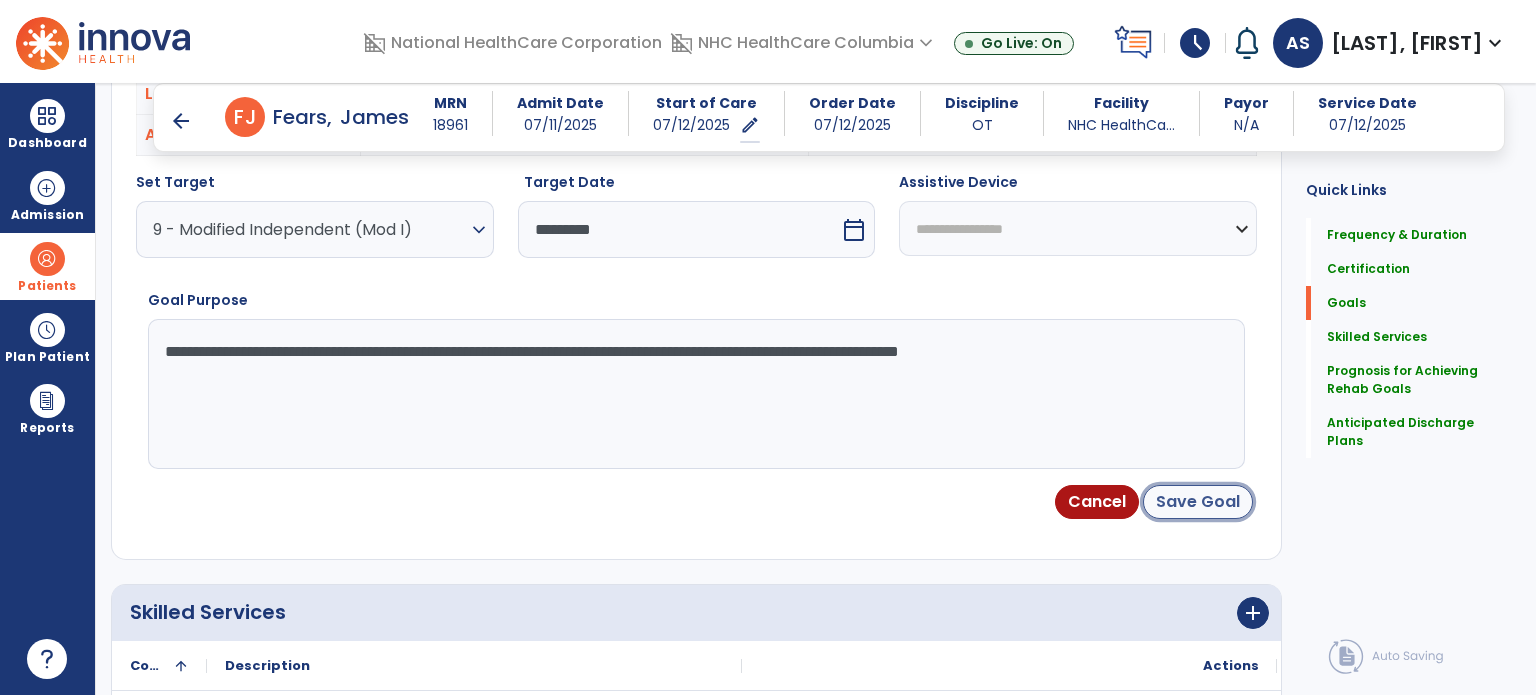 click on "Save Goal" at bounding box center [1198, 502] 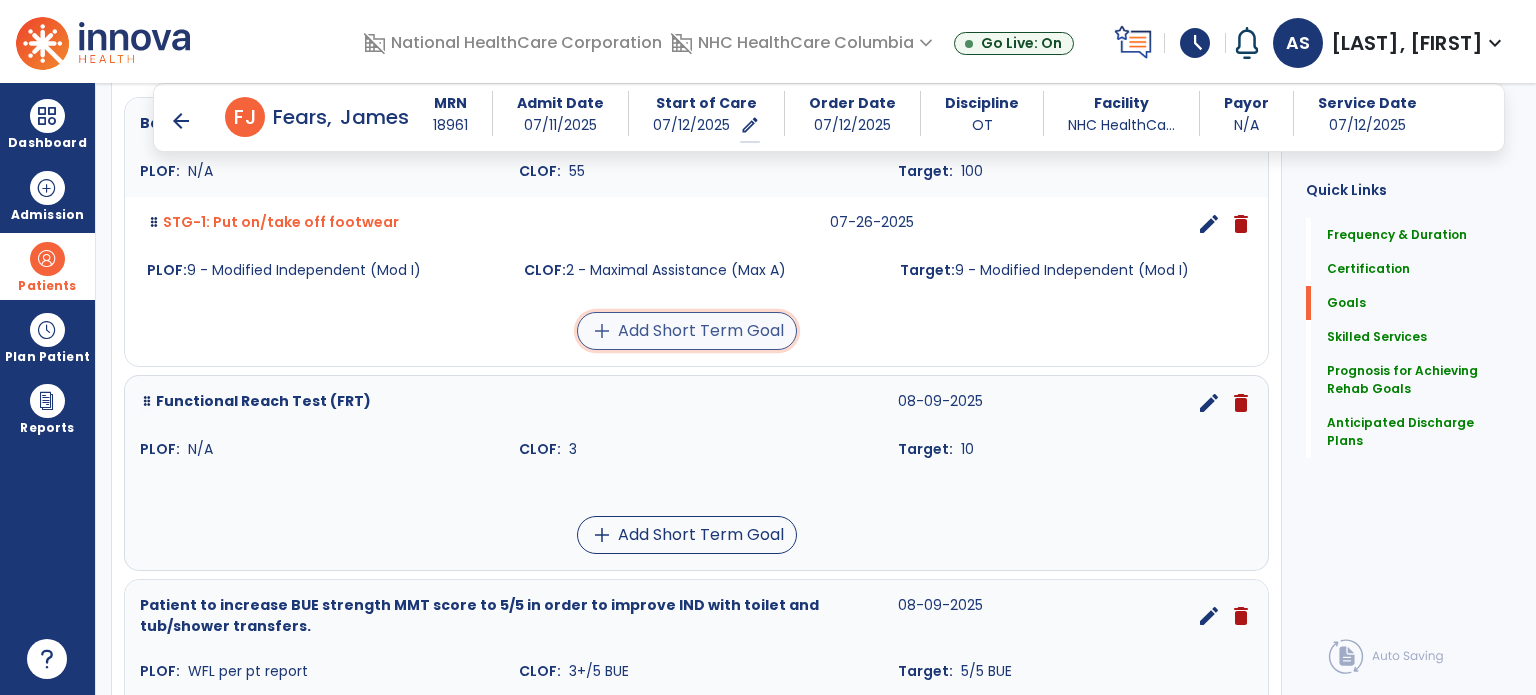 click on "add  Add Short Term Goal" at bounding box center [687, 331] 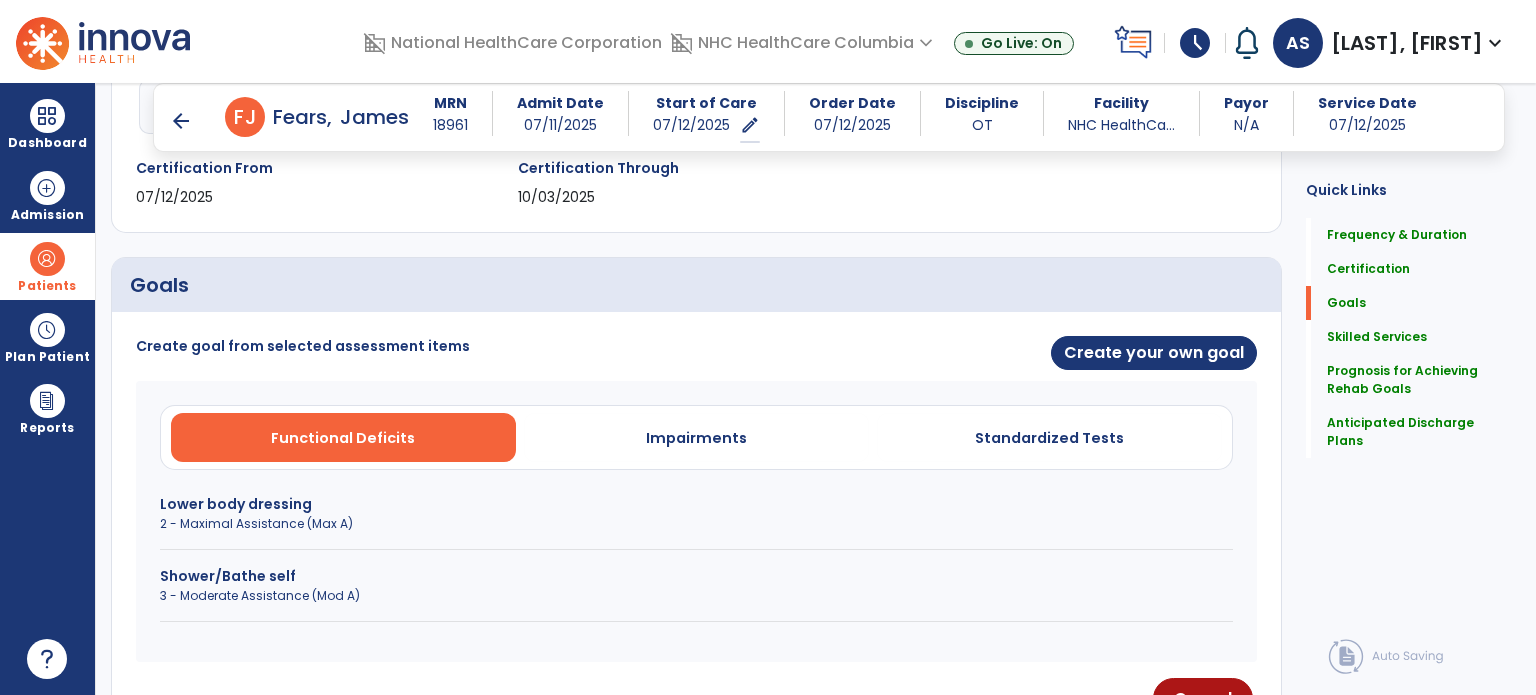scroll, scrollTop: 444, scrollLeft: 0, axis: vertical 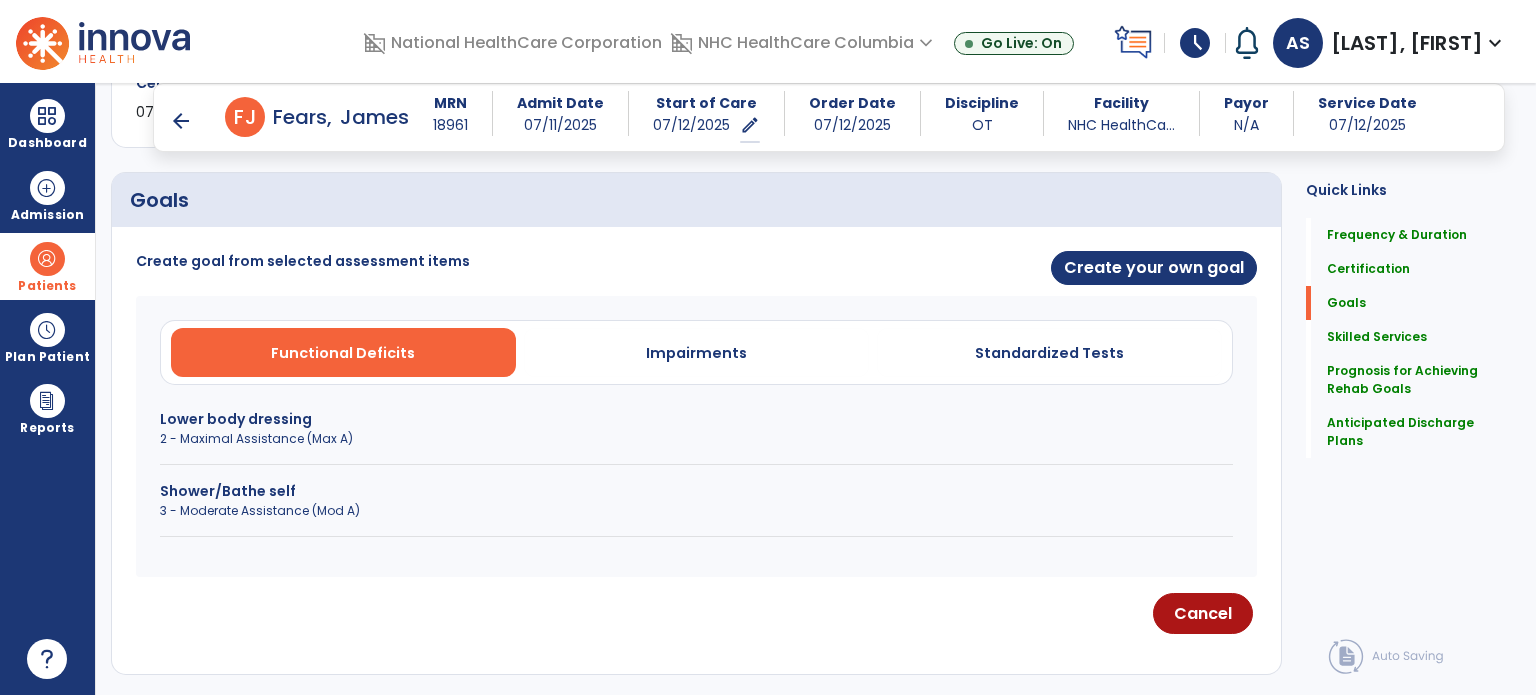 click on "3 - Moderate Assistance (Mod A)" at bounding box center [696, 511] 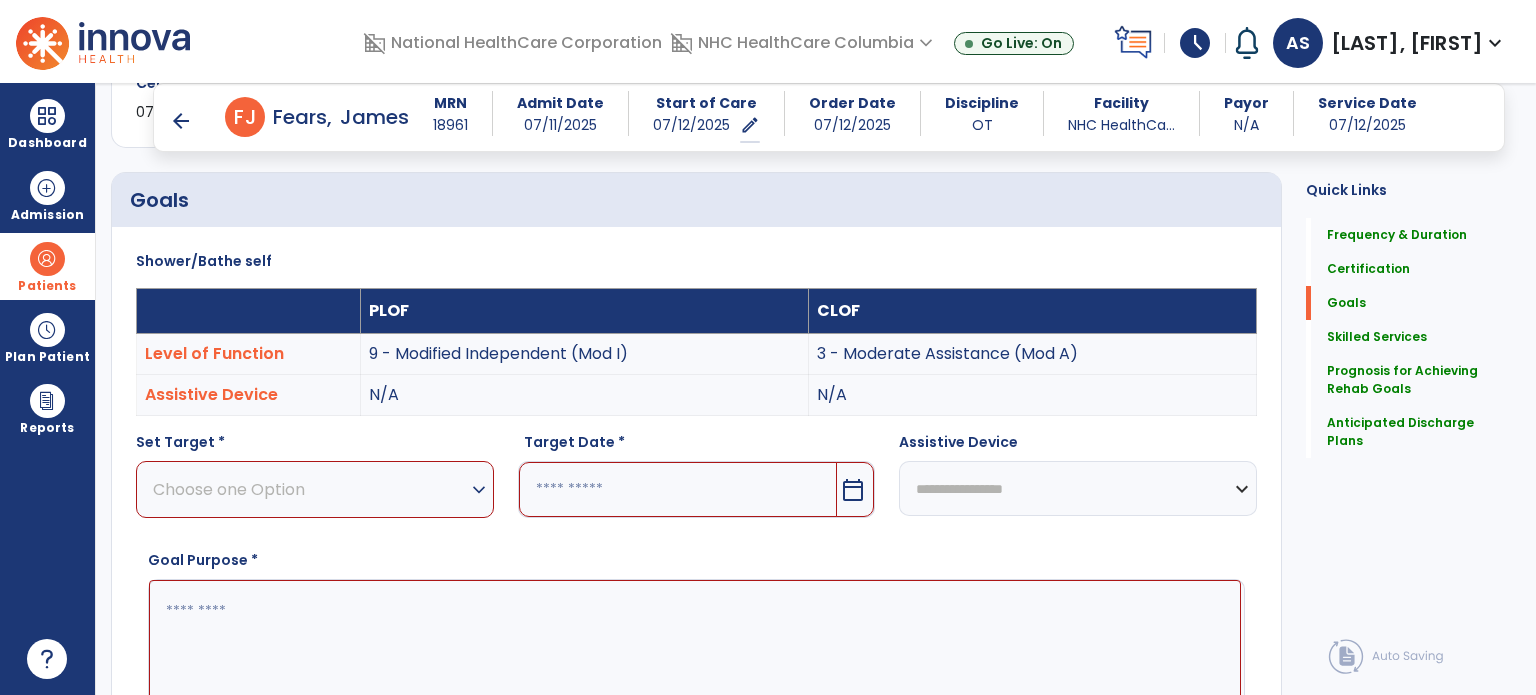 click on "Choose one Option   expand_more" at bounding box center (315, 489) 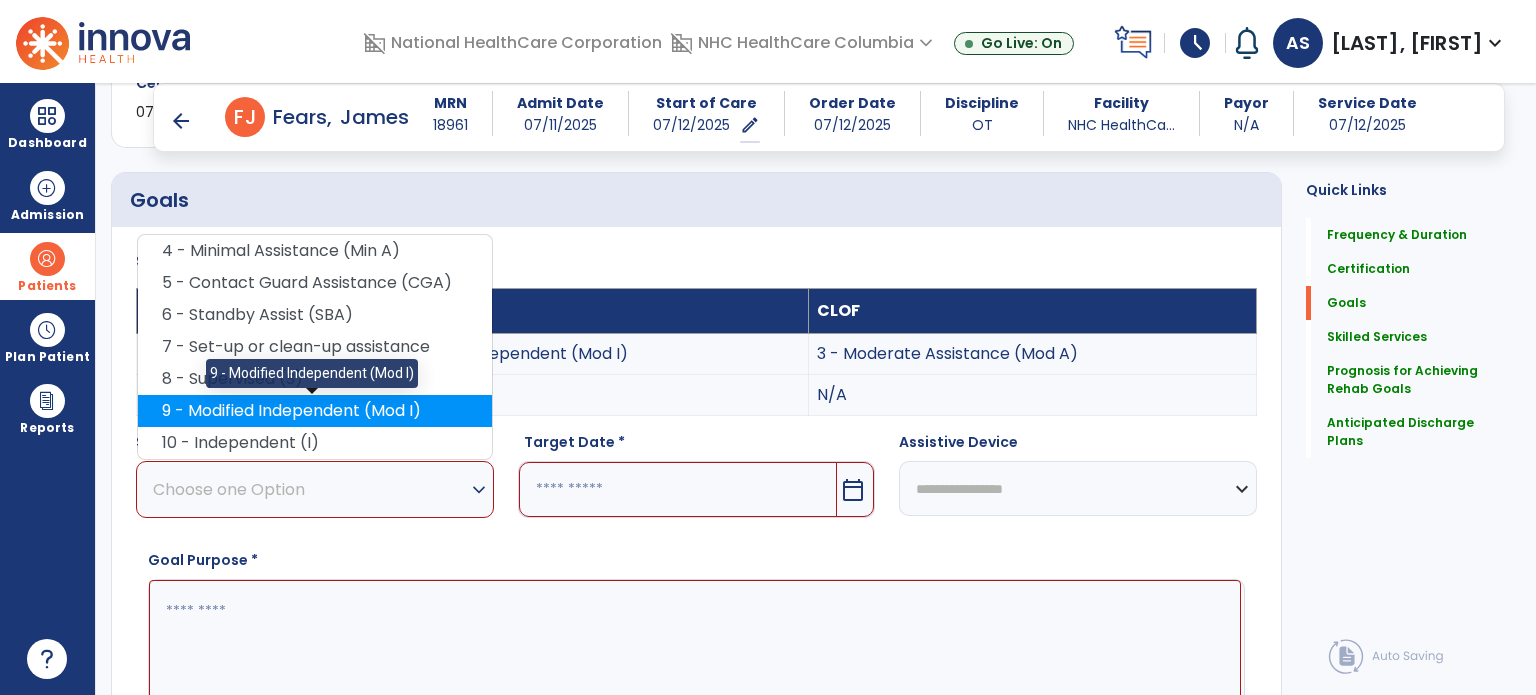 click on "9 - Modified Independent (Mod I)" at bounding box center [315, 411] 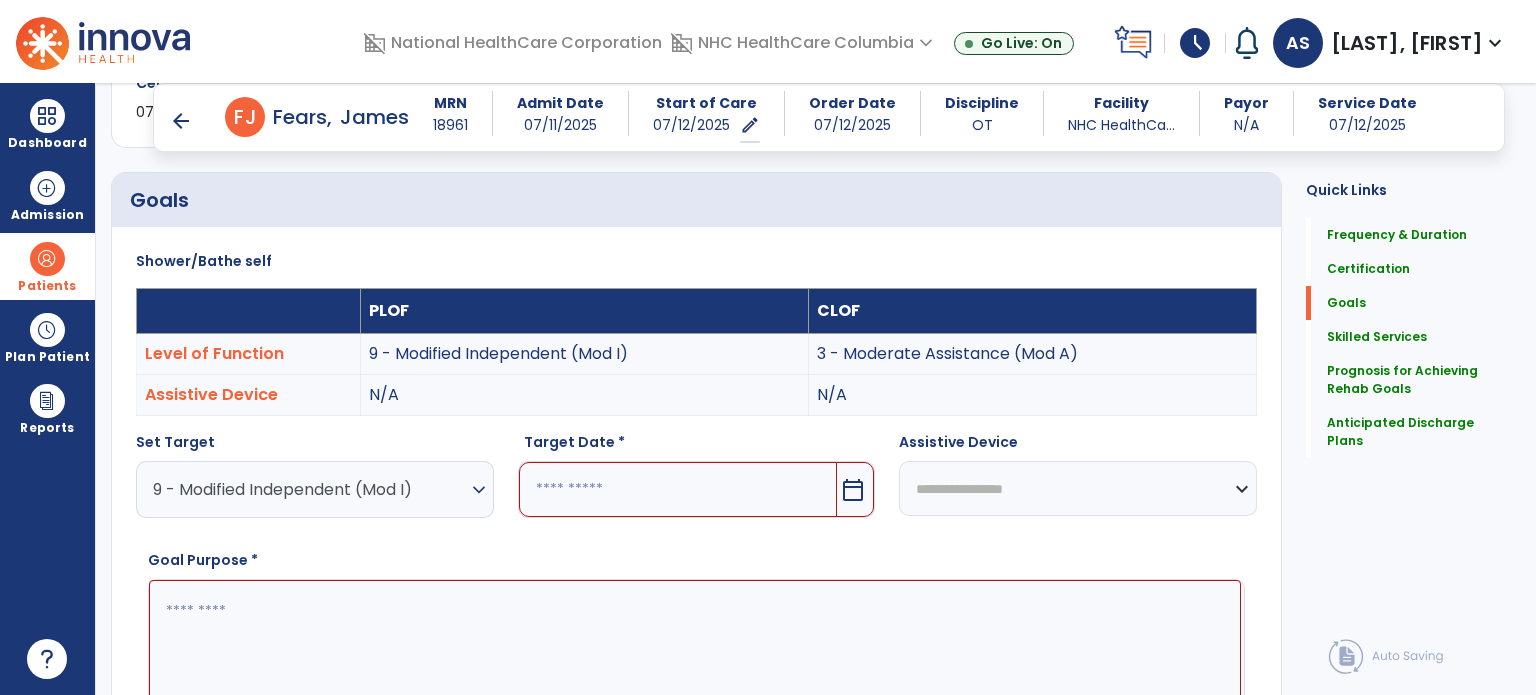 click at bounding box center [678, 489] 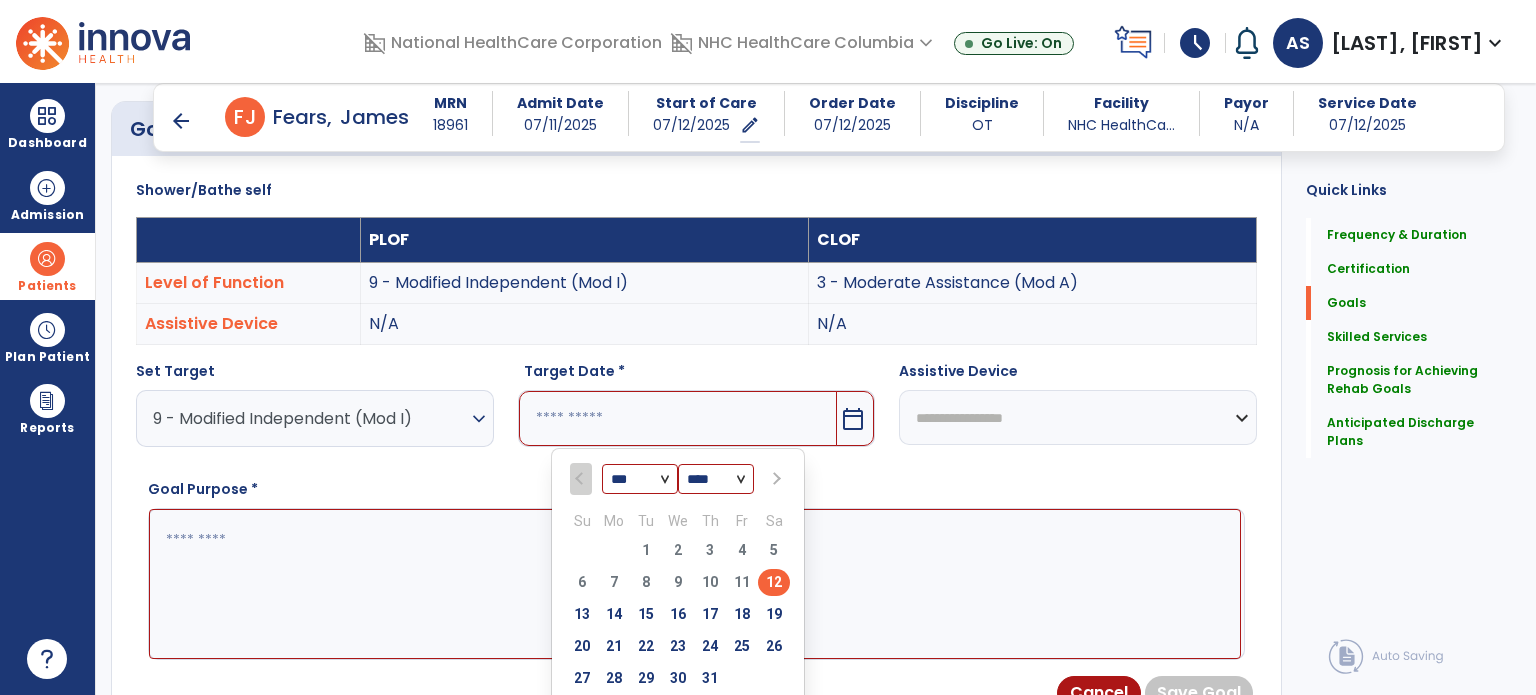 scroll, scrollTop: 544, scrollLeft: 0, axis: vertical 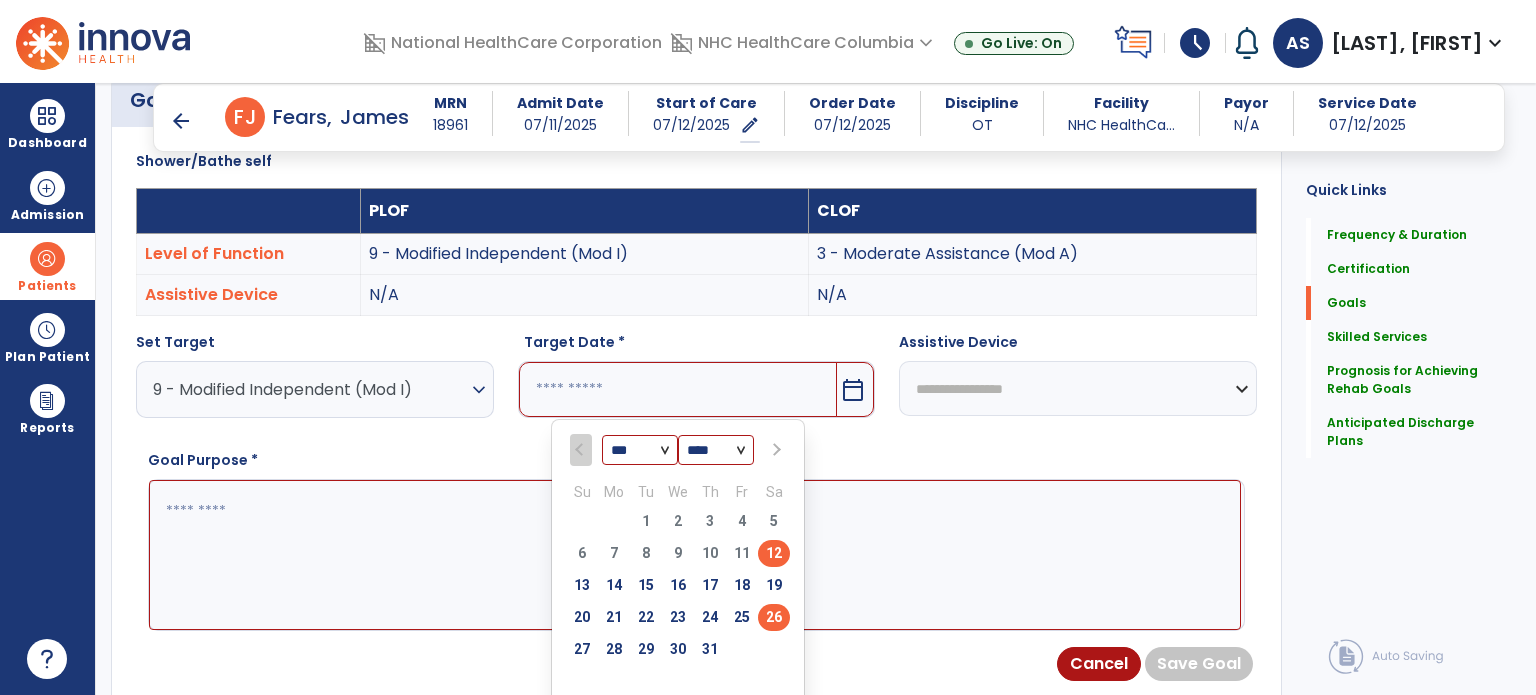 click on "26" at bounding box center [774, 617] 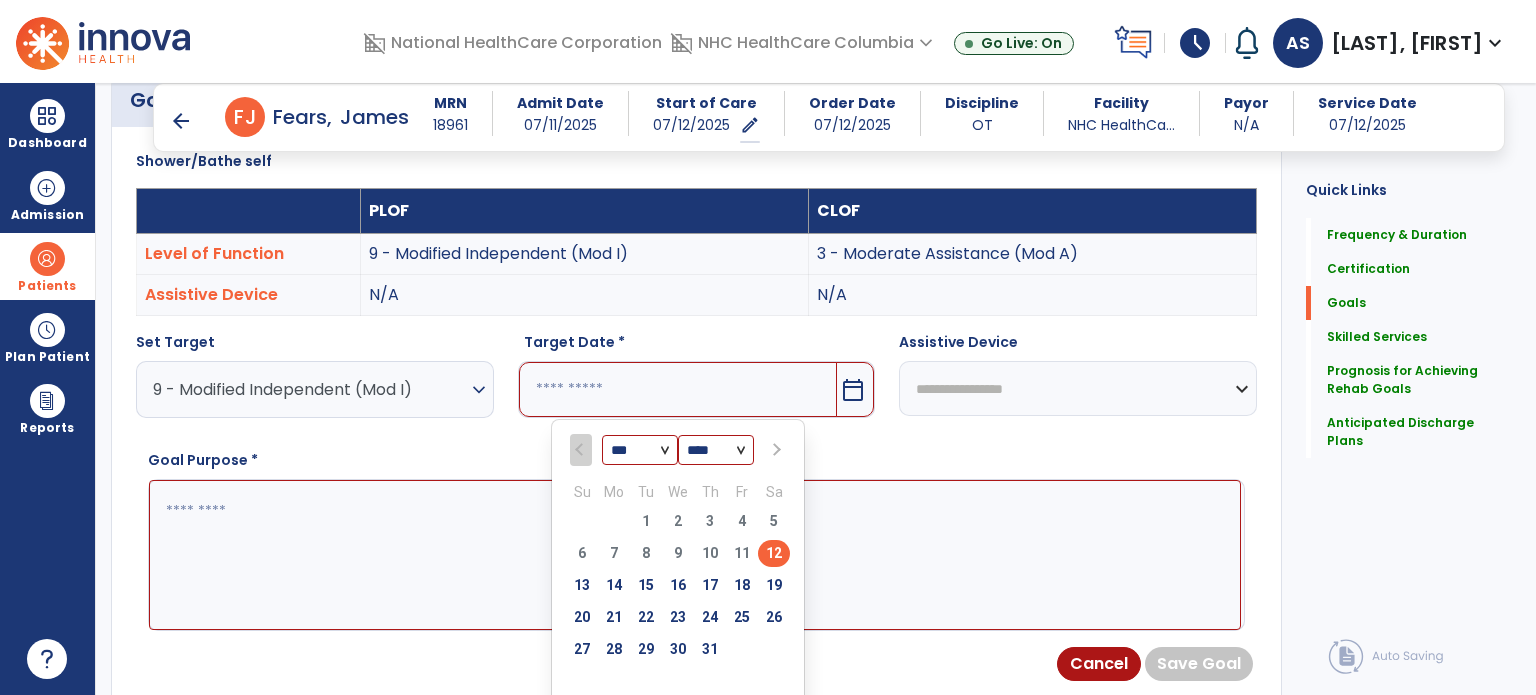 type on "*********" 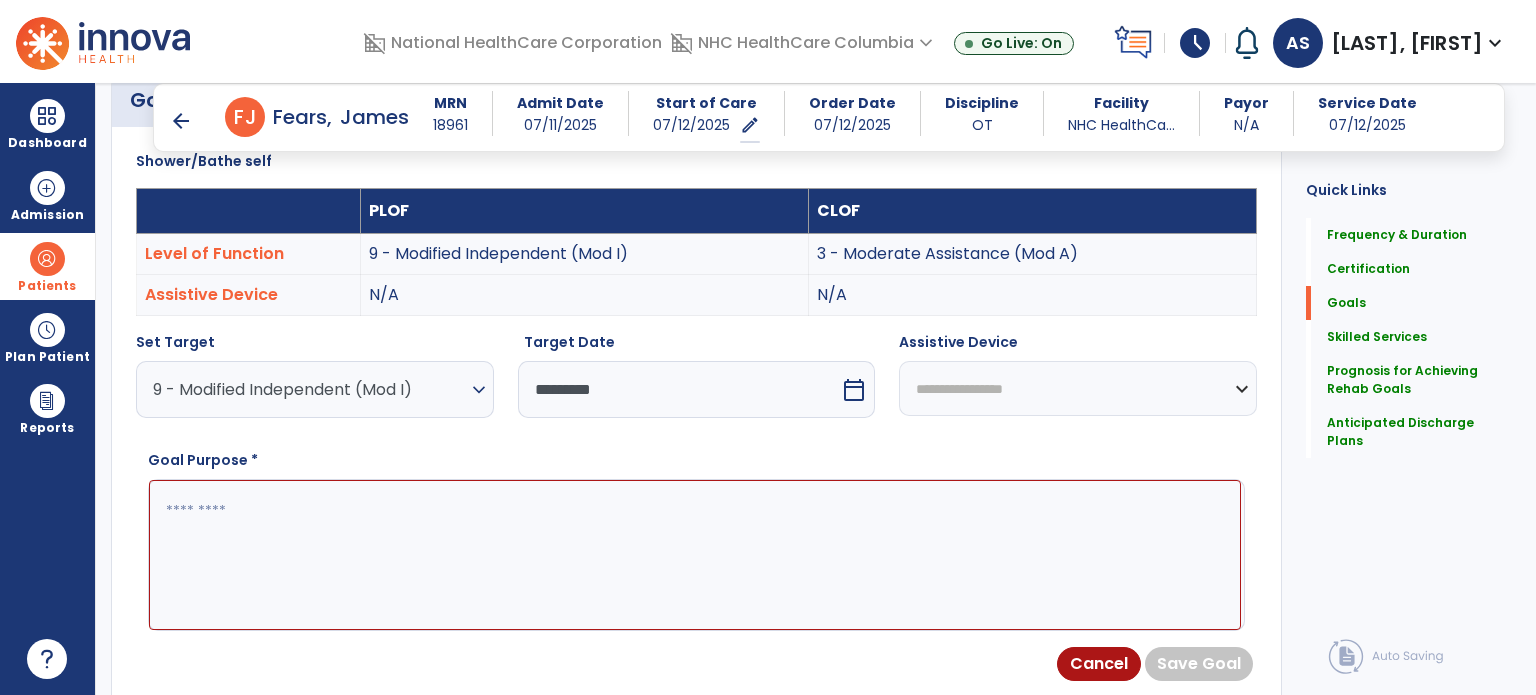click at bounding box center [695, 555] 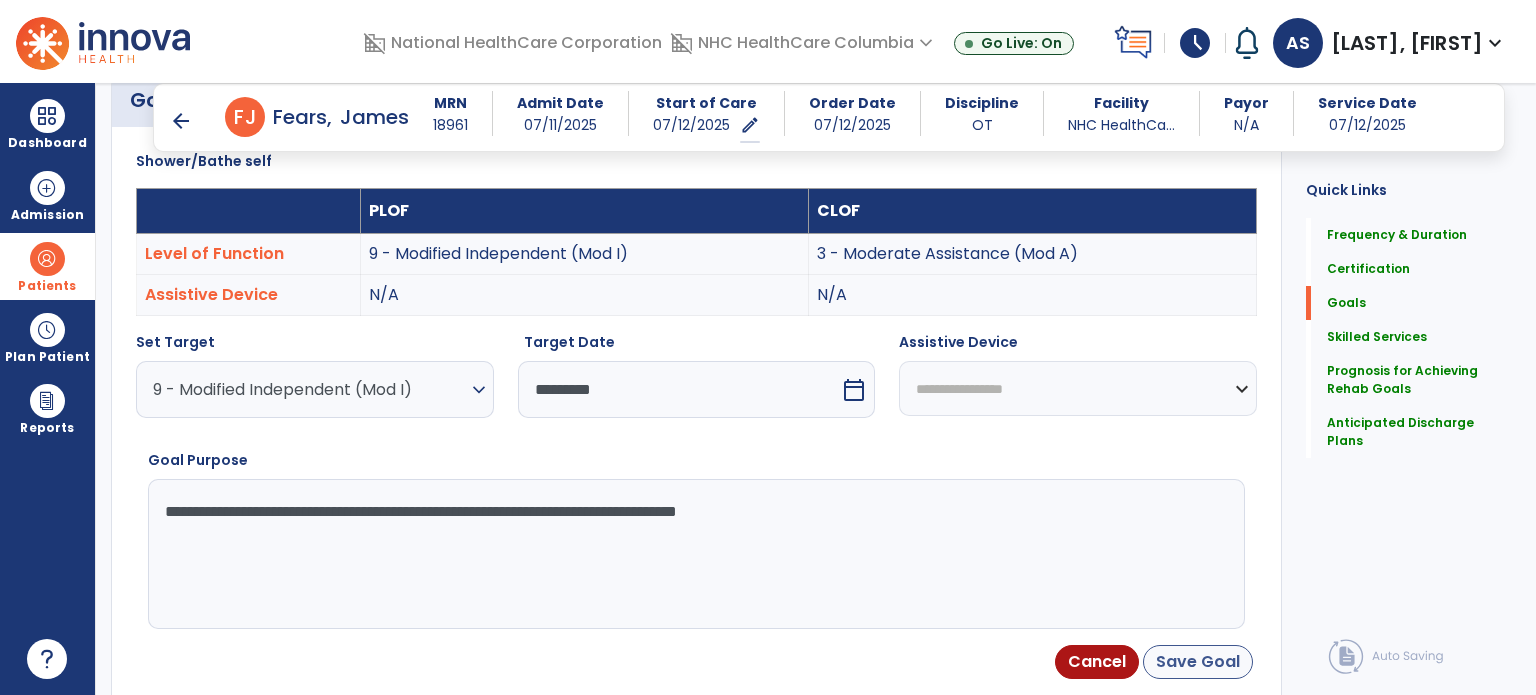 type on "**********" 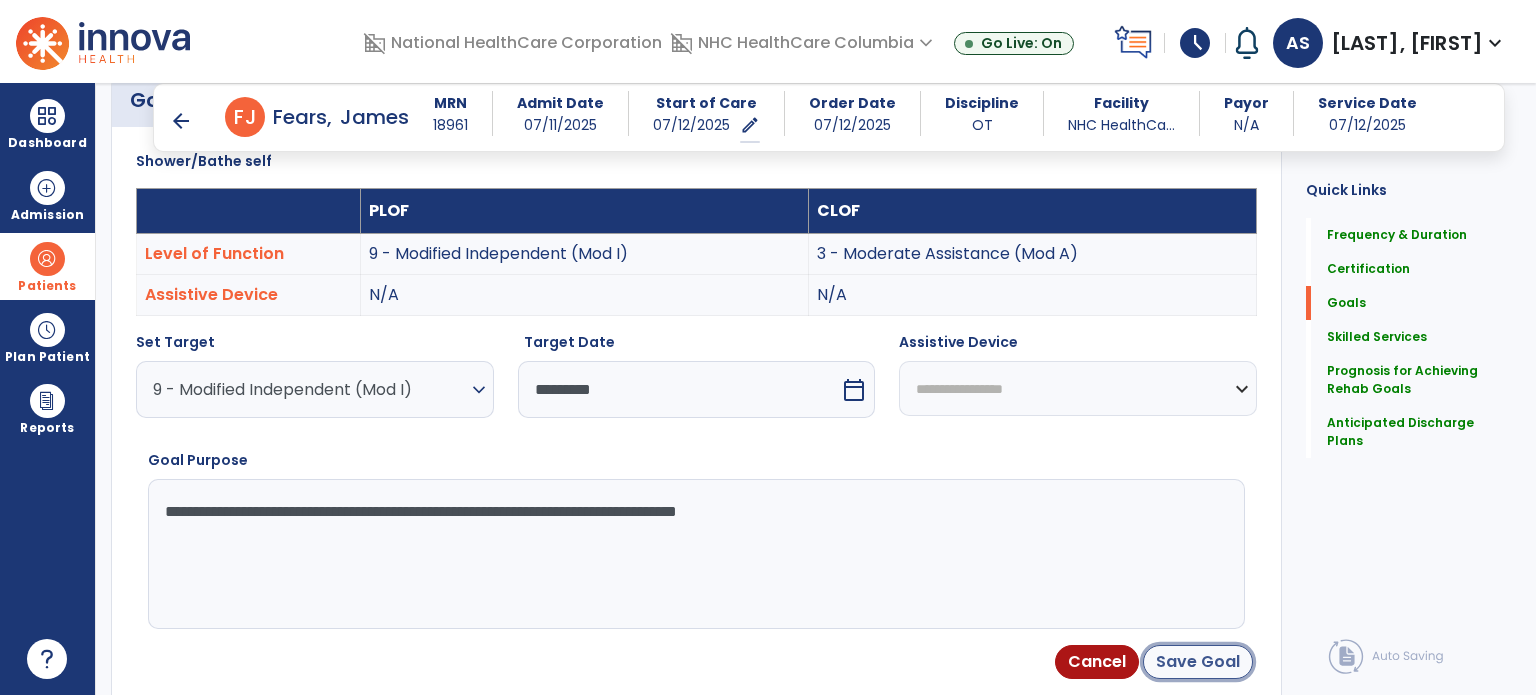 click on "Save Goal" at bounding box center [1198, 662] 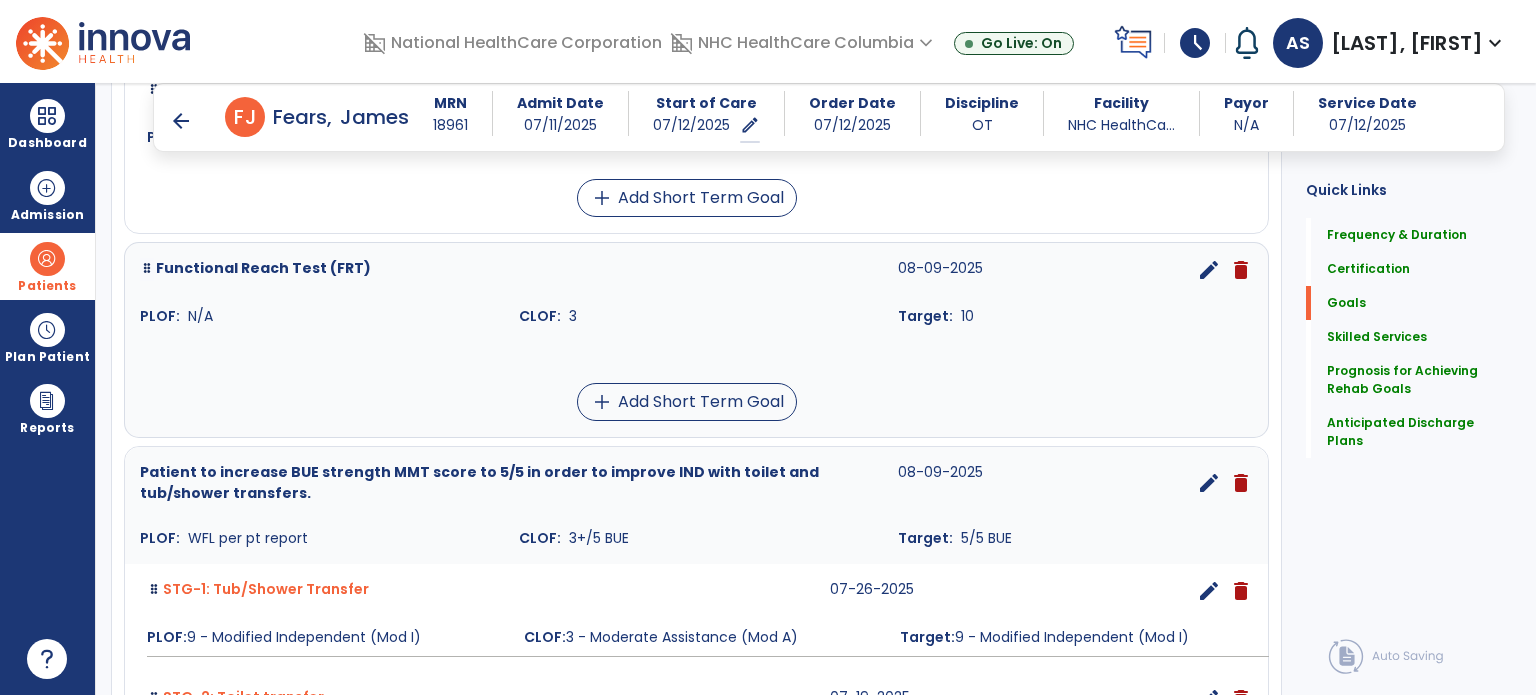 scroll, scrollTop: 844, scrollLeft: 0, axis: vertical 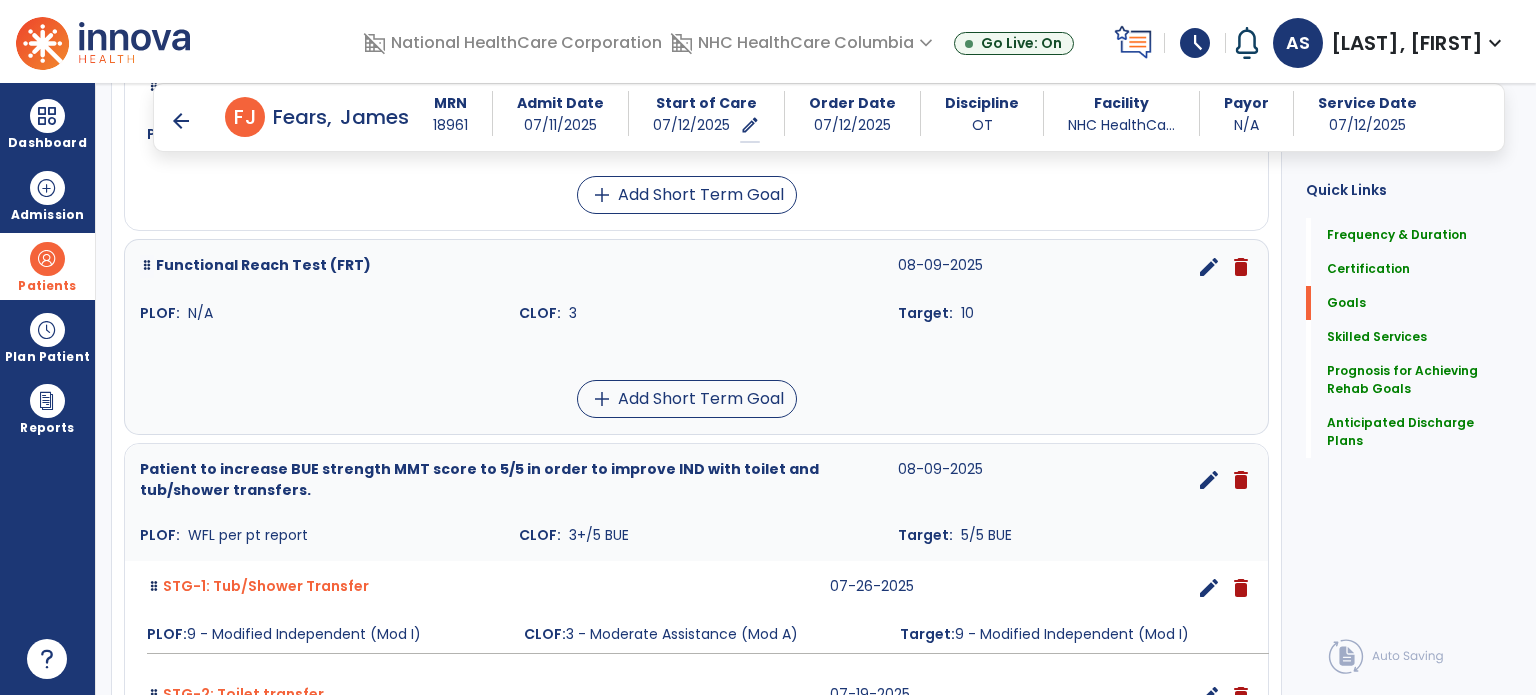 click on "edit" at bounding box center [1209, 267] 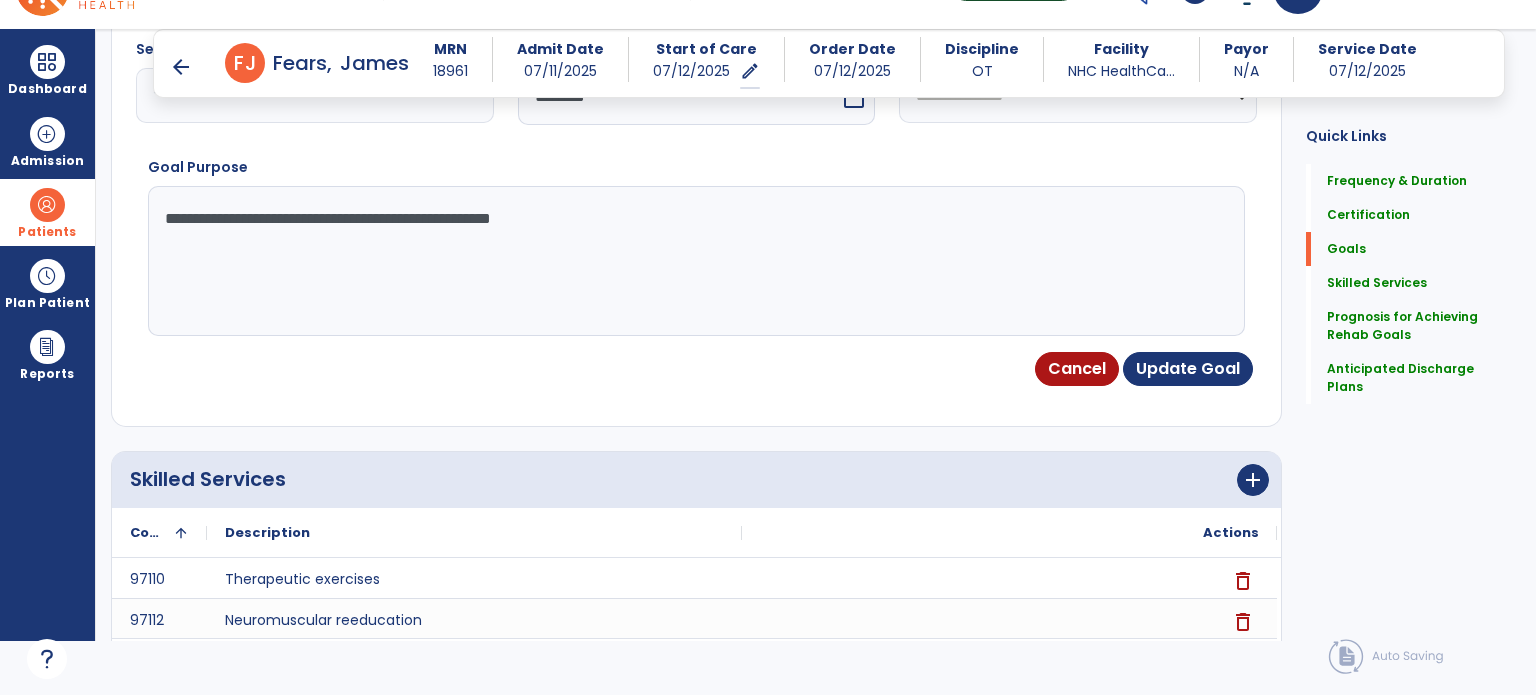 scroll, scrollTop: 83, scrollLeft: 0, axis: vertical 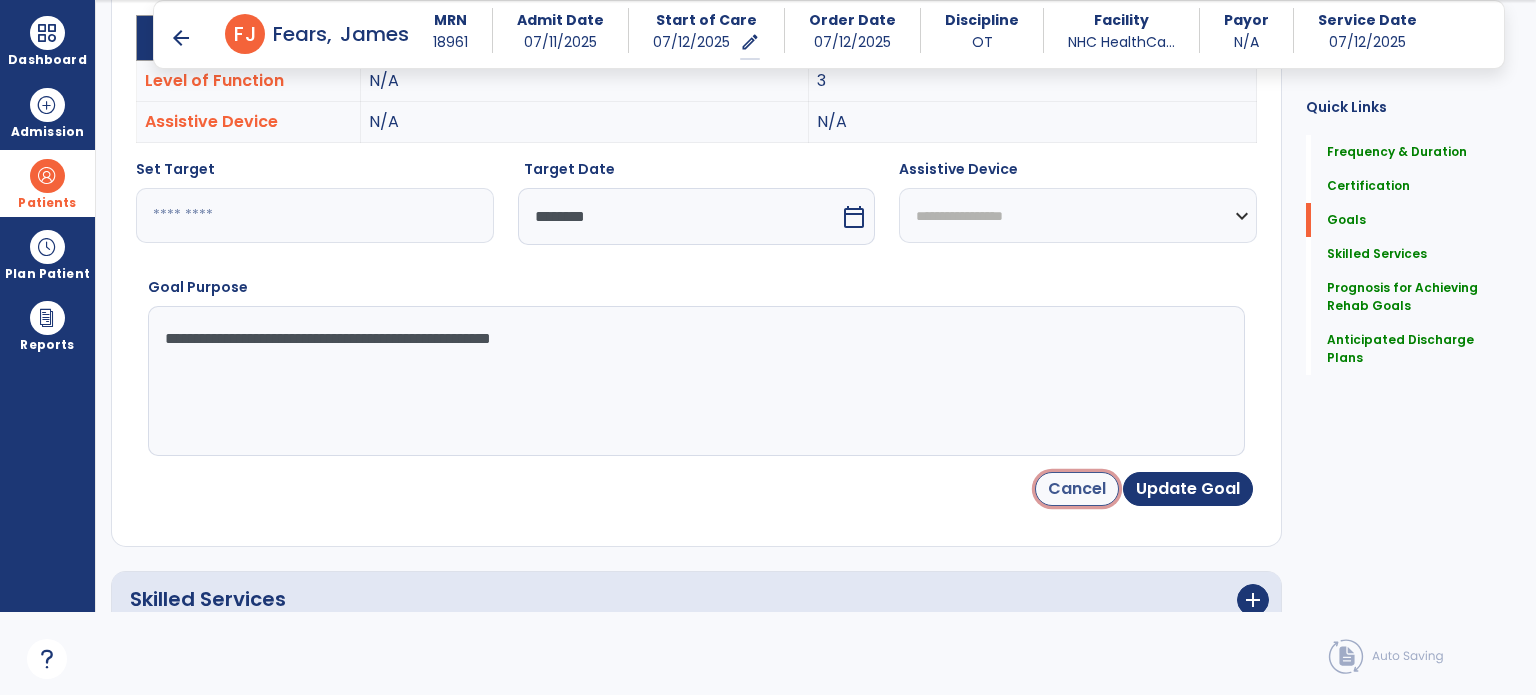 click on "Cancel" at bounding box center (1077, 489) 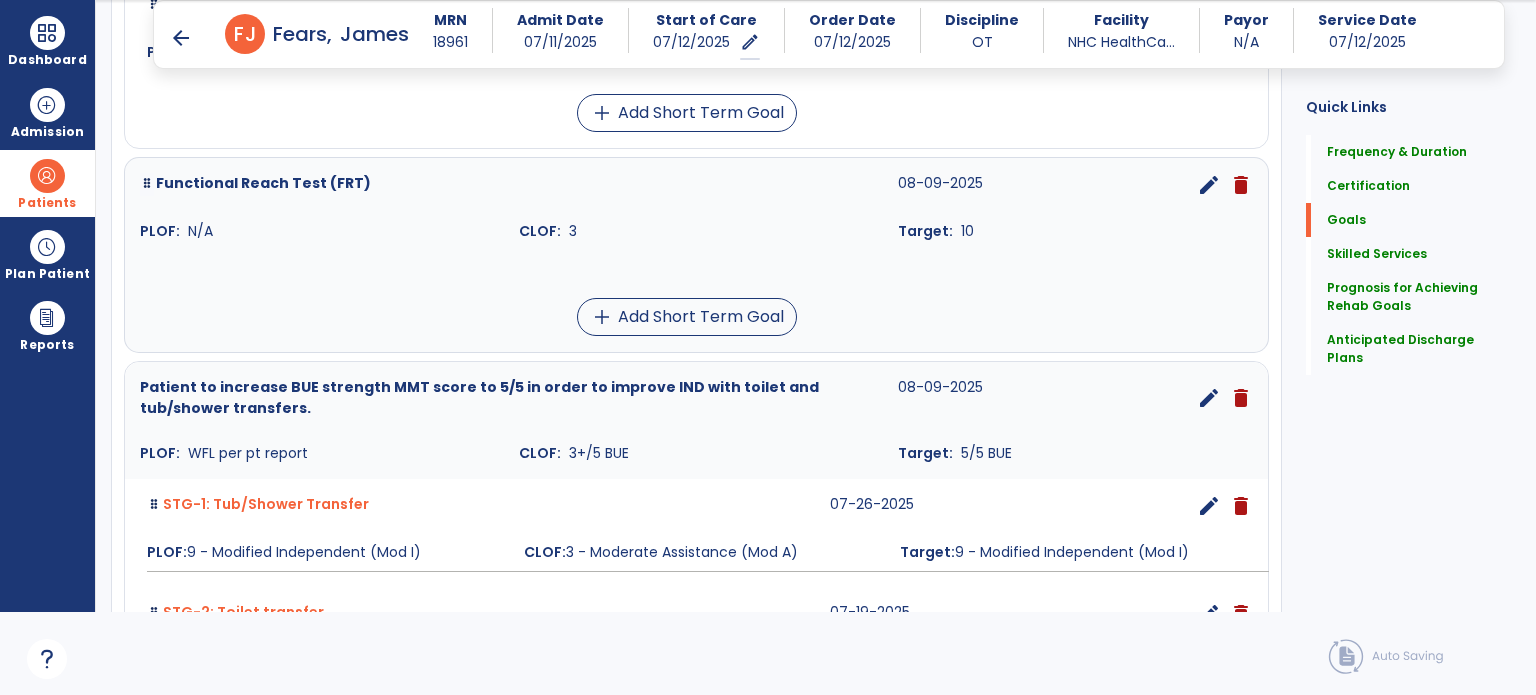 scroll, scrollTop: 846, scrollLeft: 0, axis: vertical 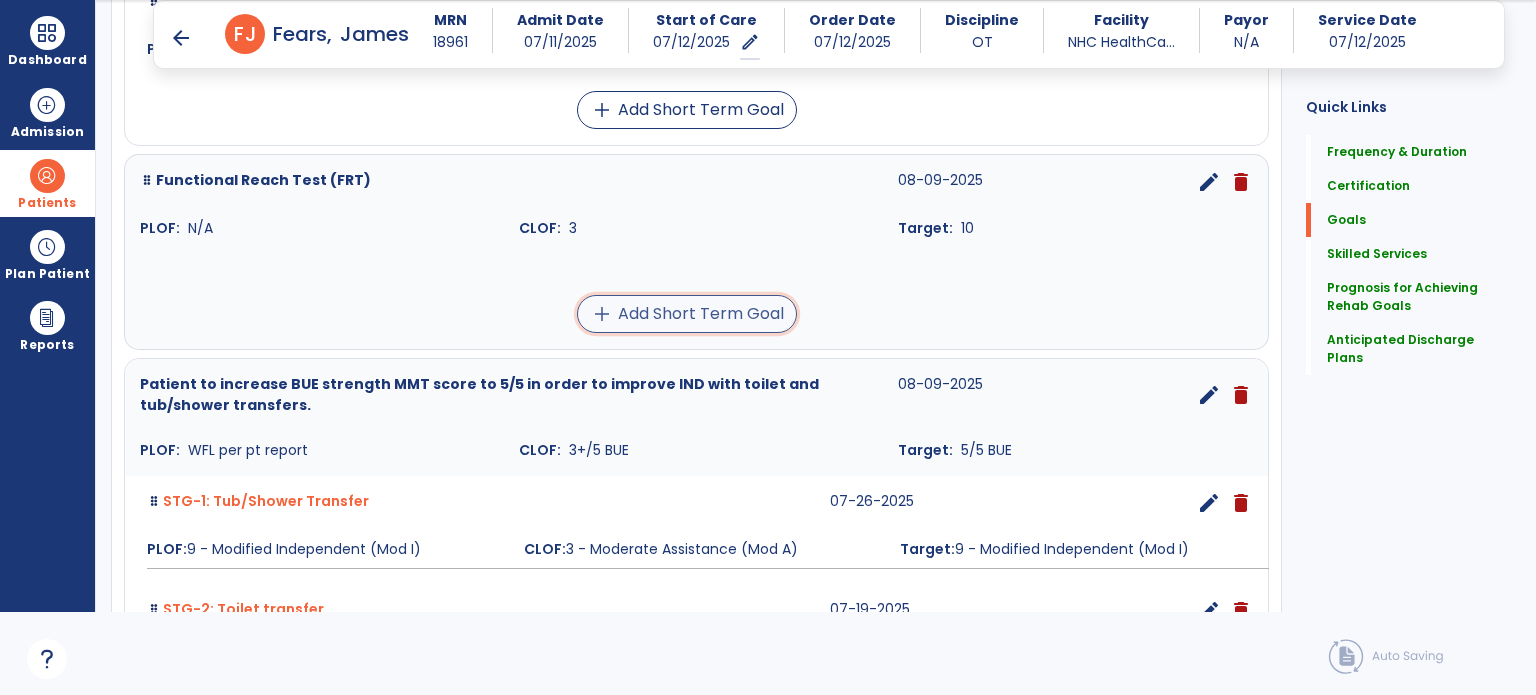 click on "add  Add Short Term Goal" at bounding box center [687, 314] 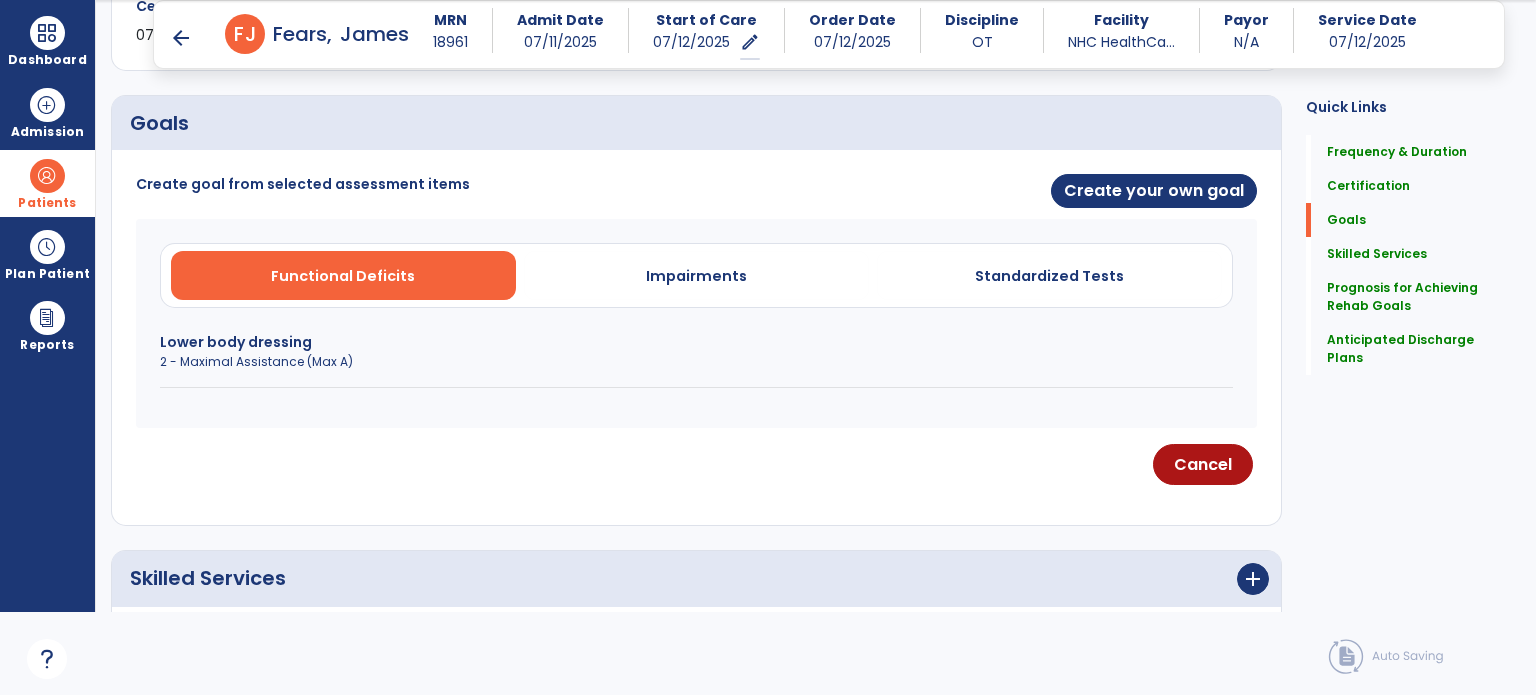 scroll, scrollTop: 420, scrollLeft: 0, axis: vertical 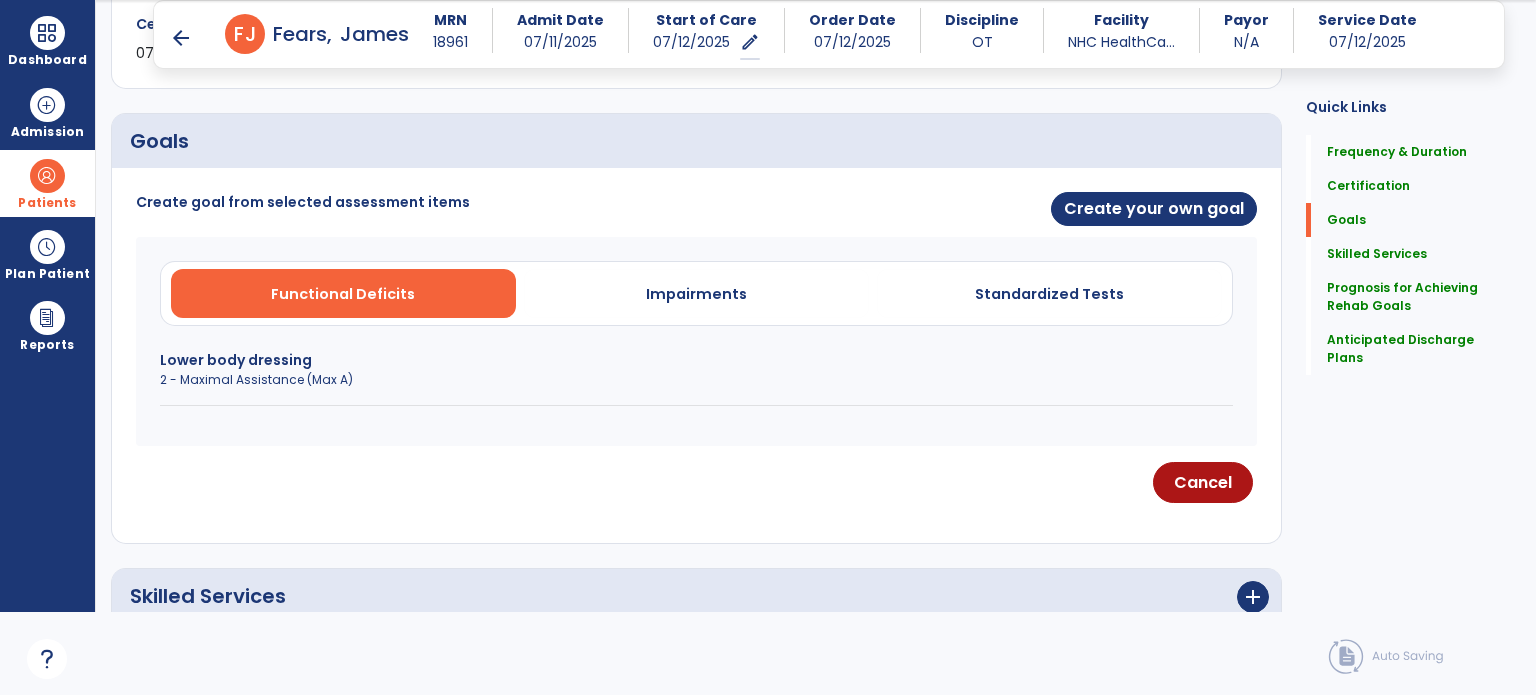 click on "2 - Maximal Assistance (Max A)" at bounding box center (696, 380) 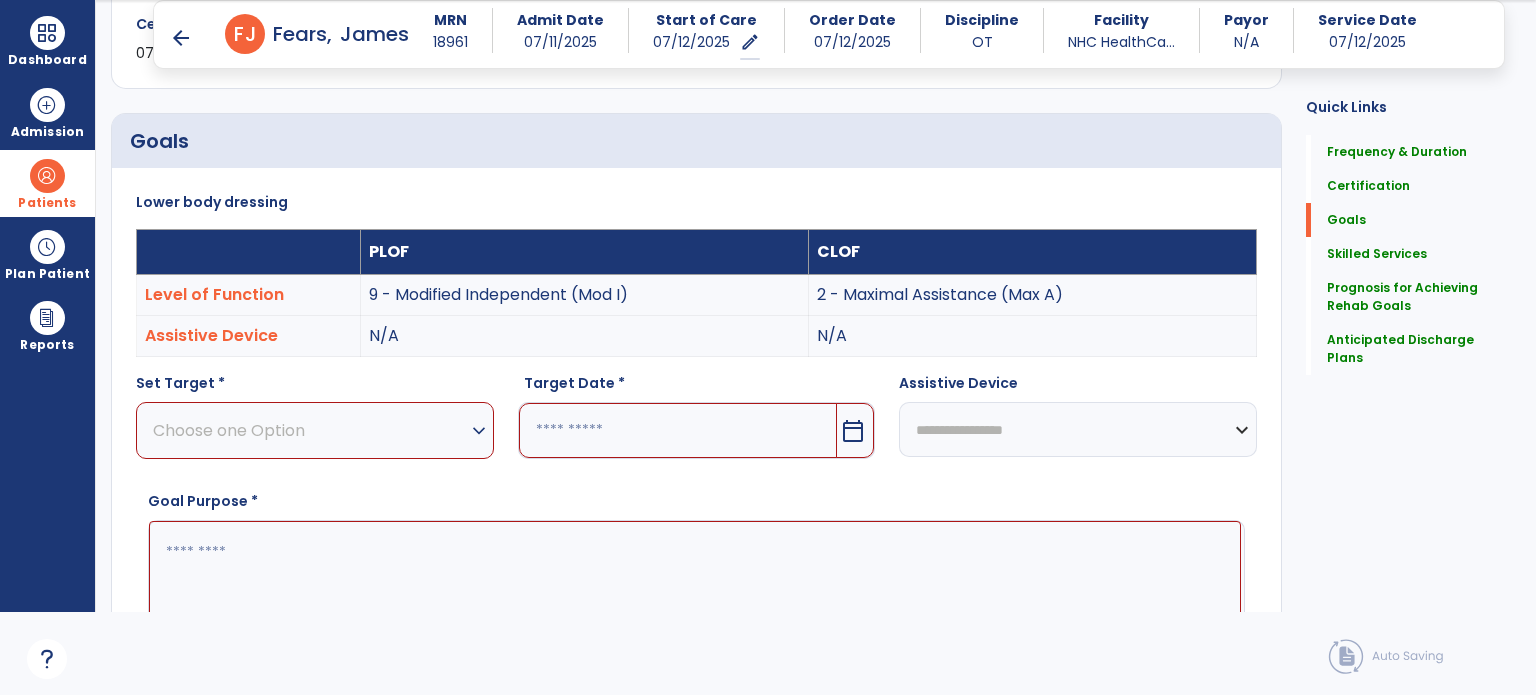 click on "Choose one Option" at bounding box center [310, 430] 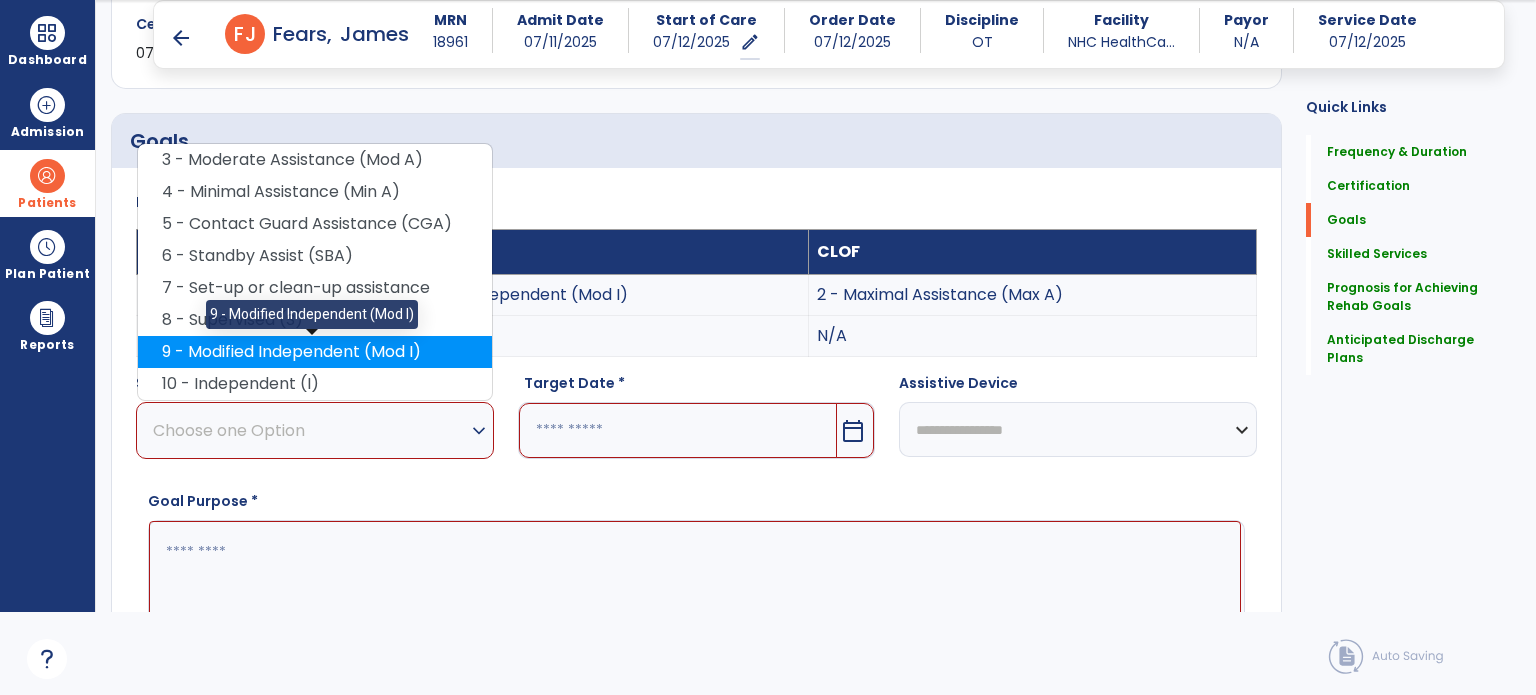 click on "9 - Modified Independent (Mod I)" at bounding box center [315, 352] 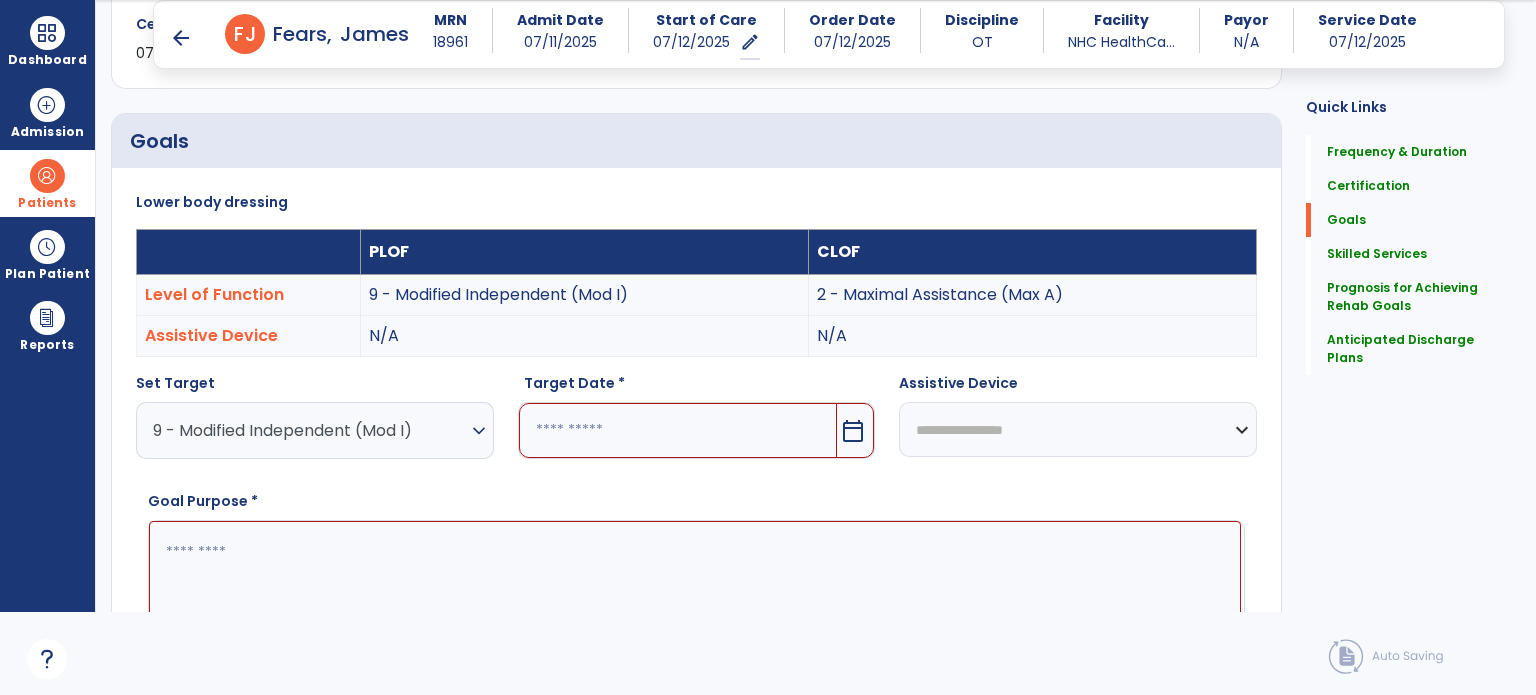 click at bounding box center [678, 430] 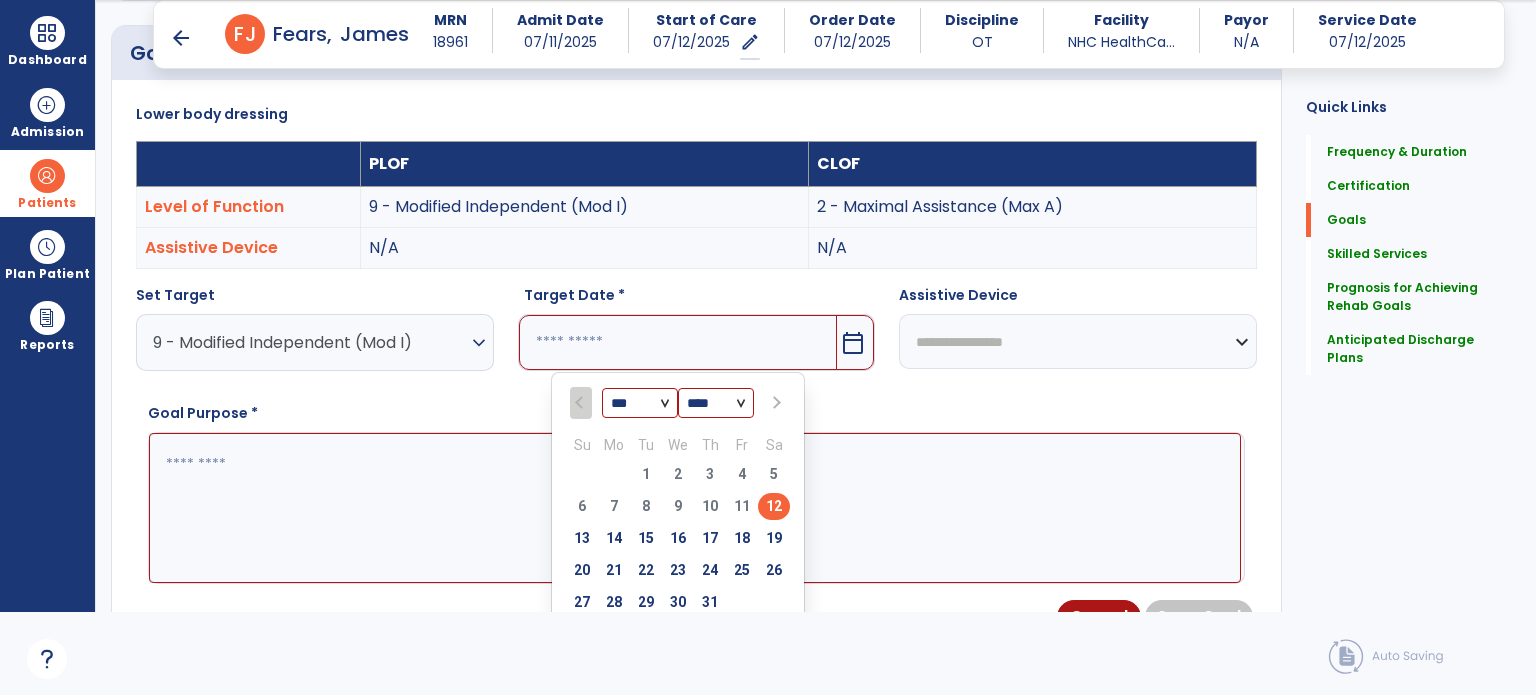 scroll, scrollTop: 620, scrollLeft: 0, axis: vertical 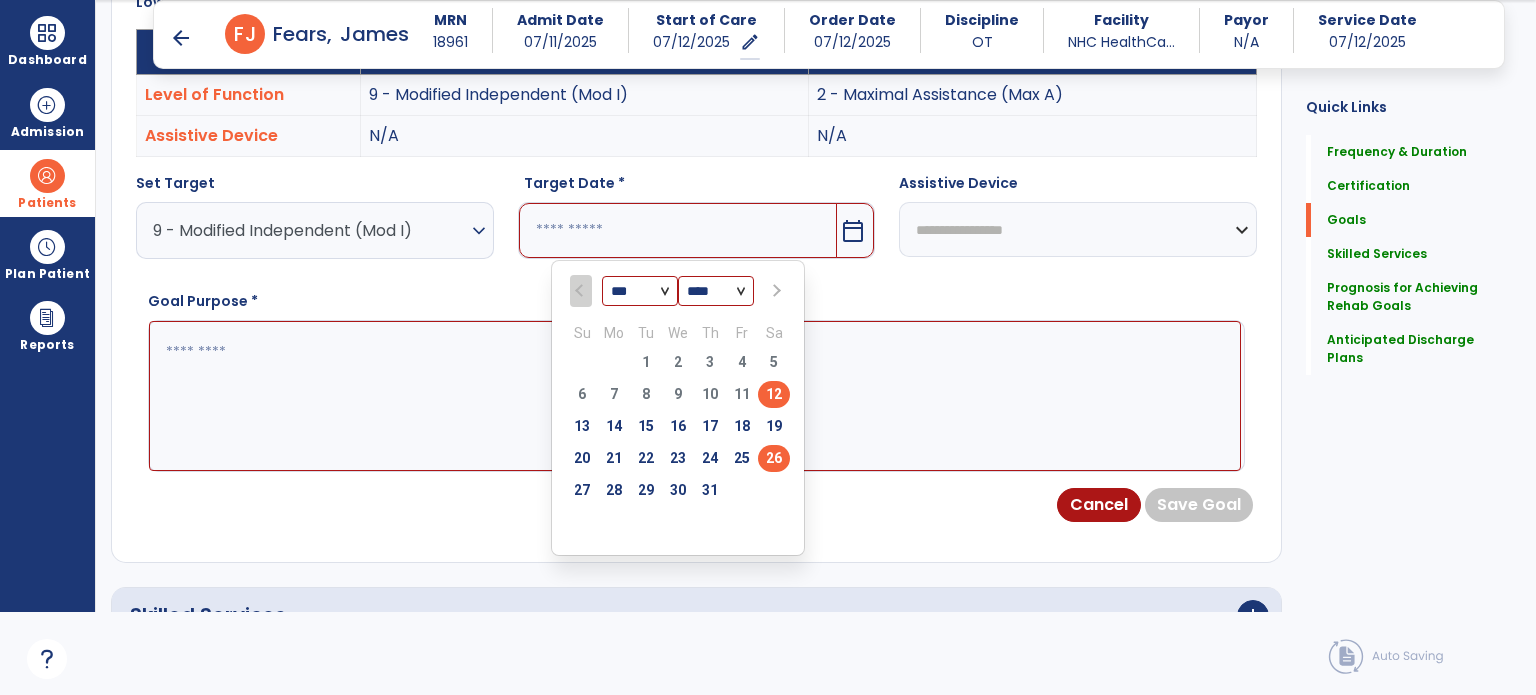 click on "26" at bounding box center [774, 458] 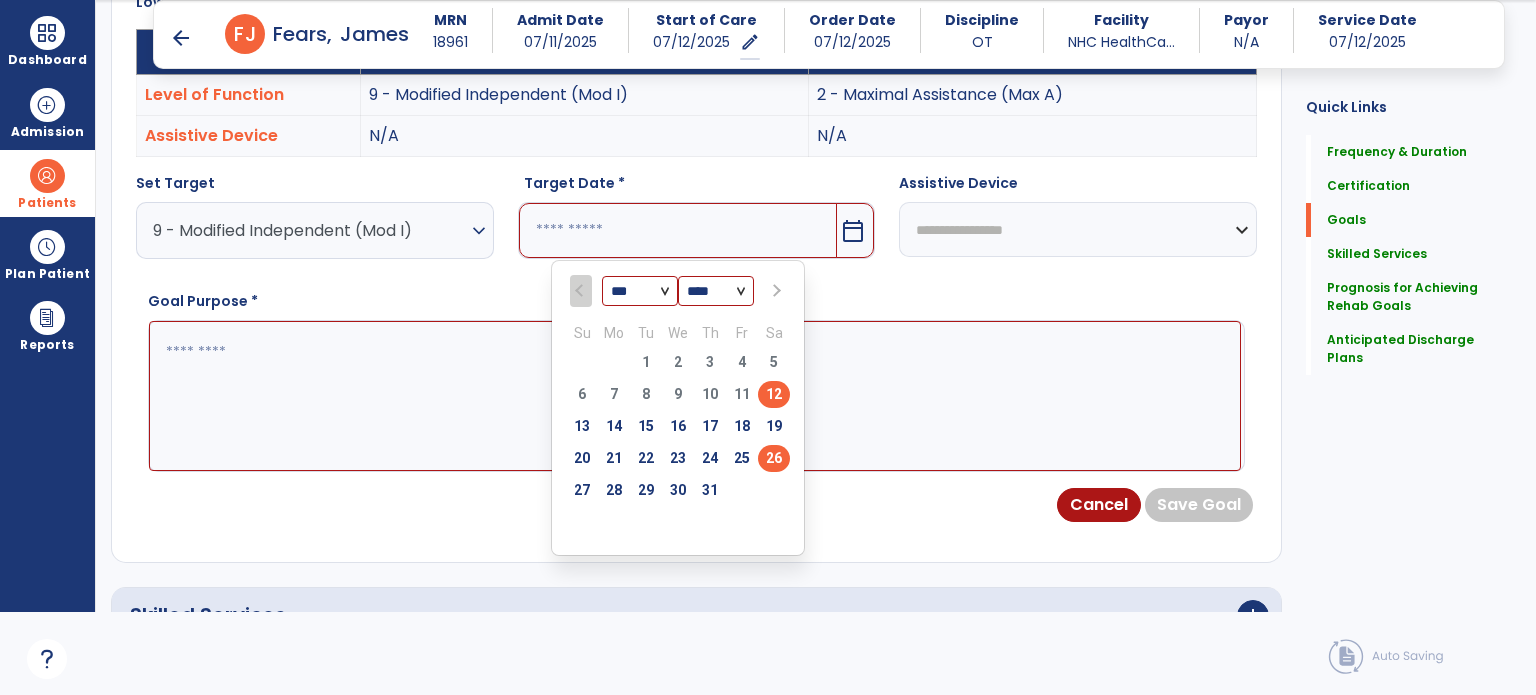 type on "*********" 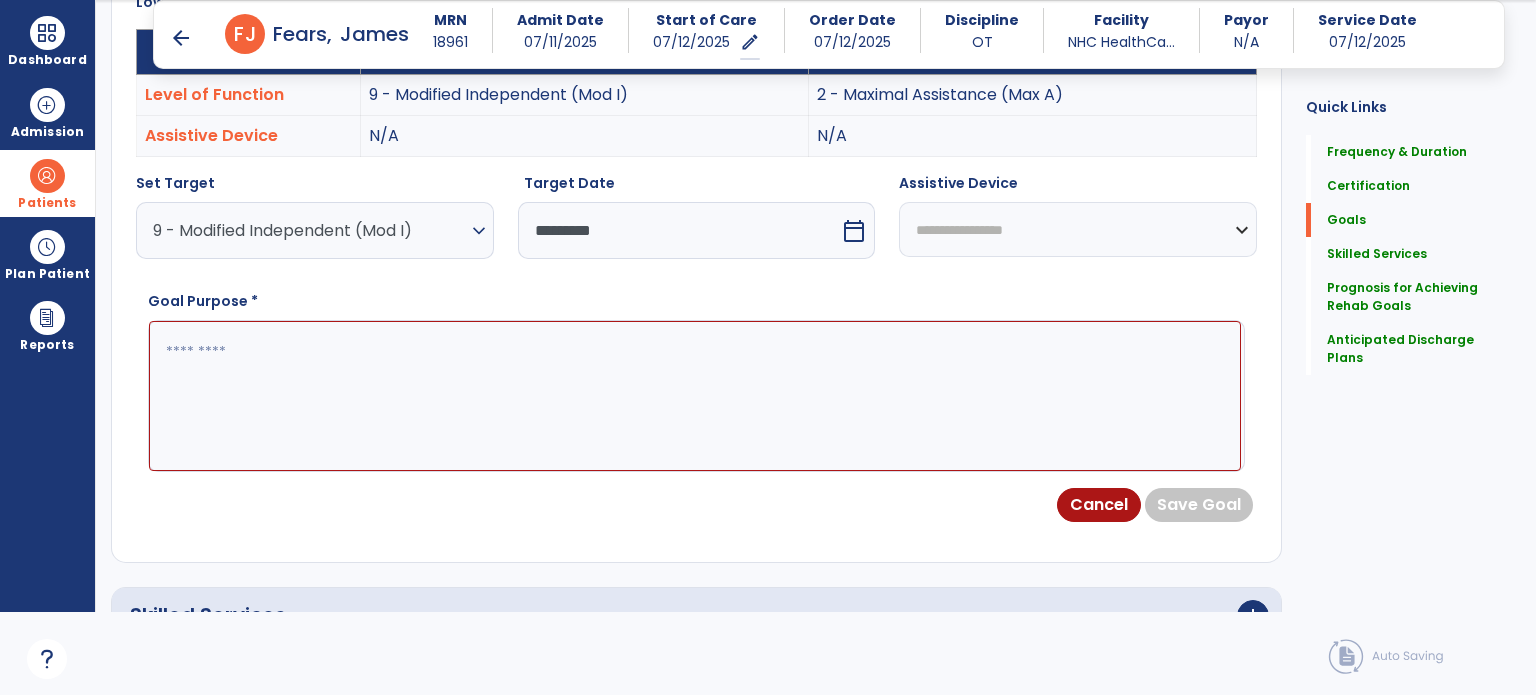 click at bounding box center [695, 396] 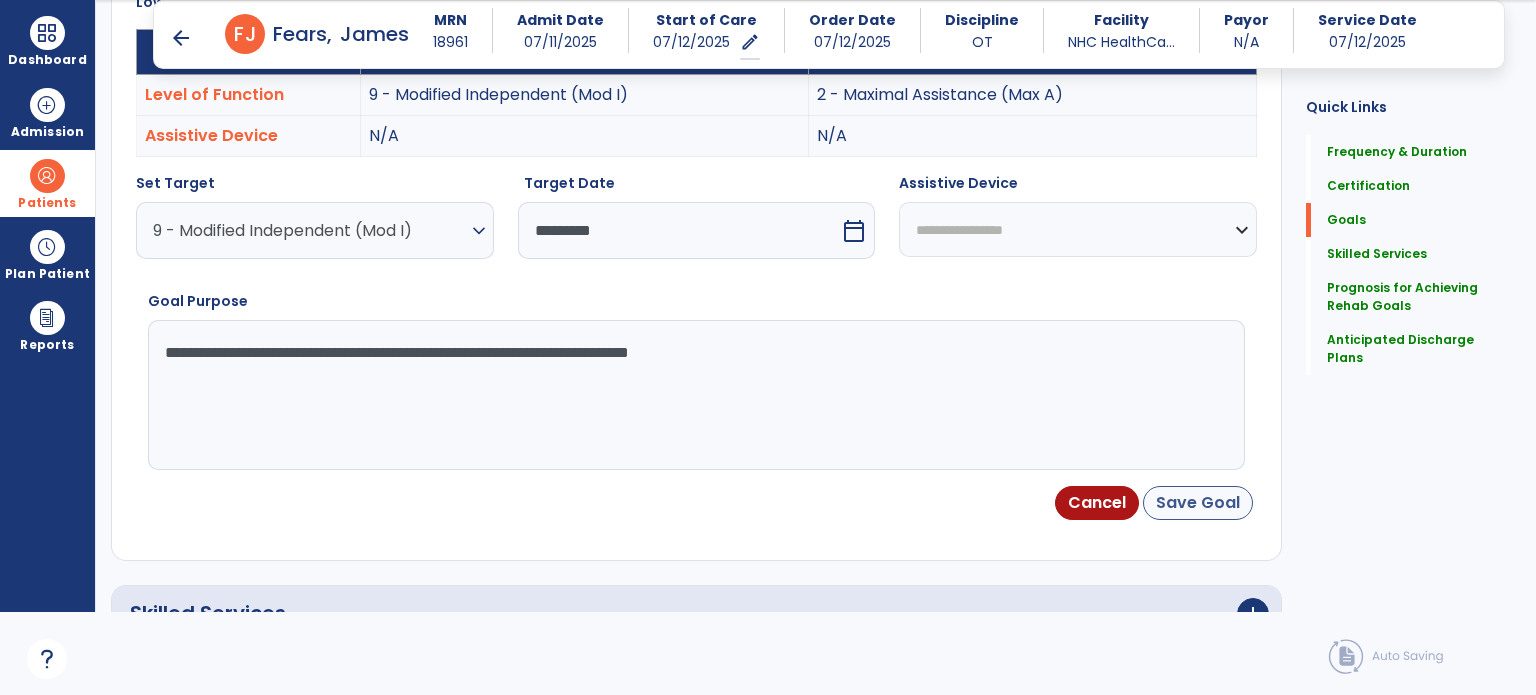 type on "**********" 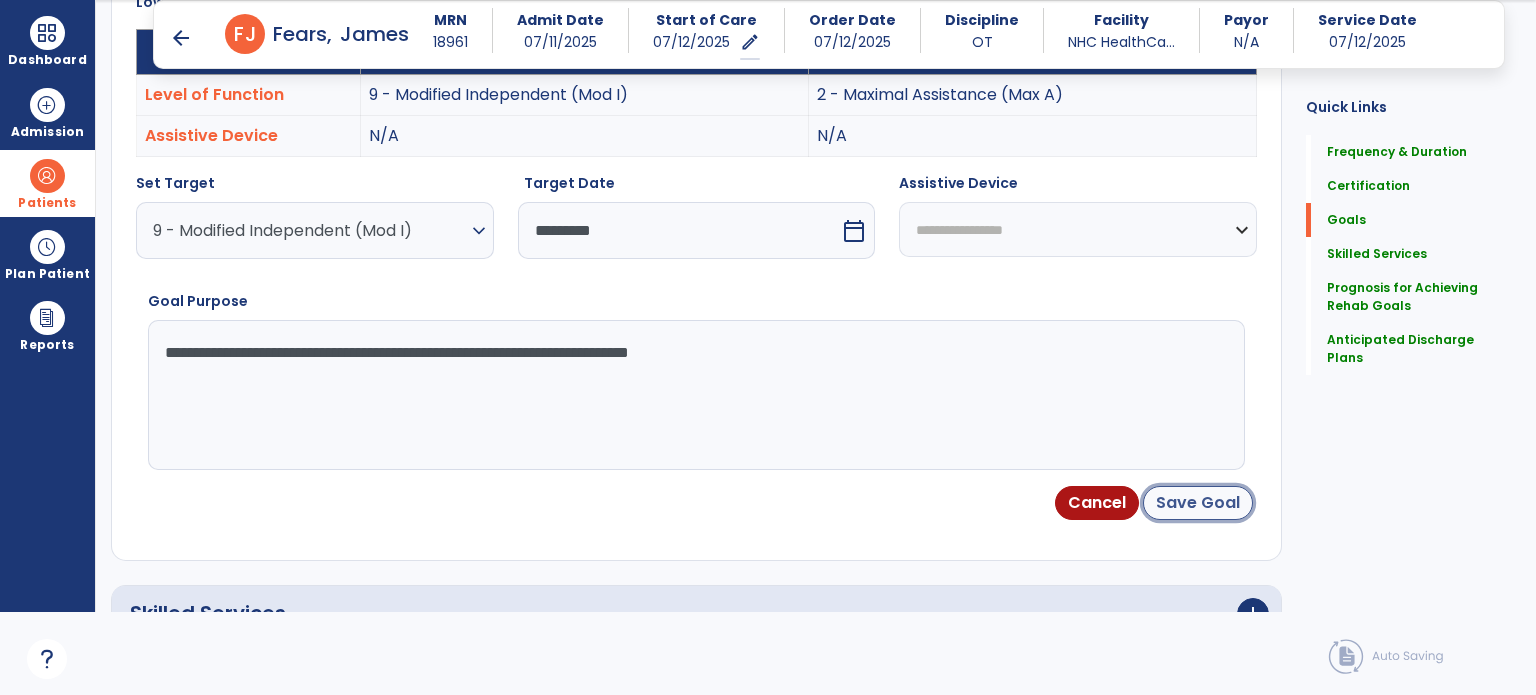click on "Save Goal" at bounding box center (1198, 503) 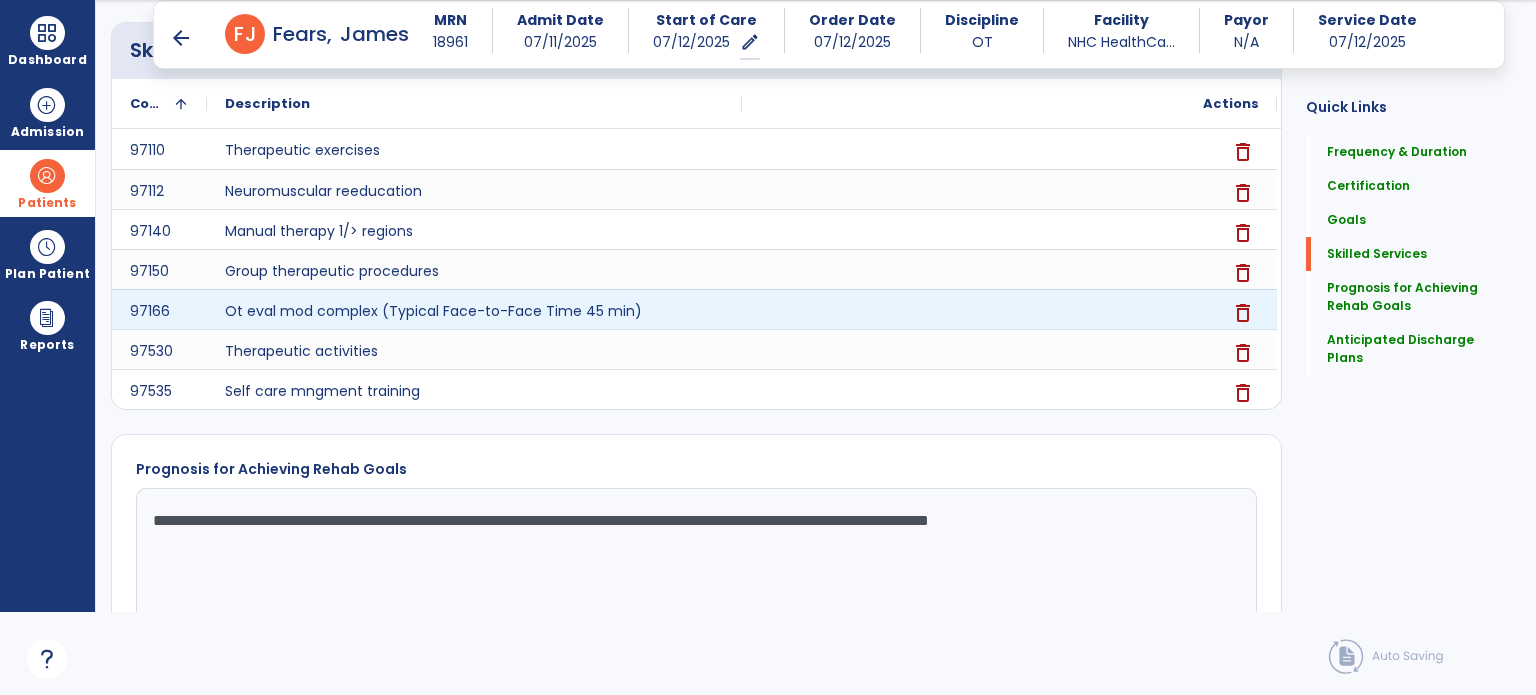 scroll, scrollTop: 2032, scrollLeft: 0, axis: vertical 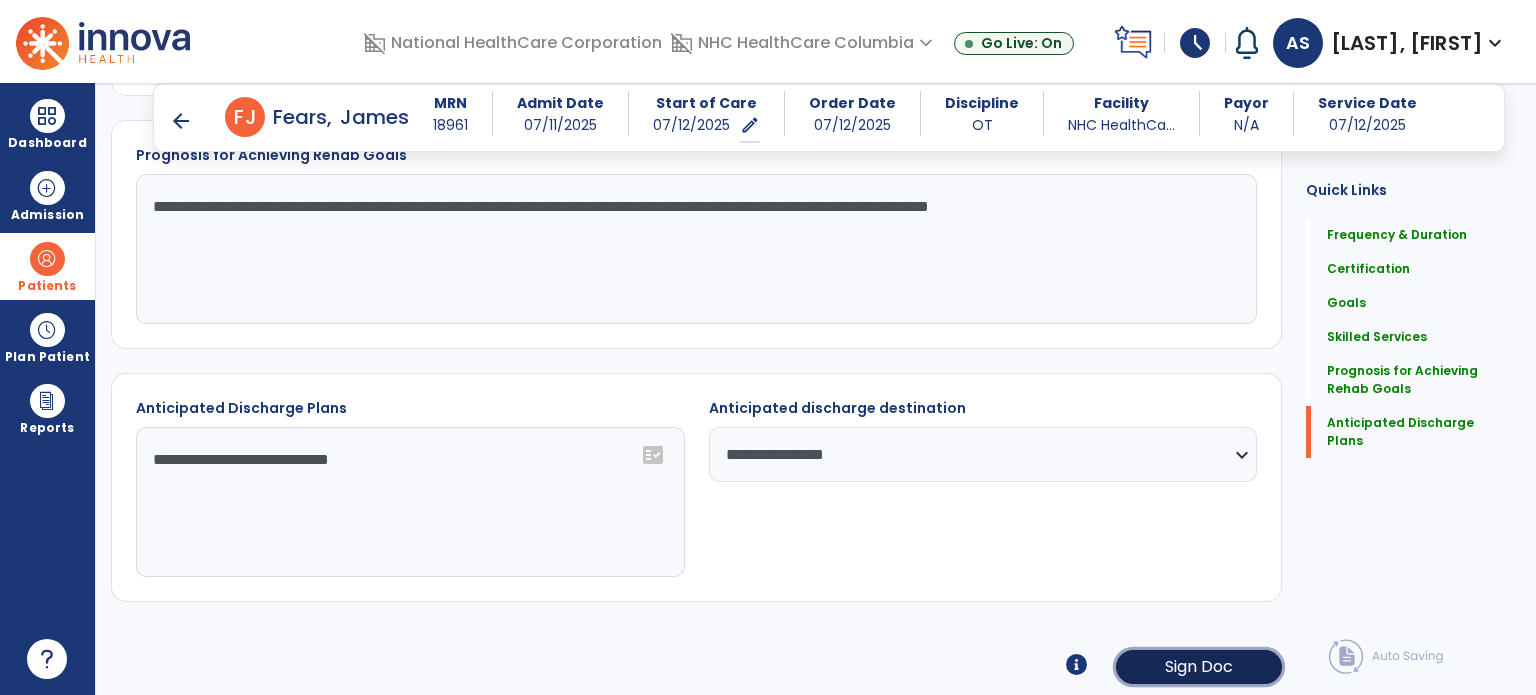 click on "Sign Doc" 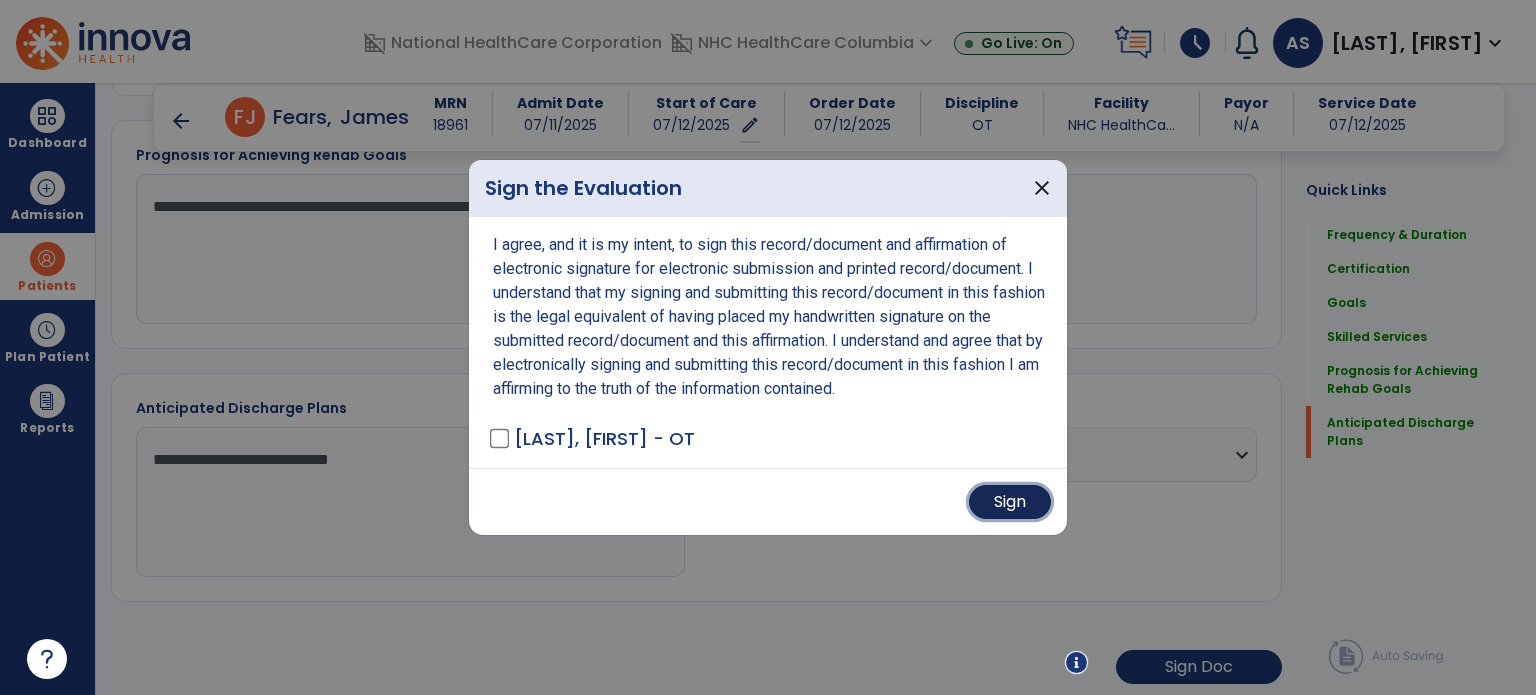 click on "Sign" at bounding box center [1010, 502] 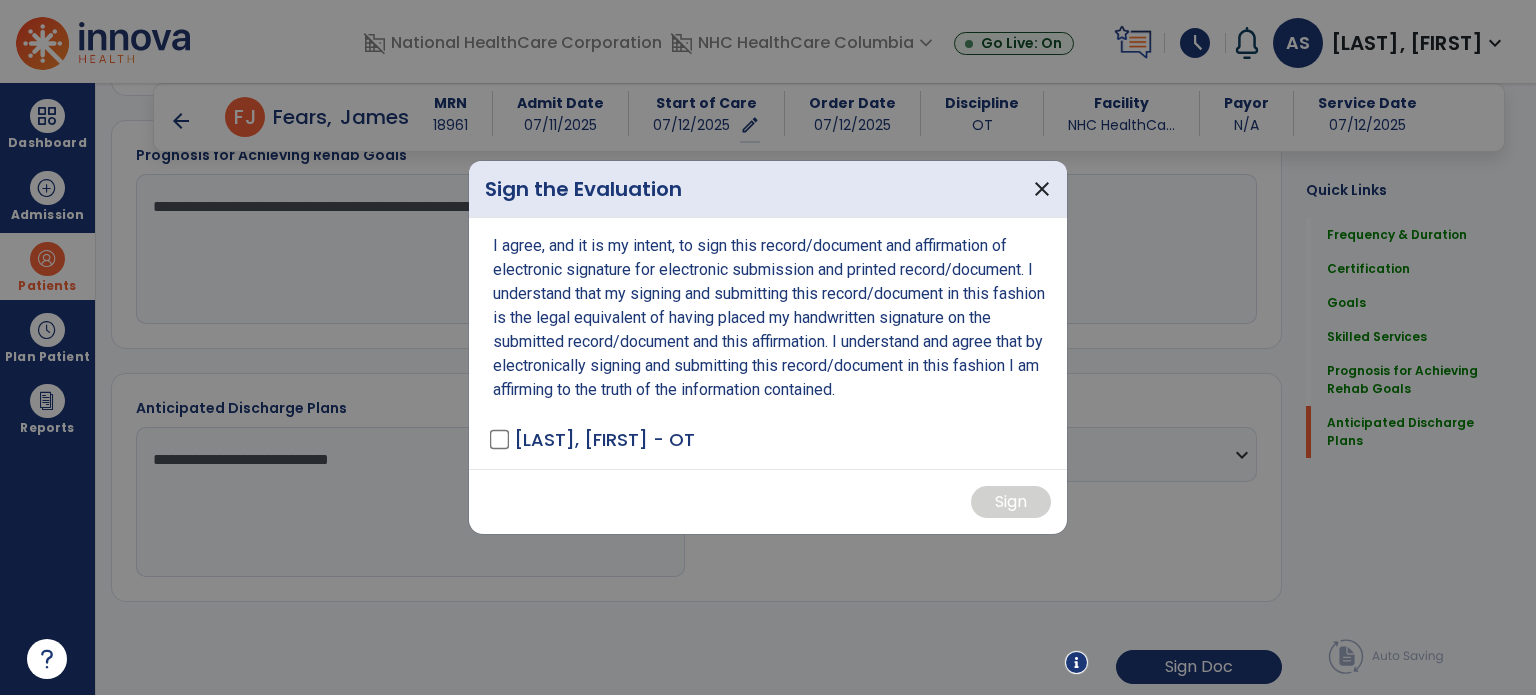 scroll, scrollTop: 2104, scrollLeft: 0, axis: vertical 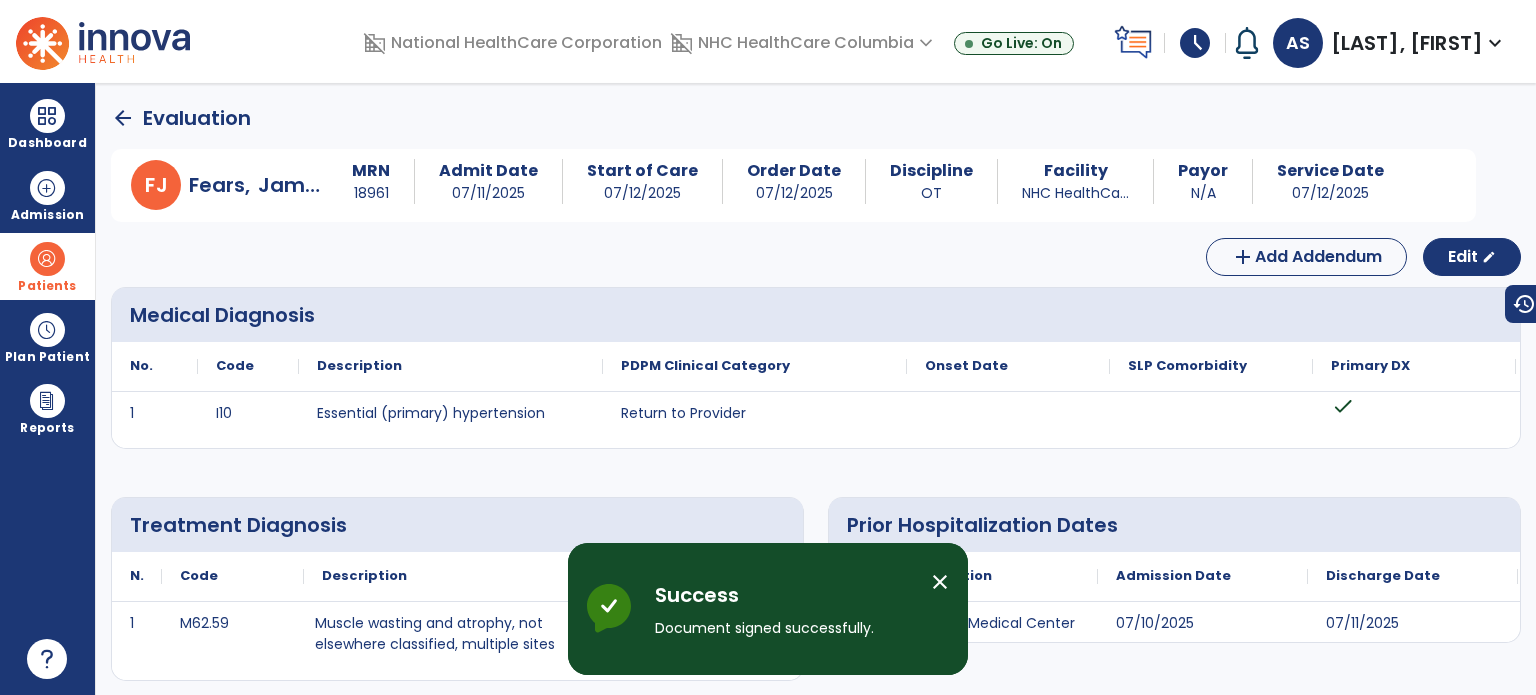 click on "arrow_back" 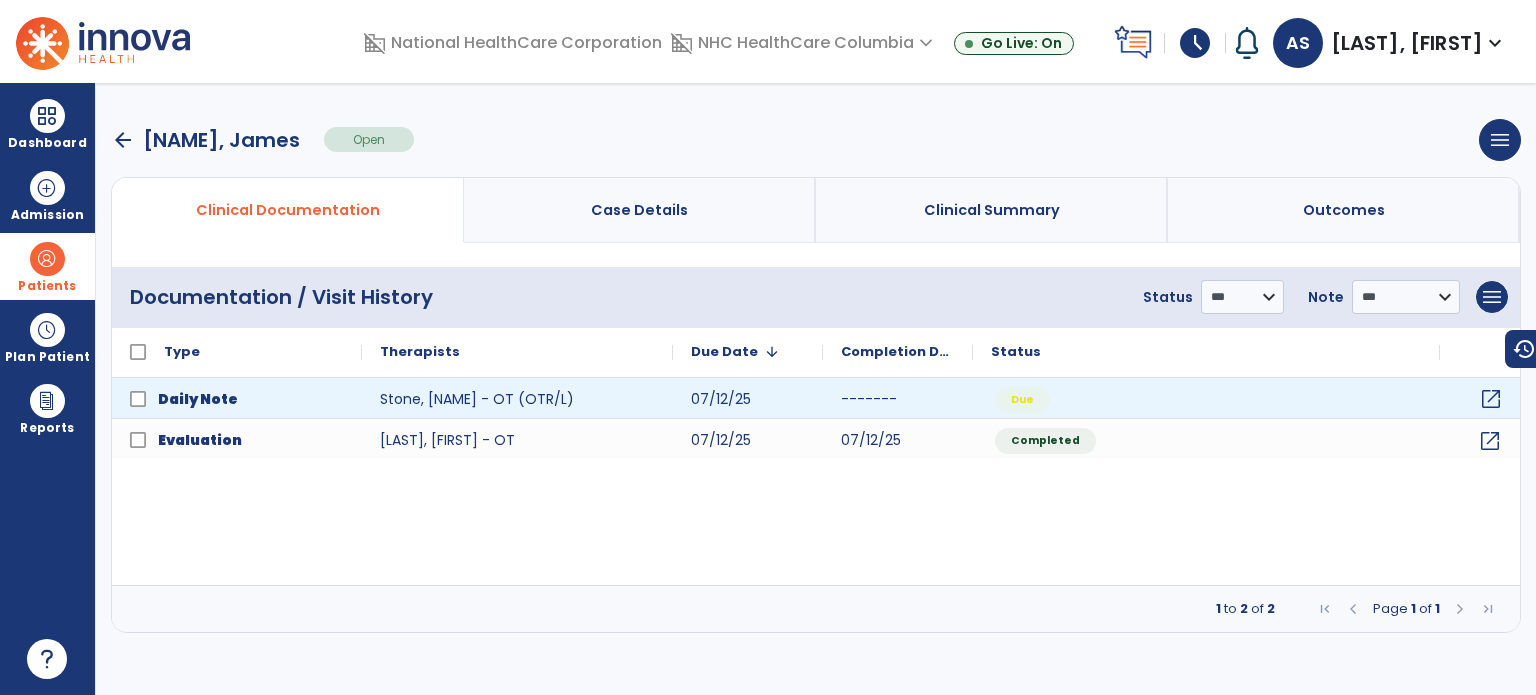 click on "open_in_new" 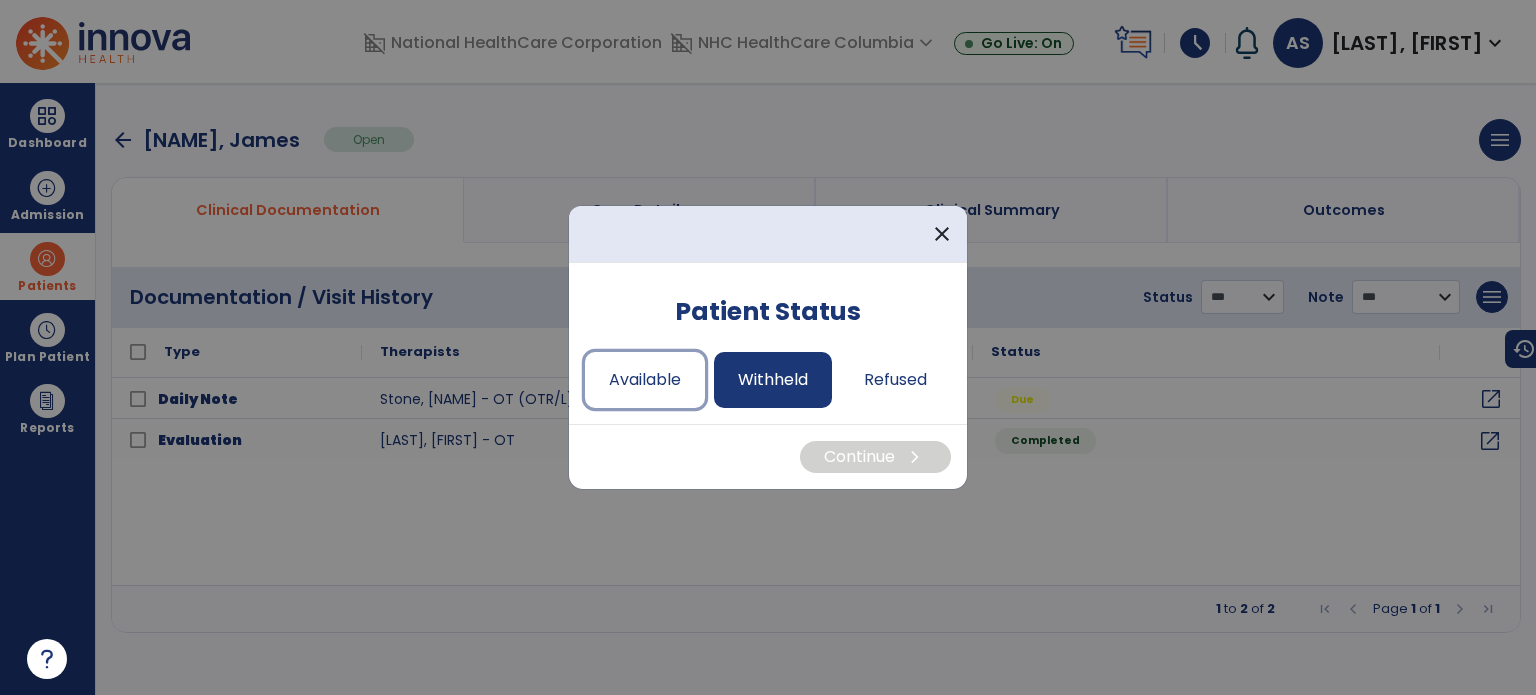 drag, startPoint x: 593, startPoint y: 371, endPoint x: 741, endPoint y: 387, distance: 148.86235 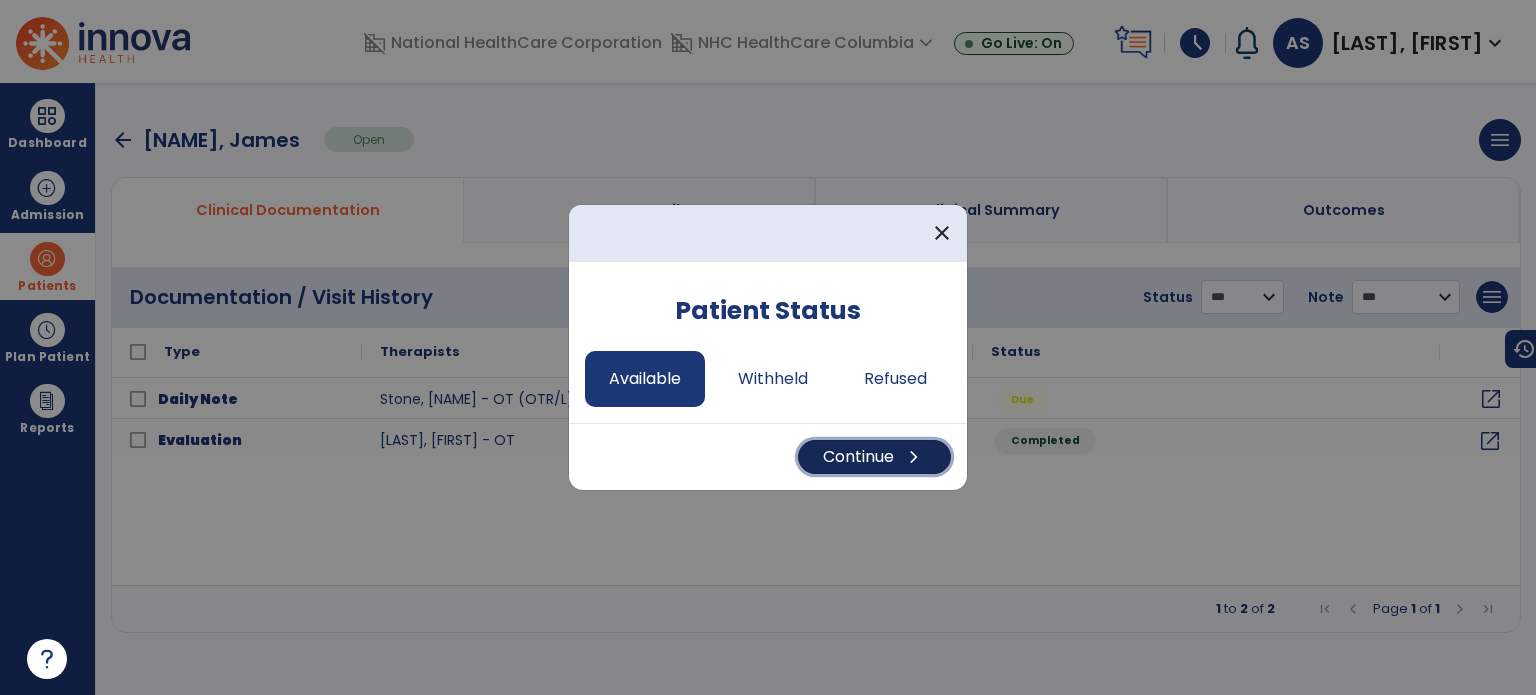 click on "Continue   chevron_right" at bounding box center (874, 457) 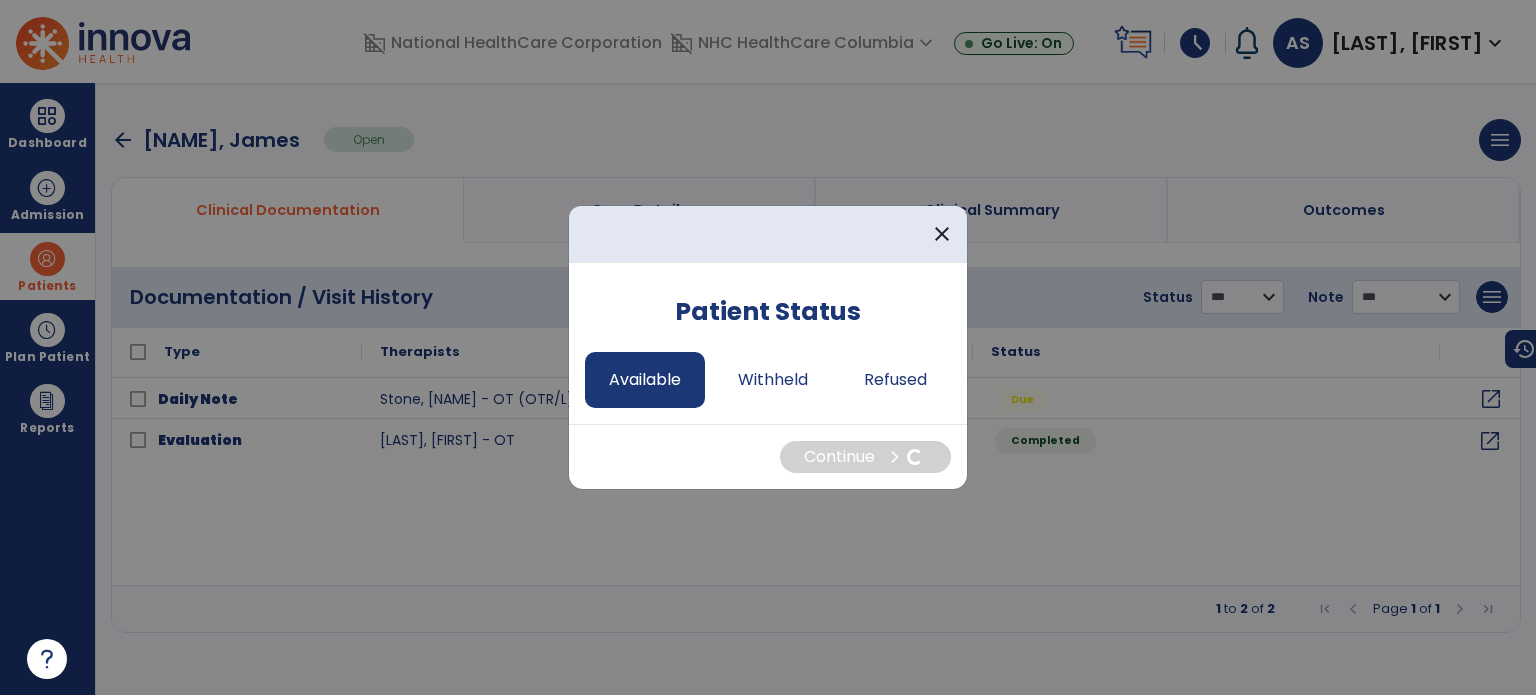 select on "*" 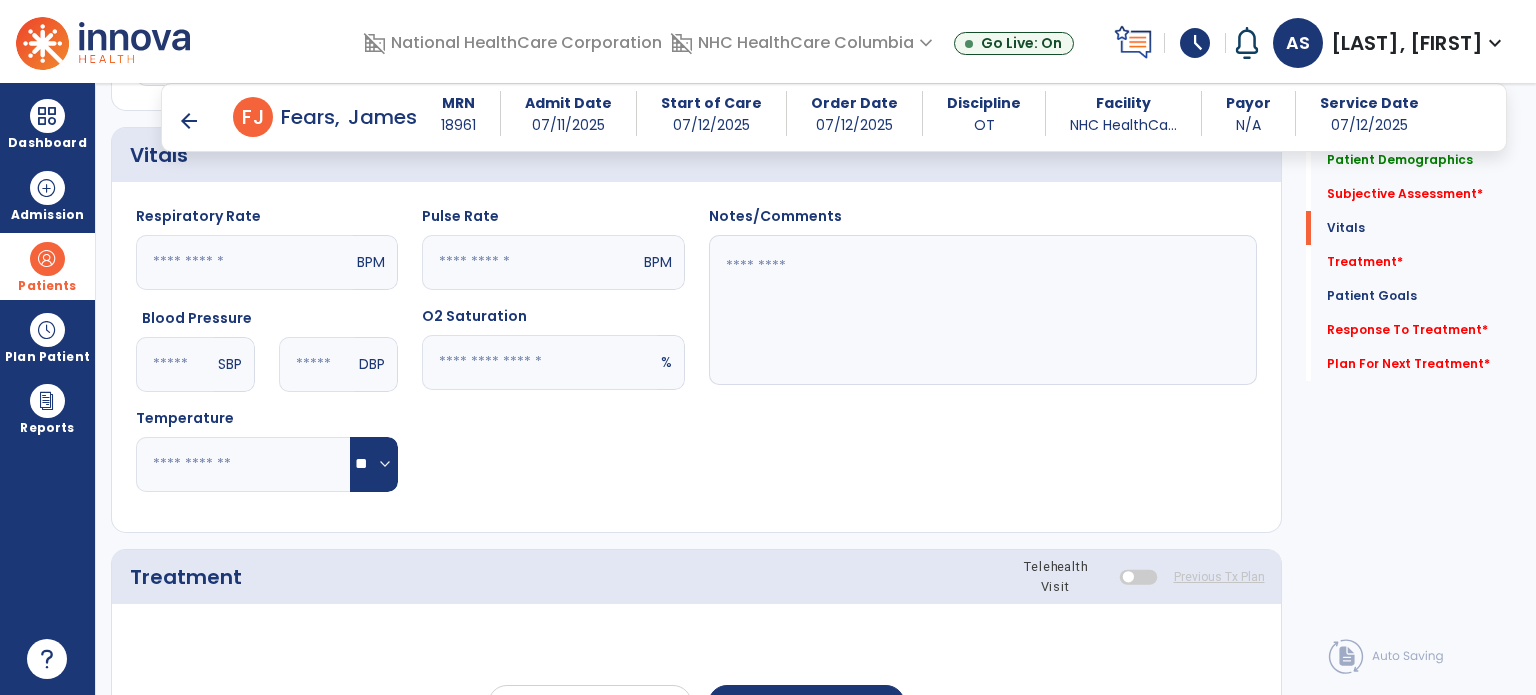 scroll, scrollTop: 1000, scrollLeft: 0, axis: vertical 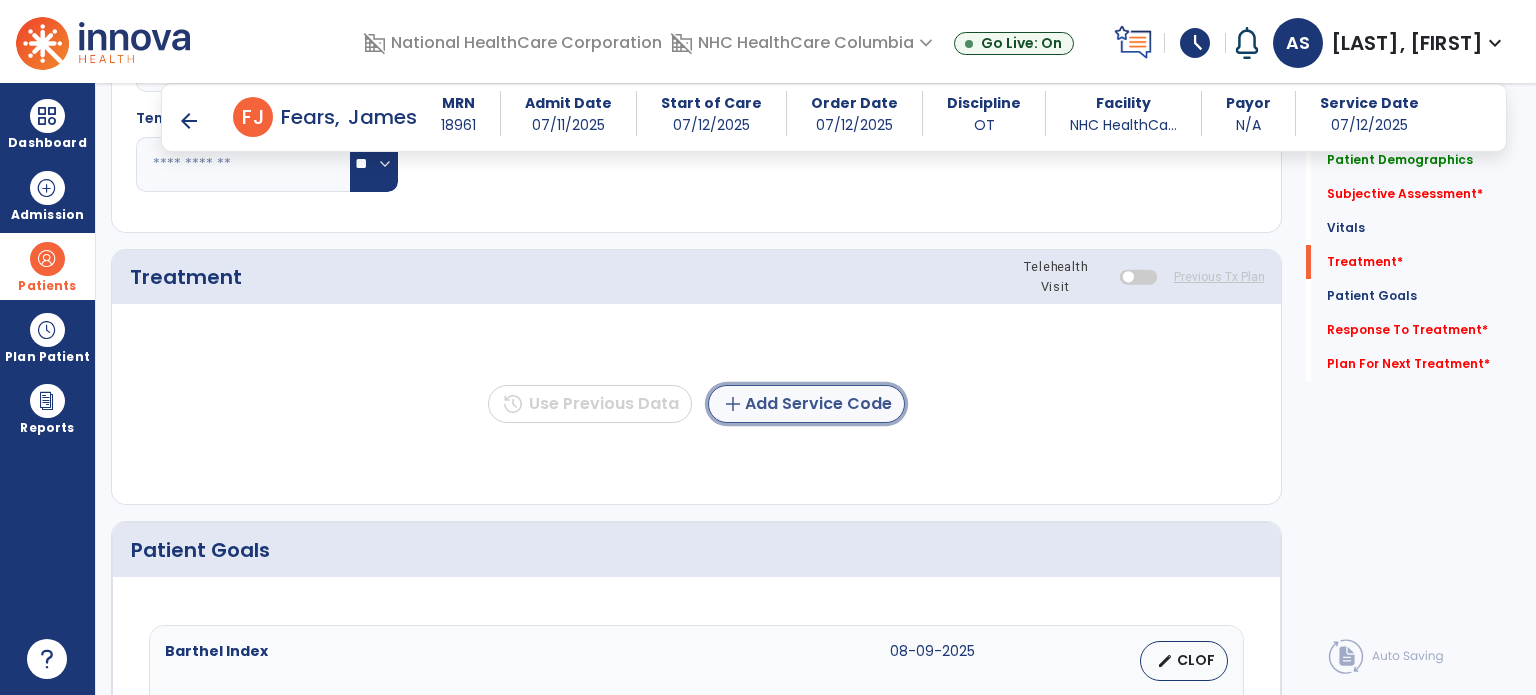 click on "add  Add Service Code" 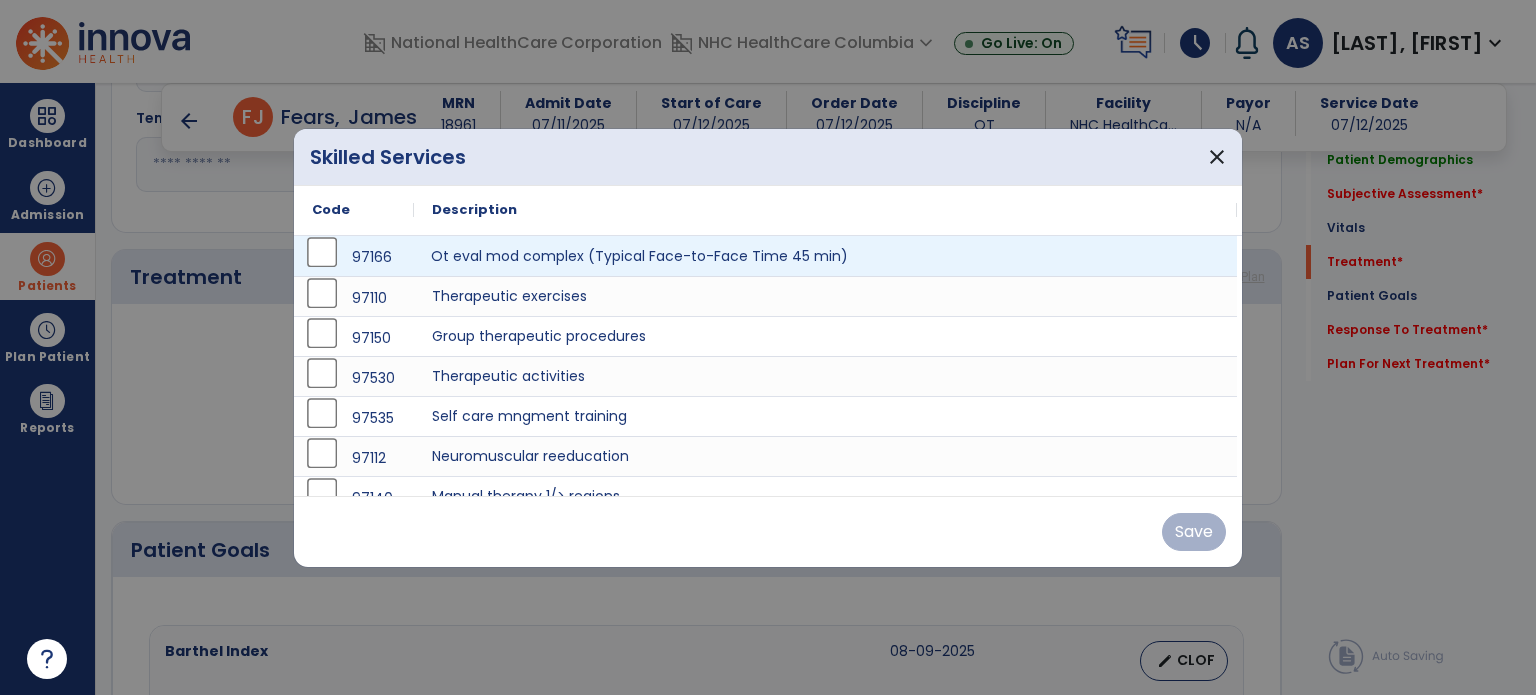 click on "Ot eval mod complex (Typical Face-to-Face Time 45 min)" at bounding box center (825, 256) 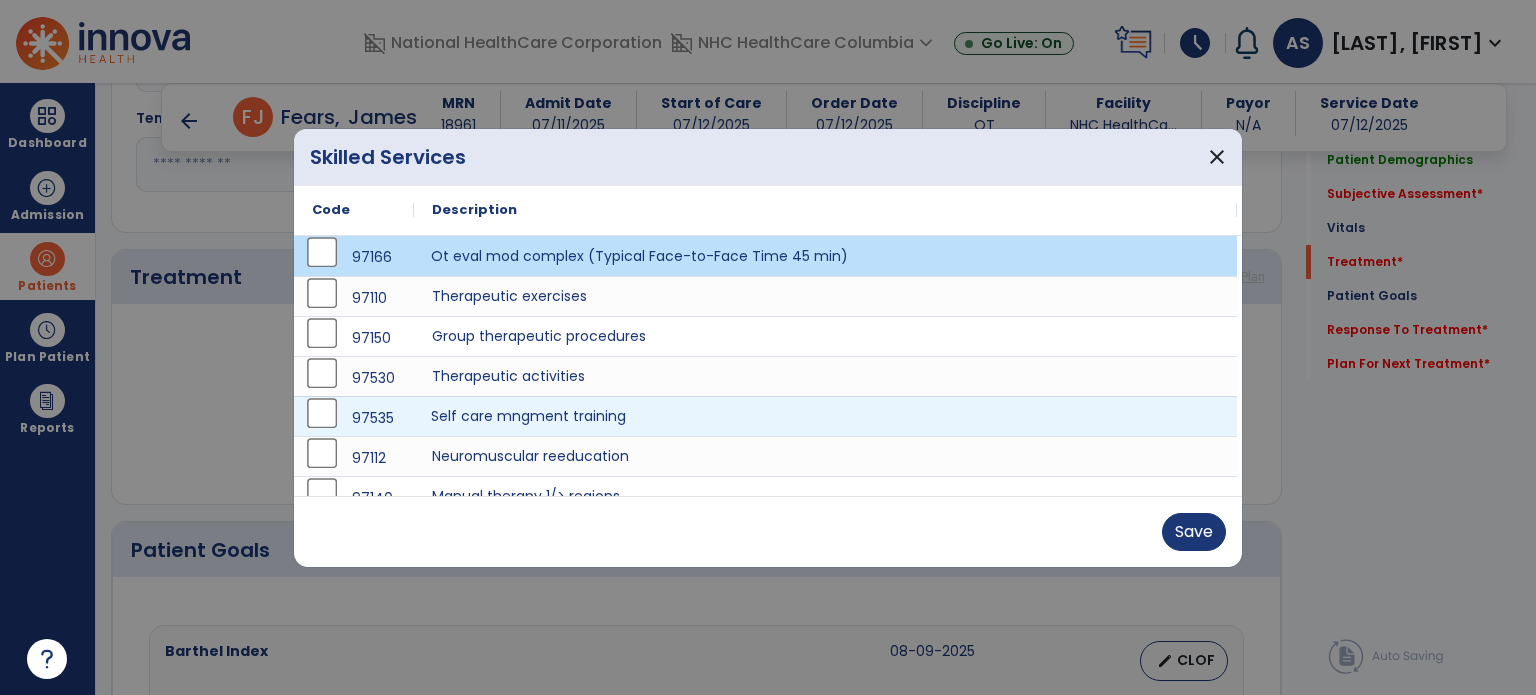 click on "Self care mngment training" at bounding box center (825, 416) 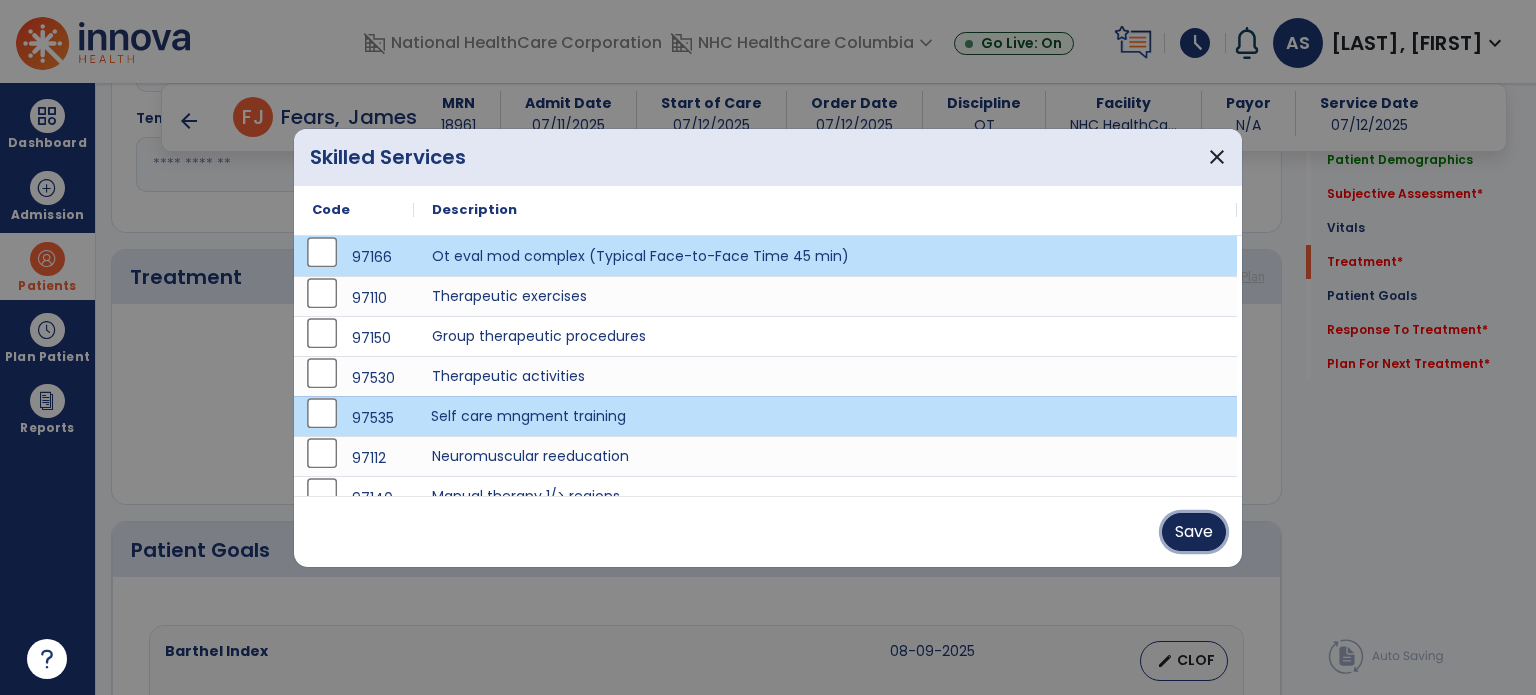 click on "Save" at bounding box center (1194, 532) 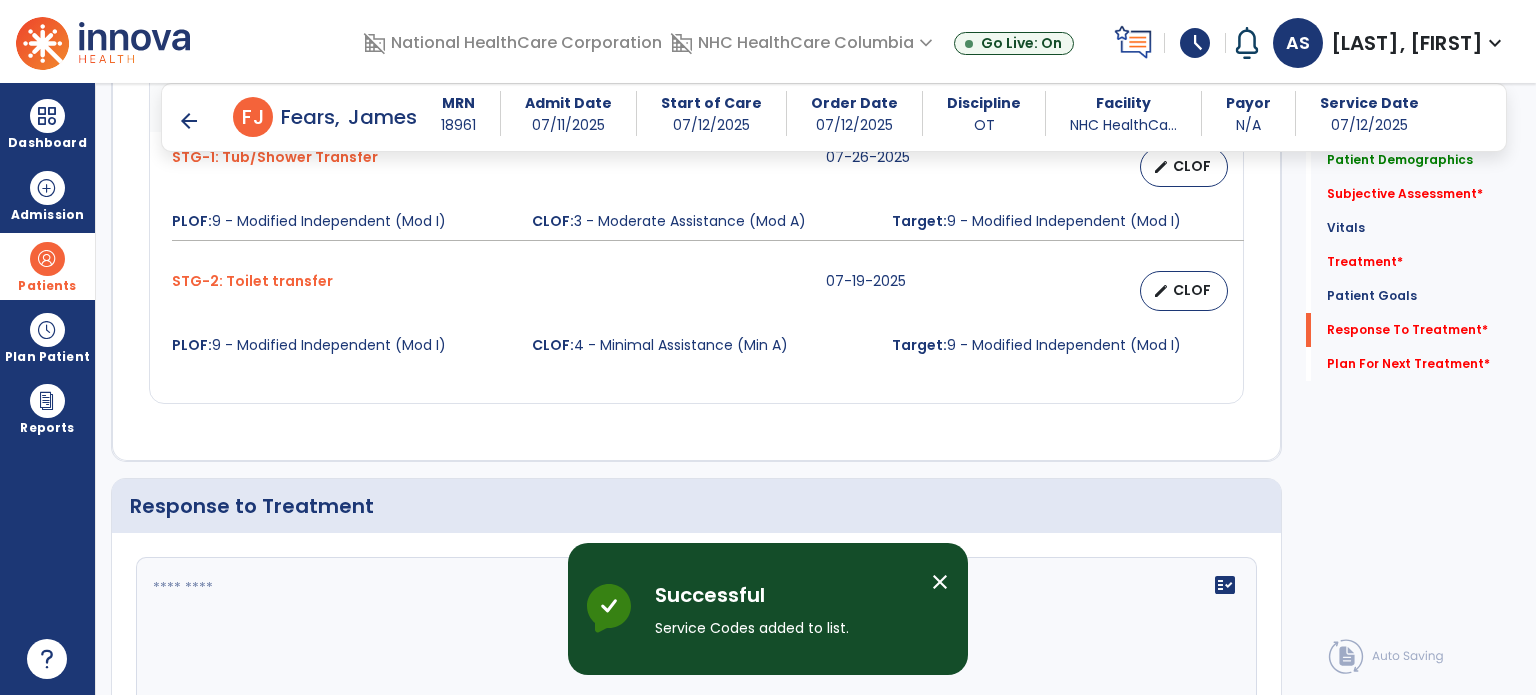 scroll, scrollTop: 2766, scrollLeft: 0, axis: vertical 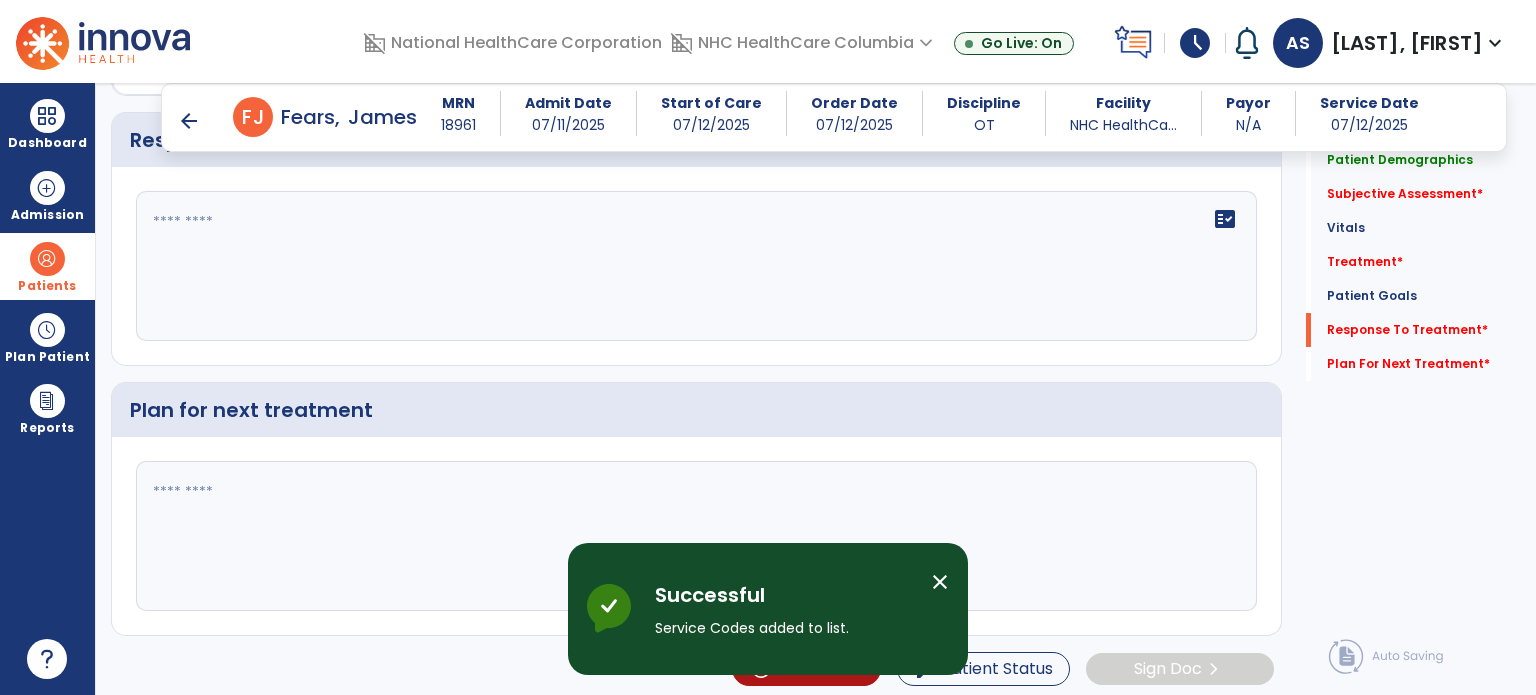 click 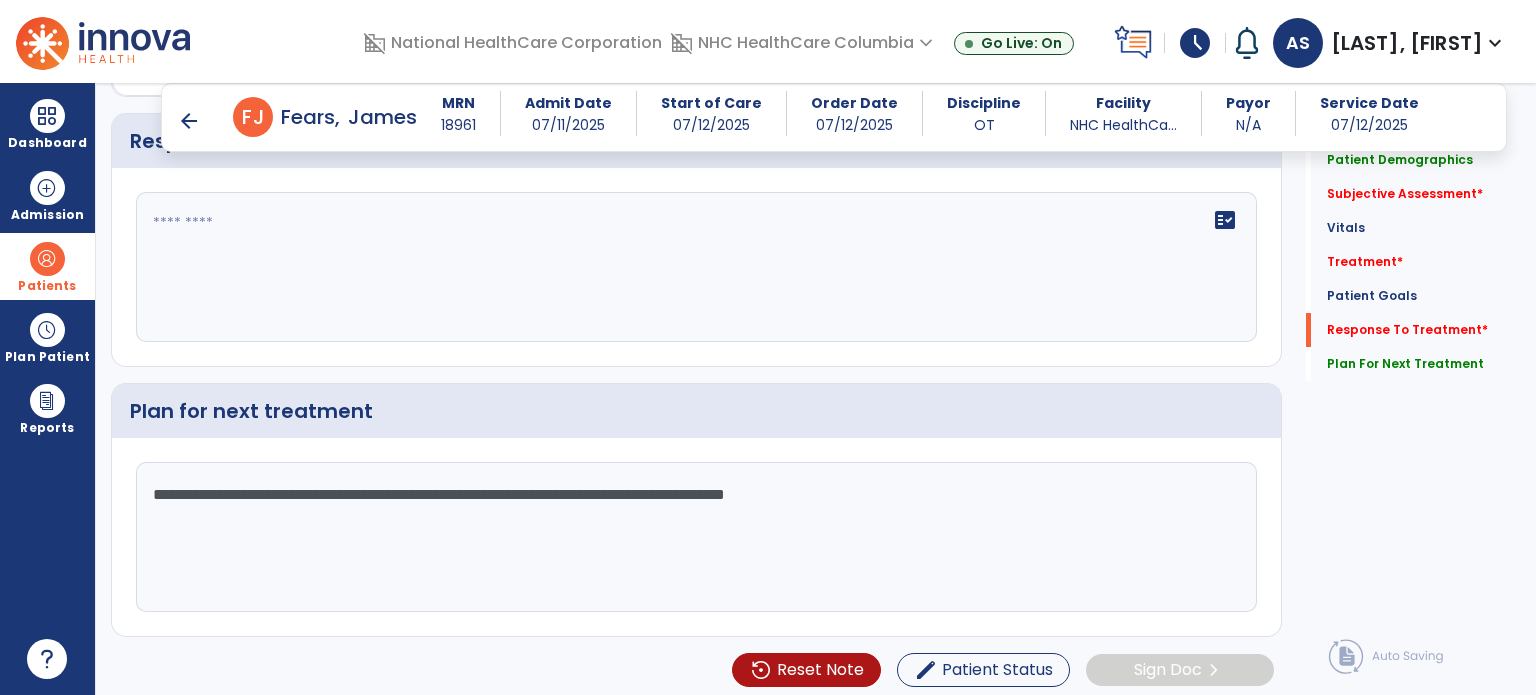scroll, scrollTop: 2766, scrollLeft: 0, axis: vertical 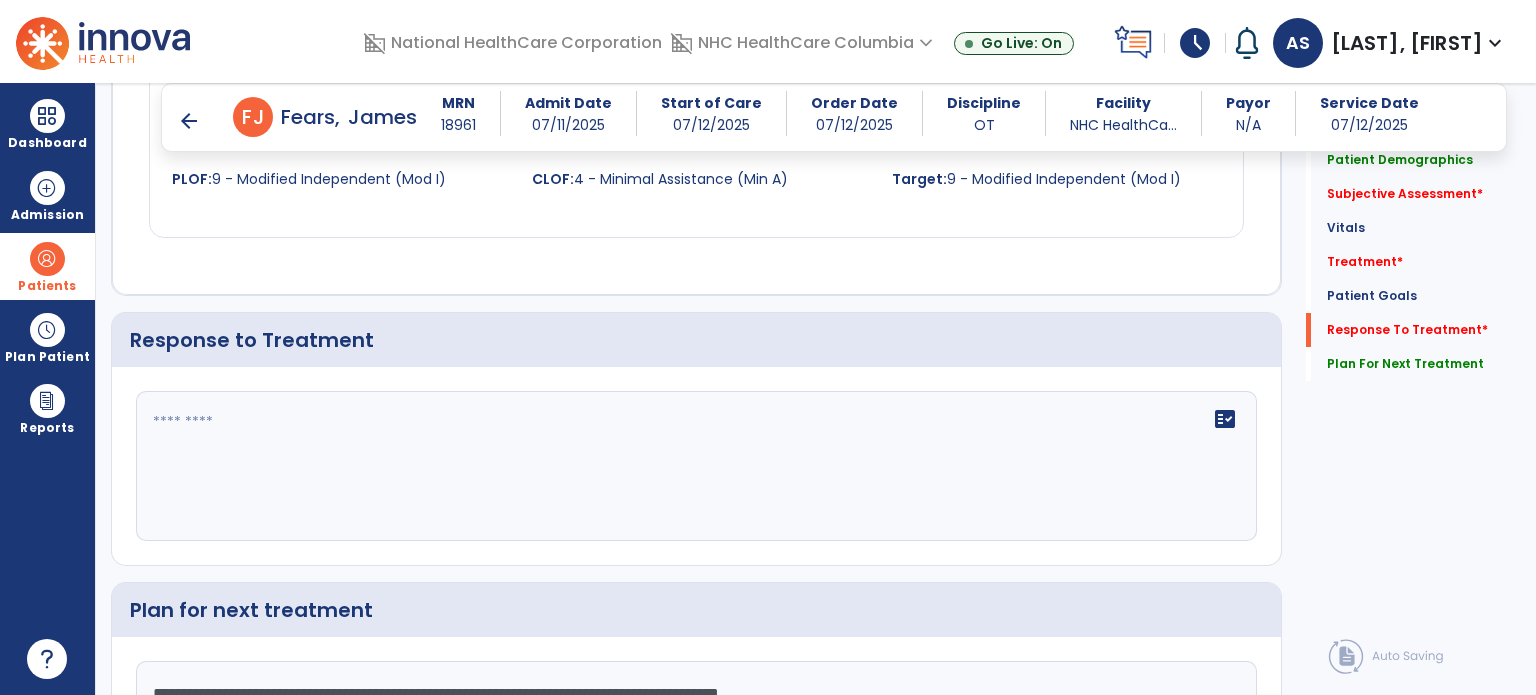 type on "**********" 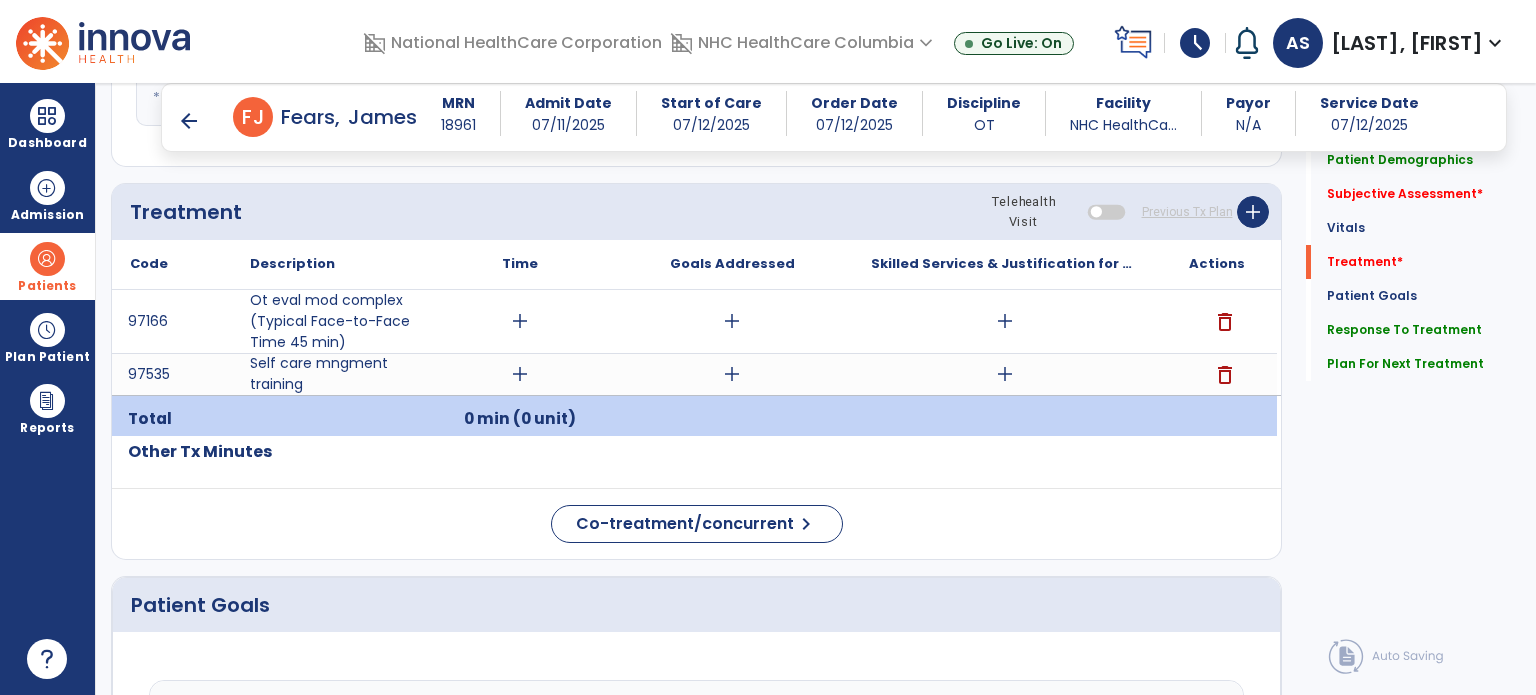 scroll, scrollTop: 966, scrollLeft: 0, axis: vertical 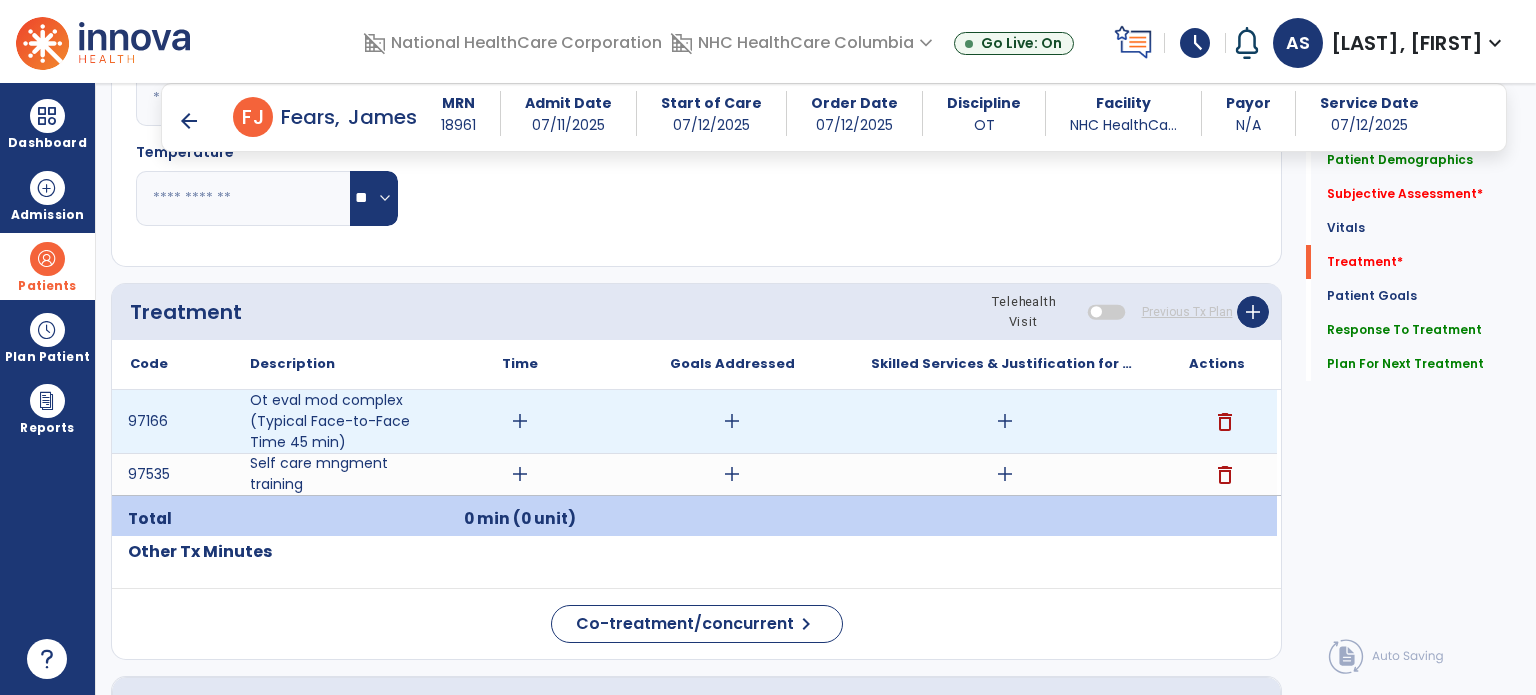 type on "**********" 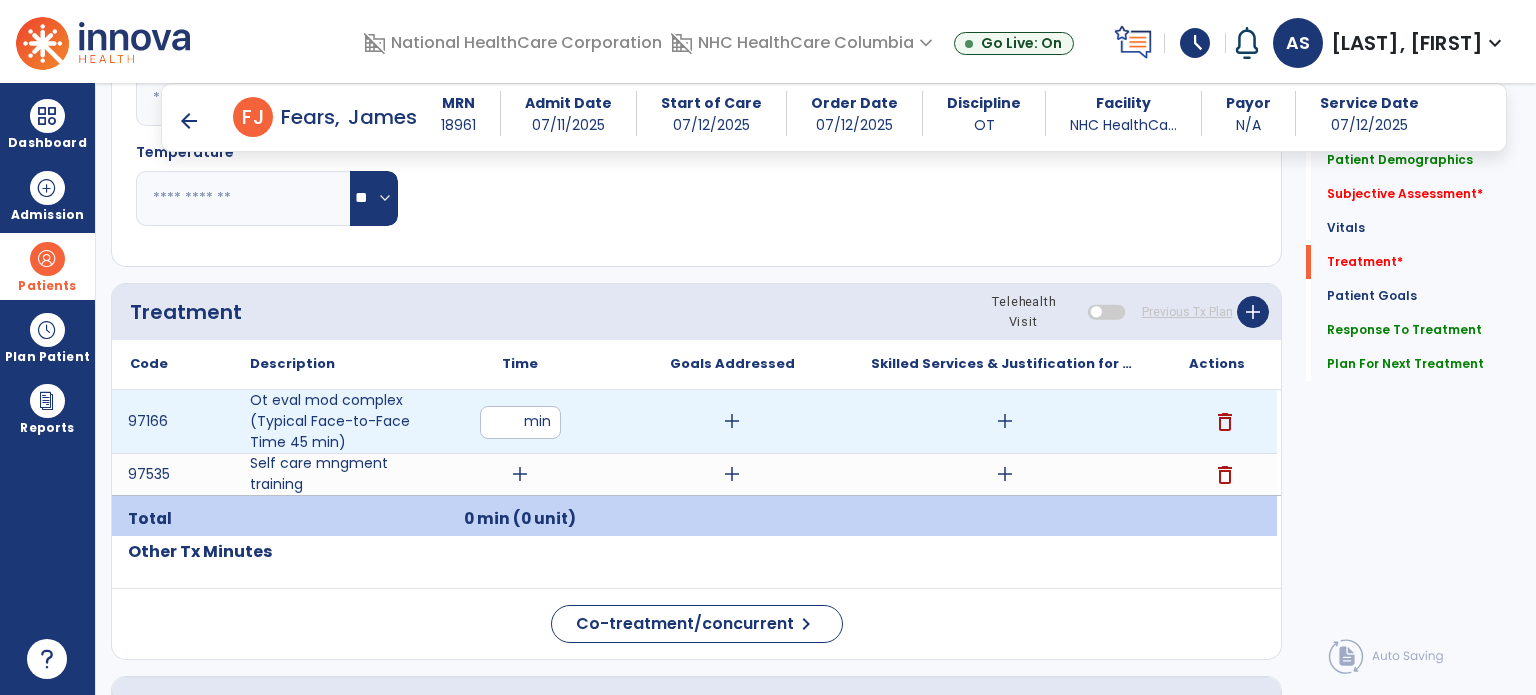 type on "**" 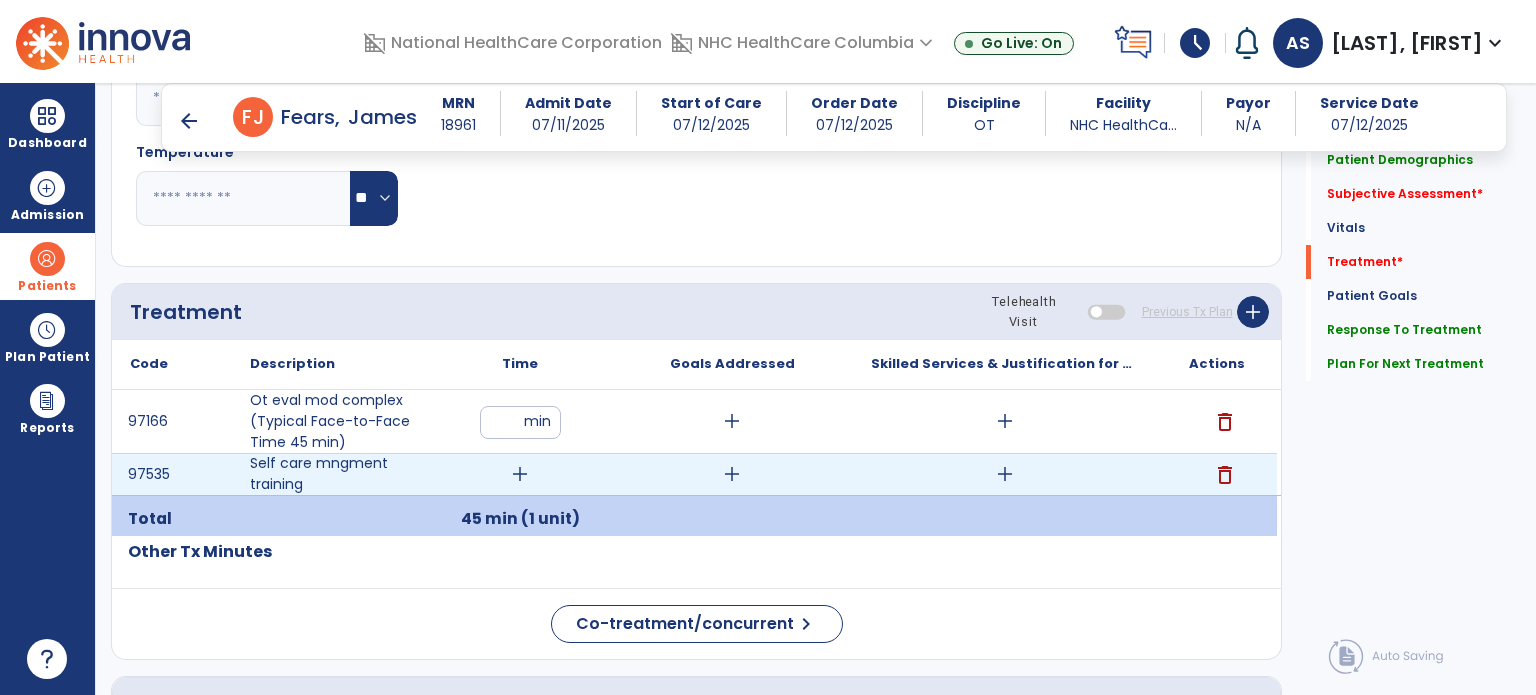 click on "add" at bounding box center [520, 474] 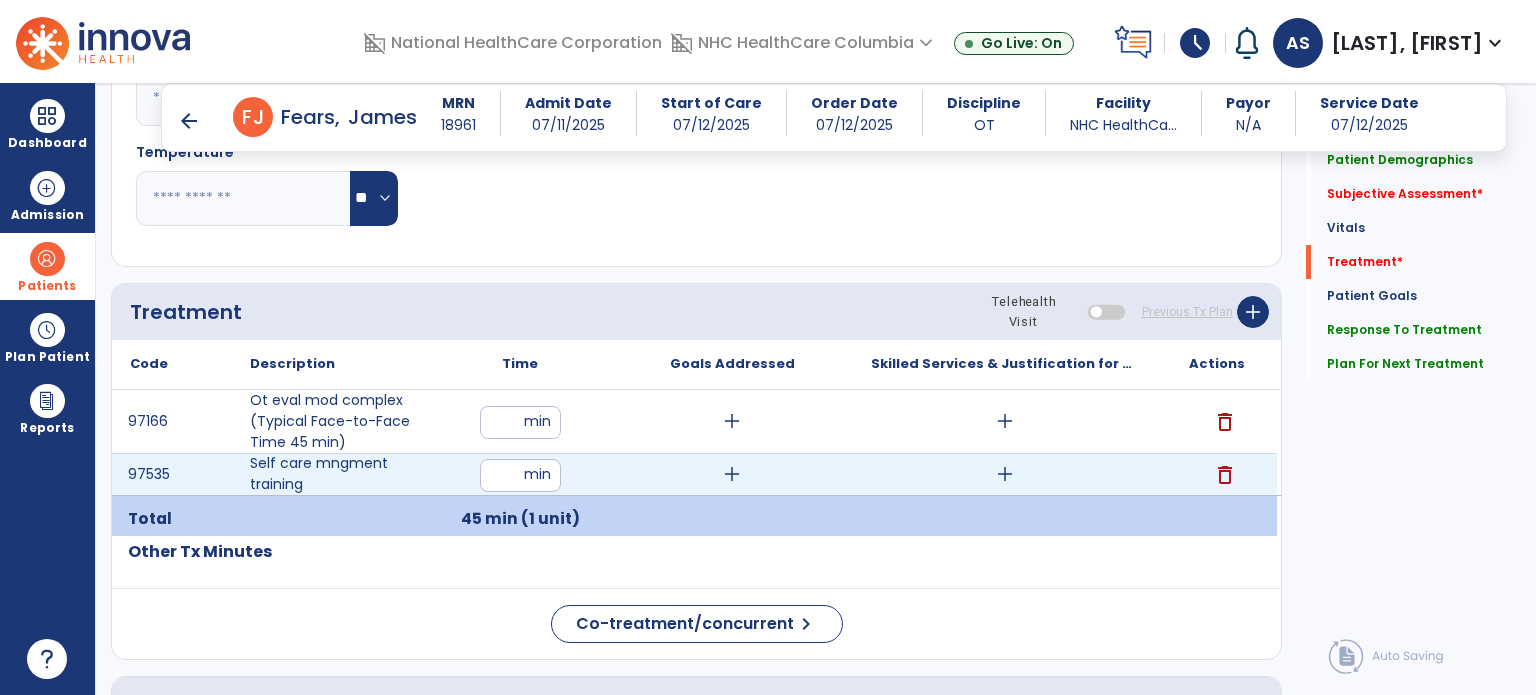 type on "**" 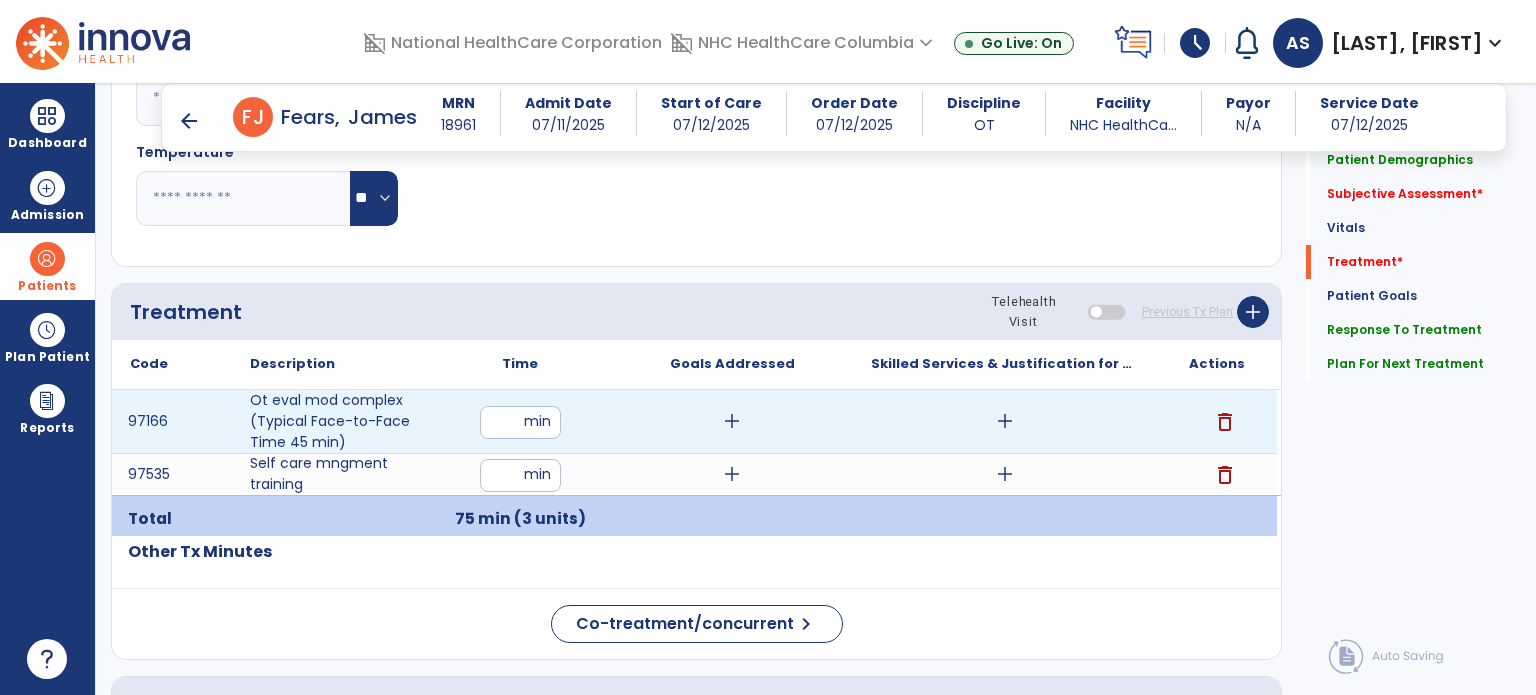 click on "add" at bounding box center (732, 421) 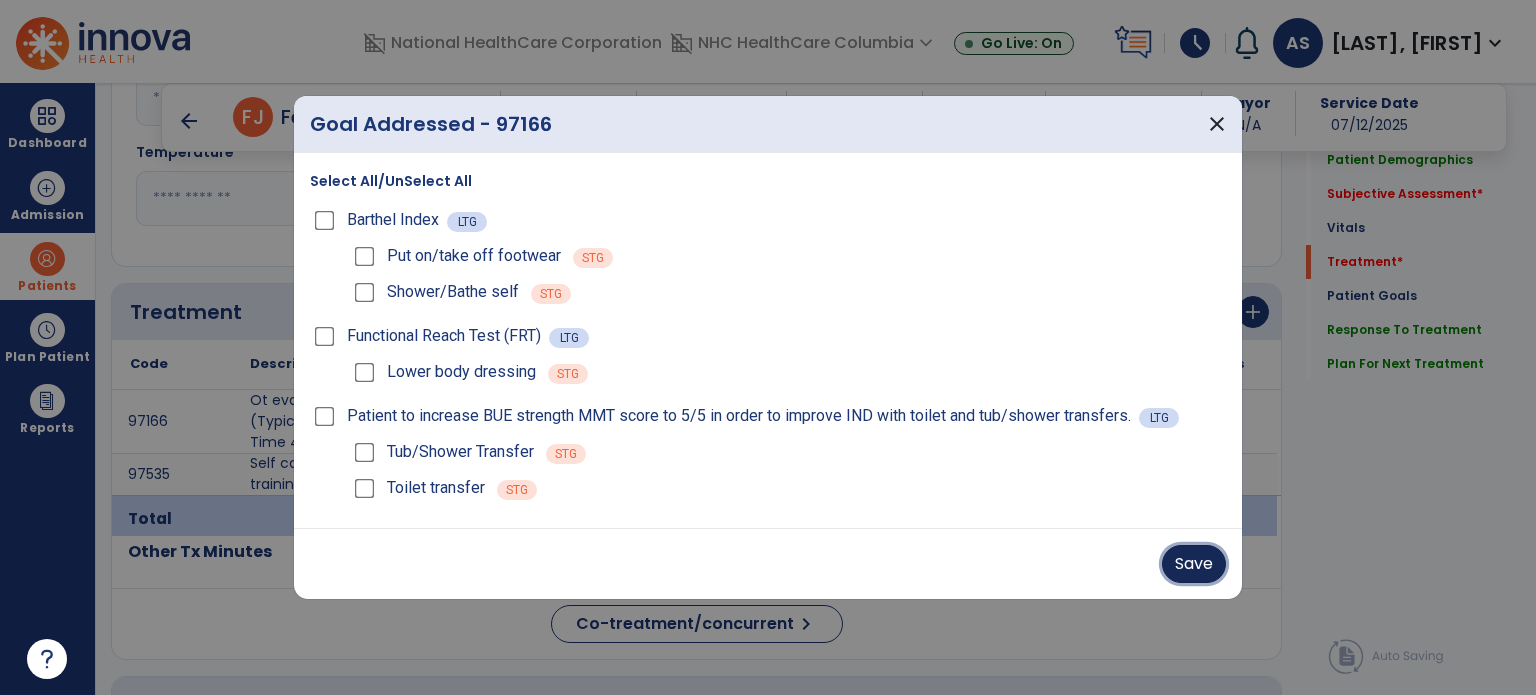 click on "Save" at bounding box center (1194, 564) 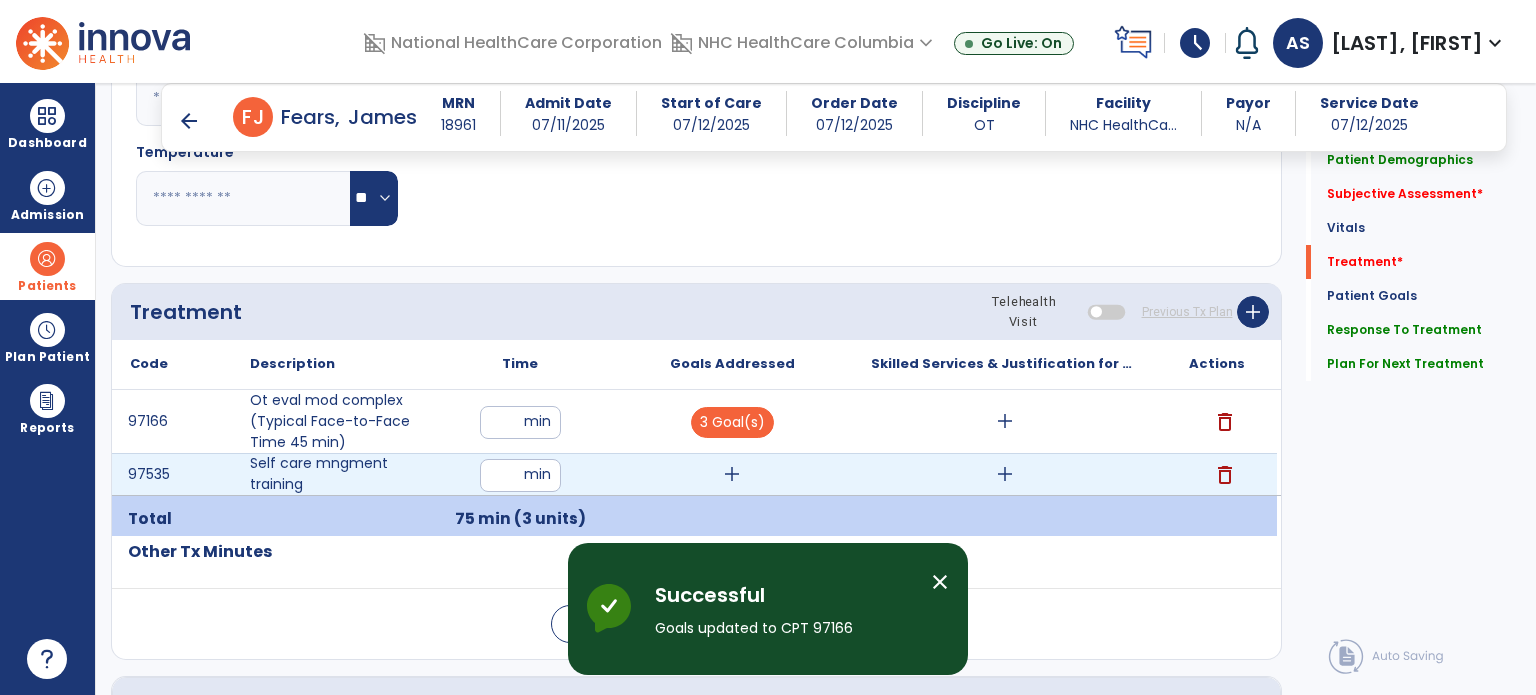 click on "add" at bounding box center (732, 474) 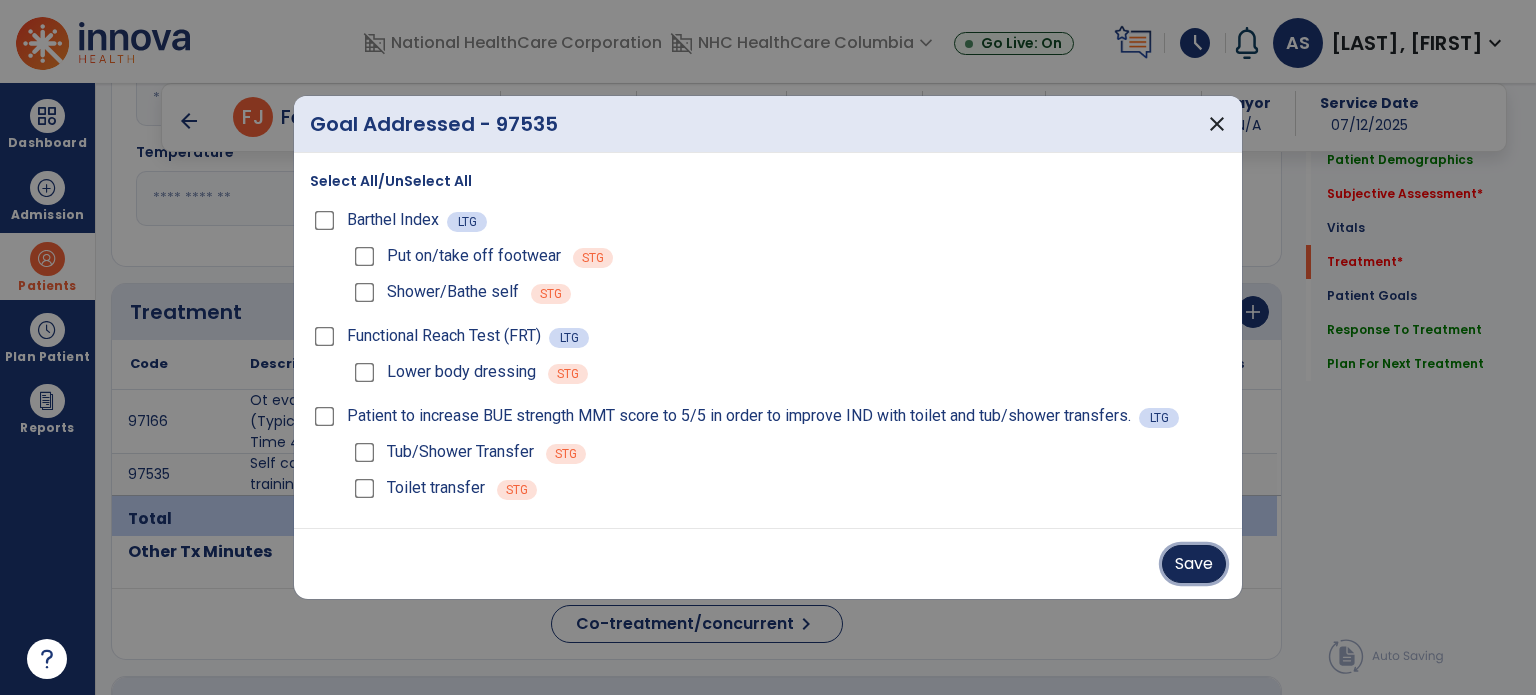 click on "Save" at bounding box center [1194, 564] 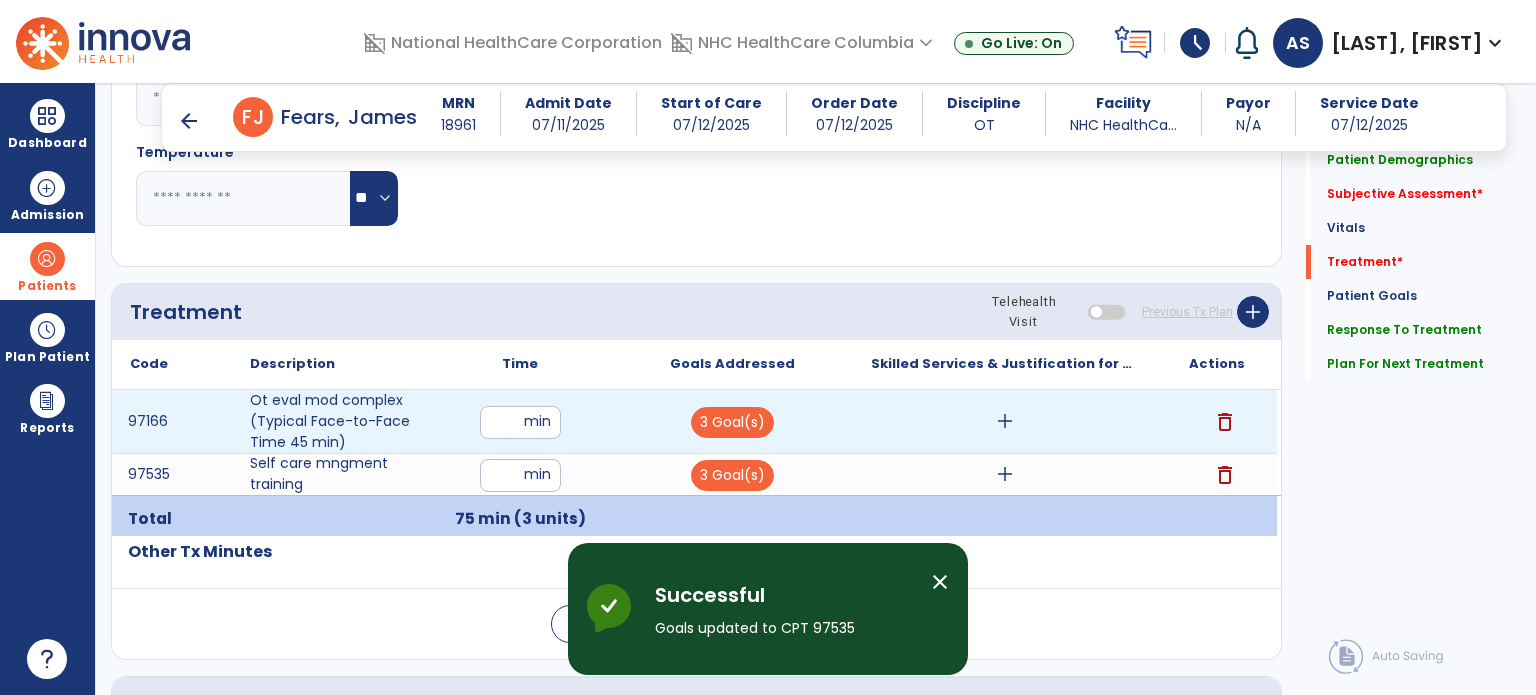 click on "add" at bounding box center (1005, 421) 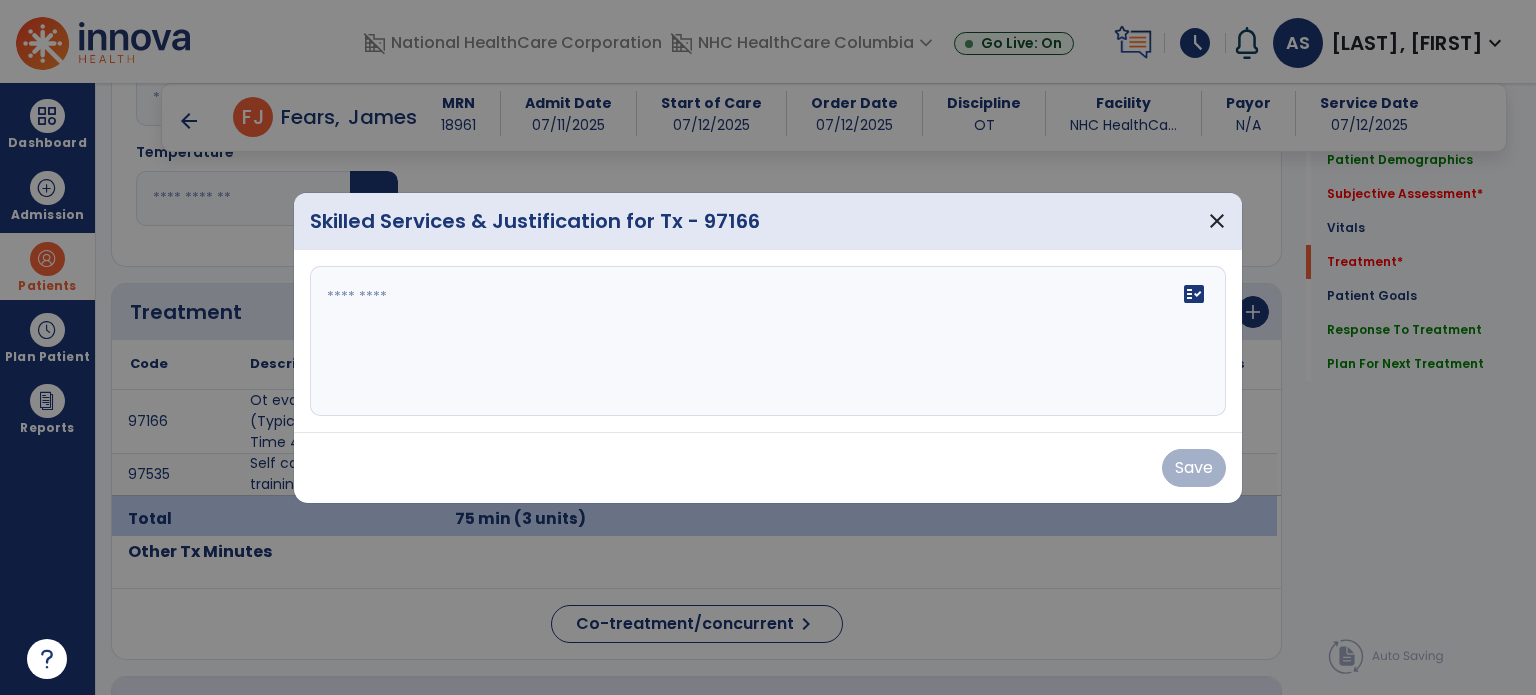 click on "fact_check" at bounding box center (768, 341) 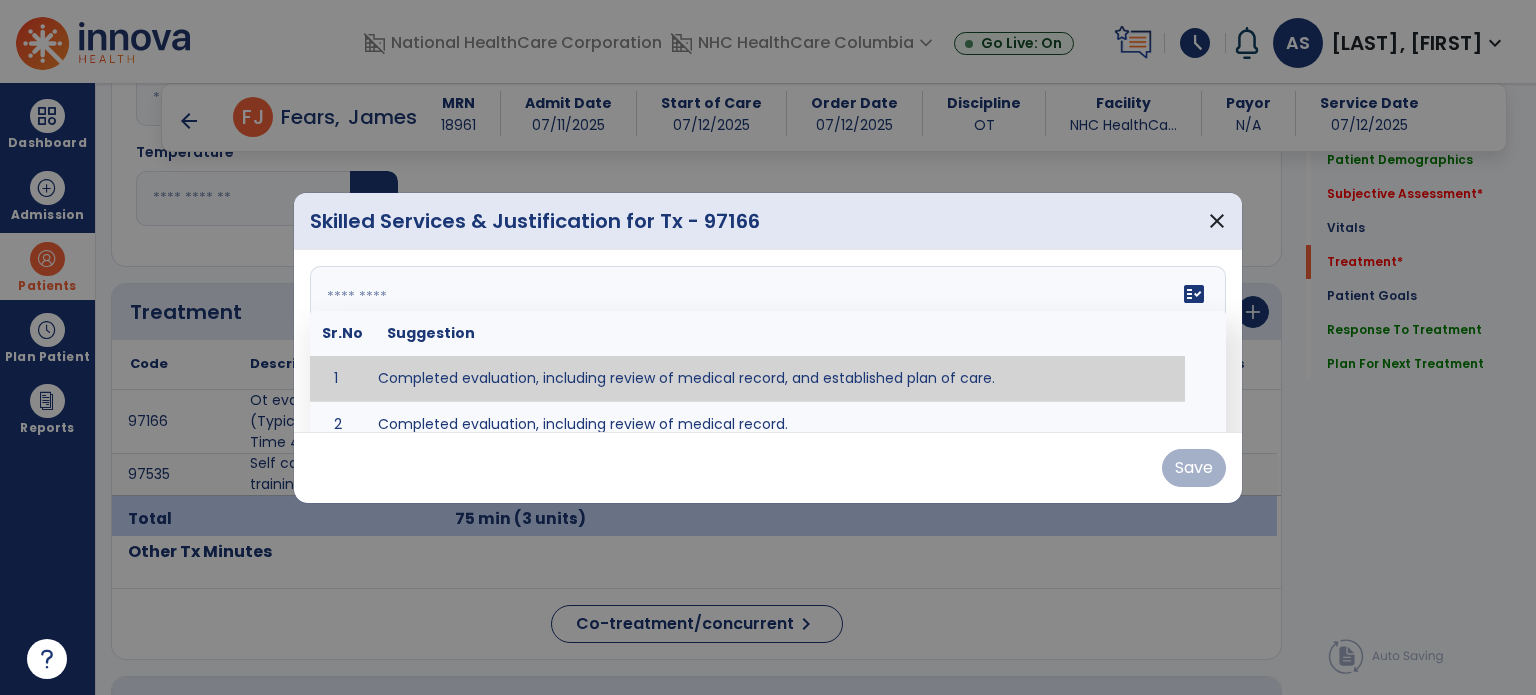 type on "**********" 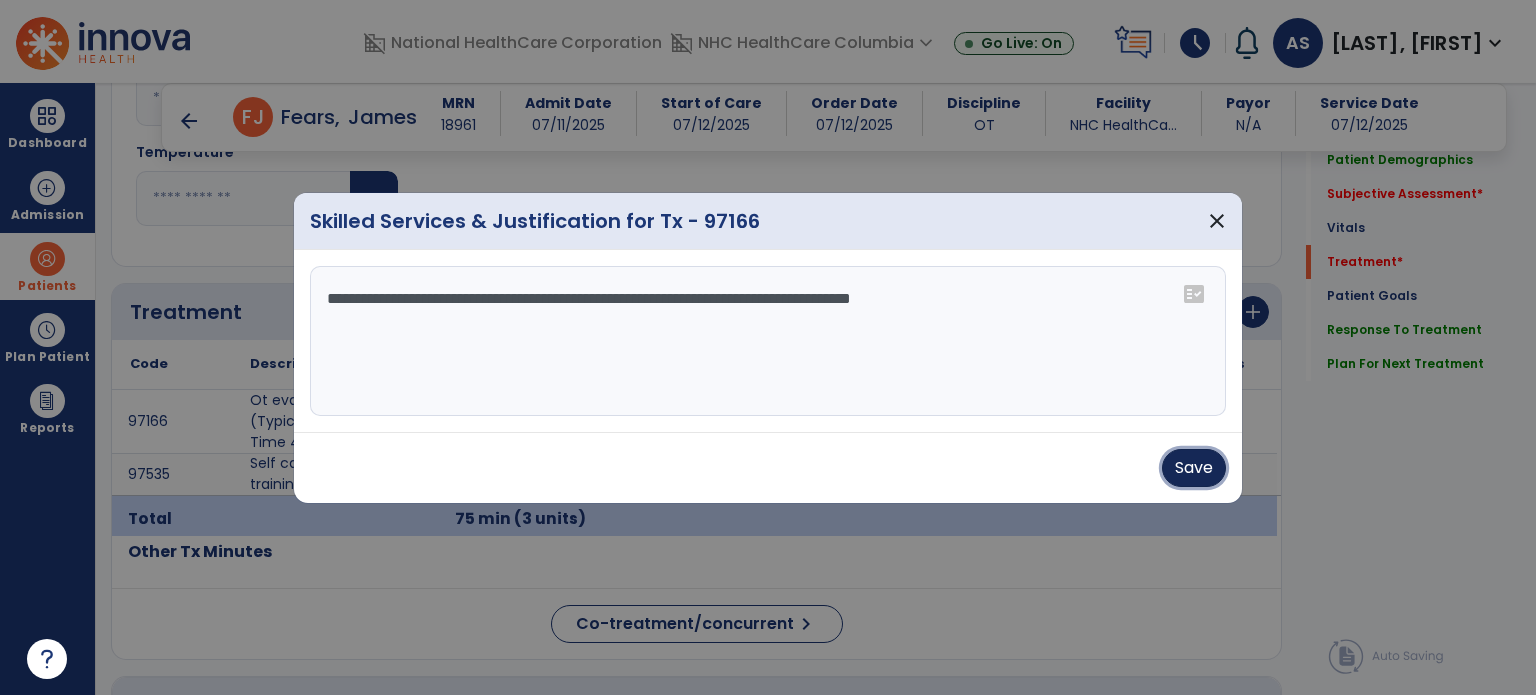click on "Save" at bounding box center [1194, 468] 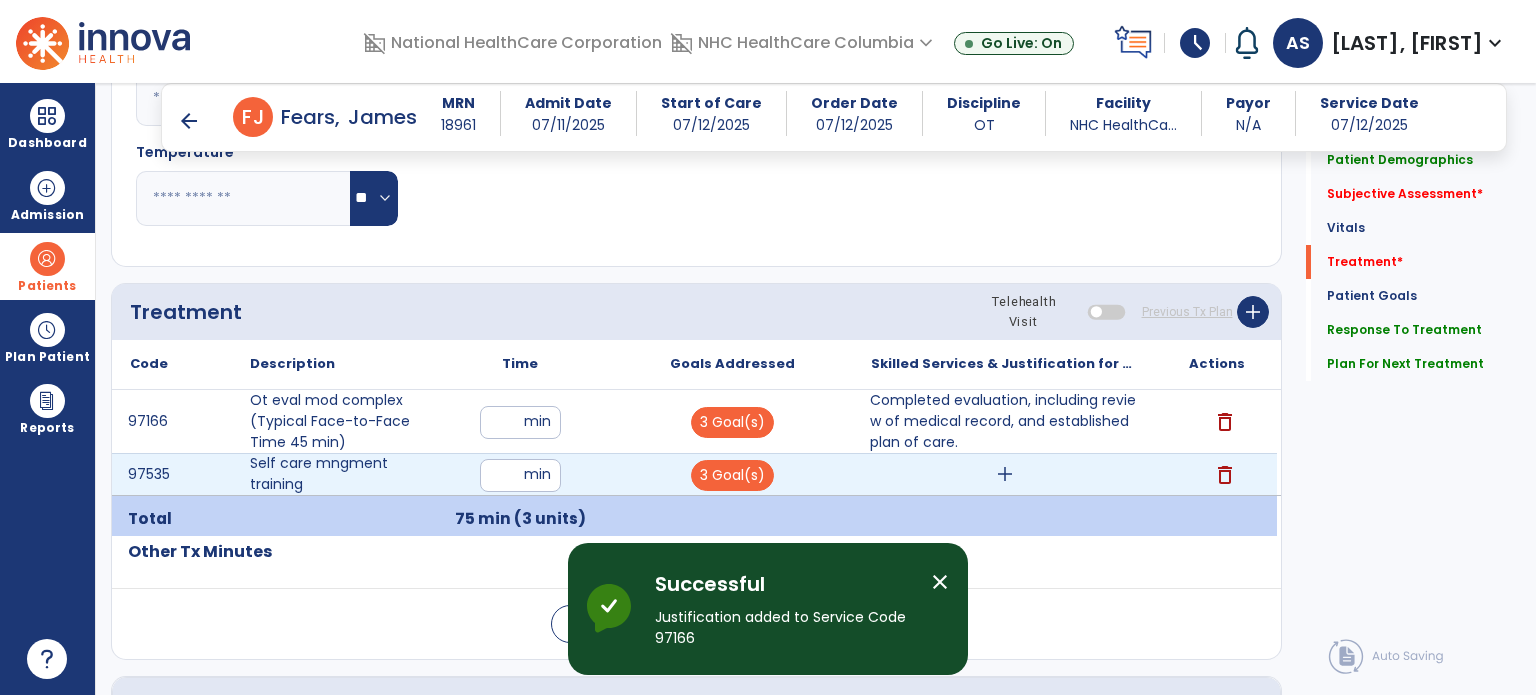 click on "add" at bounding box center (1005, 474) 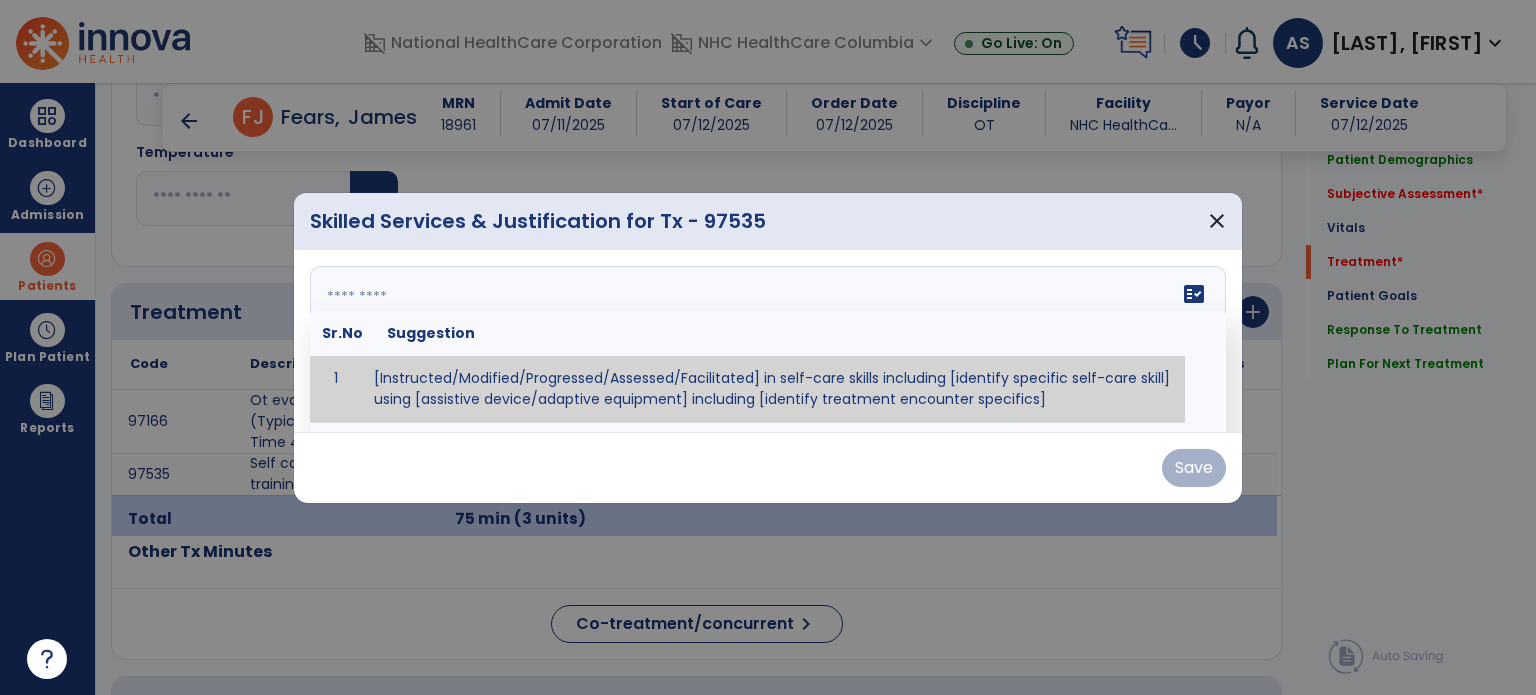 click on "fact_check  Sr.No Suggestion 1 [Instructed/Modified/Progressed/Assessed/Facilitated] in self-care skills including [identify specific self-care skill] using [assistive device/adaptive equipment] including [identify treatment encounter specifics]" at bounding box center [768, 341] 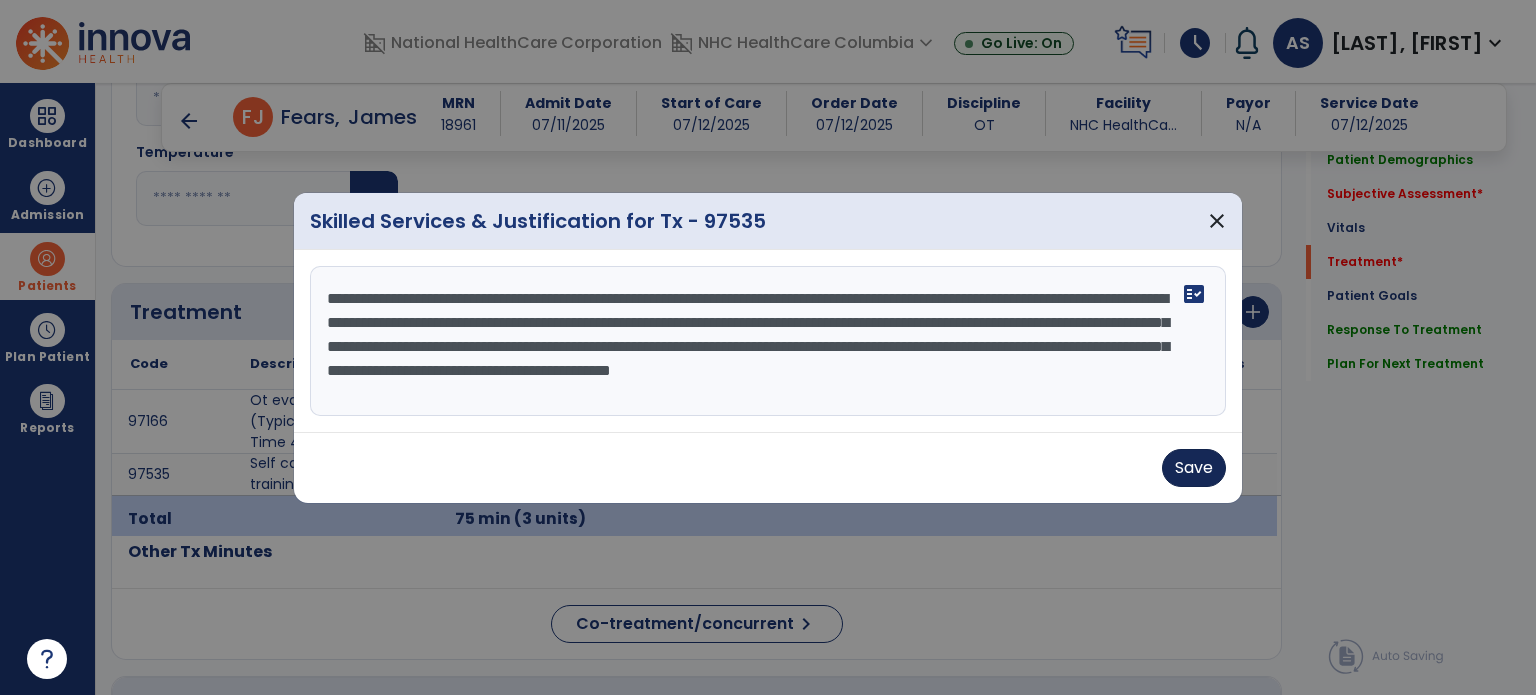 type on "**********" 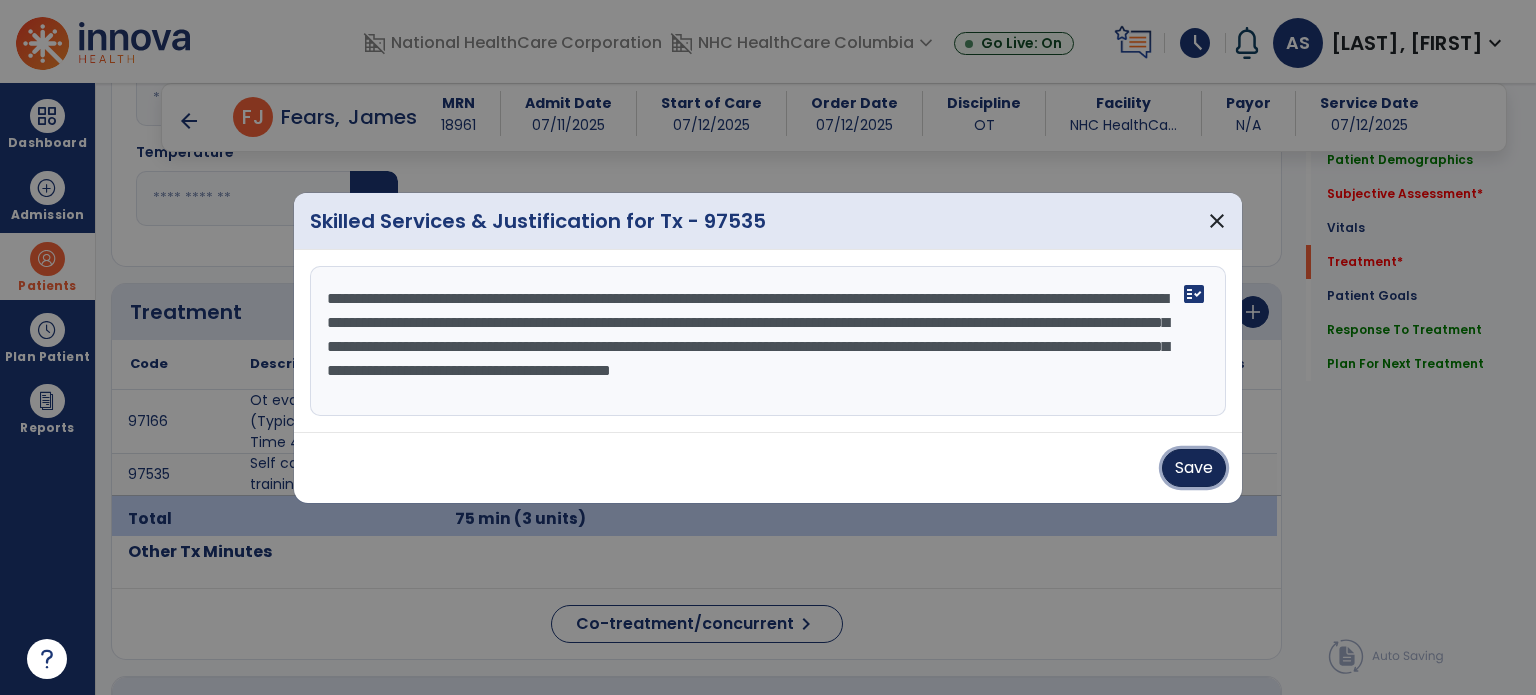 click on "Save" at bounding box center (1194, 468) 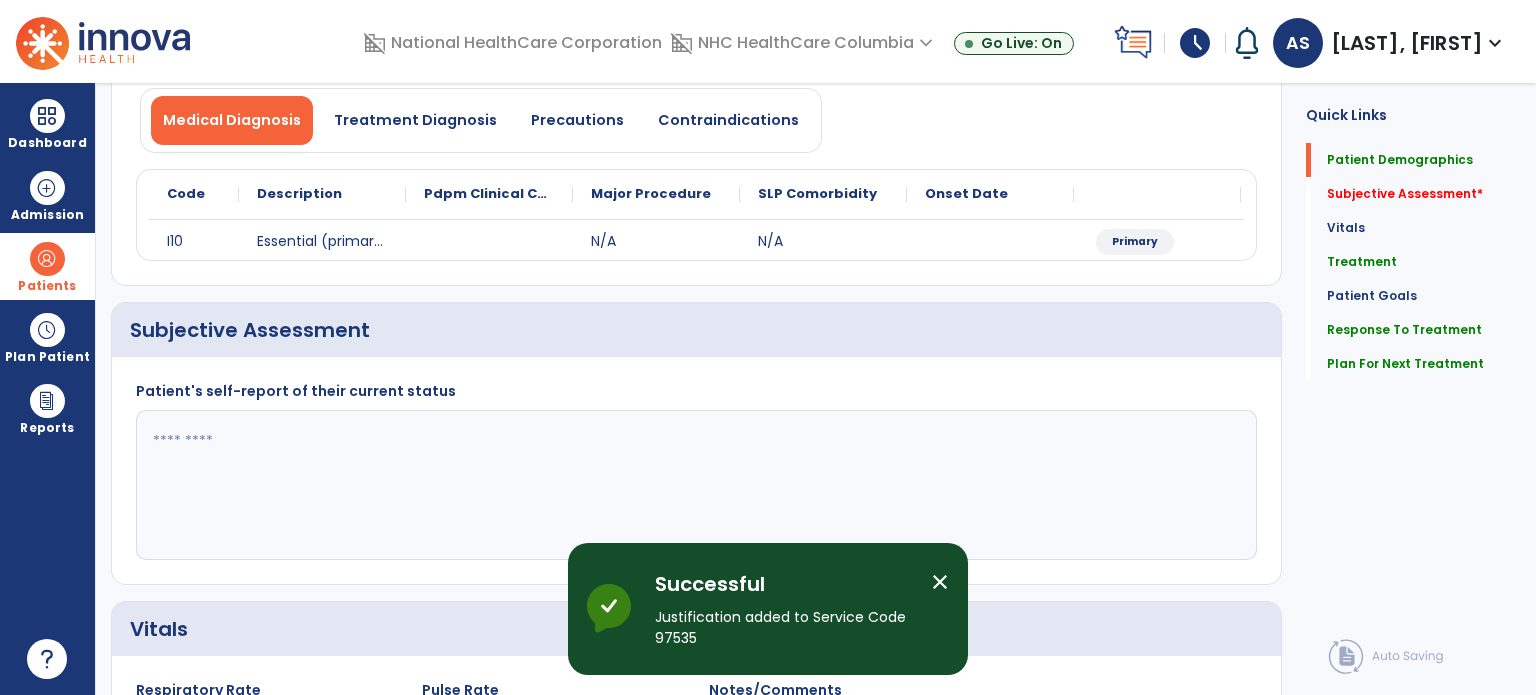 scroll, scrollTop: 300, scrollLeft: 0, axis: vertical 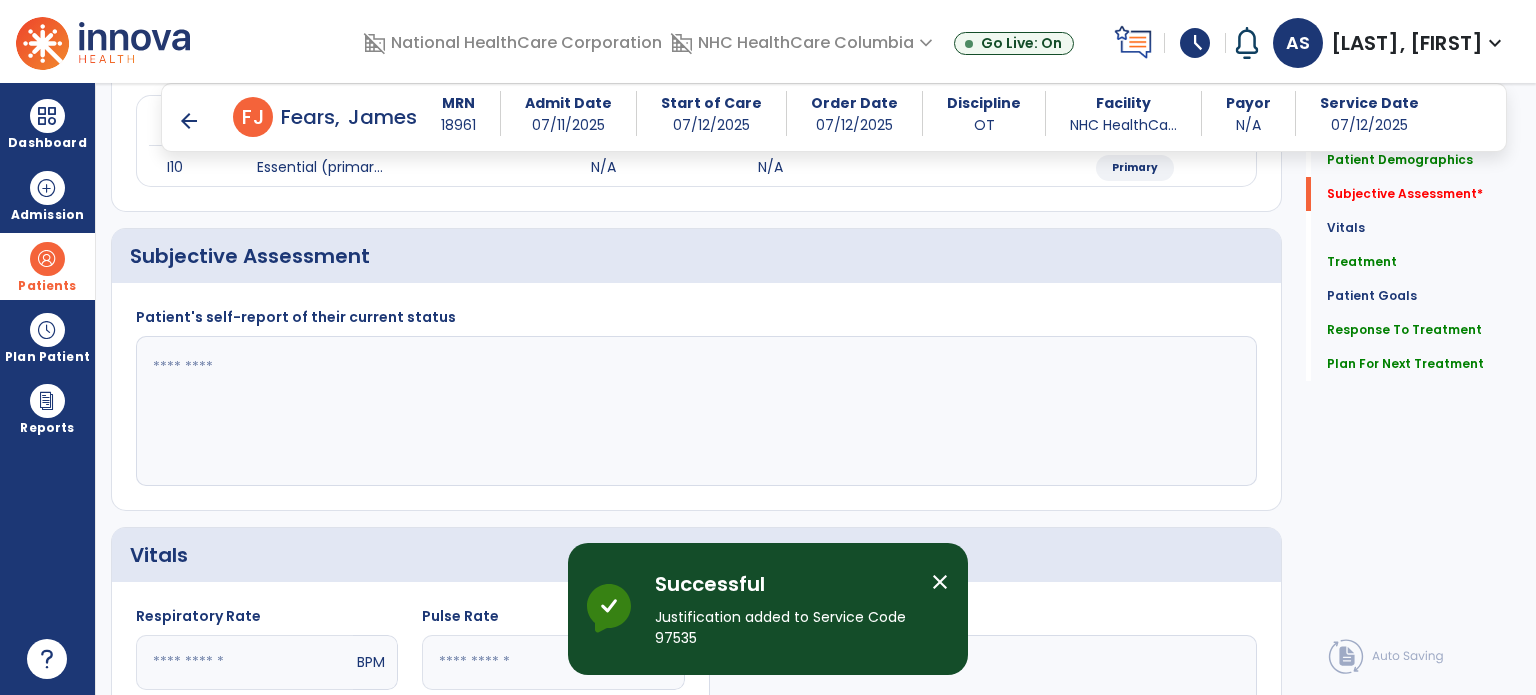 click 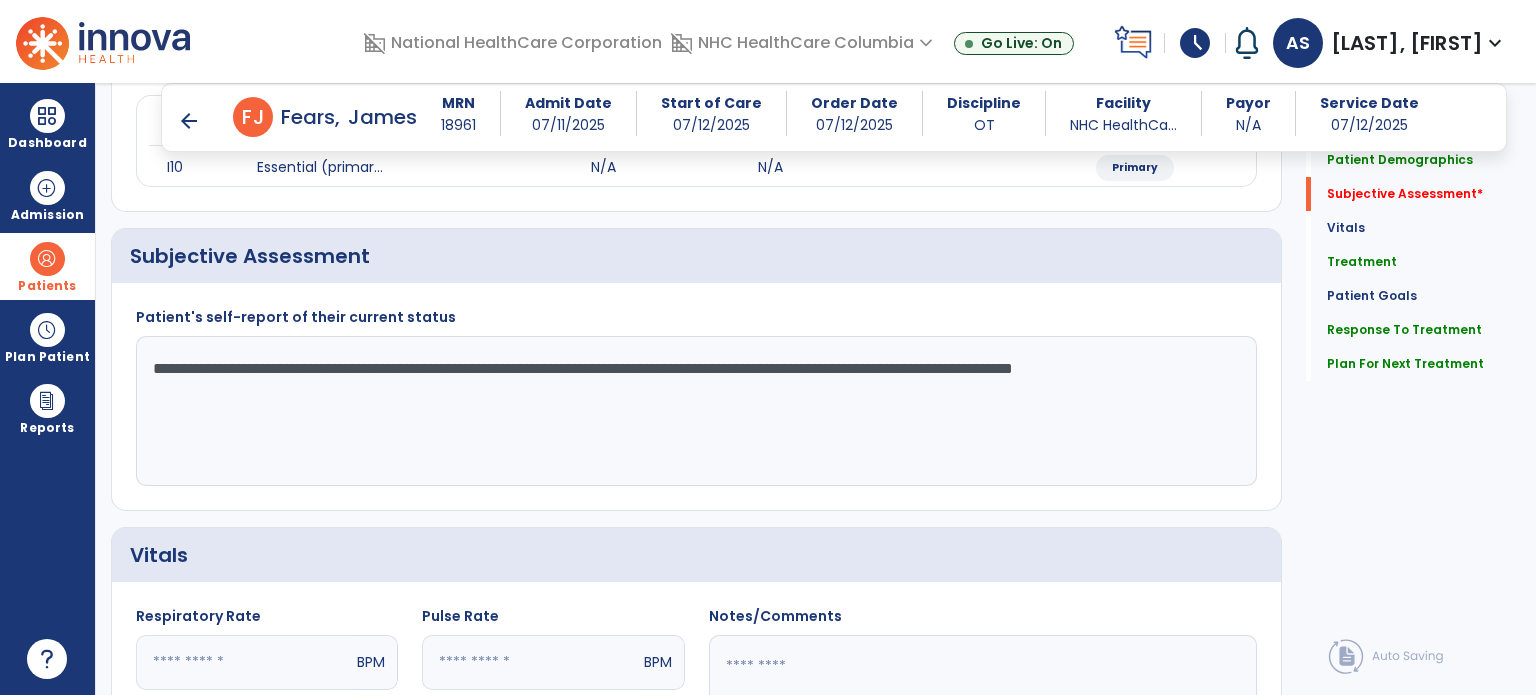 type on "**********" 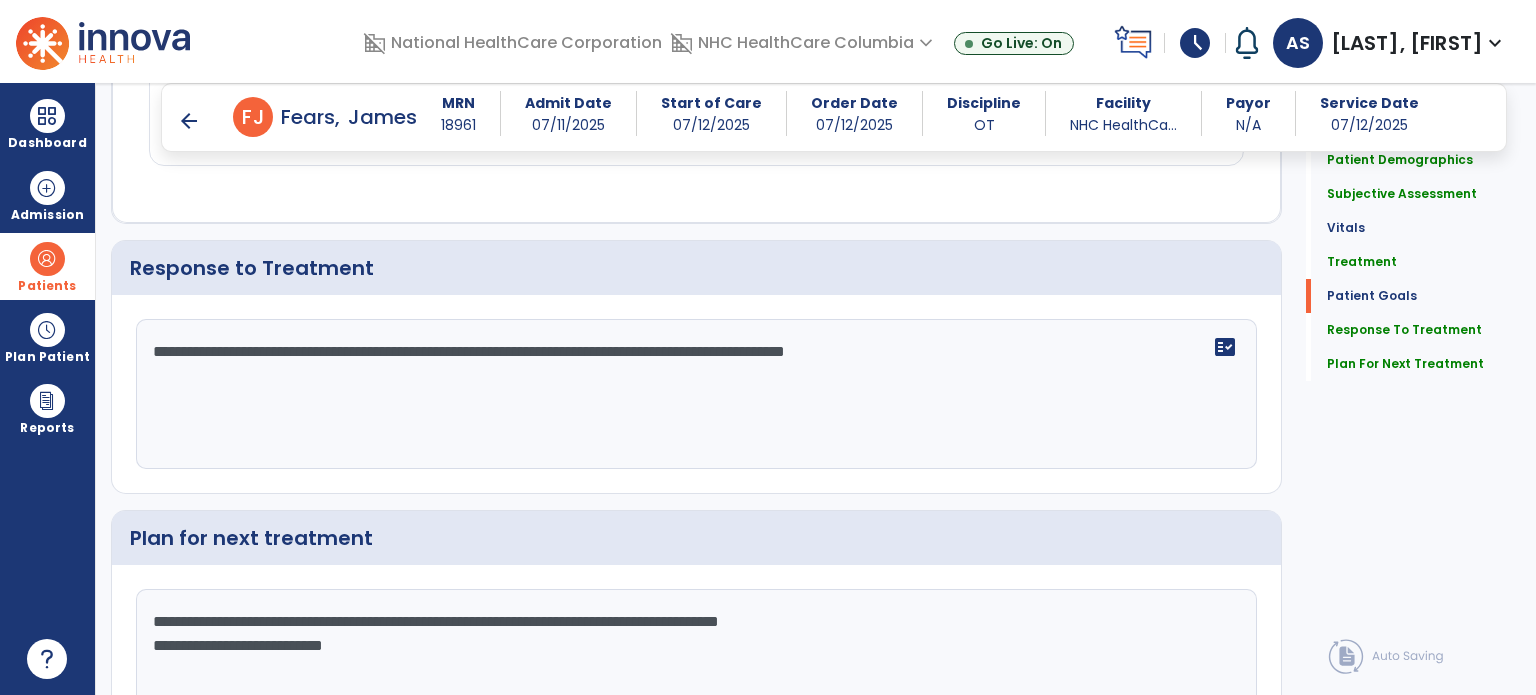 scroll, scrollTop: 2787, scrollLeft: 0, axis: vertical 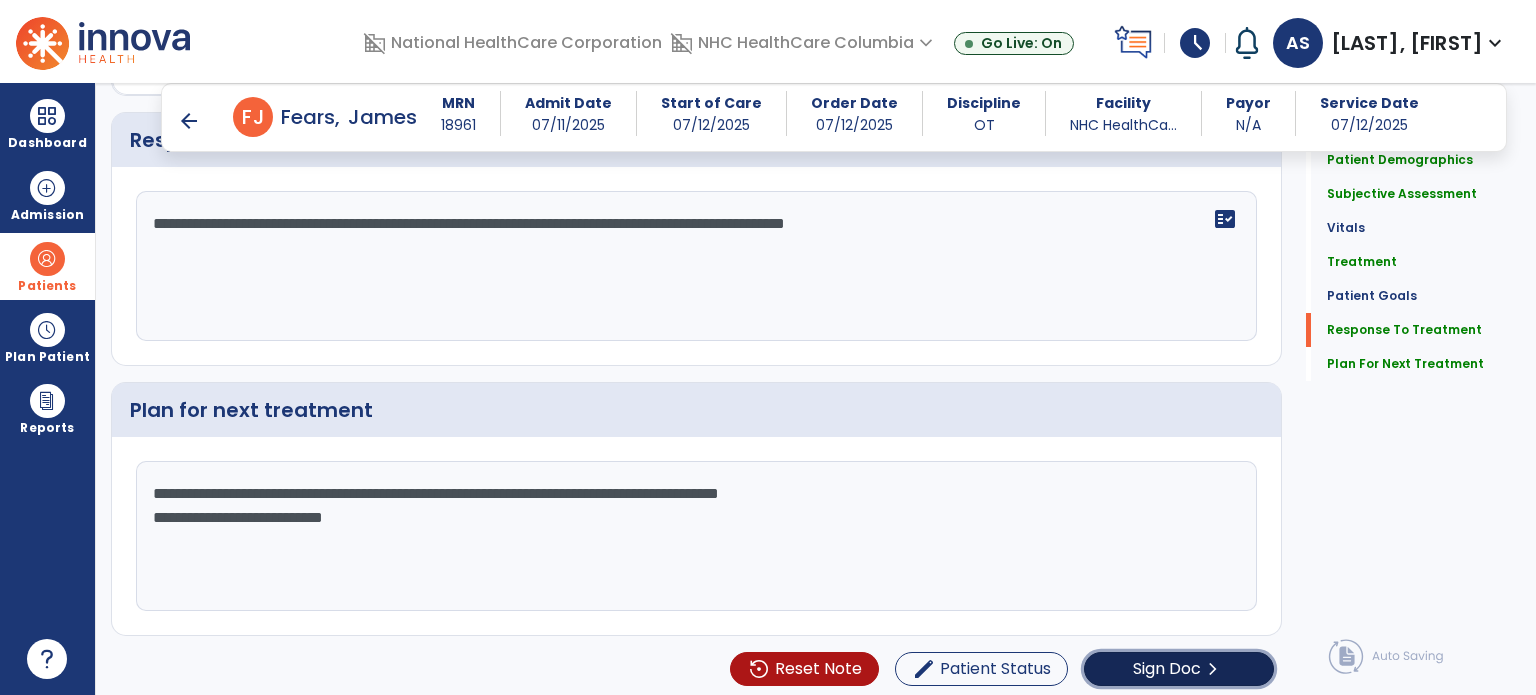 click on "chevron_right" 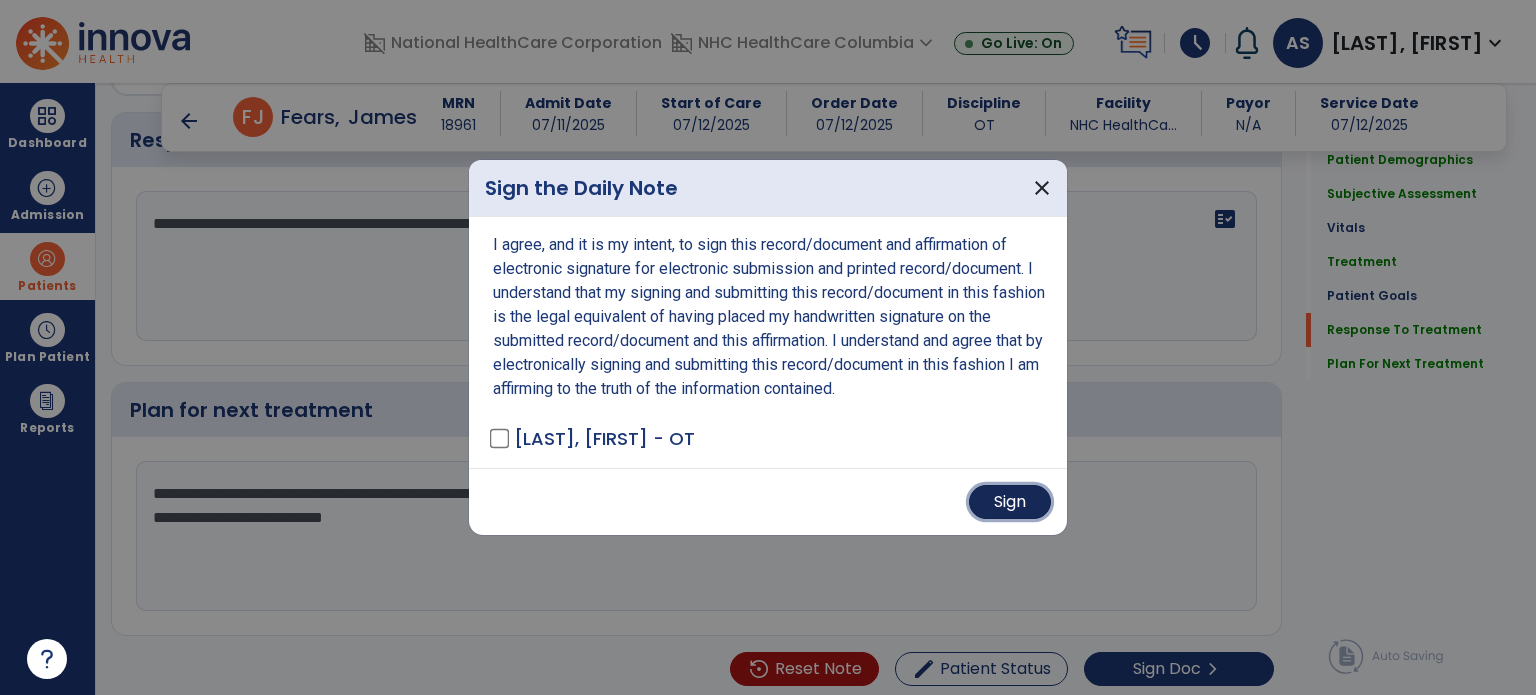 click on "Sign" at bounding box center (1010, 502) 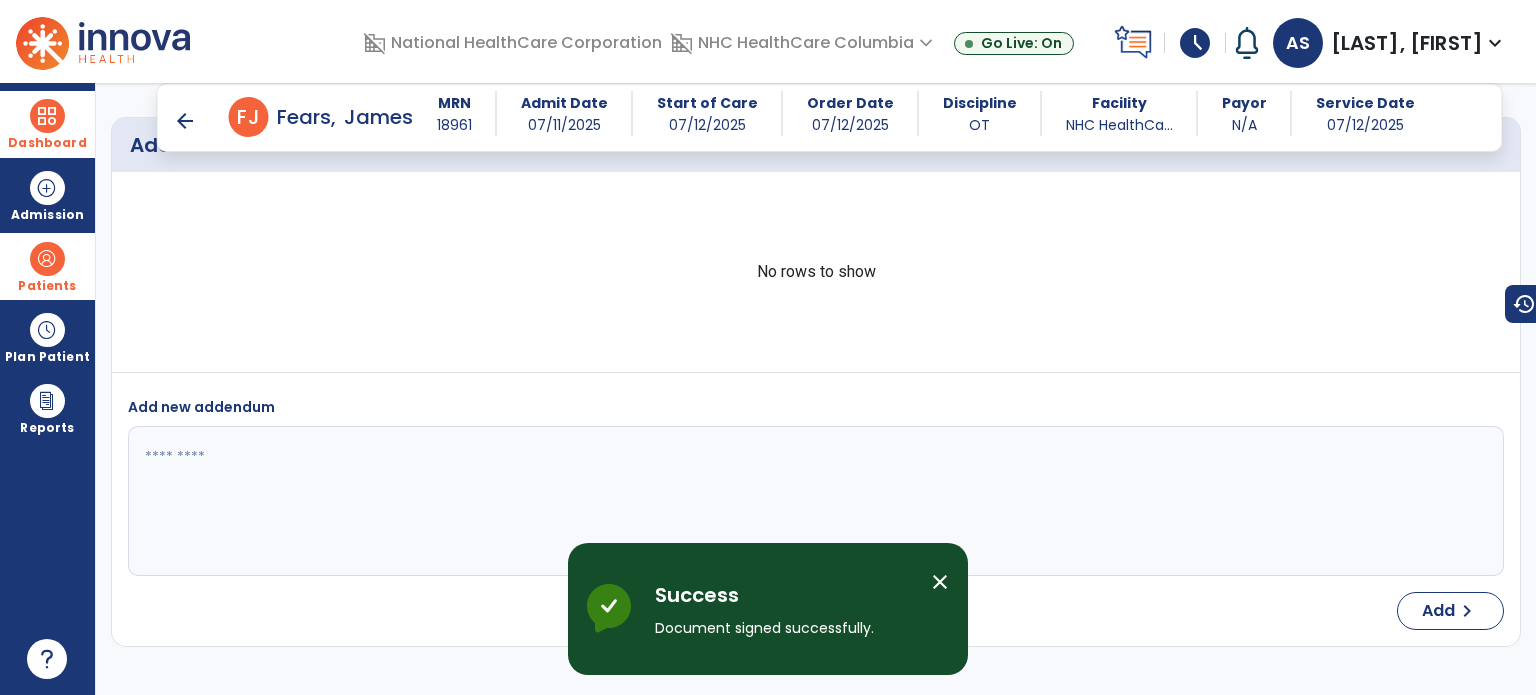 scroll, scrollTop: 4307, scrollLeft: 0, axis: vertical 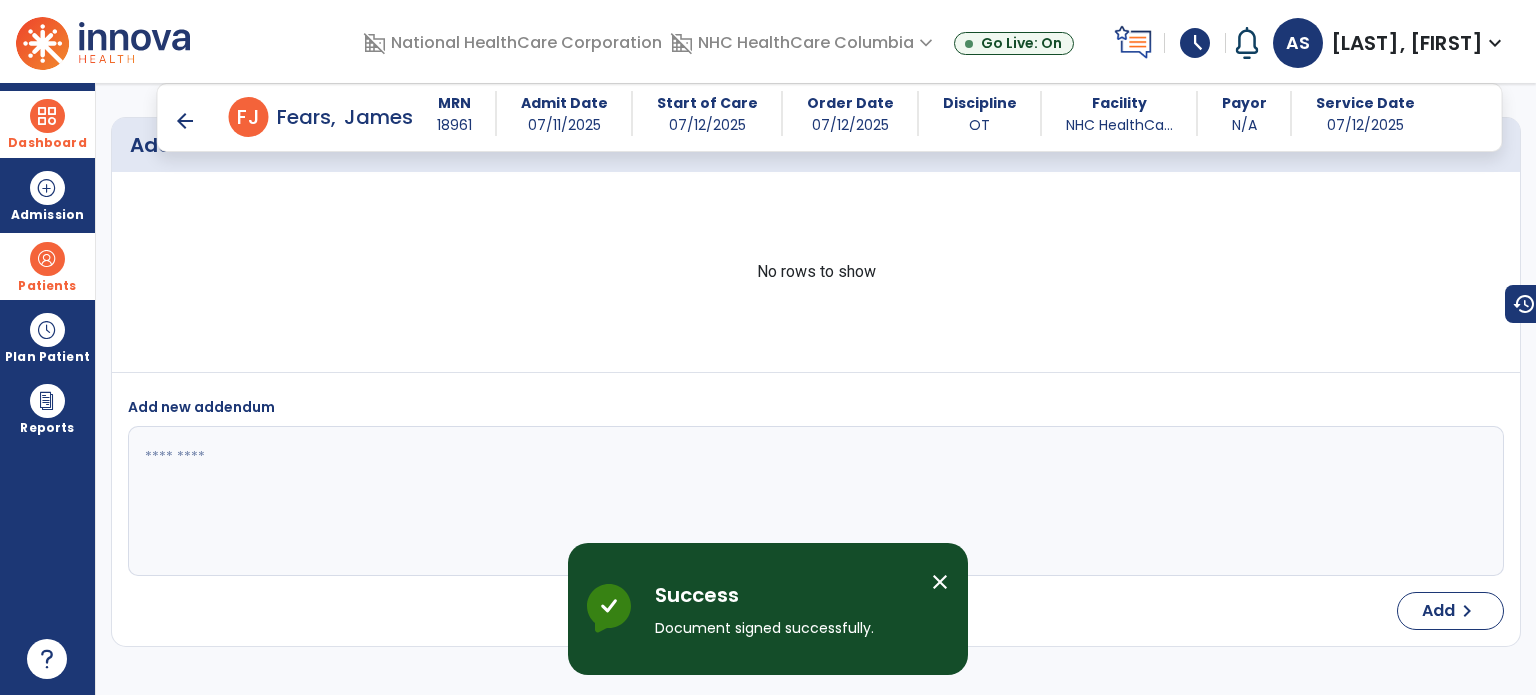 click at bounding box center [47, 116] 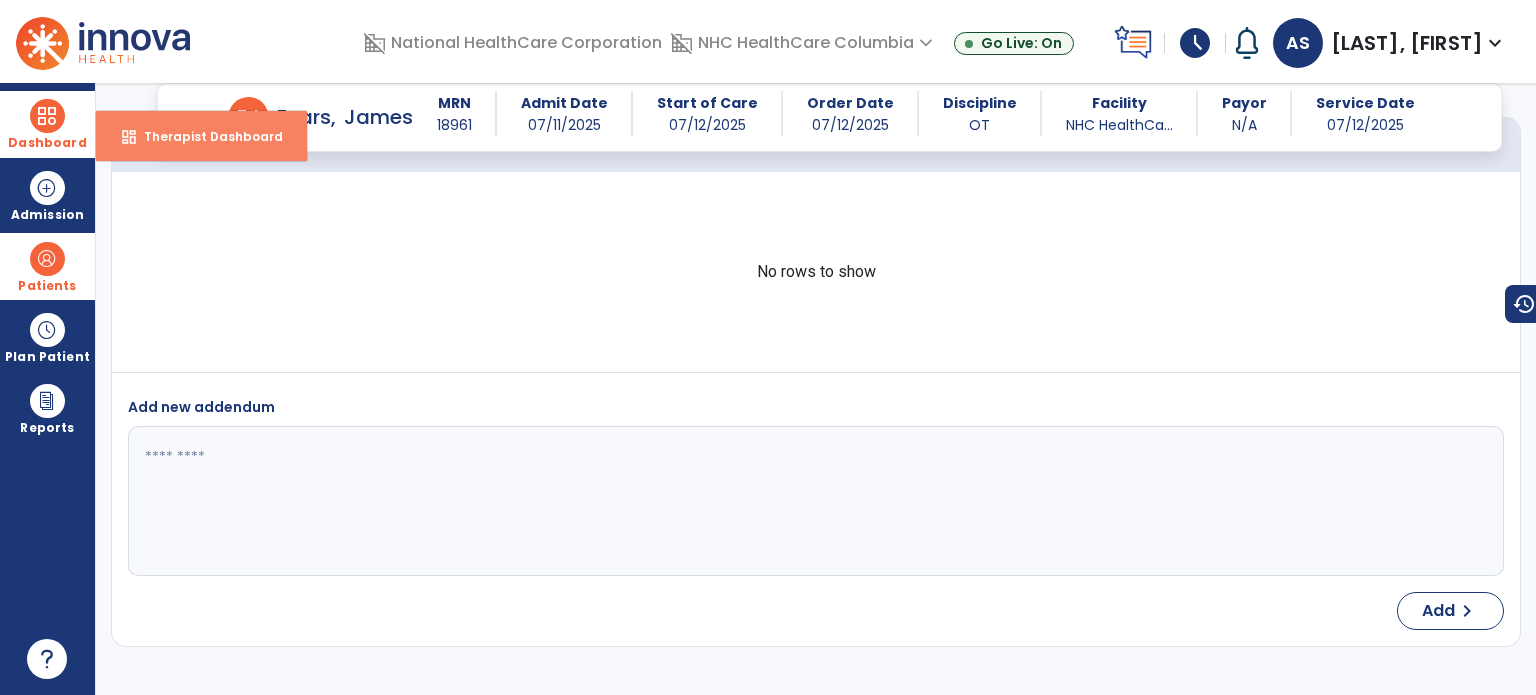 click on "dashboard  Therapist Dashboard" at bounding box center (201, 136) 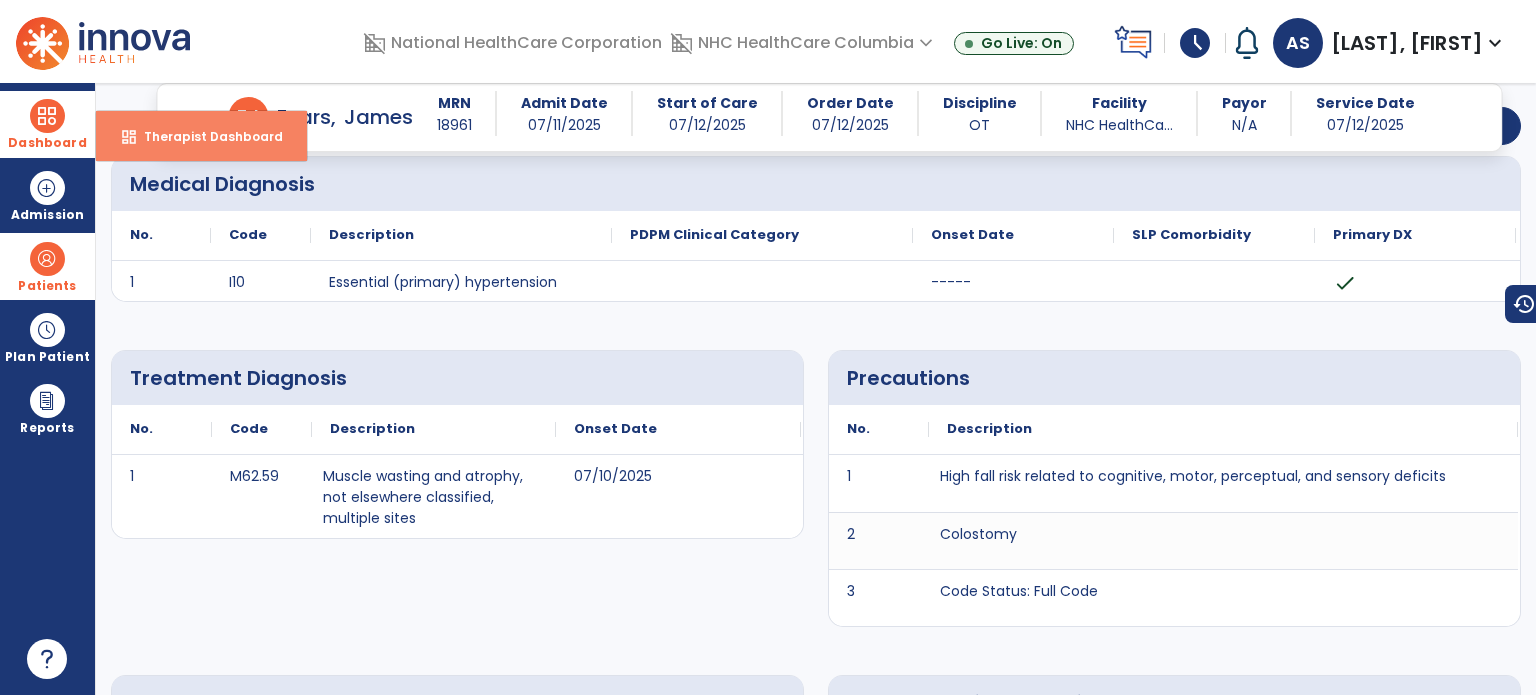 select on "****" 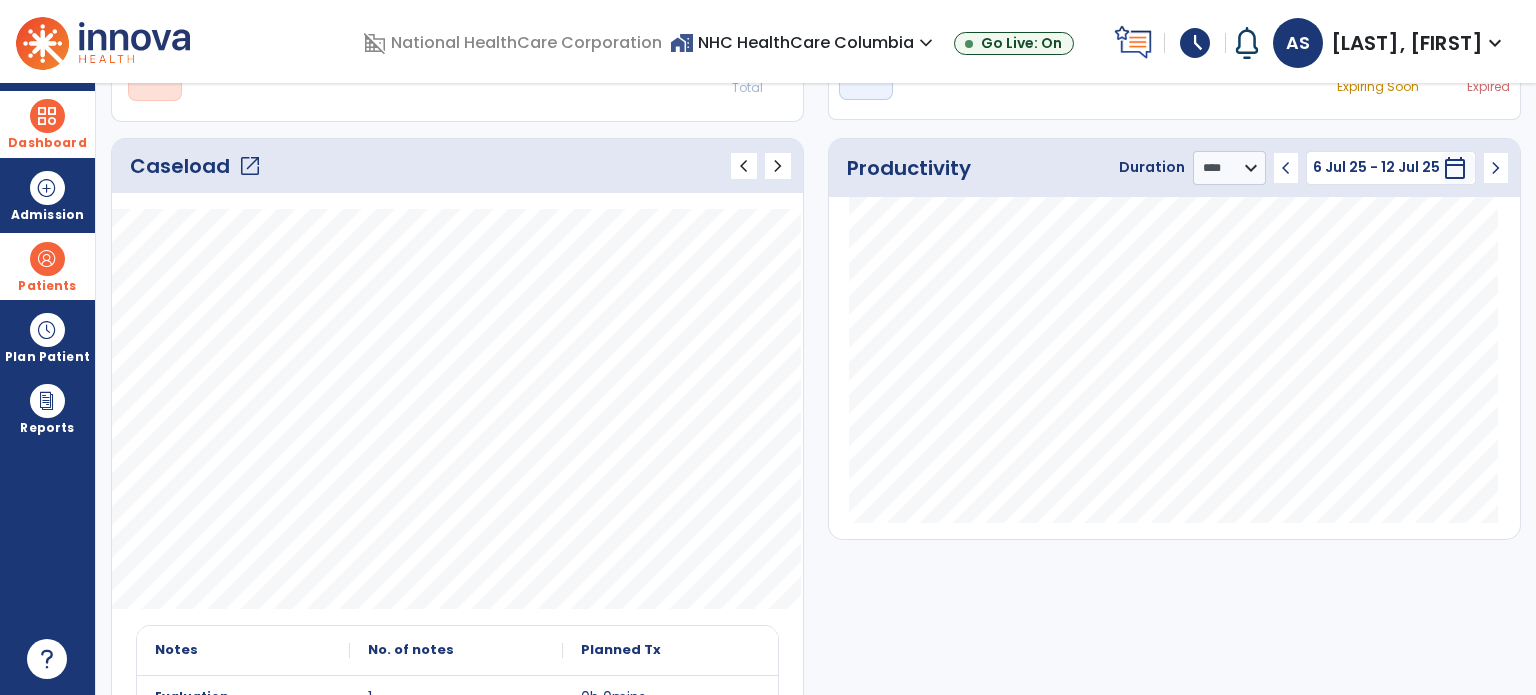 scroll, scrollTop: 200, scrollLeft: 0, axis: vertical 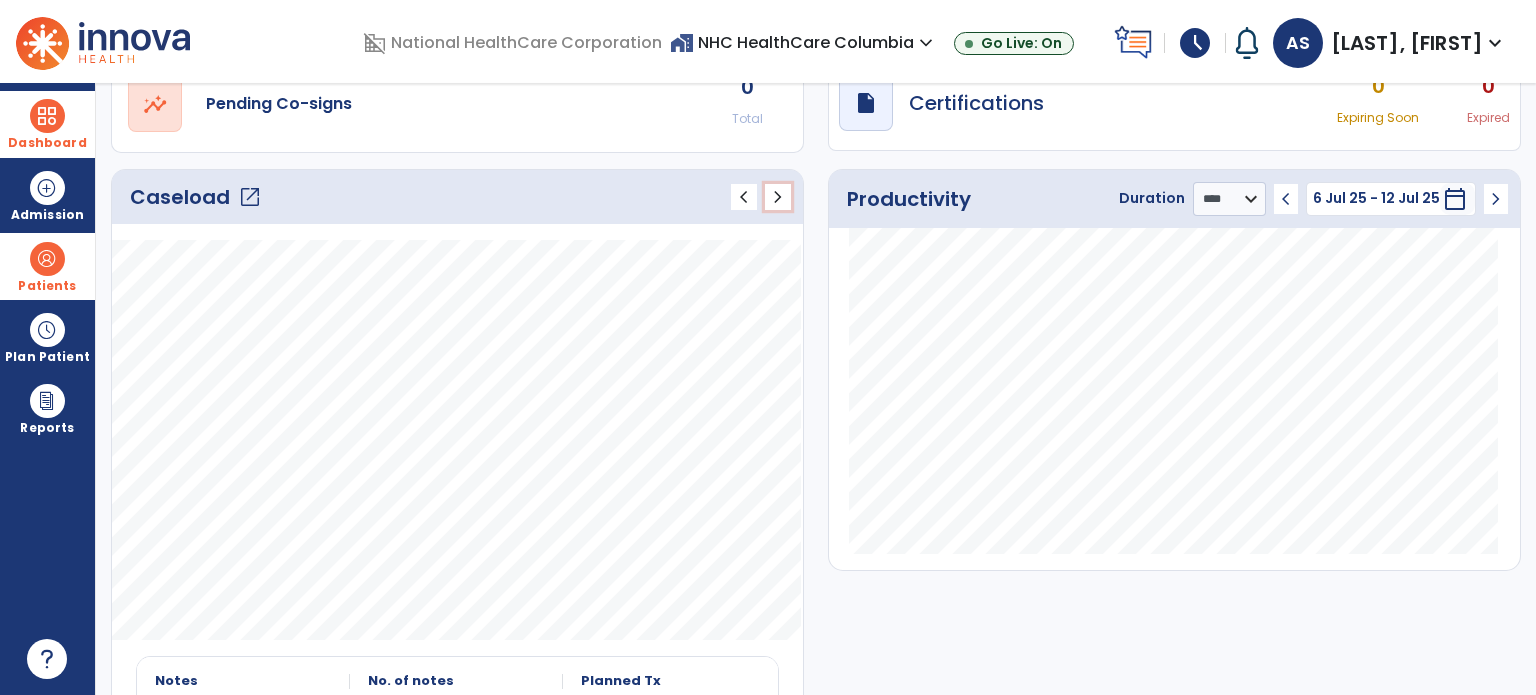 click on "chevron_right" 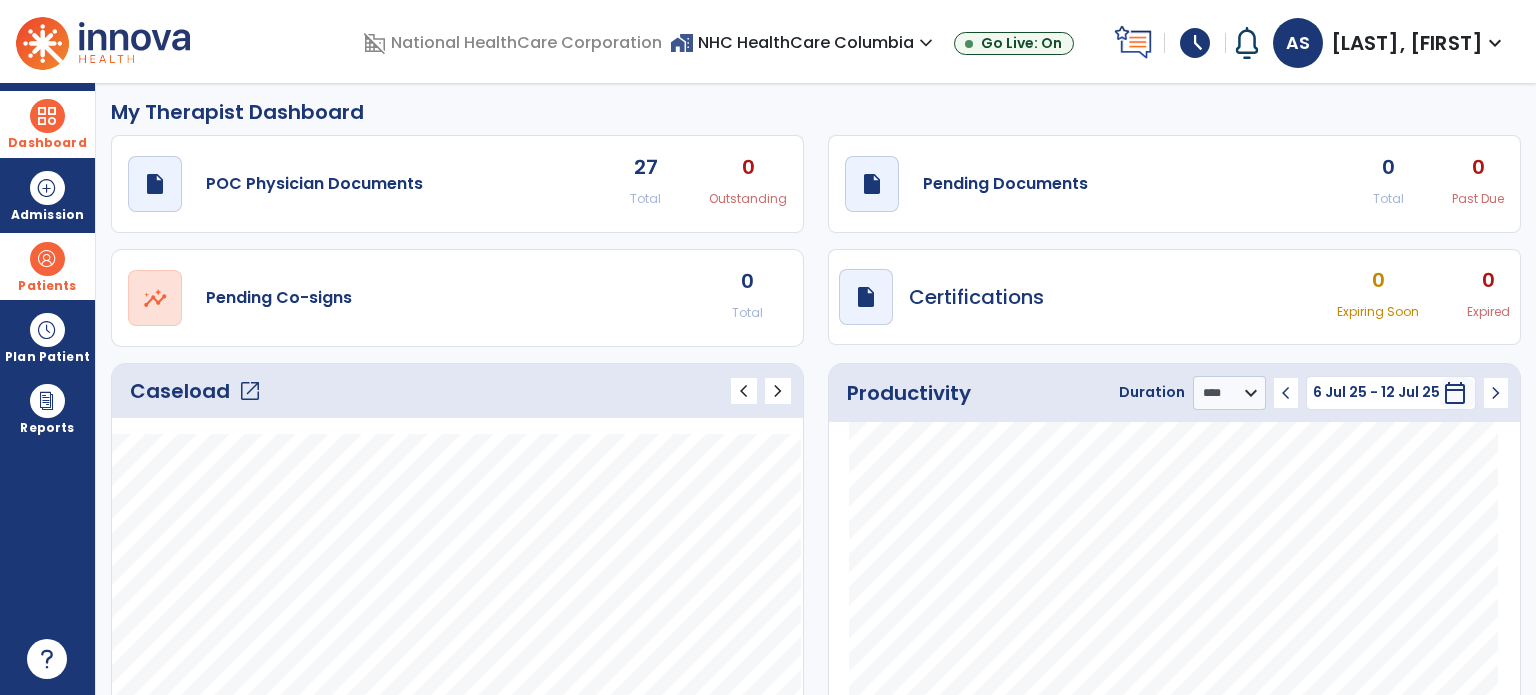 scroll, scrollTop: 0, scrollLeft: 0, axis: both 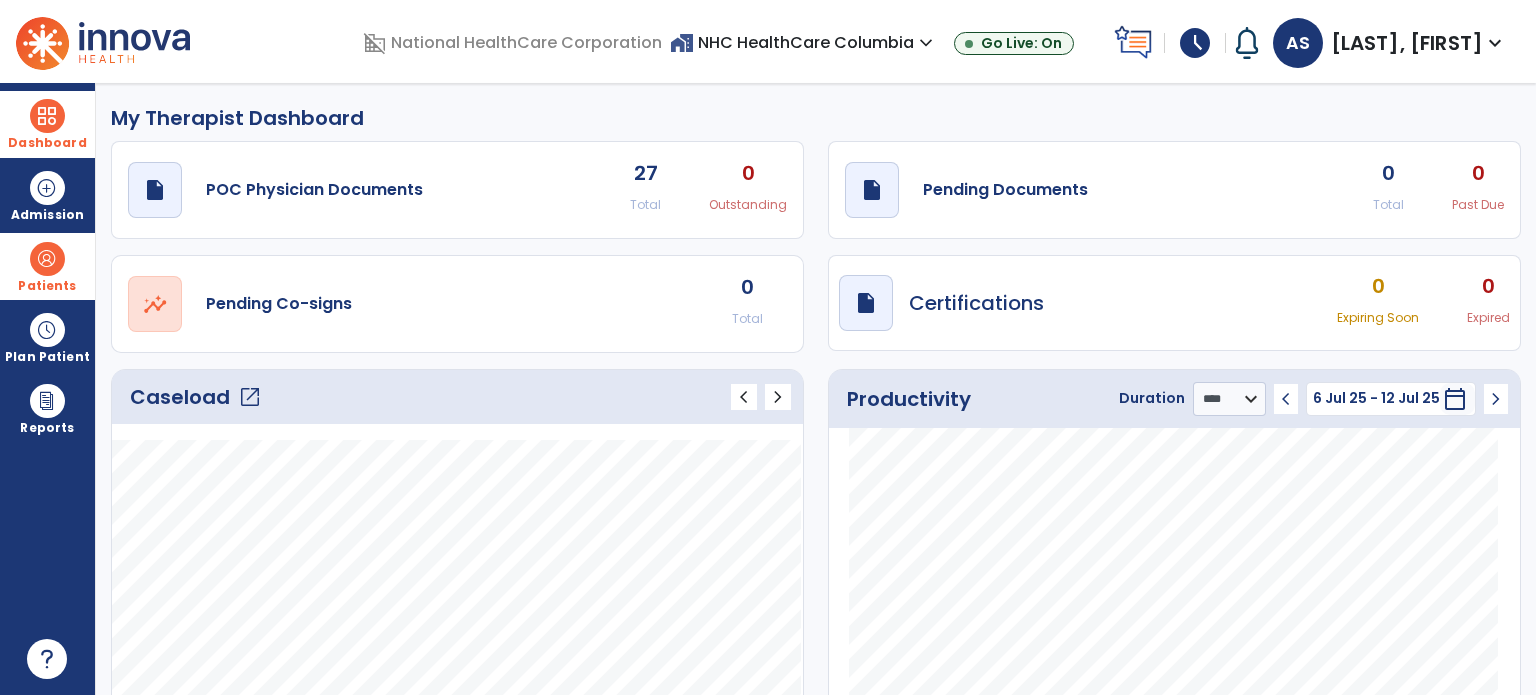 click on "schedule" at bounding box center [1195, 43] 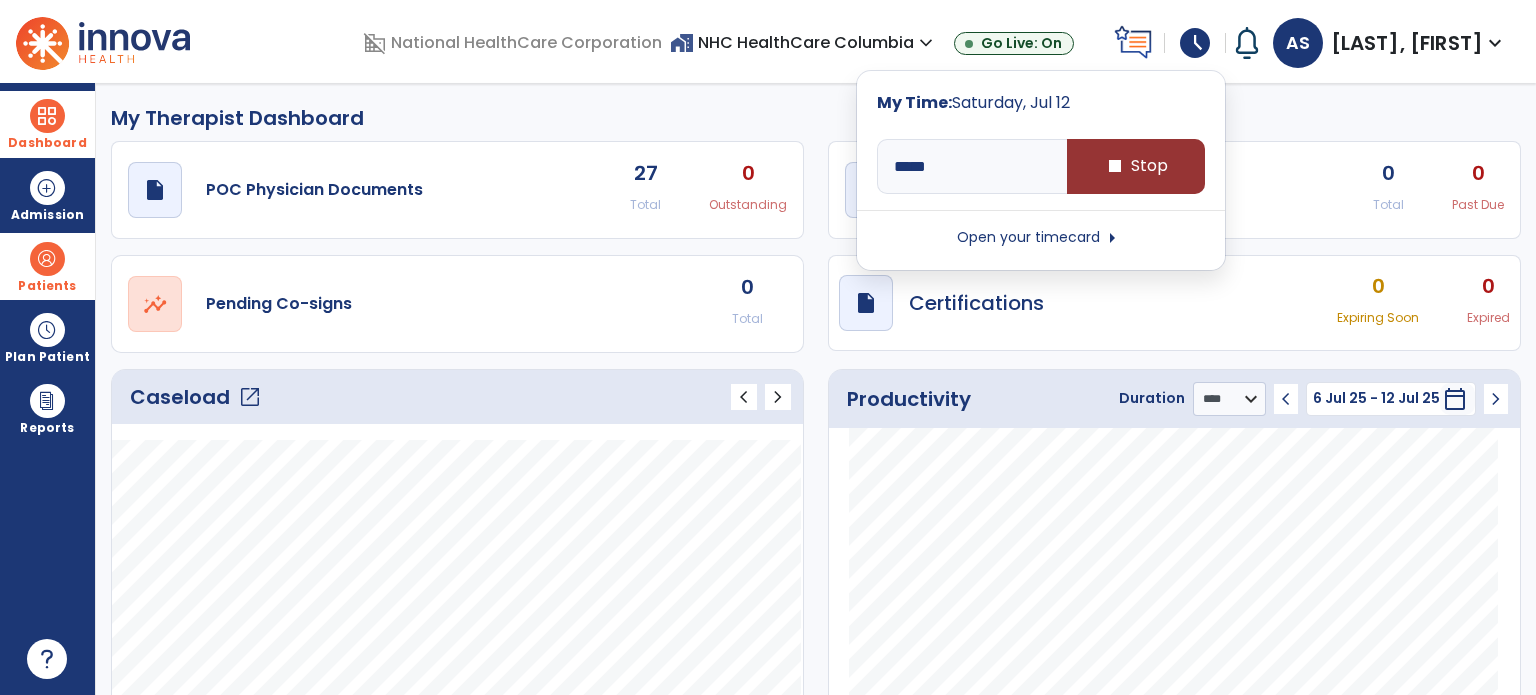 click on "stop  Stop" at bounding box center (1136, 166) 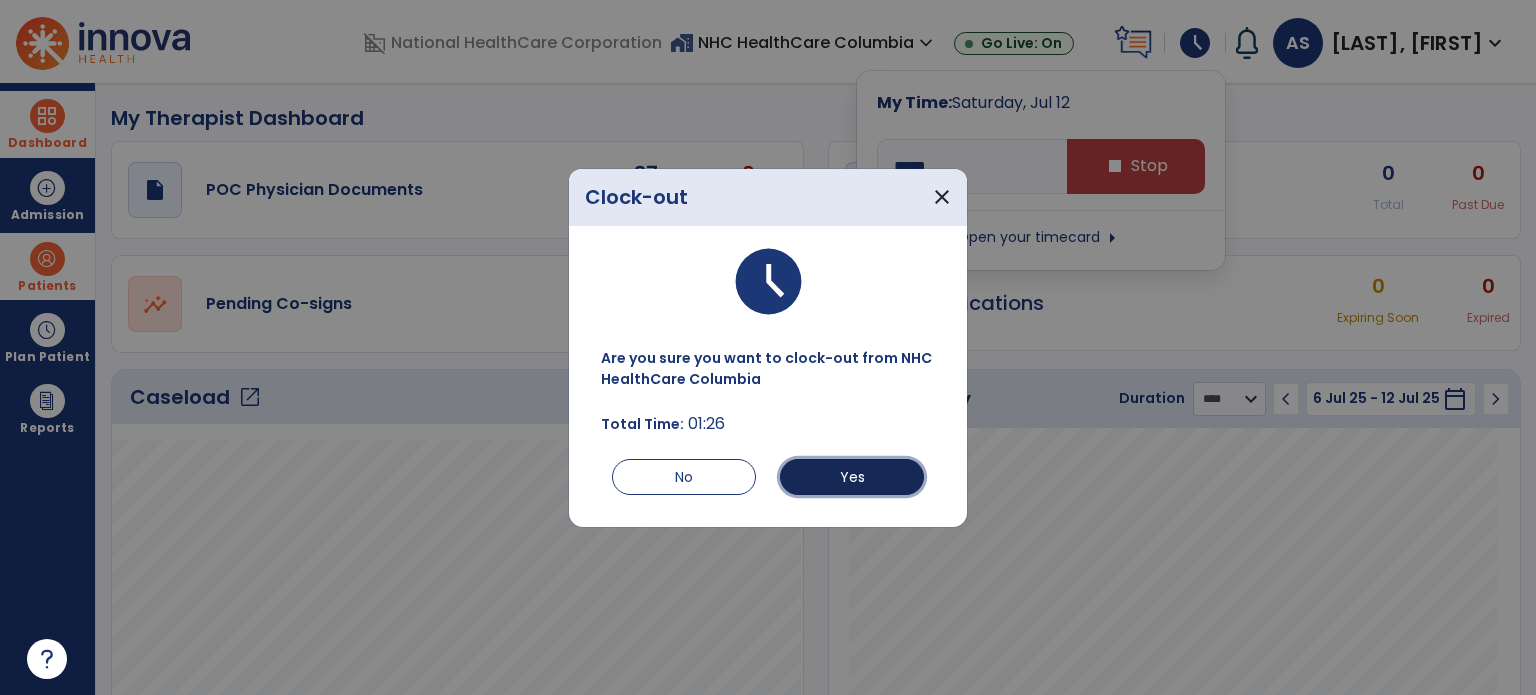 click on "Yes" at bounding box center [852, 477] 